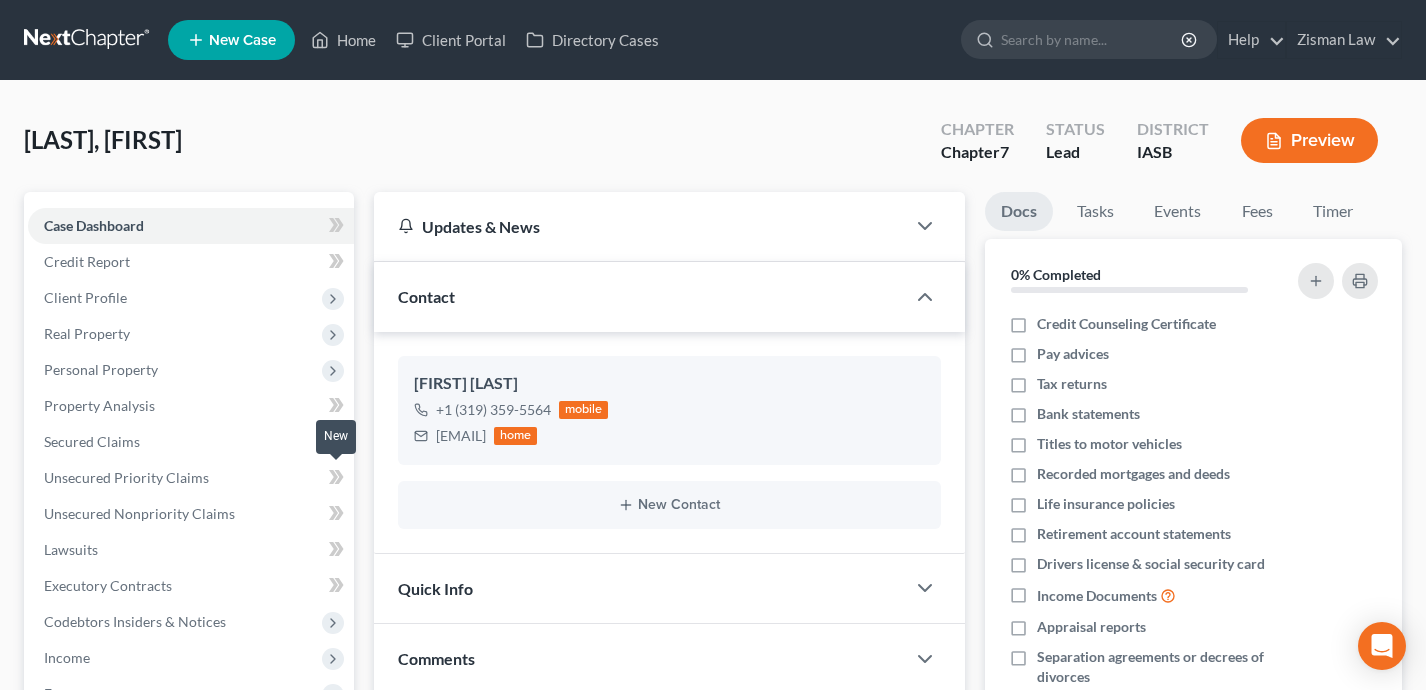 scroll, scrollTop: 97, scrollLeft: 0, axis: vertical 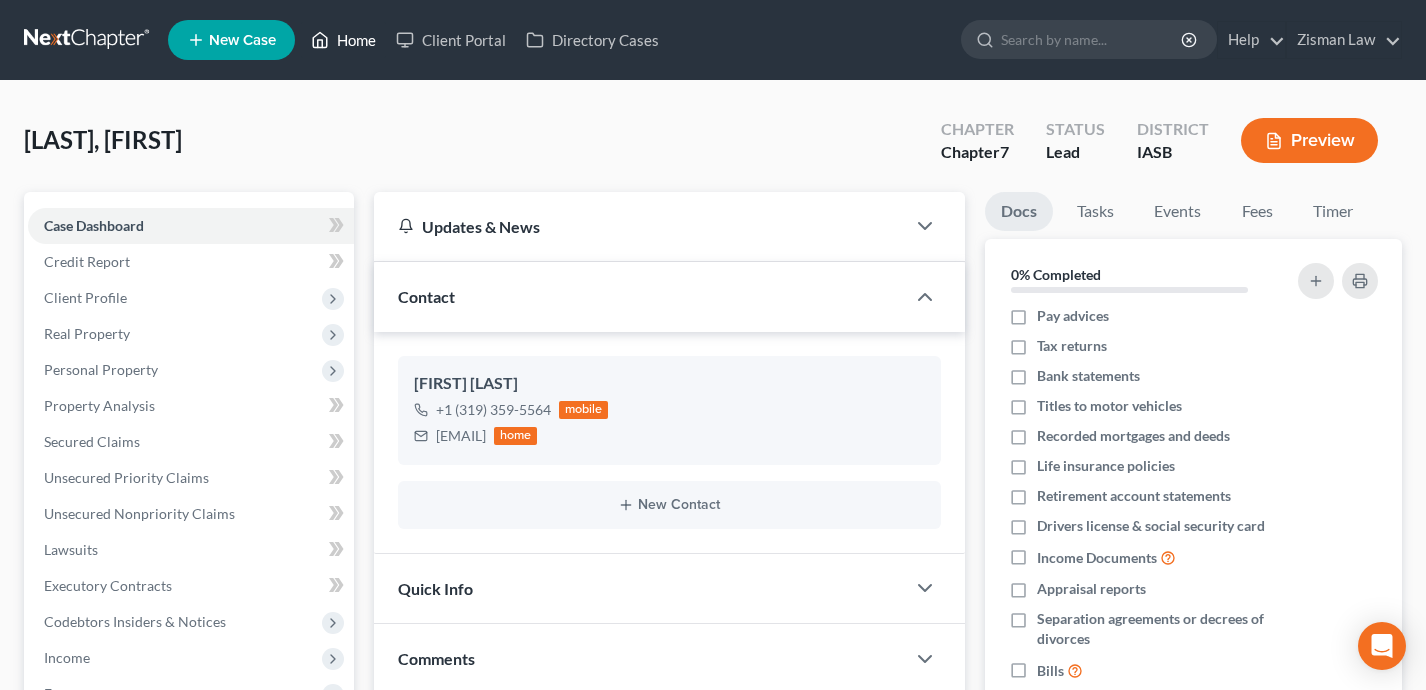 click on "Home" at bounding box center [343, 40] 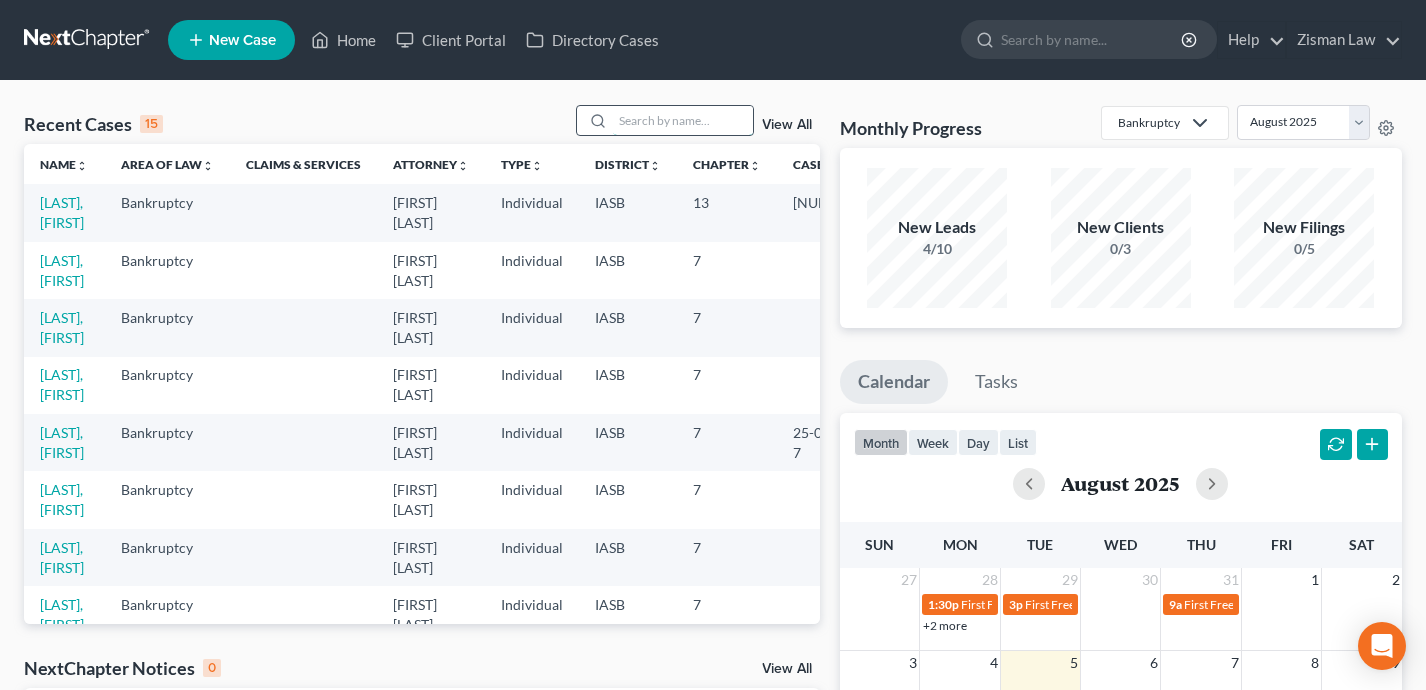 click at bounding box center (683, 120) 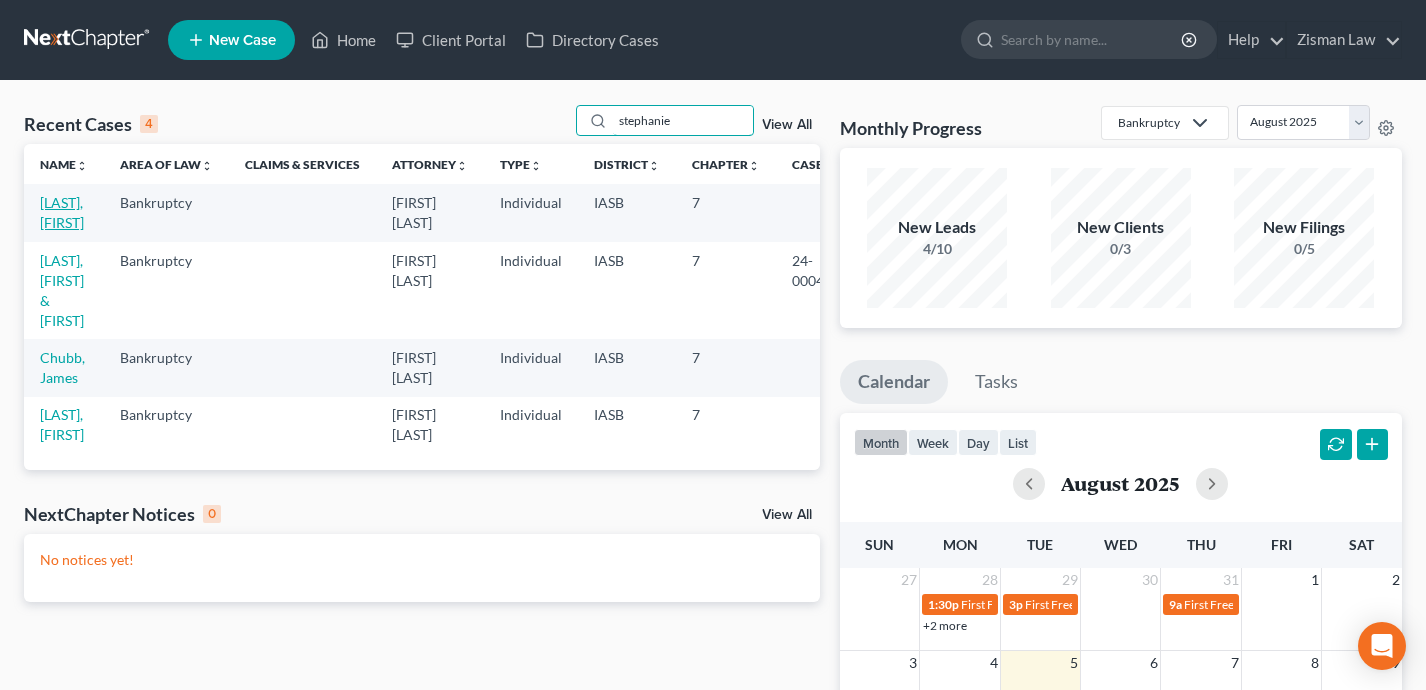type on "stephanie" 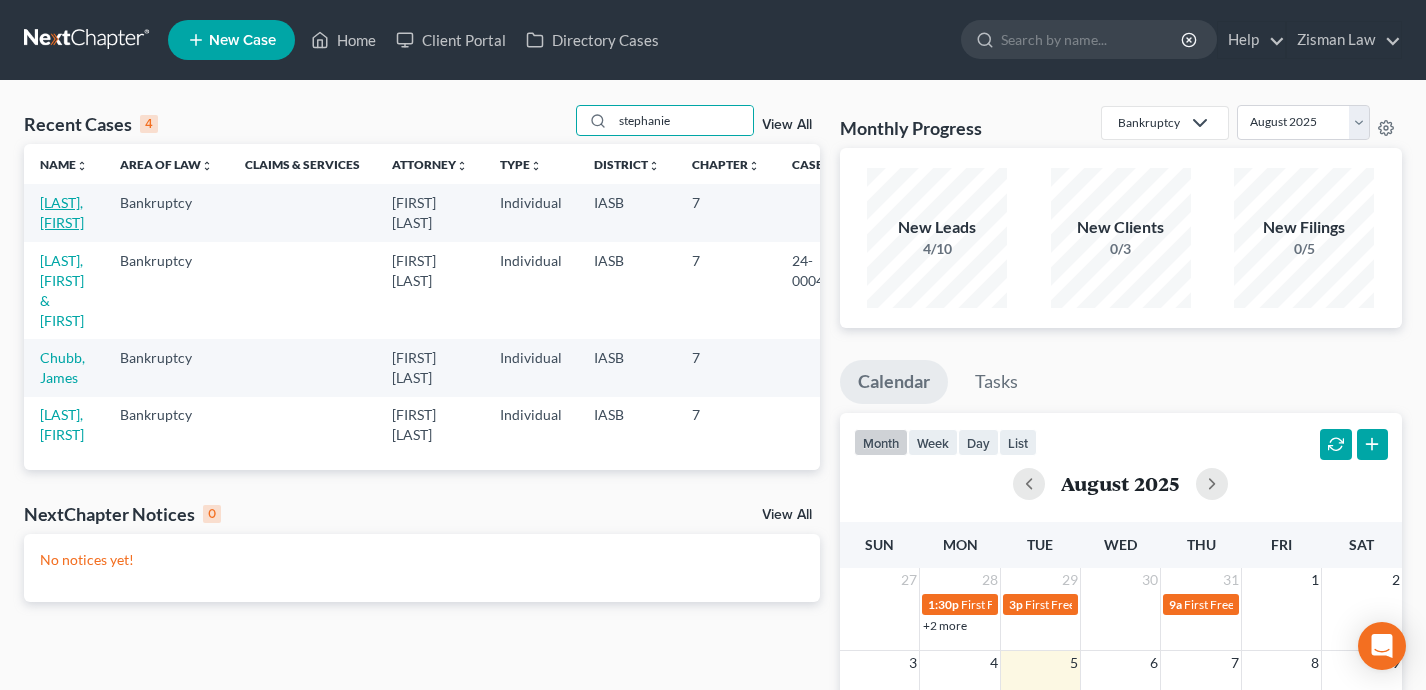 click on "[LAST], [FIRST]" at bounding box center (62, 212) 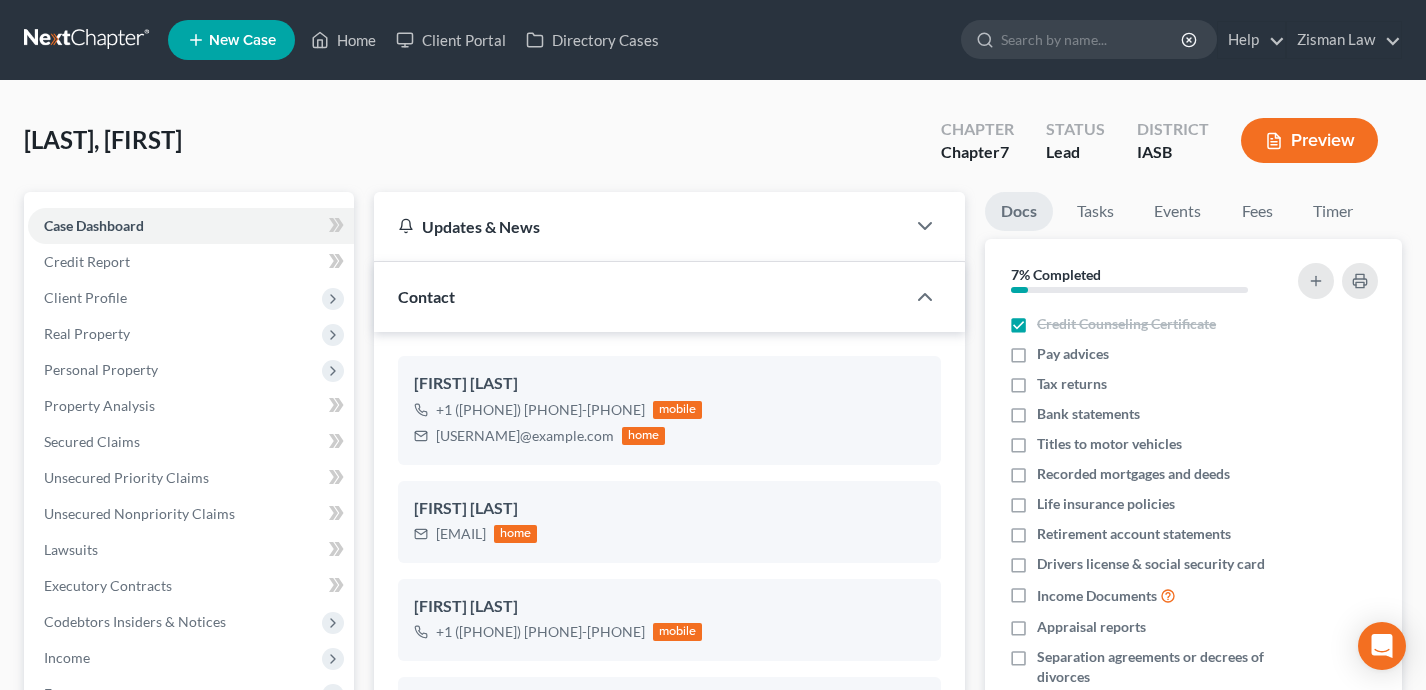 scroll, scrollTop: 867, scrollLeft: 0, axis: vertical 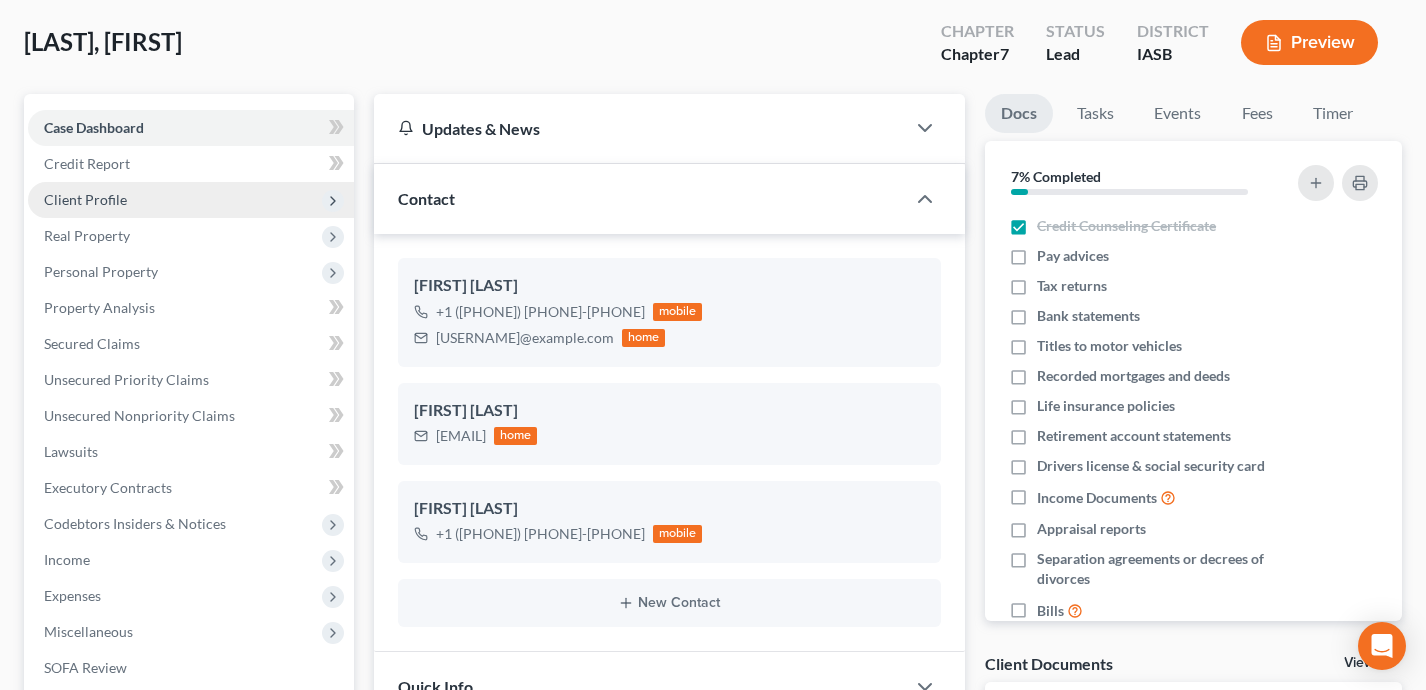 click on "Client Profile" at bounding box center [191, 200] 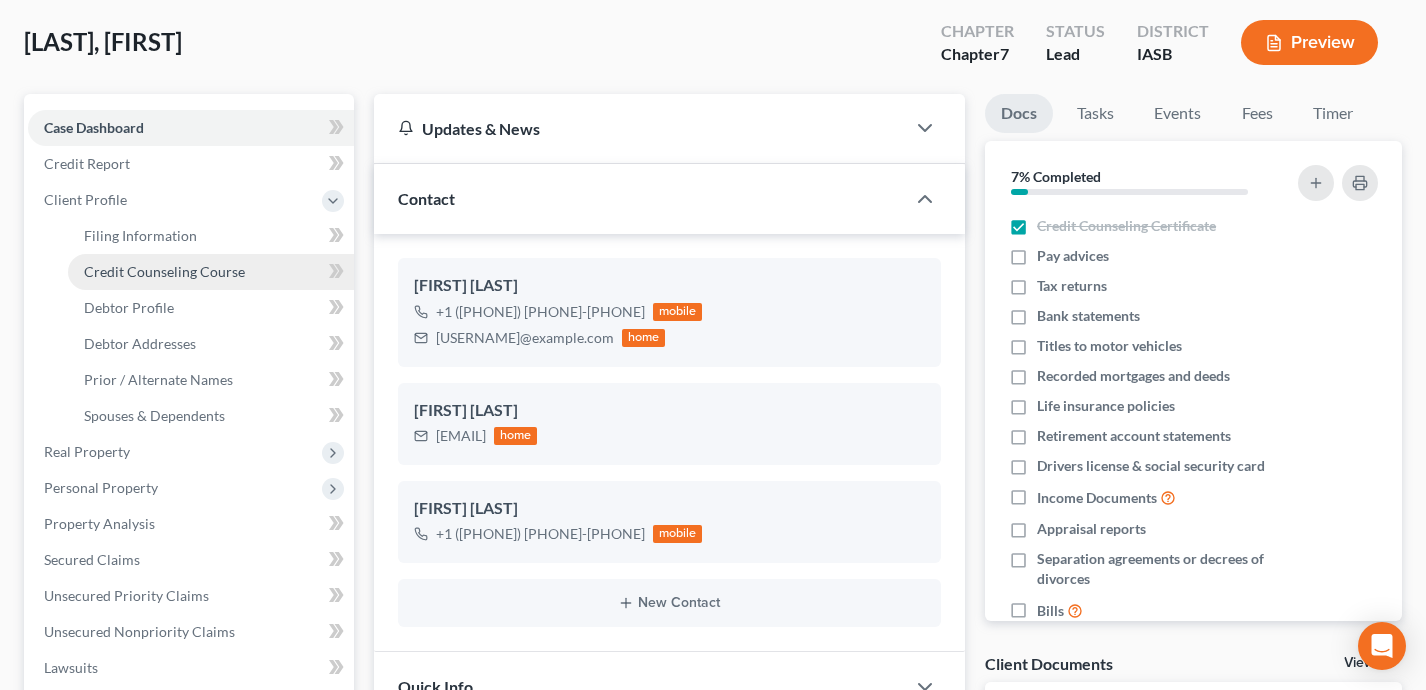 click on "Credit Counseling Course" at bounding box center [164, 271] 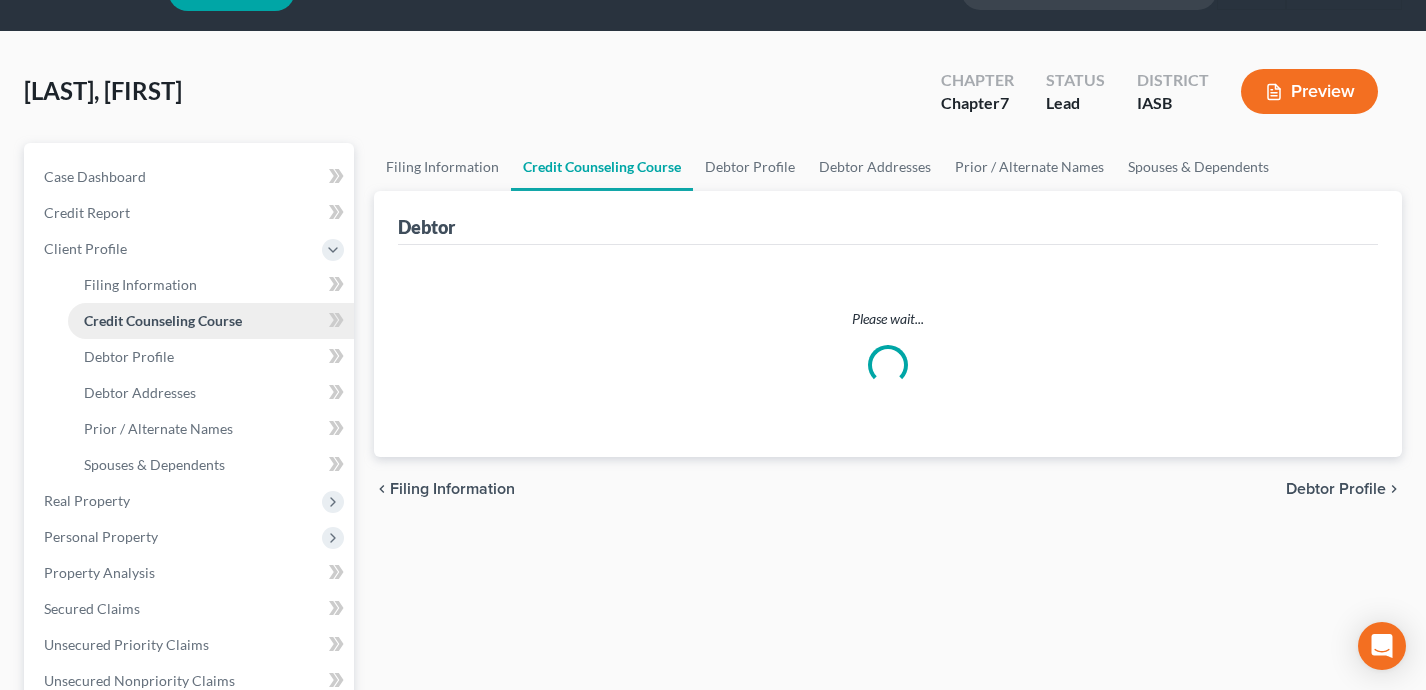 scroll, scrollTop: 0, scrollLeft: 0, axis: both 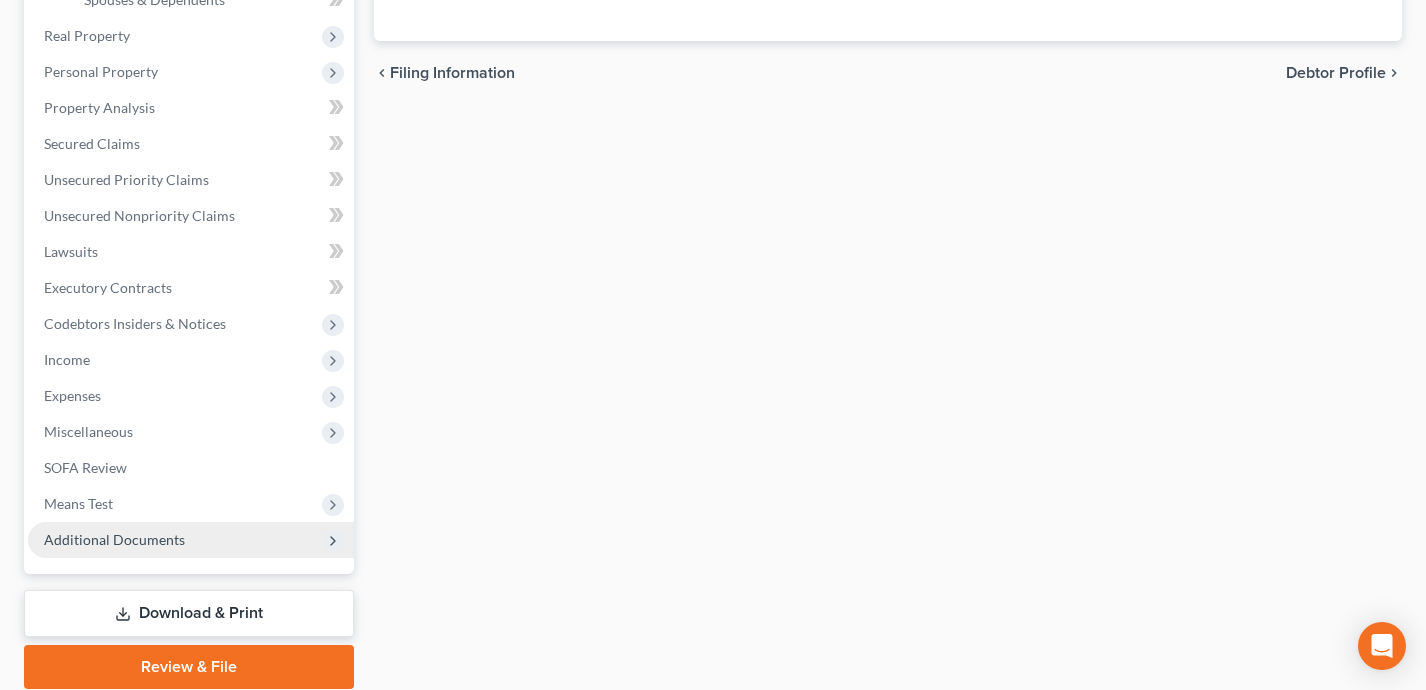 click on "Additional Documents" at bounding box center [191, 540] 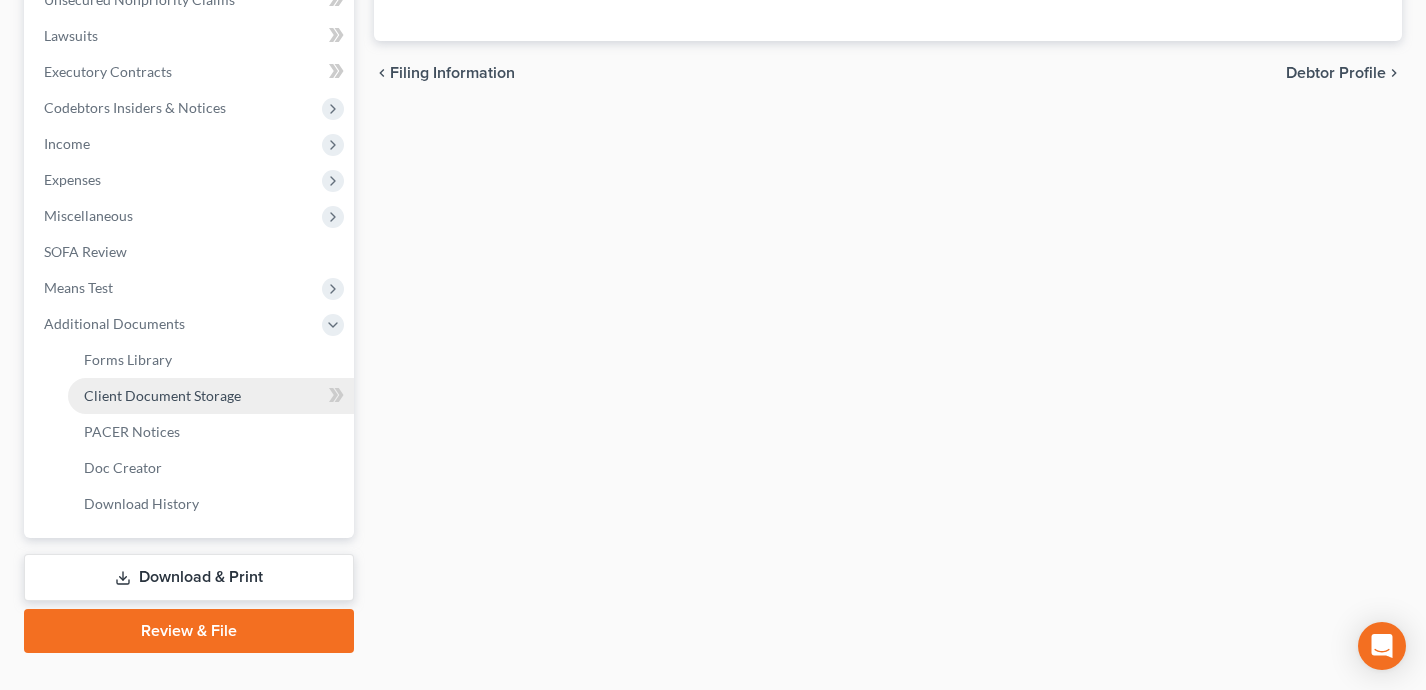 click on "Client Document Storage" at bounding box center (162, 395) 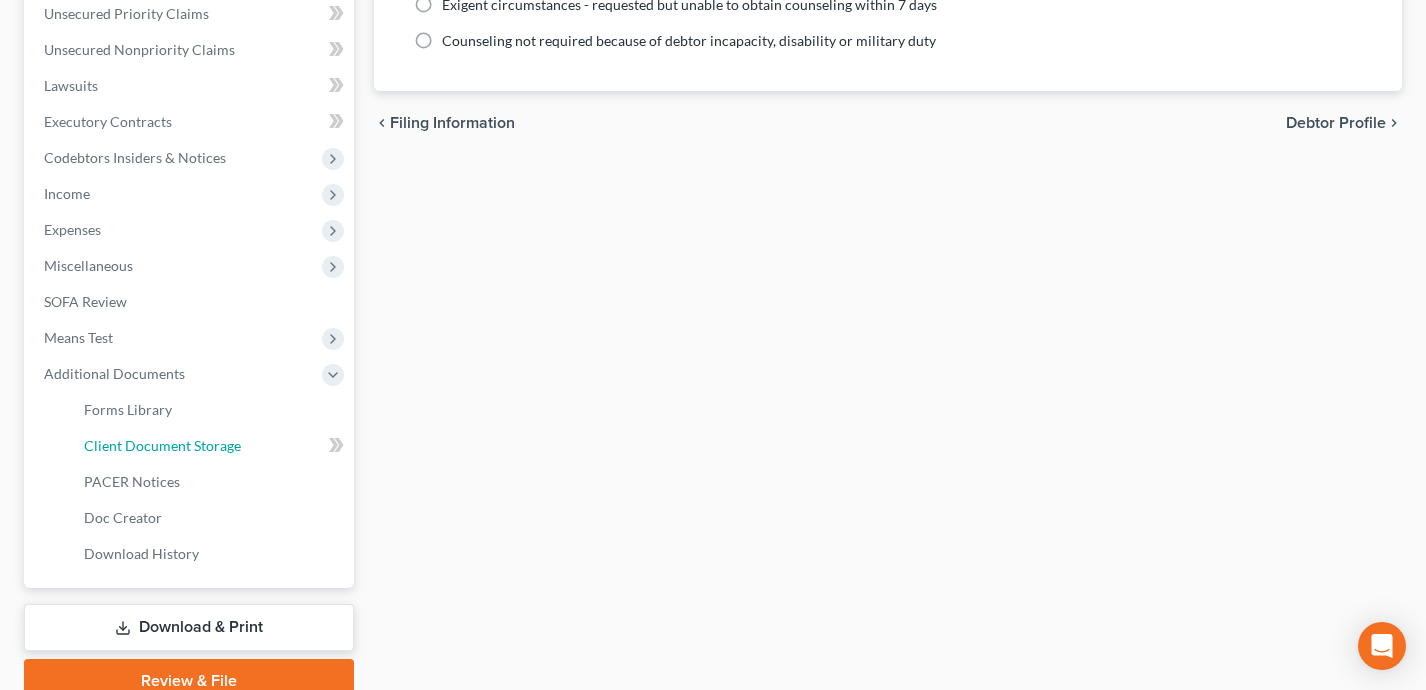 select on "0" 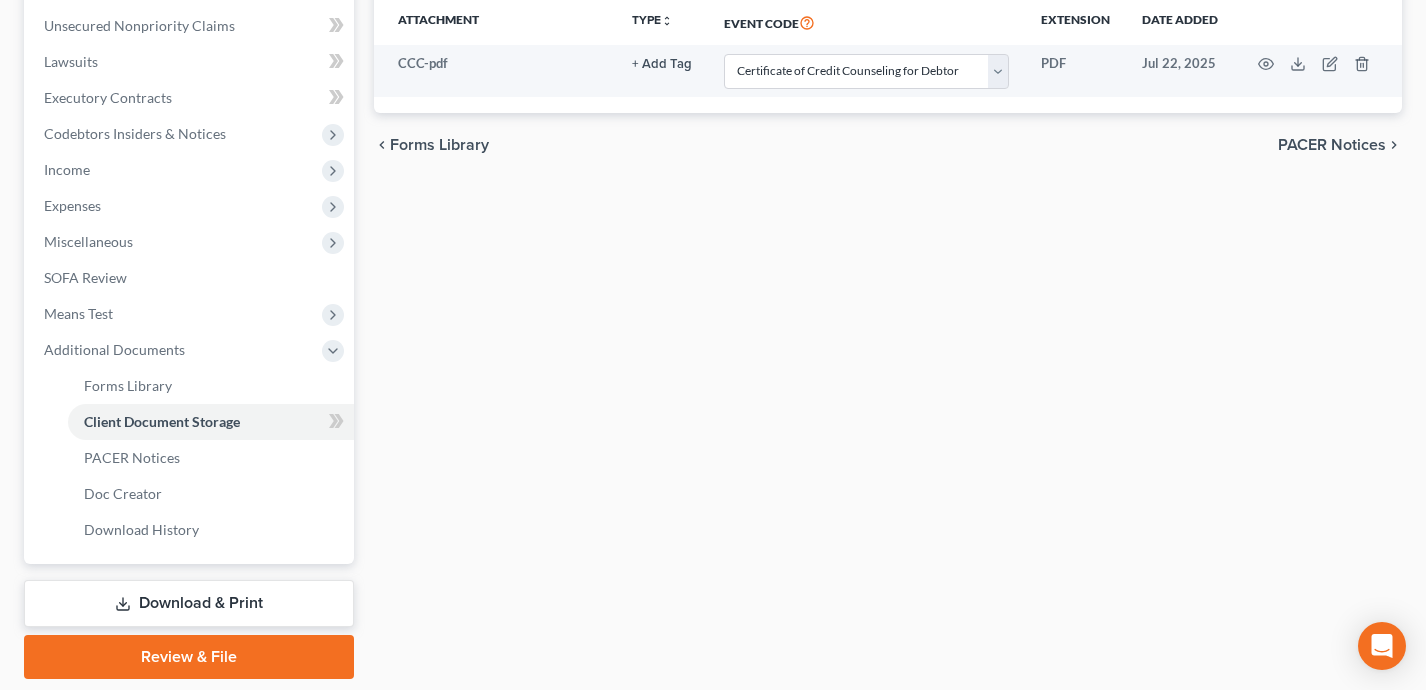 scroll, scrollTop: 551, scrollLeft: 0, axis: vertical 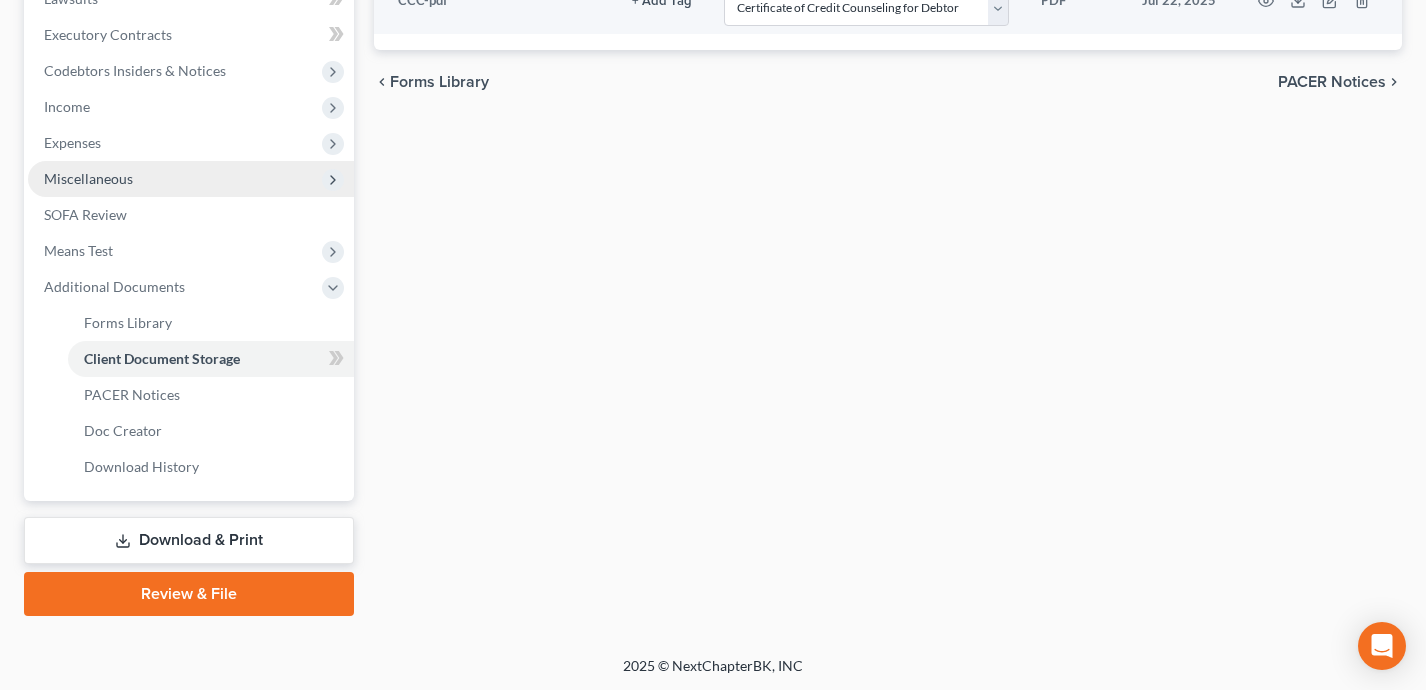 click on "Miscellaneous" at bounding box center (191, 179) 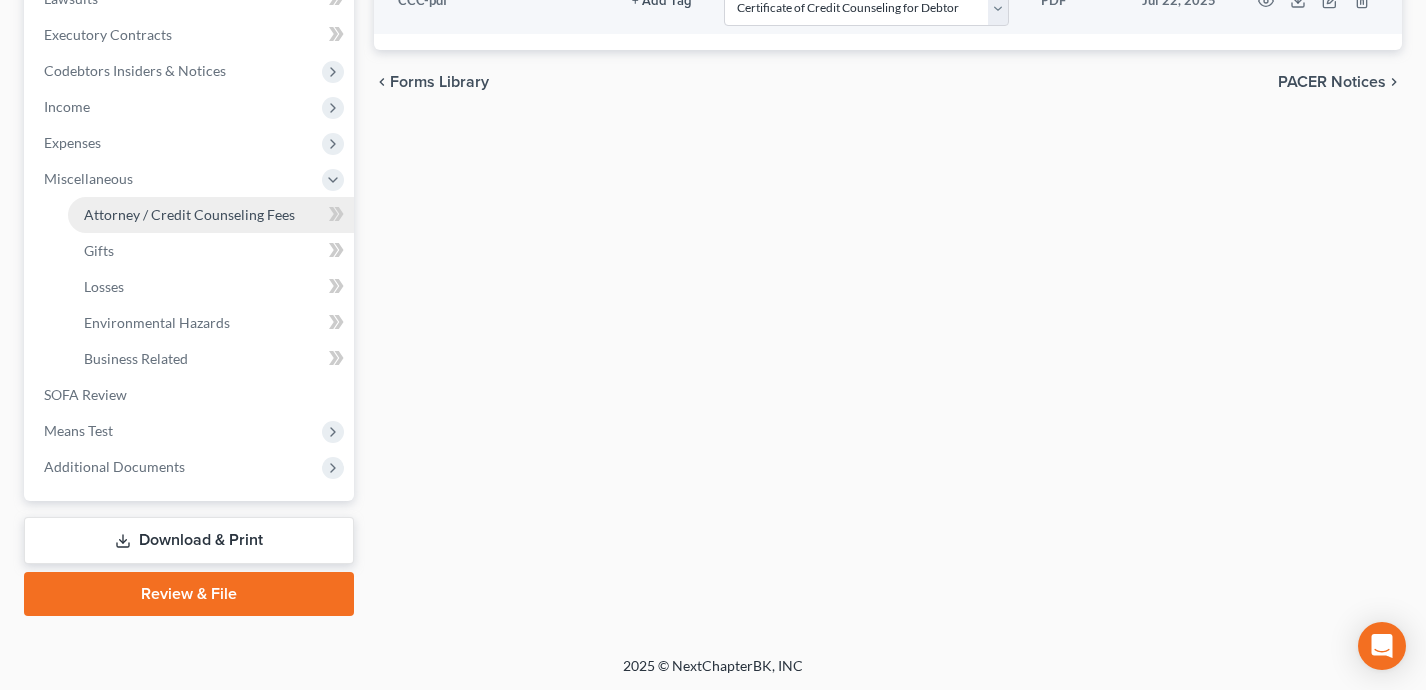 click on "Attorney / Credit Counseling Fees" at bounding box center [189, 214] 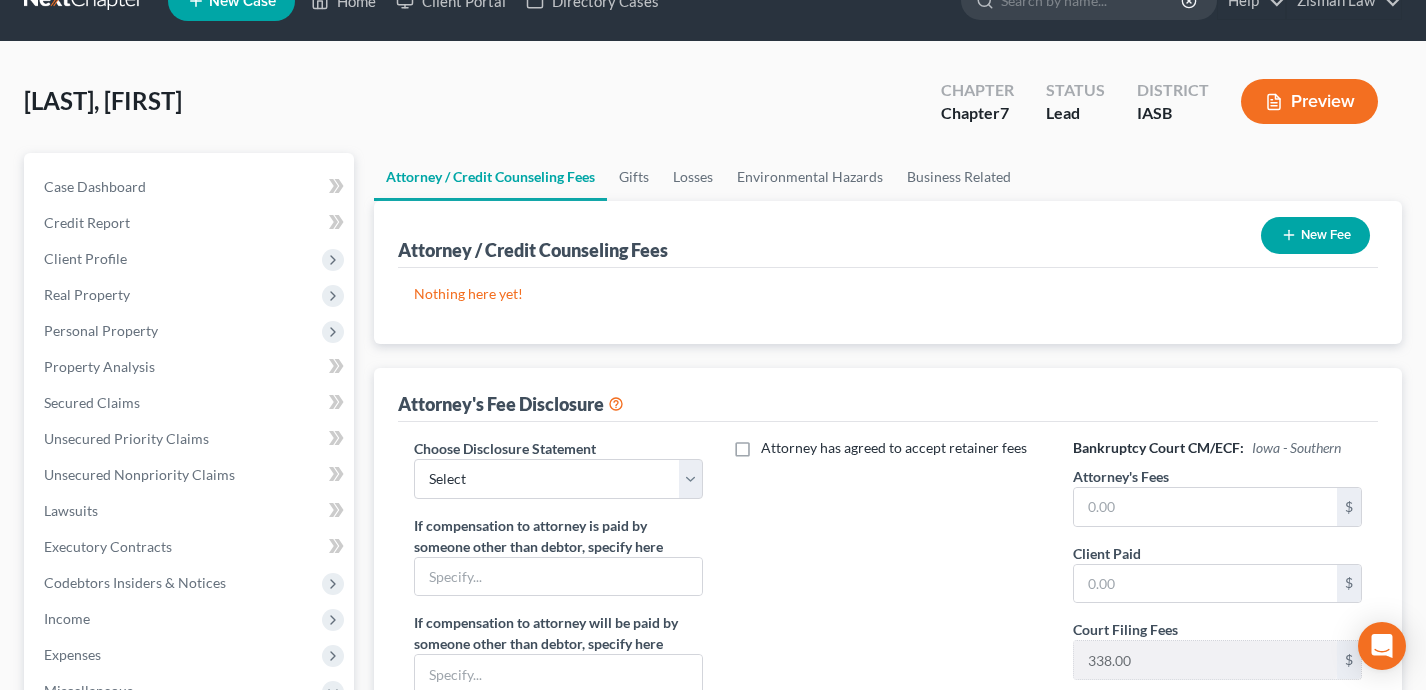 scroll, scrollTop: 0, scrollLeft: 0, axis: both 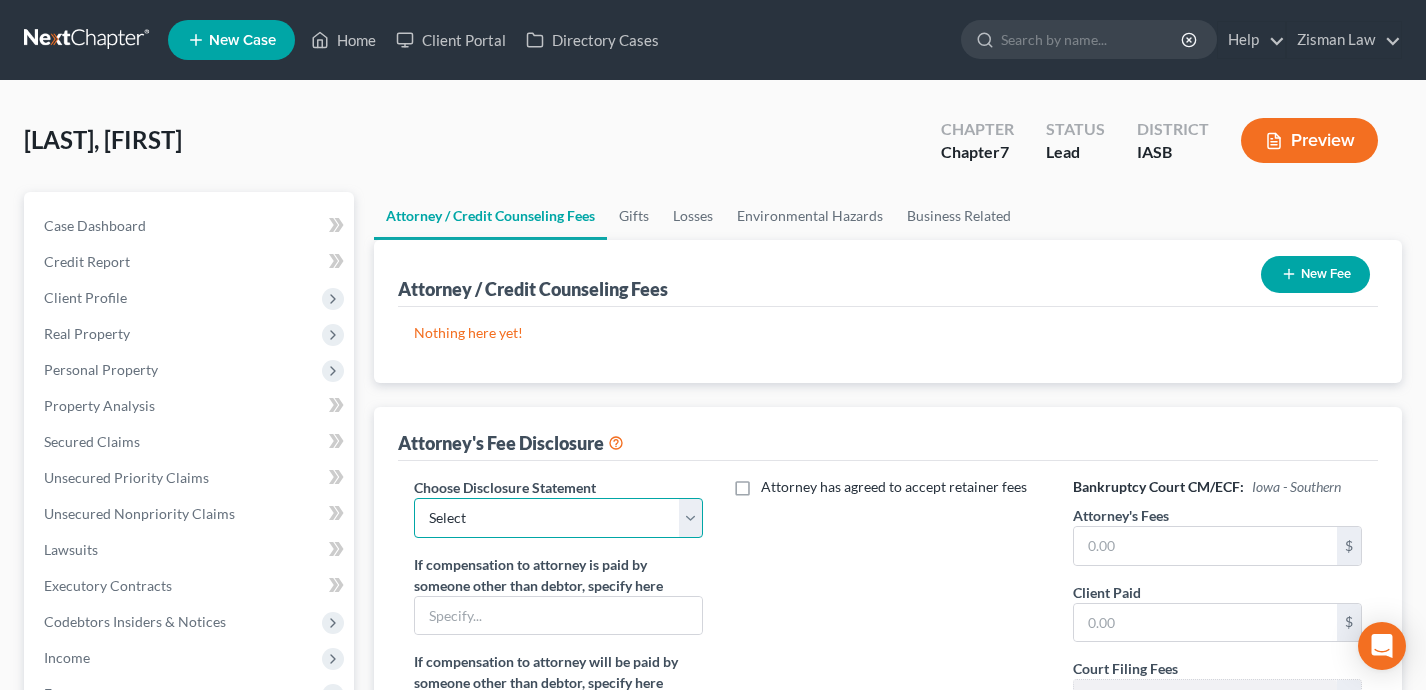 click on "Select [FIRST] [LAST]" at bounding box center (559, 518) 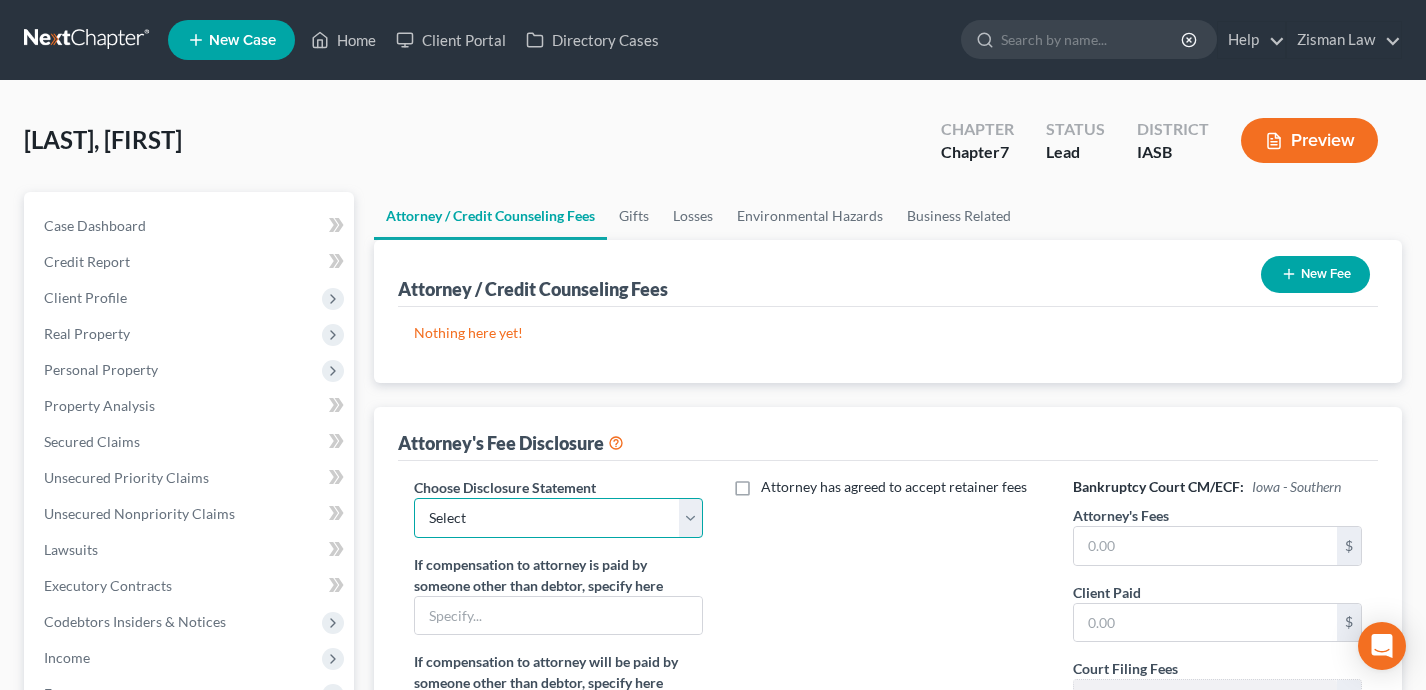 select on "0" 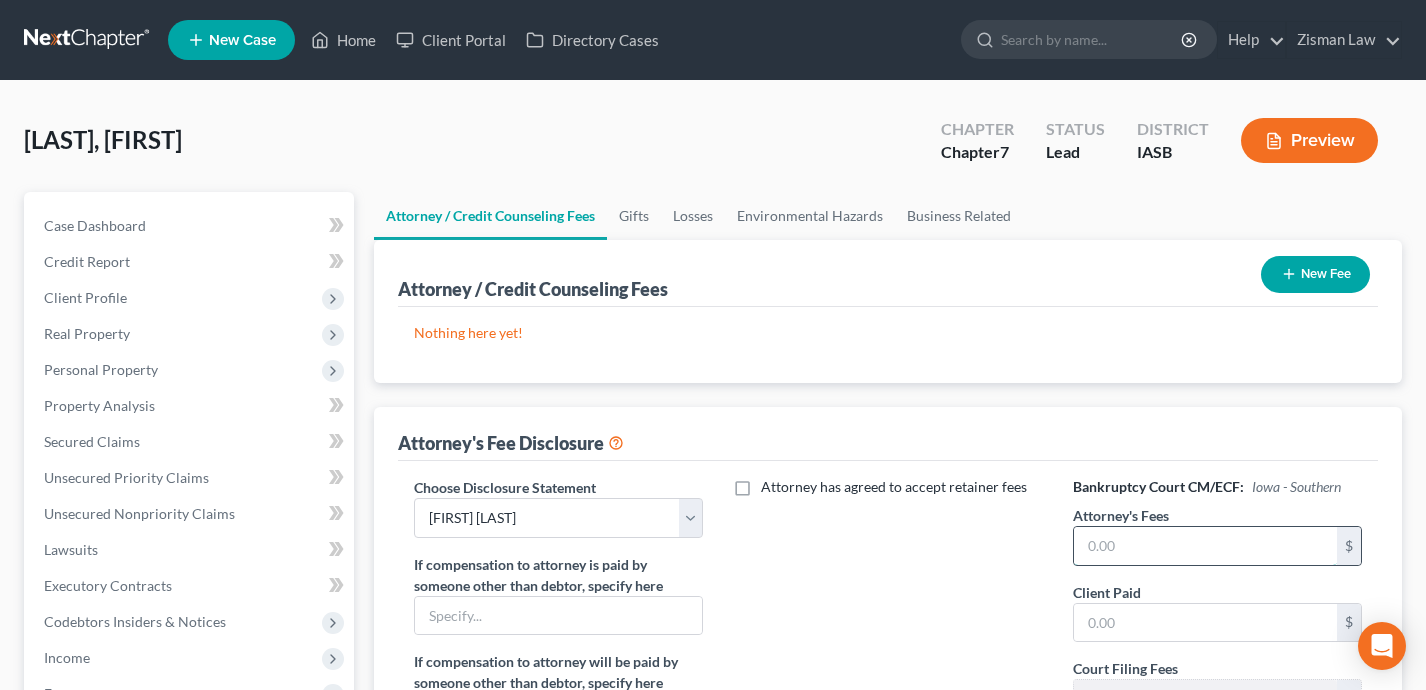 click at bounding box center (1206, 546) 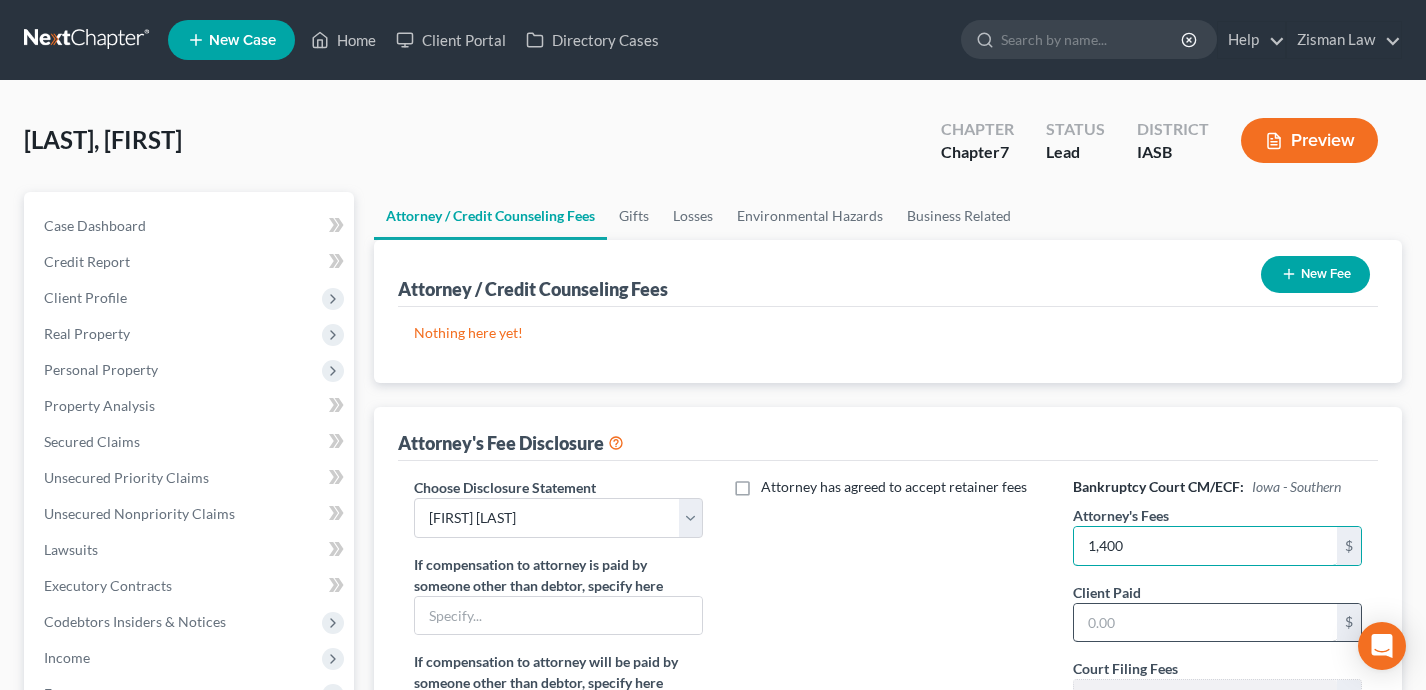 type on "1,400" 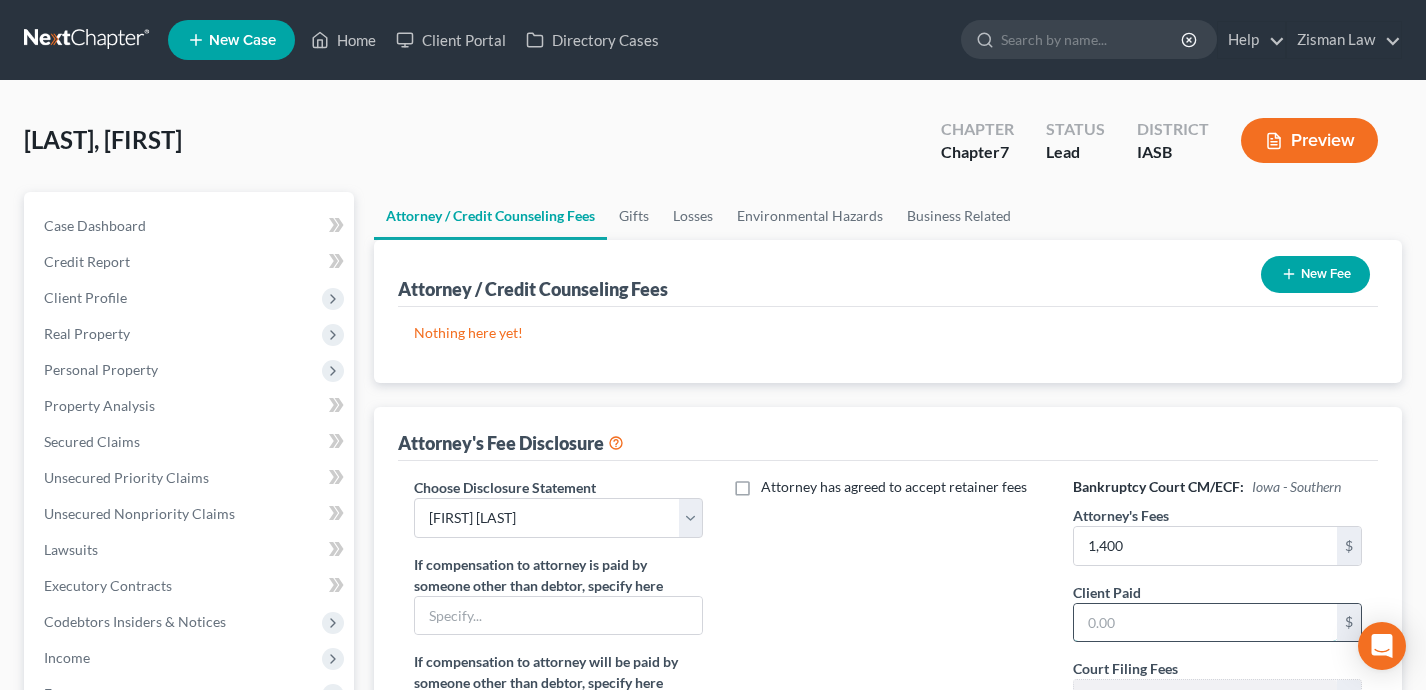 click at bounding box center [1206, 623] 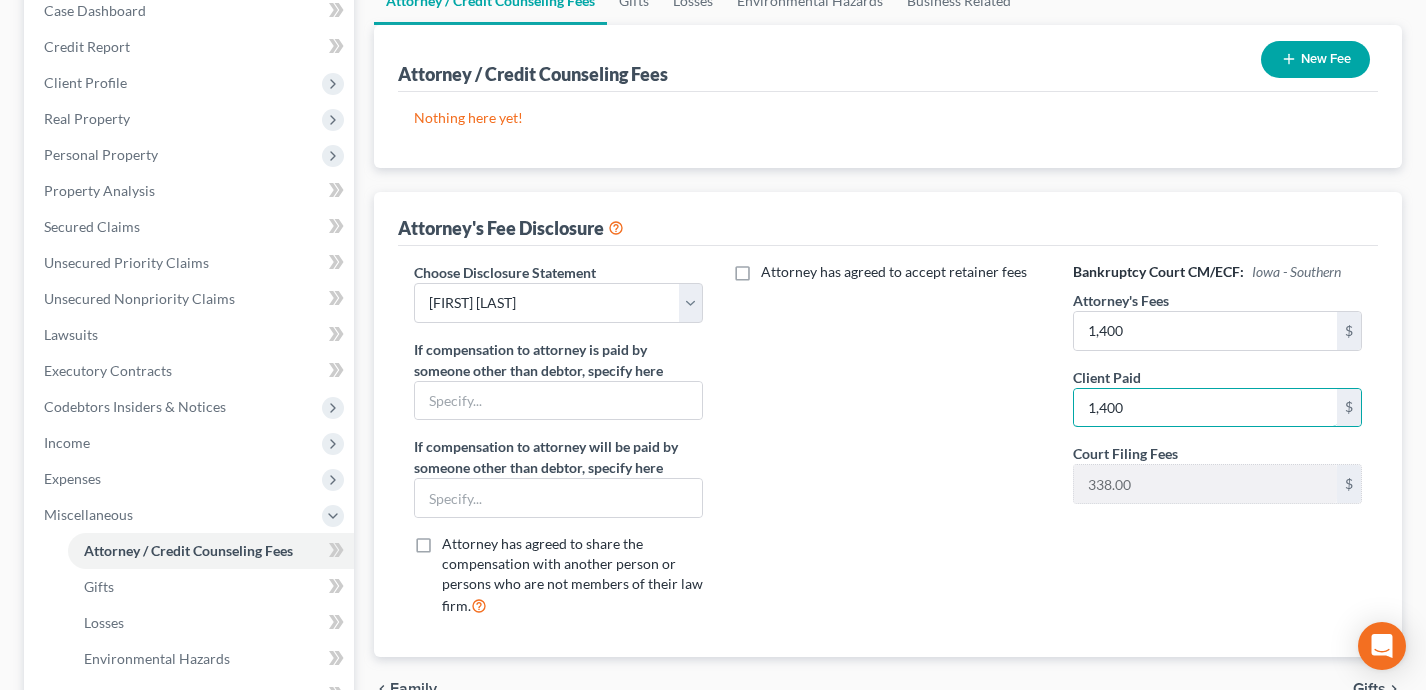 scroll, scrollTop: 226, scrollLeft: 0, axis: vertical 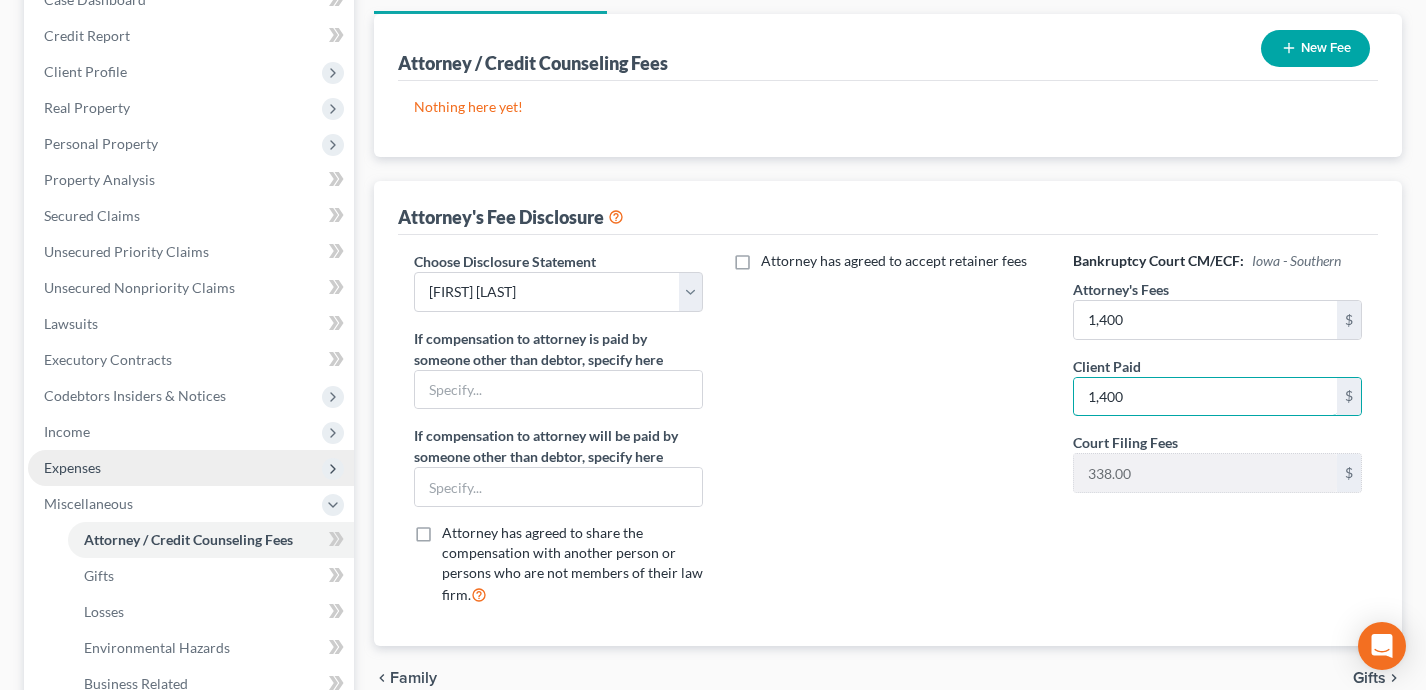type on "1,400" 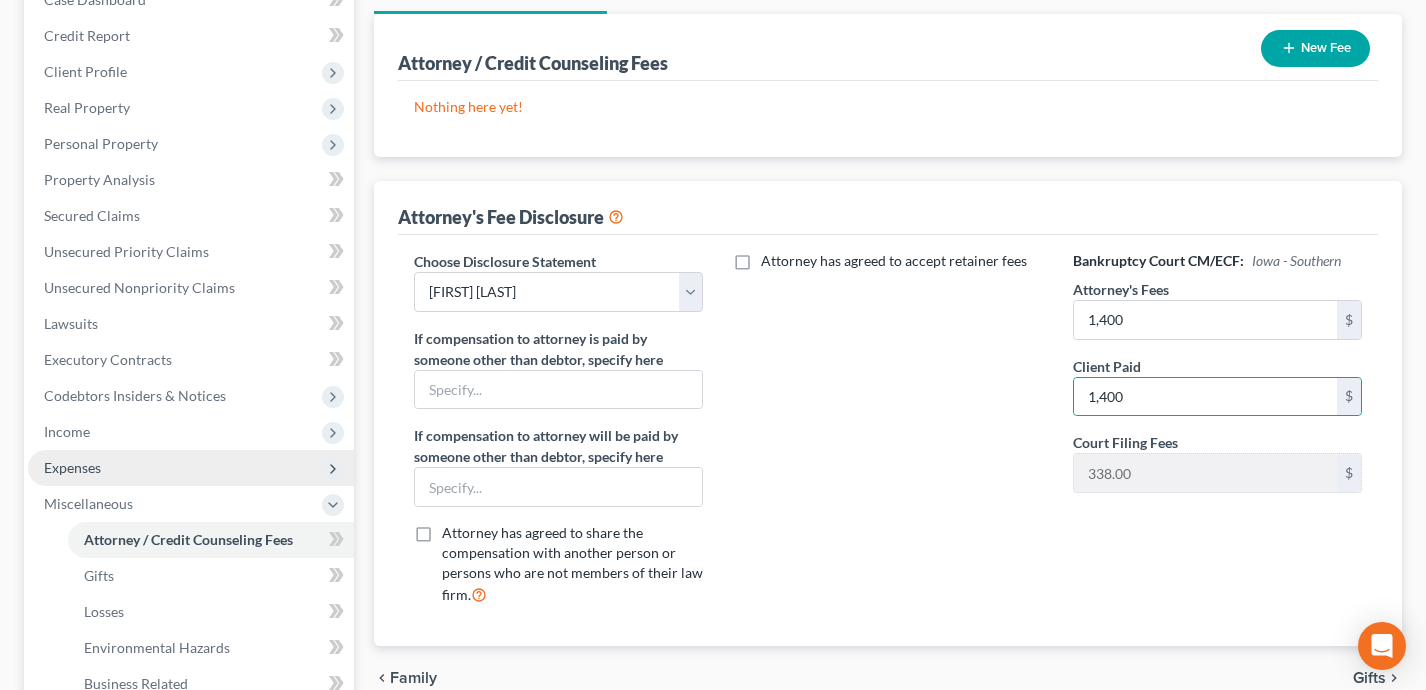 click on "Expenses" at bounding box center [191, 468] 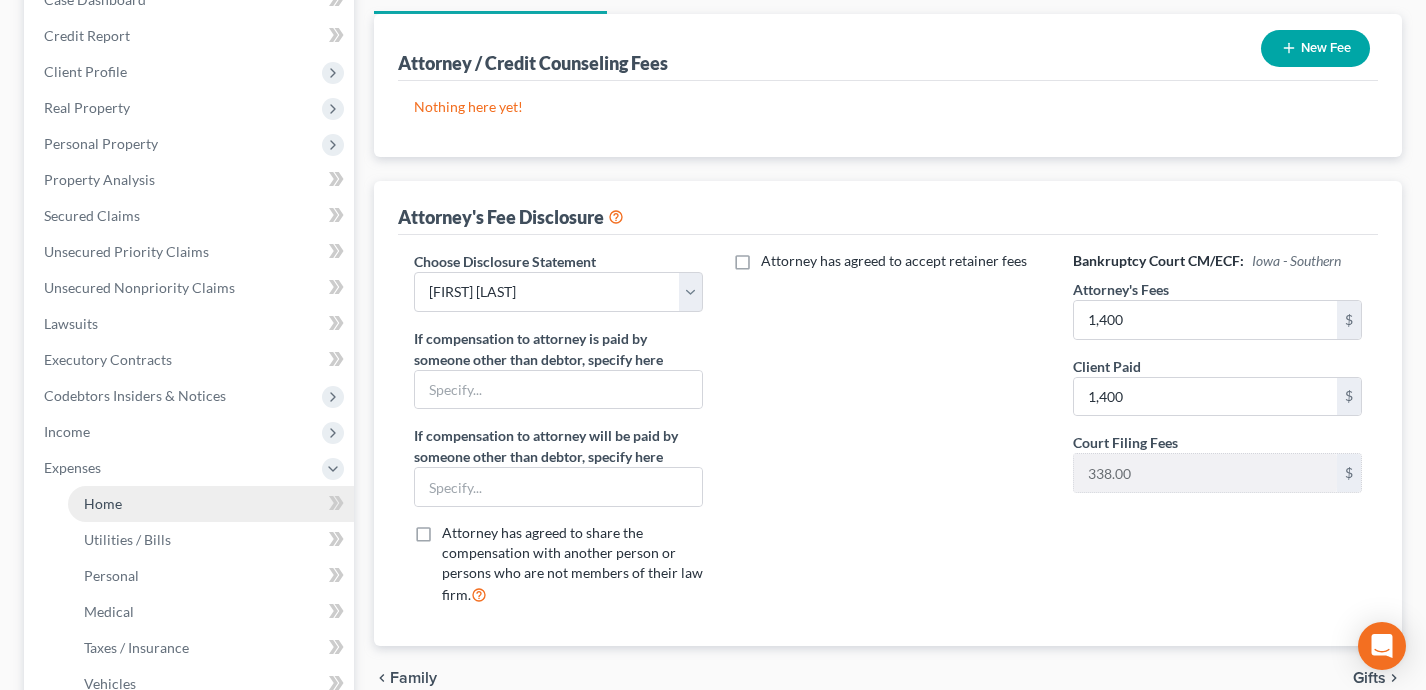 click on "Home" at bounding box center [211, 504] 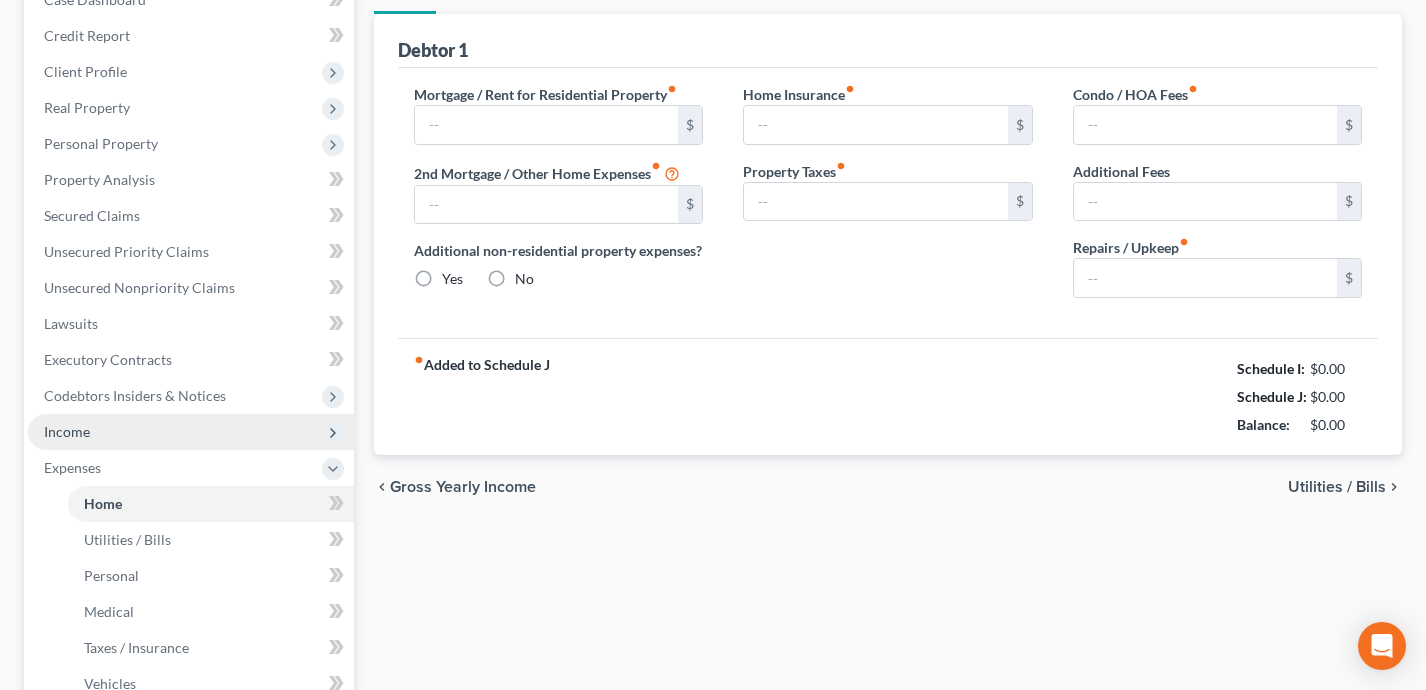 type on "229.50" 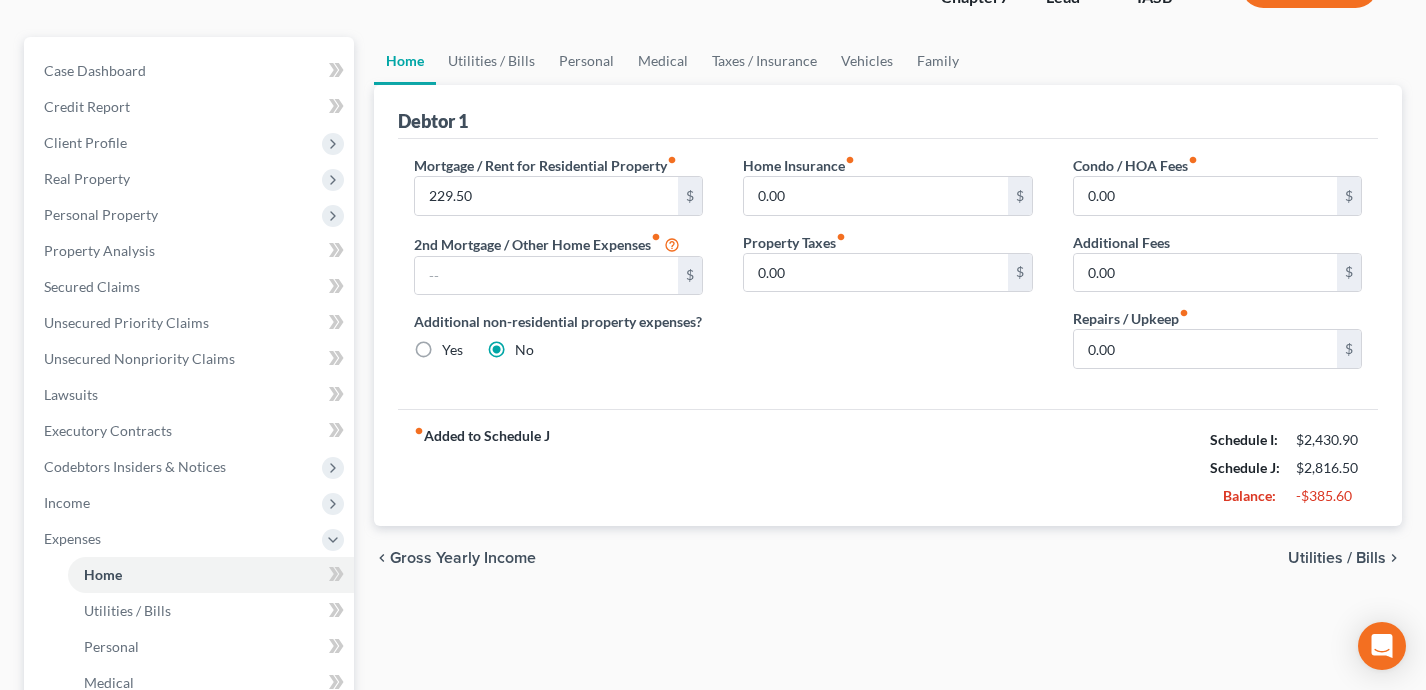 scroll, scrollTop: 157, scrollLeft: 0, axis: vertical 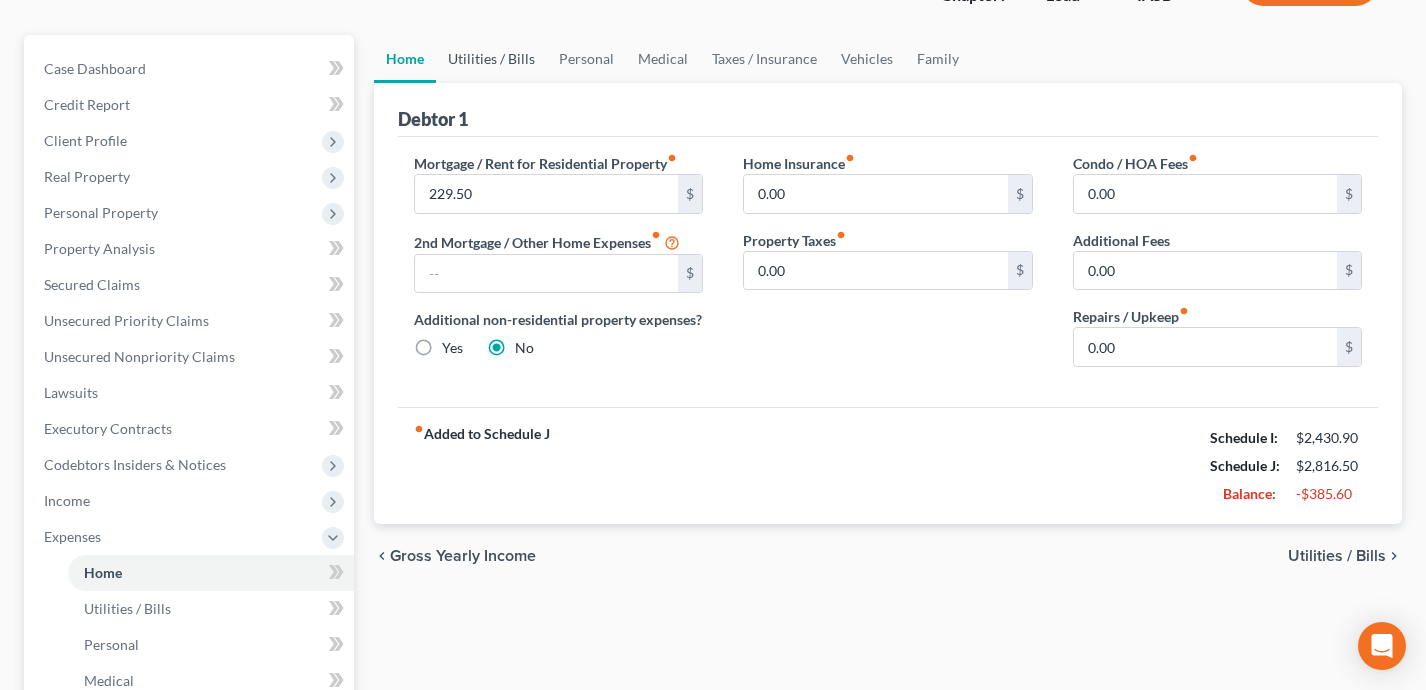 click on "Utilities / Bills" at bounding box center (491, 59) 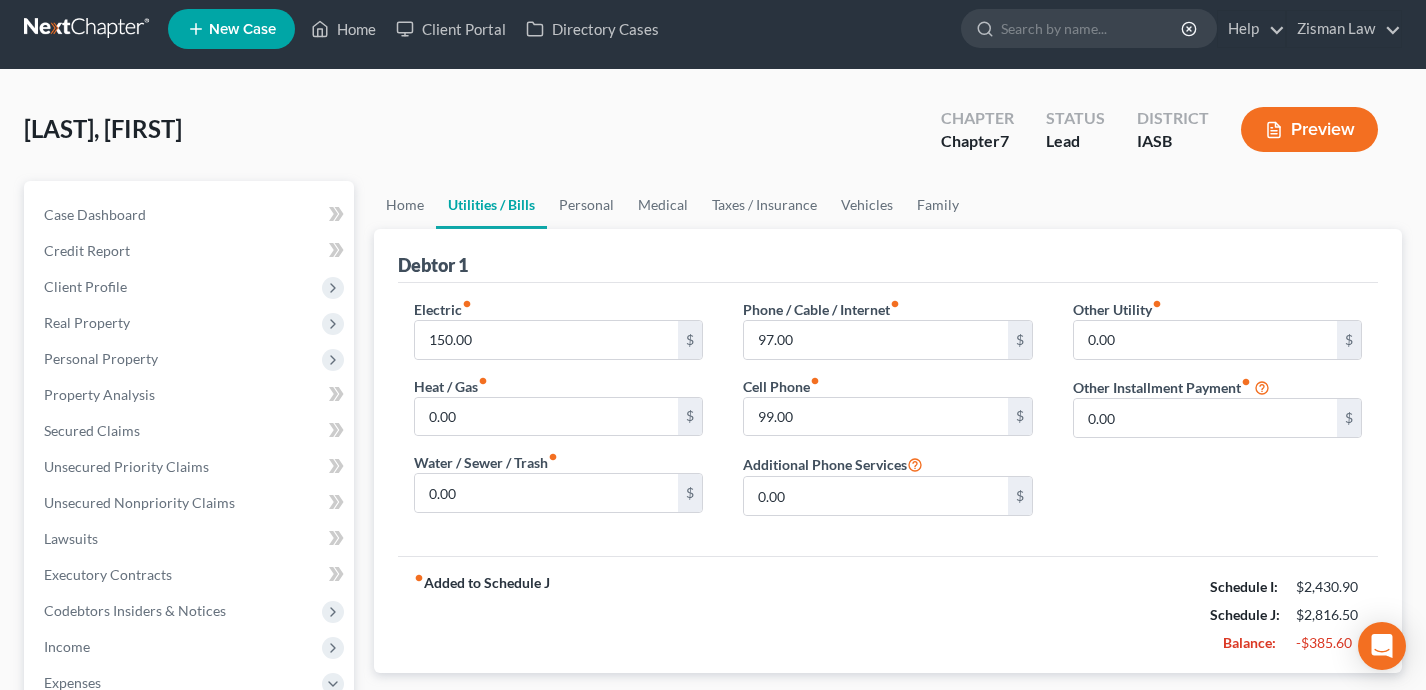 scroll, scrollTop: 27, scrollLeft: 0, axis: vertical 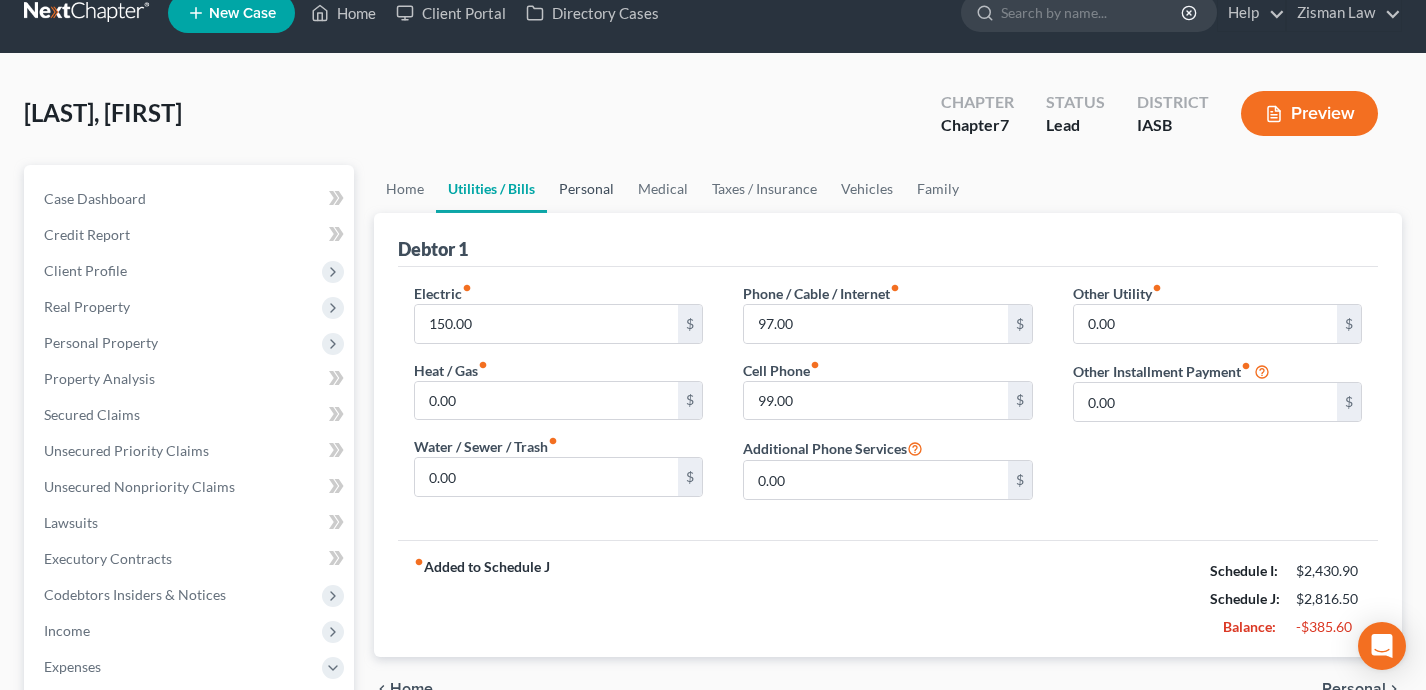 click on "Personal" at bounding box center (586, 189) 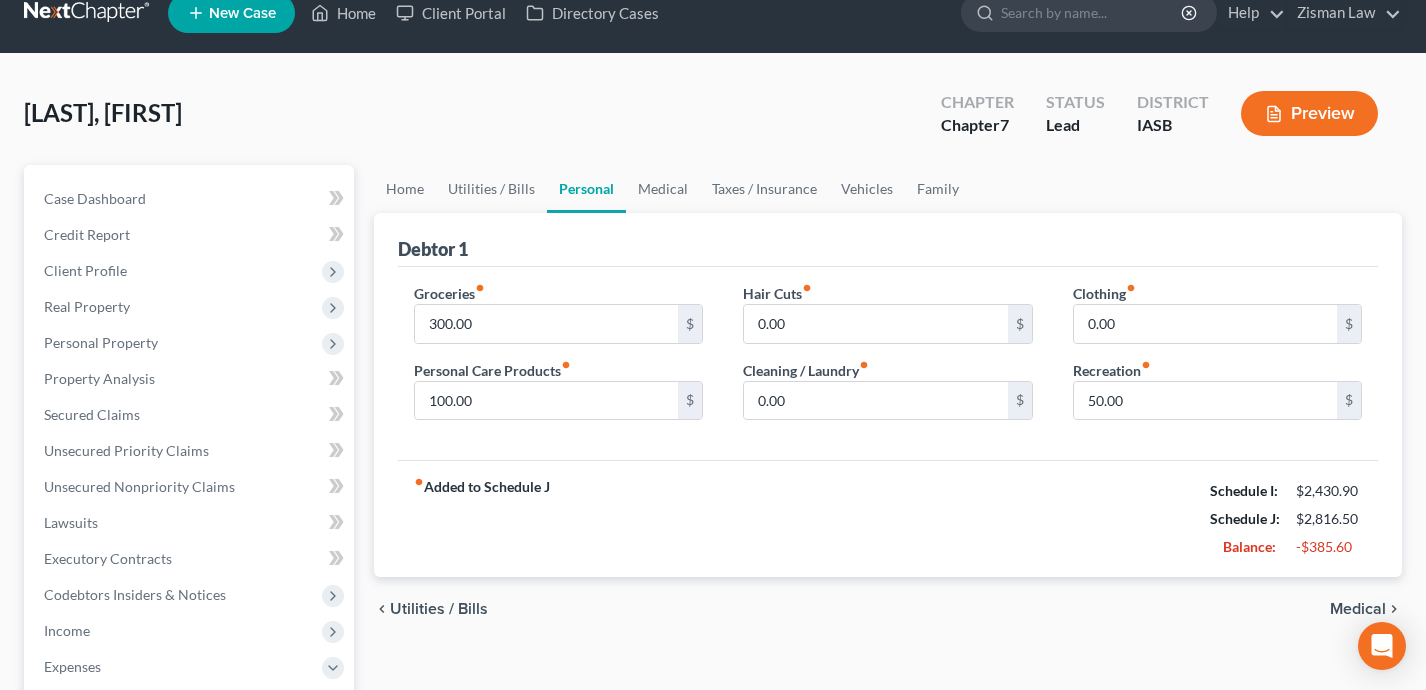 scroll, scrollTop: 0, scrollLeft: 0, axis: both 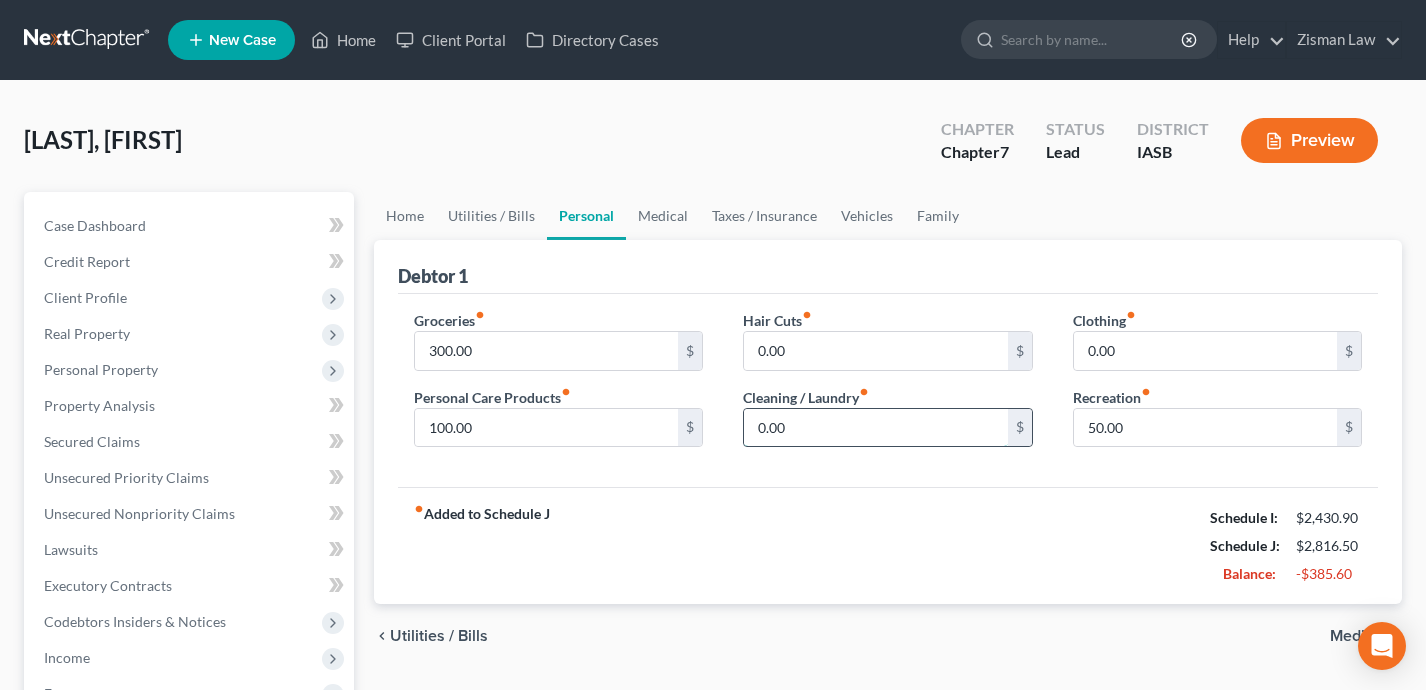 click on "0.00" at bounding box center [876, 428] 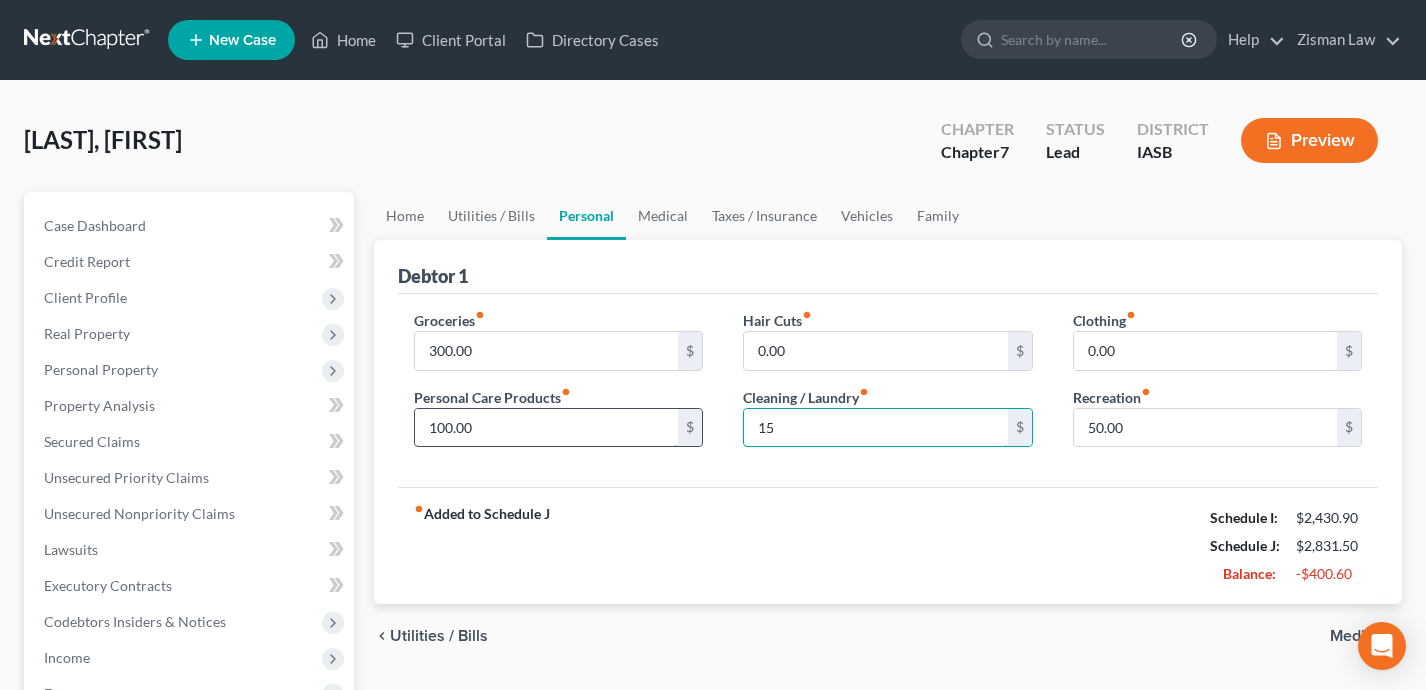 type on "15" 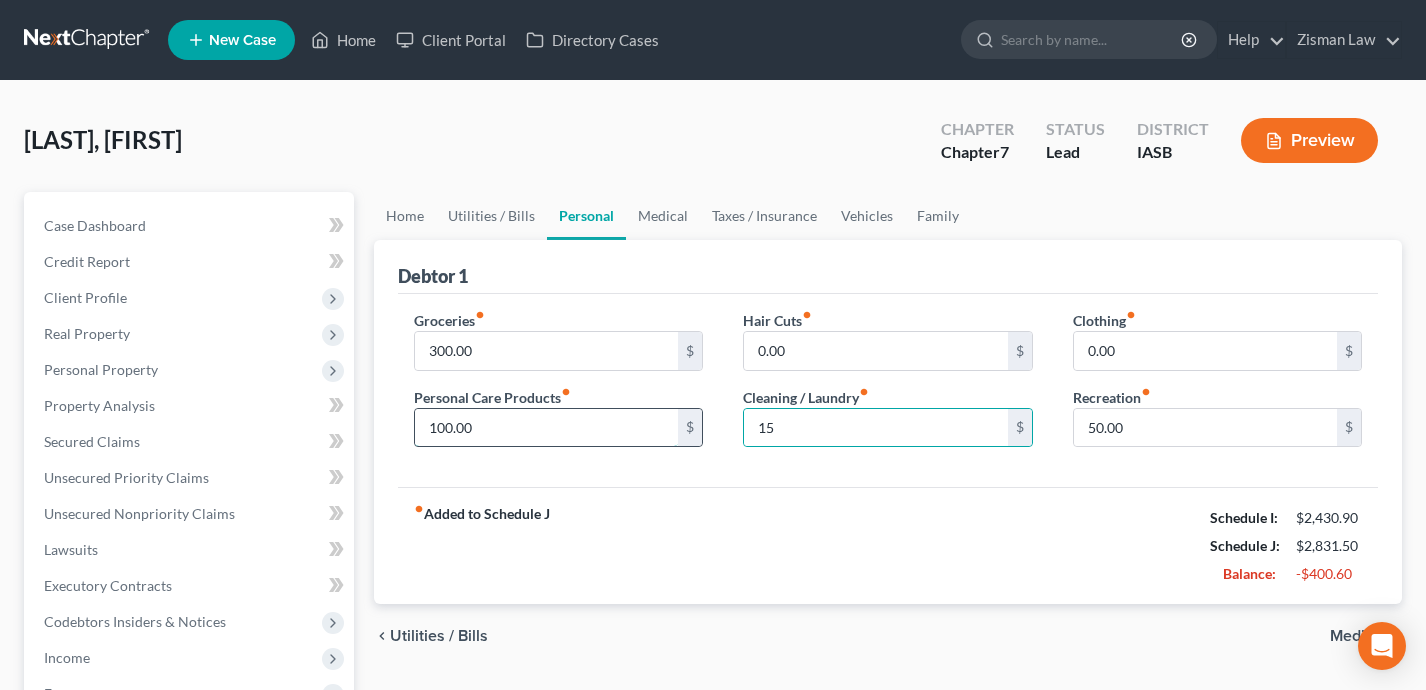 click on "100.00" at bounding box center [547, 428] 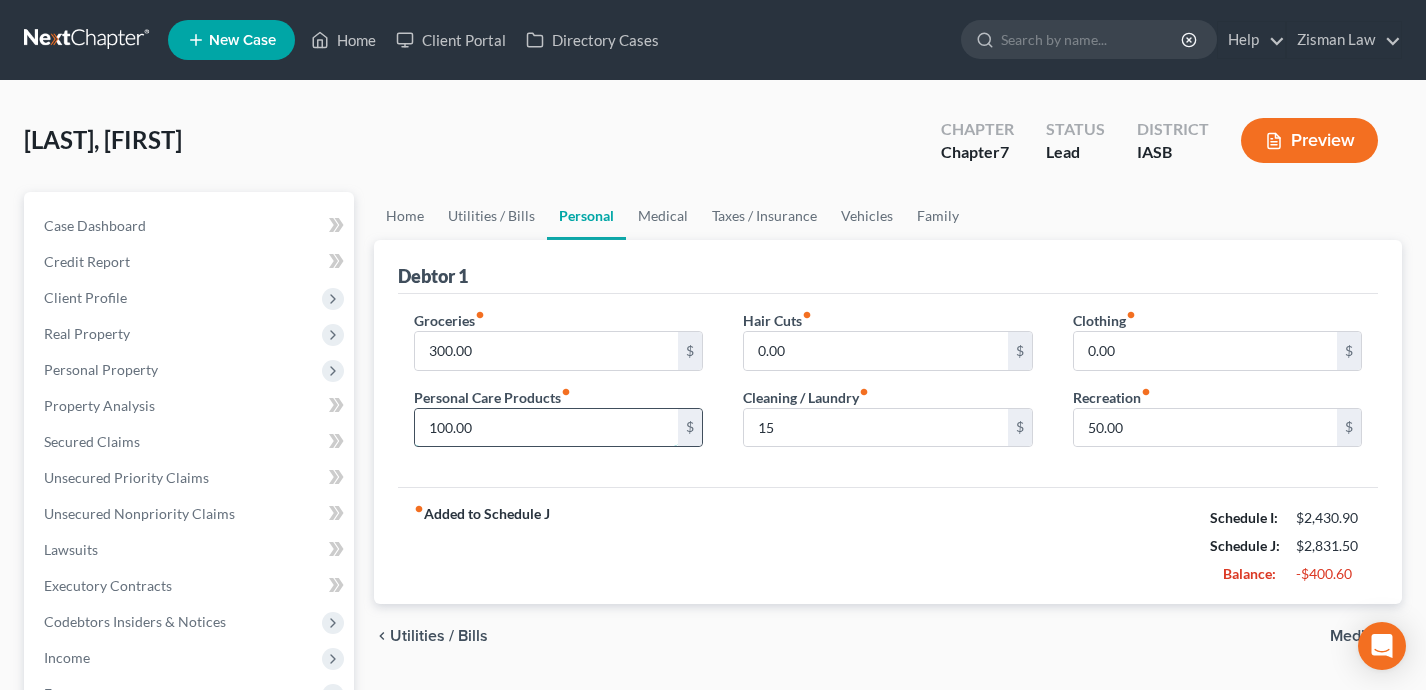 click on "100.00" at bounding box center (547, 428) 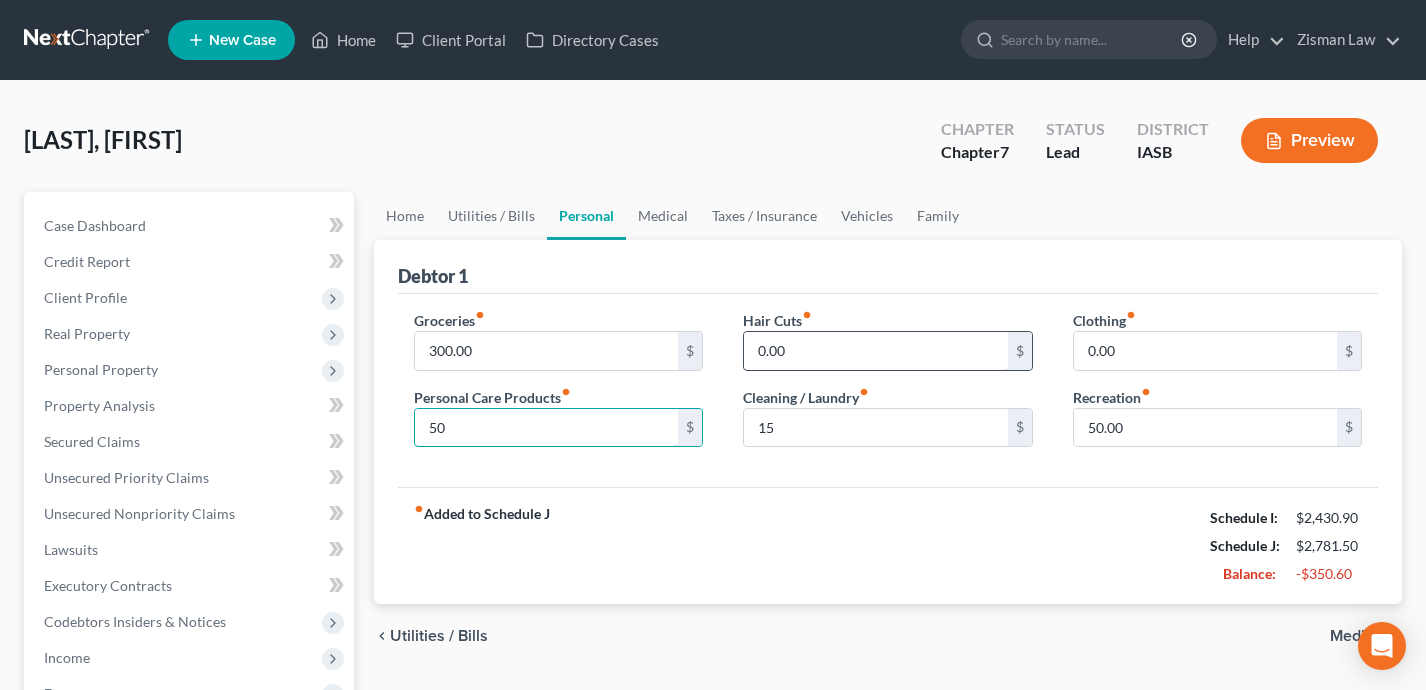 type on "50" 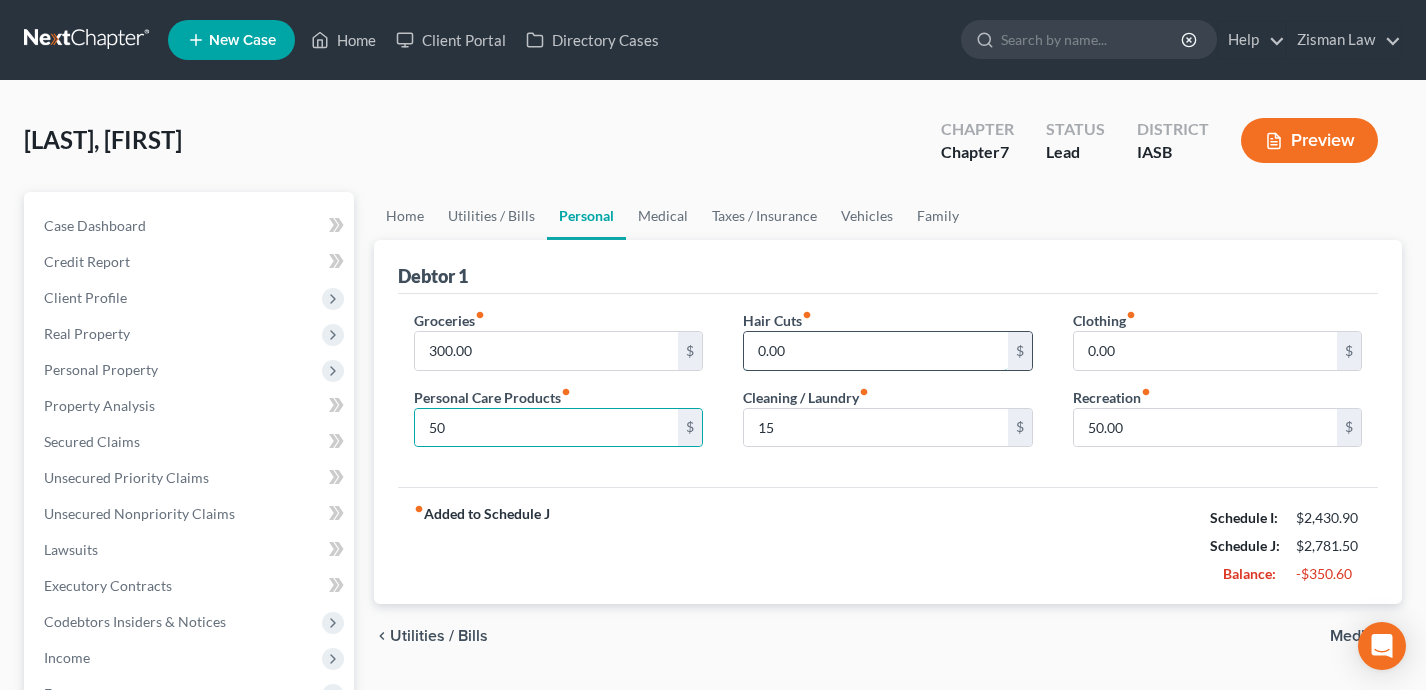click on "0.00" at bounding box center [876, 351] 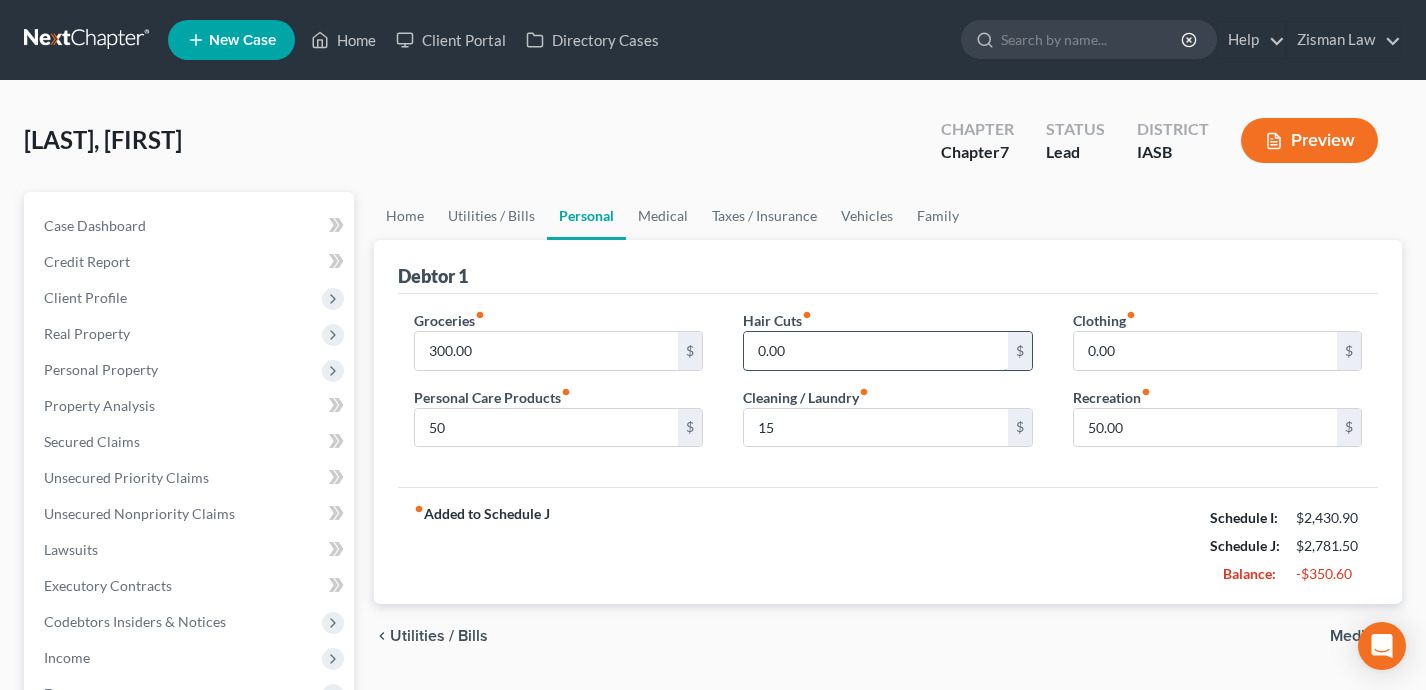 click on "0.00" at bounding box center [876, 351] 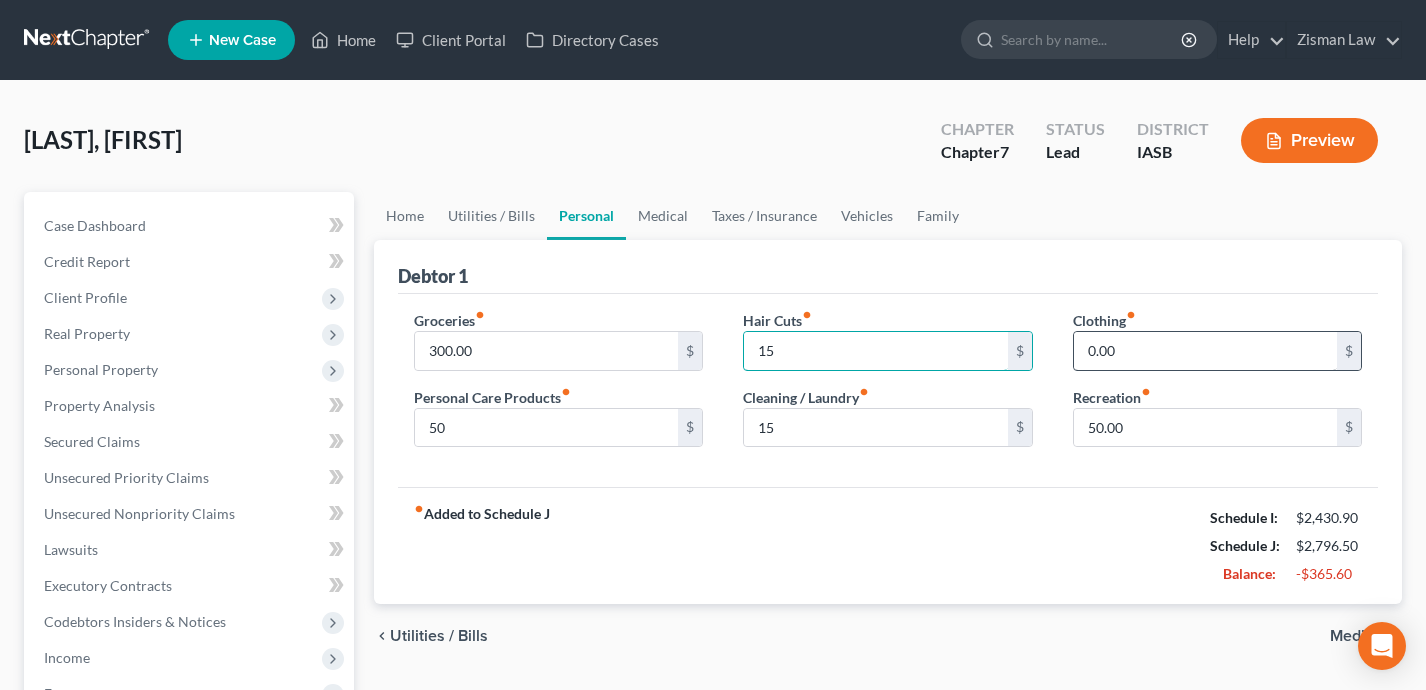 type on "15" 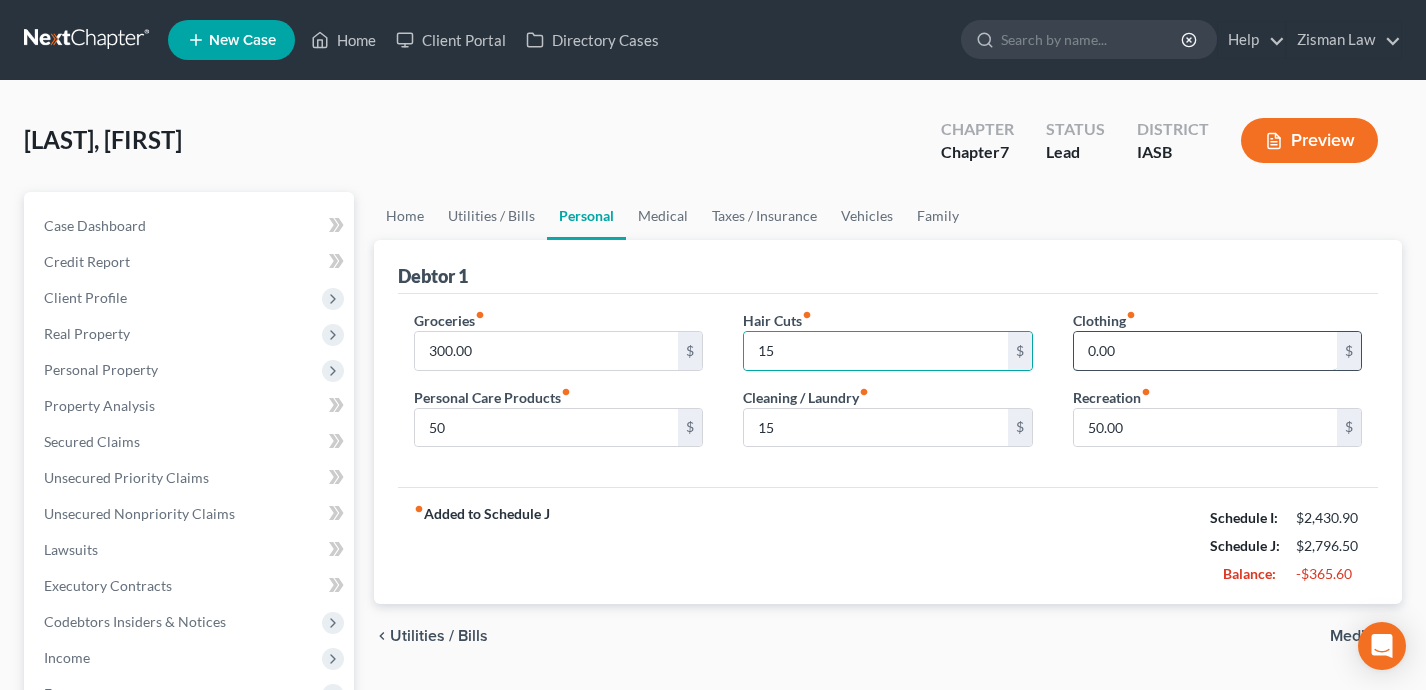 click on "0.00" at bounding box center [1206, 351] 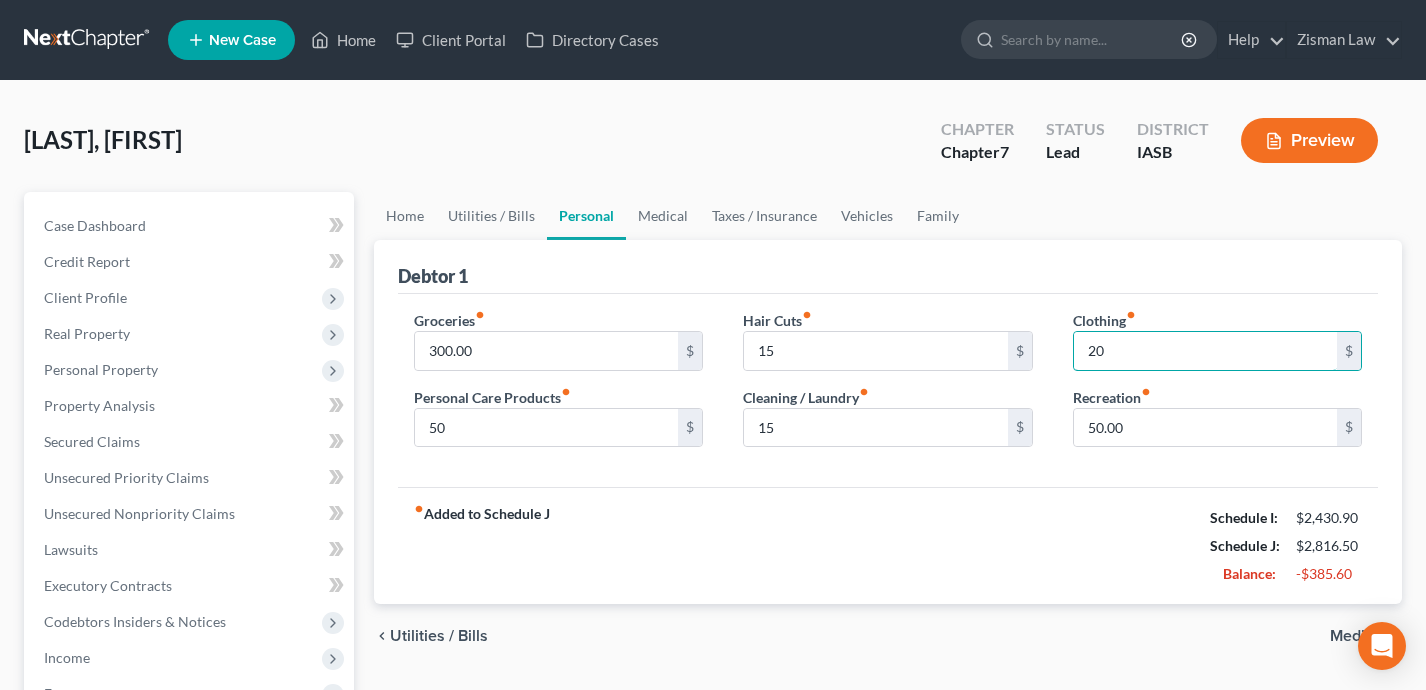 type on "20" 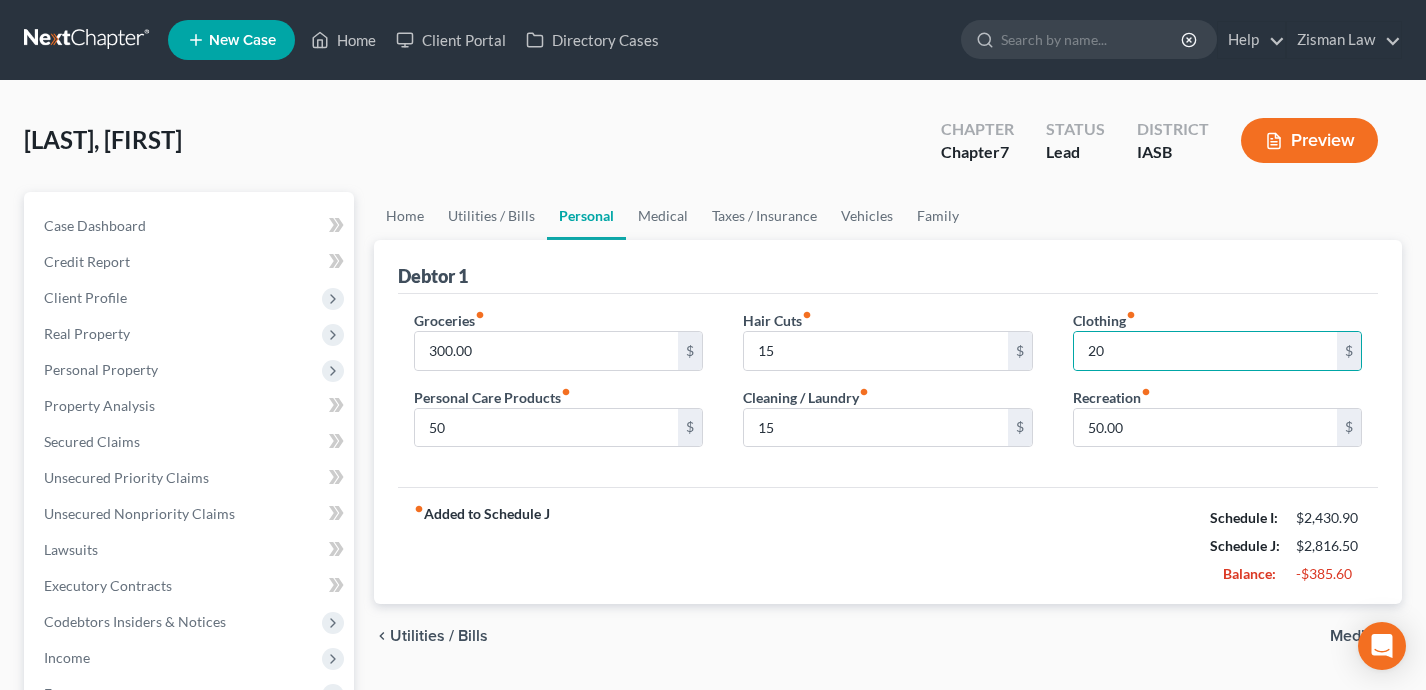 click on "fiber_manual_record  Added to Schedule J Schedule I: $2,430.90 Schedule J: $2,816.50 Balance: -$385.60" at bounding box center (888, 545) 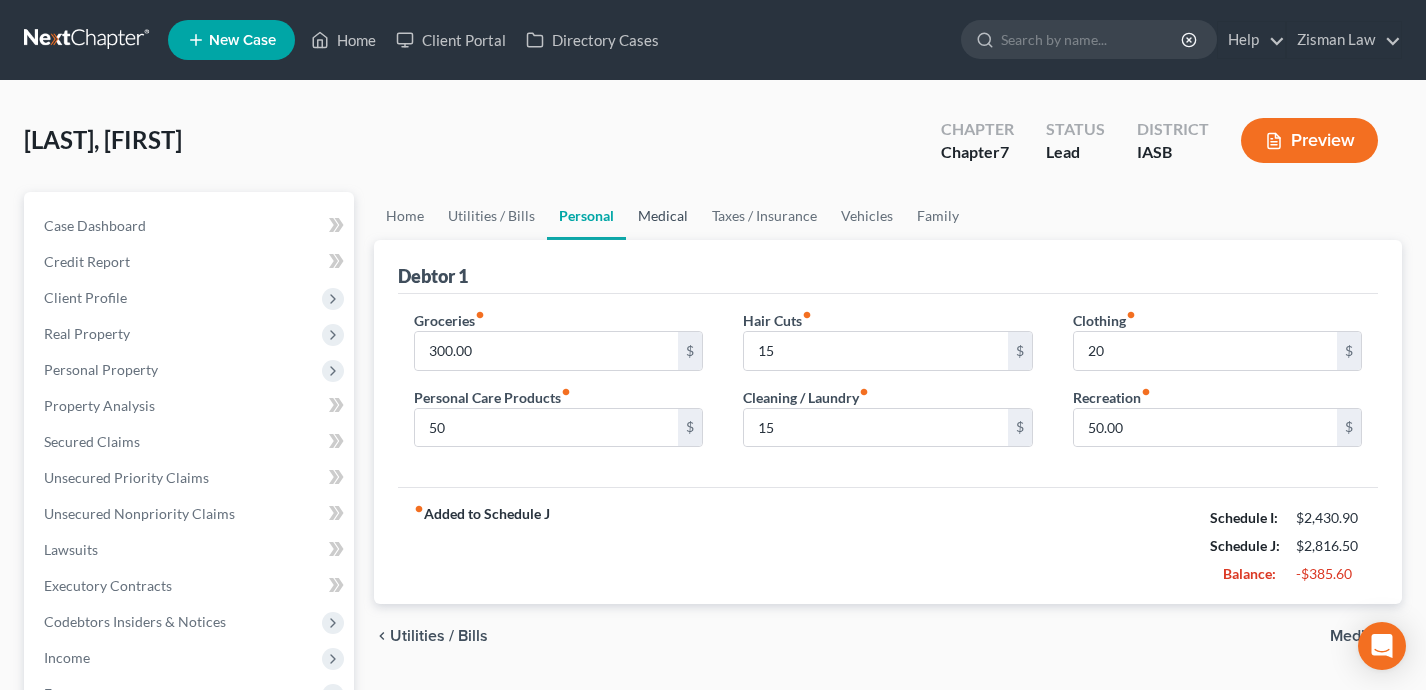 click on "Medical" at bounding box center (663, 216) 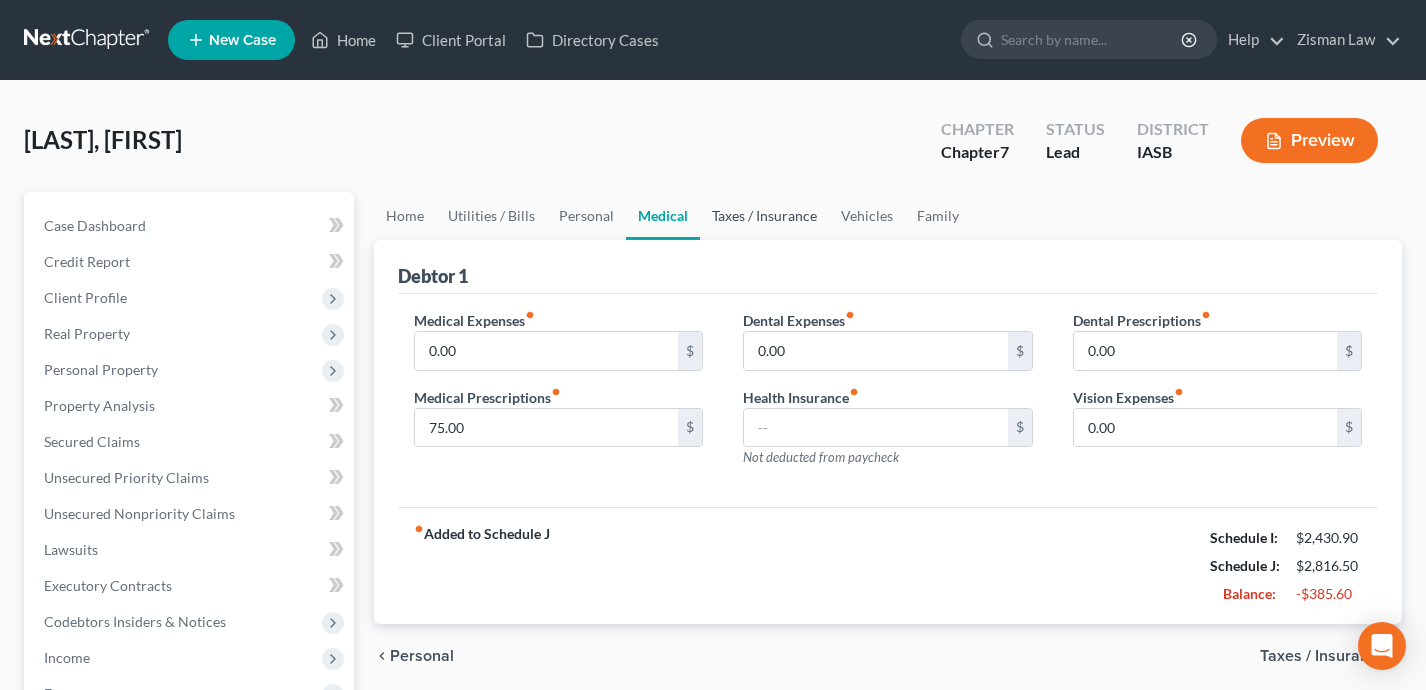 click on "Taxes / Insurance" at bounding box center [764, 216] 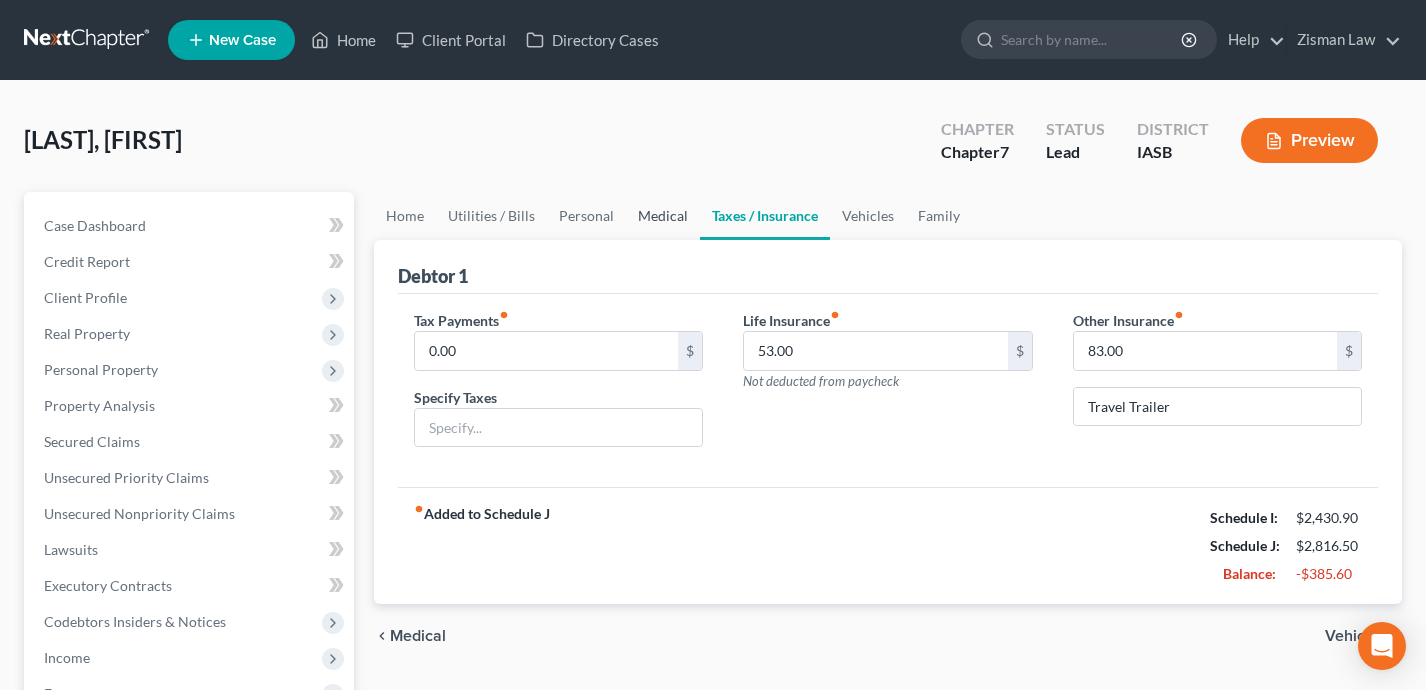 click on "Medical" at bounding box center (663, 216) 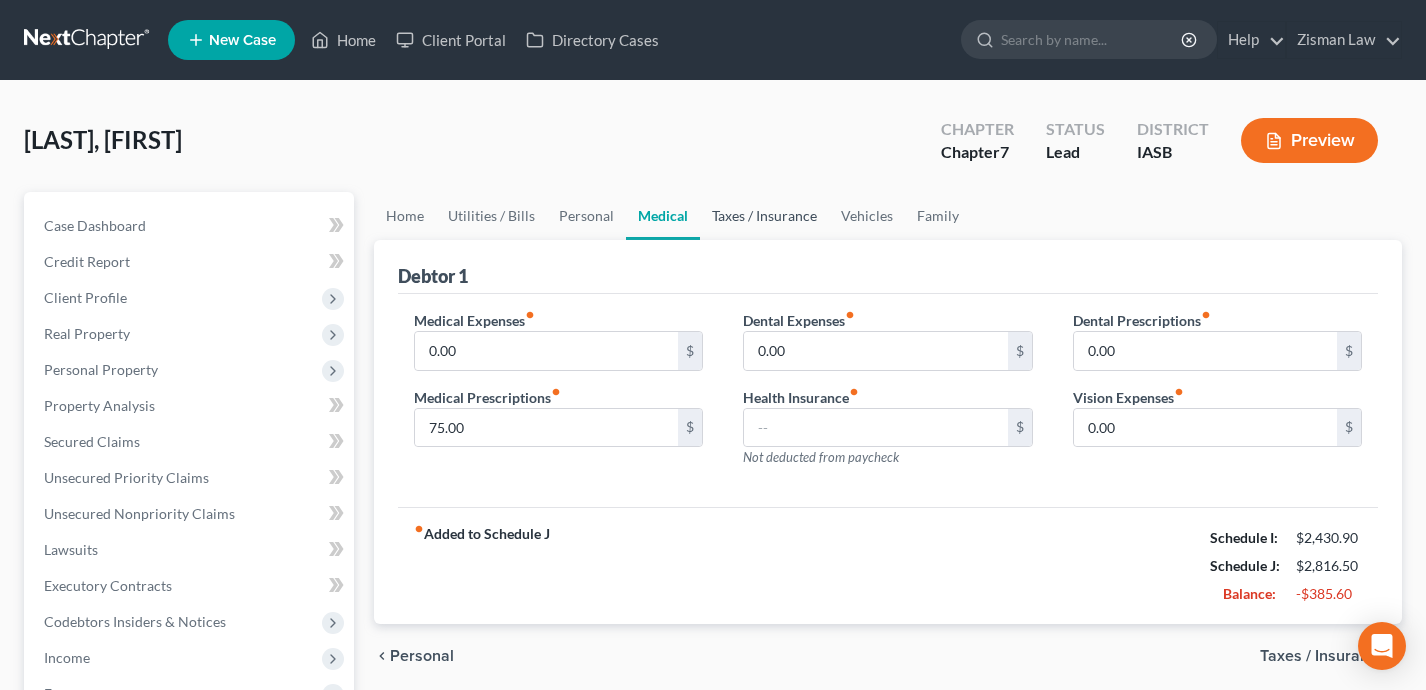 click on "Taxes / Insurance" at bounding box center (764, 216) 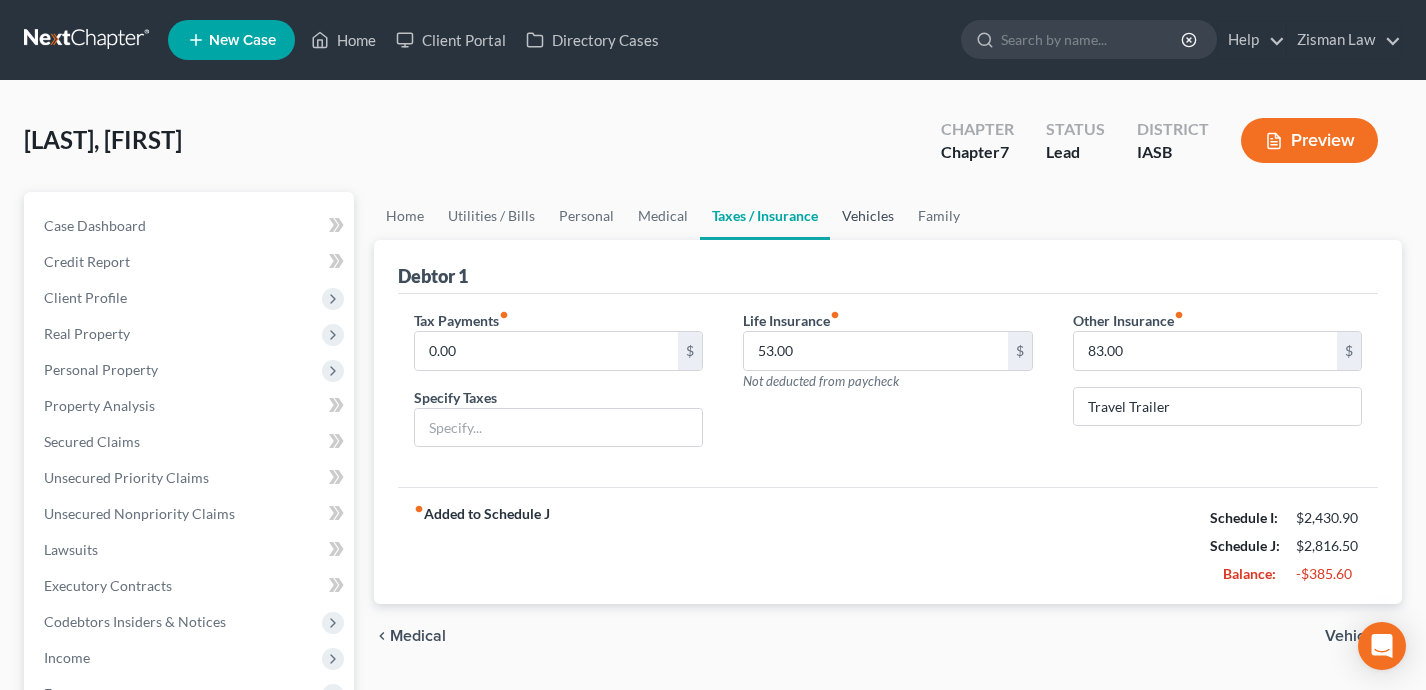 click on "Vehicles" at bounding box center [868, 216] 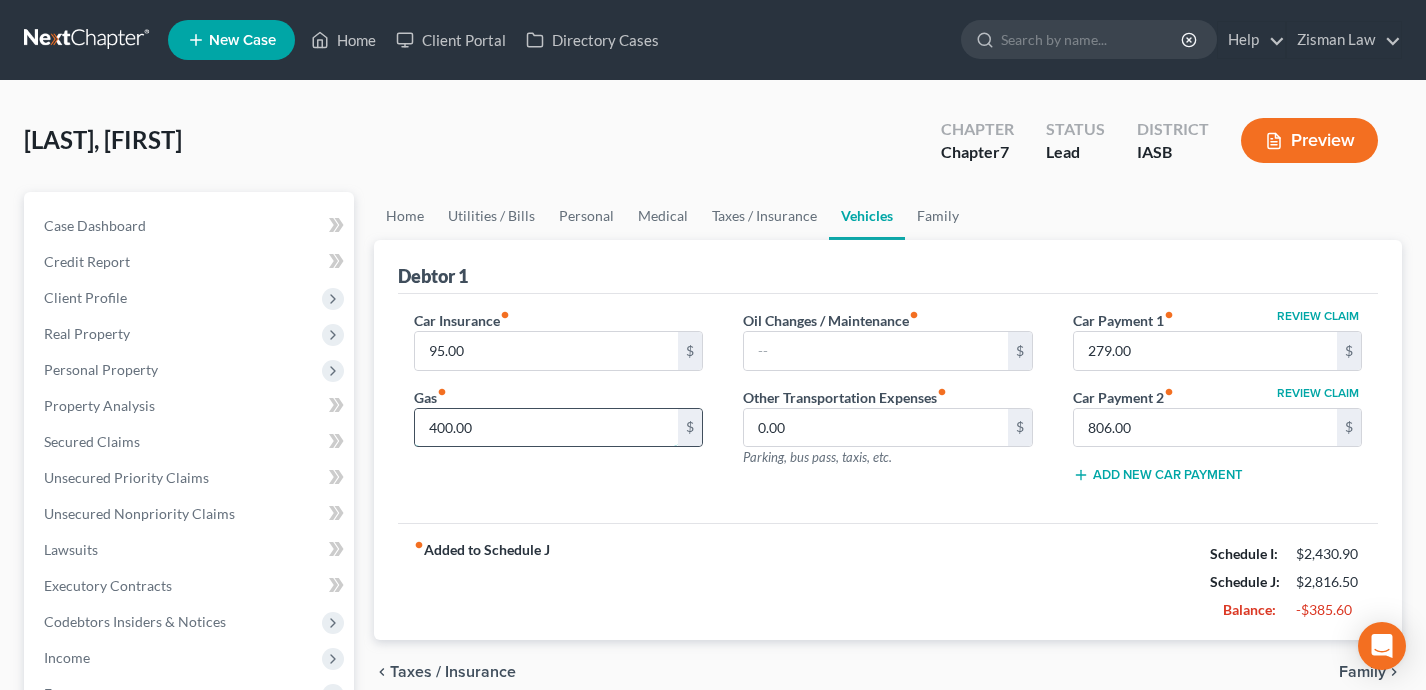 click on "400.00" at bounding box center (547, 428) 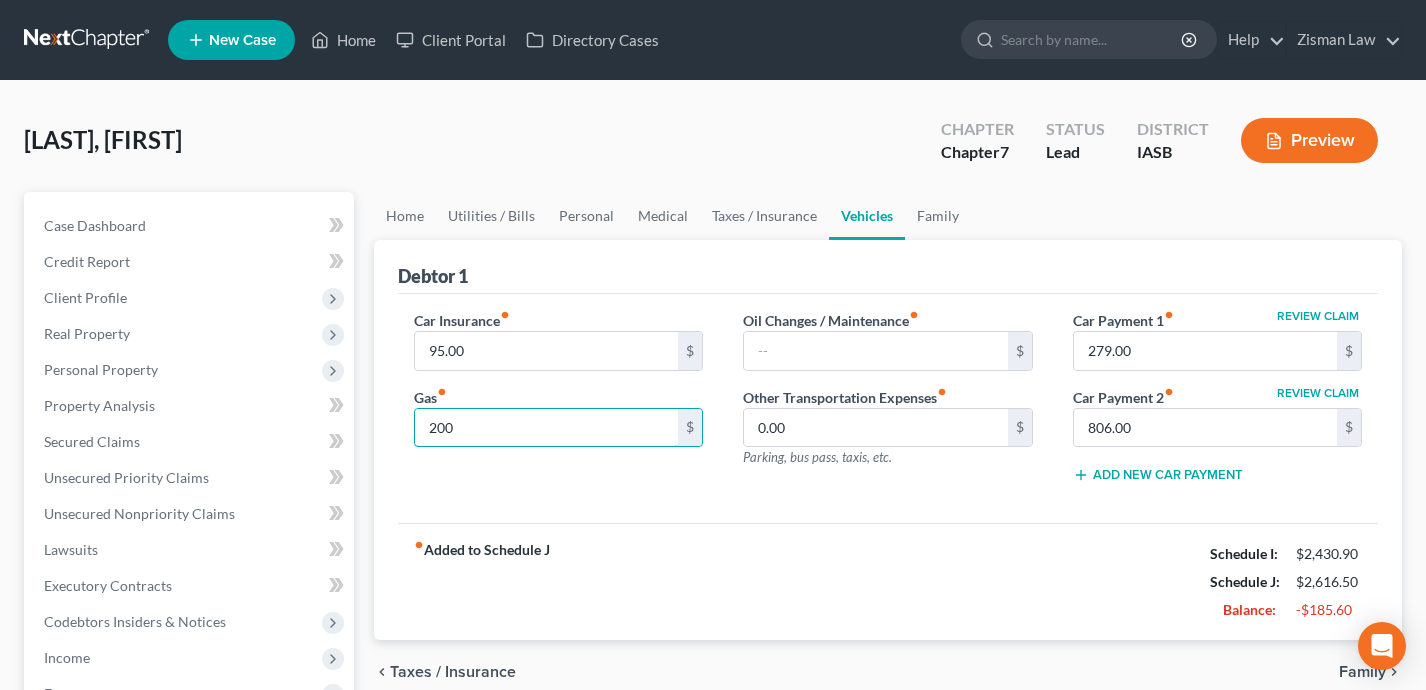 type on "200" 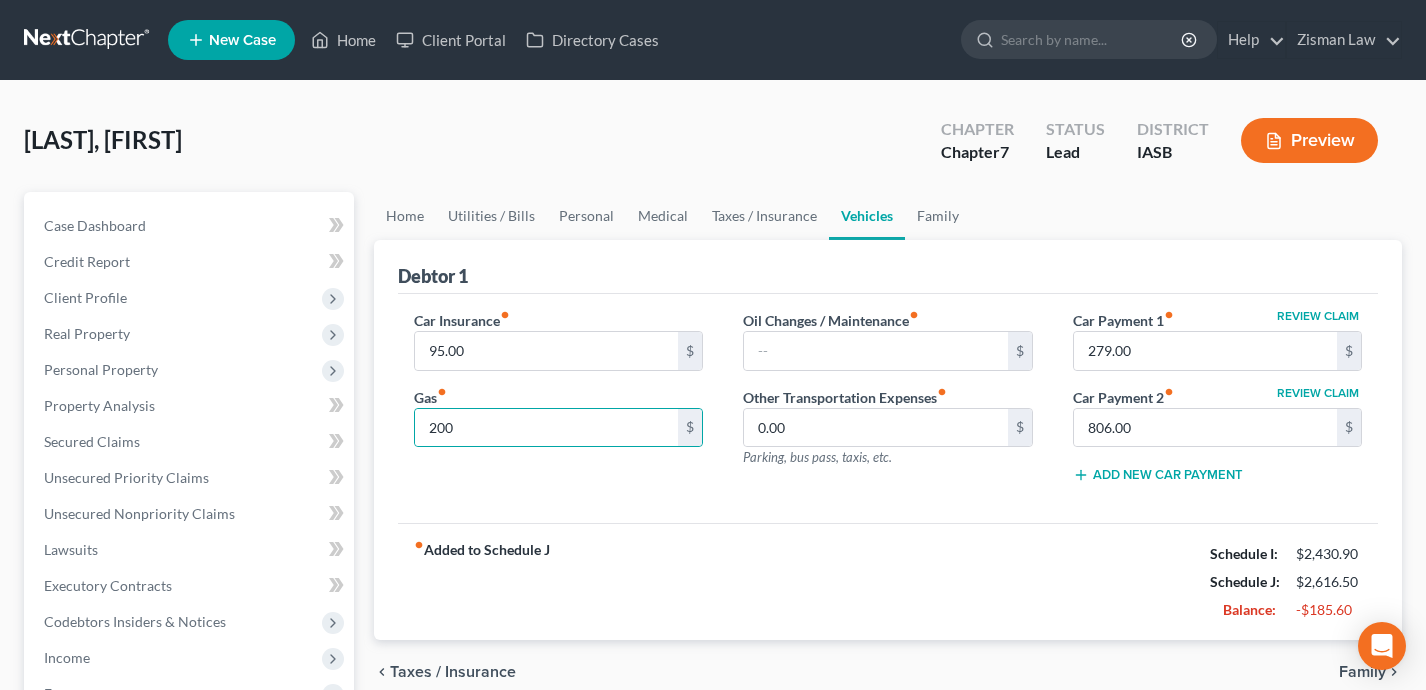 click on "fiber_manual_record  Added to Schedule J Schedule I: $2,430.90 Schedule J: $2,616.50 Balance: -$185.60" at bounding box center [888, 581] 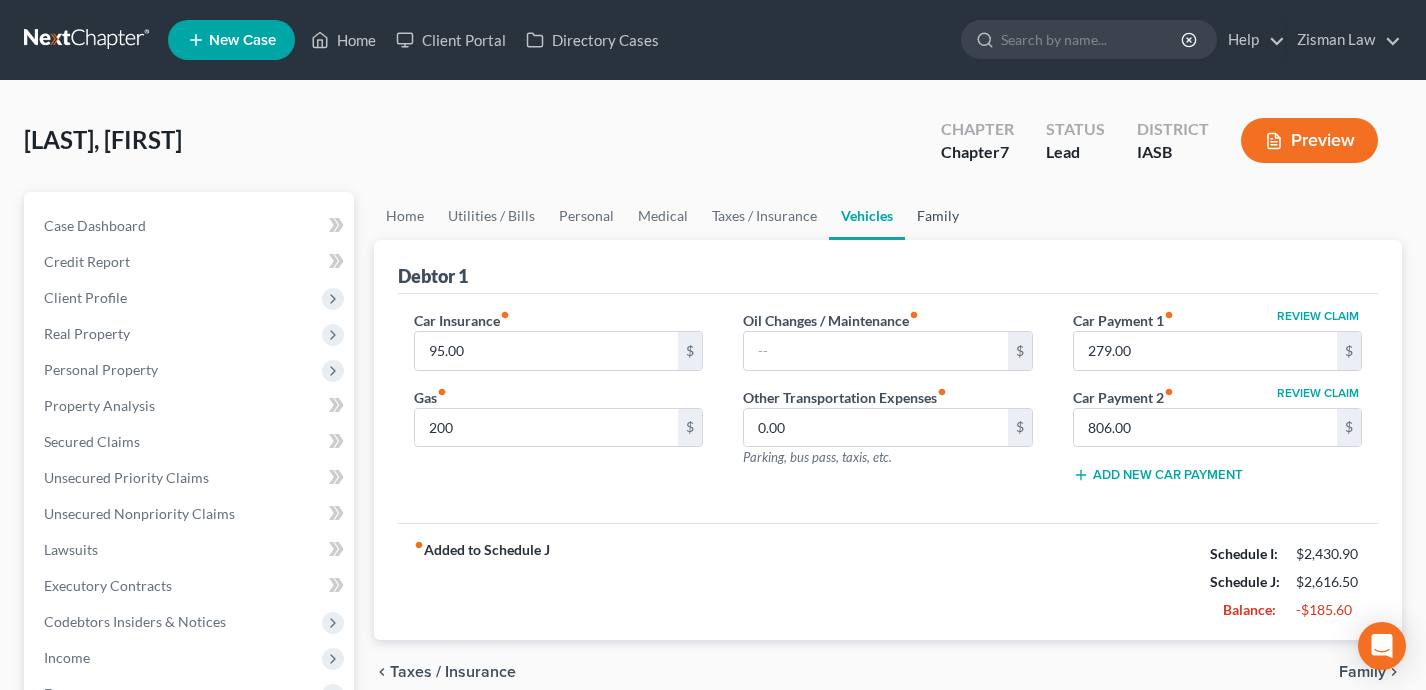click on "Family" at bounding box center [938, 216] 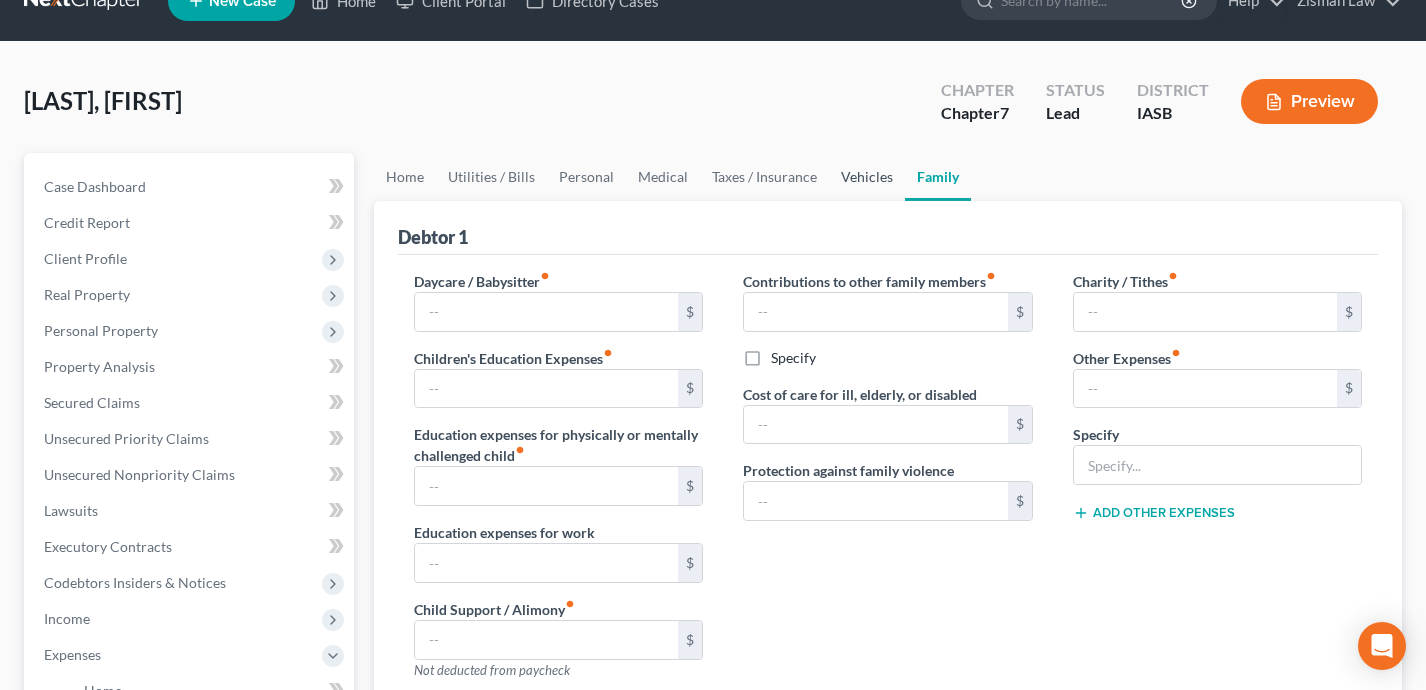 click on "Vehicles" at bounding box center [867, 177] 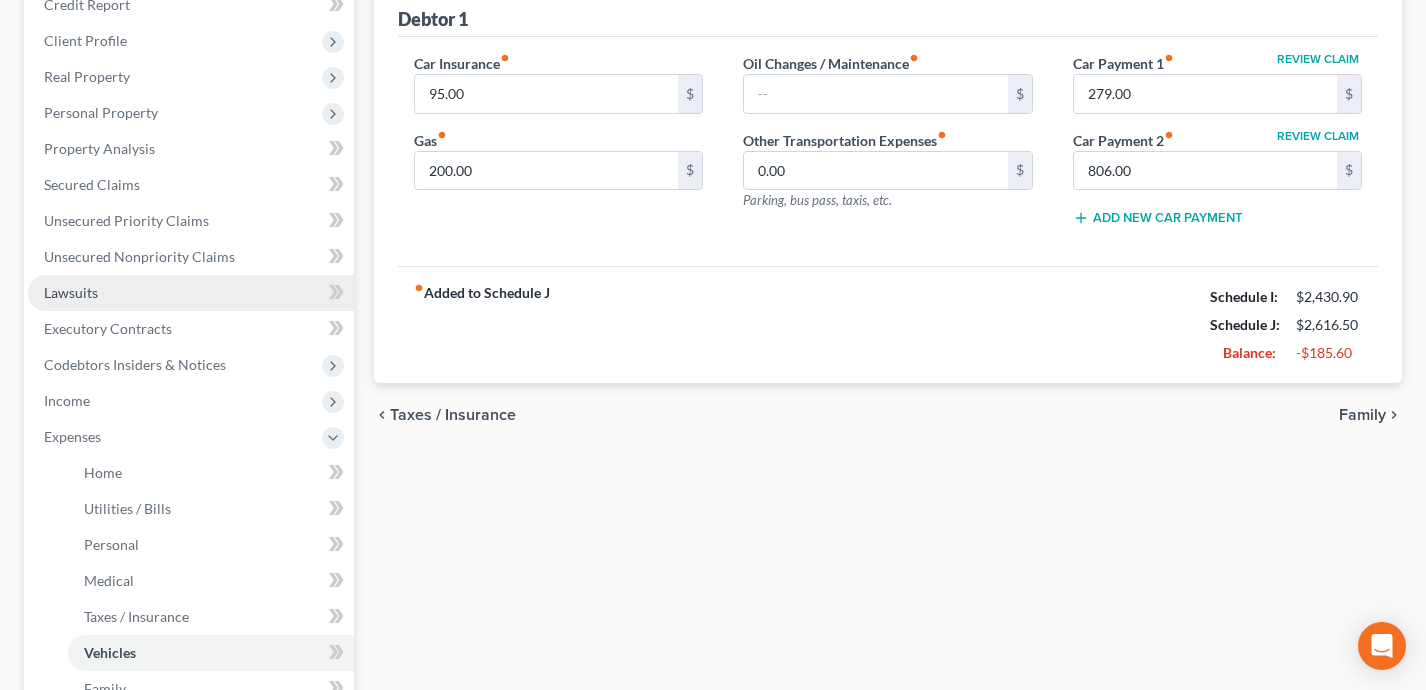 scroll, scrollTop: 247, scrollLeft: 0, axis: vertical 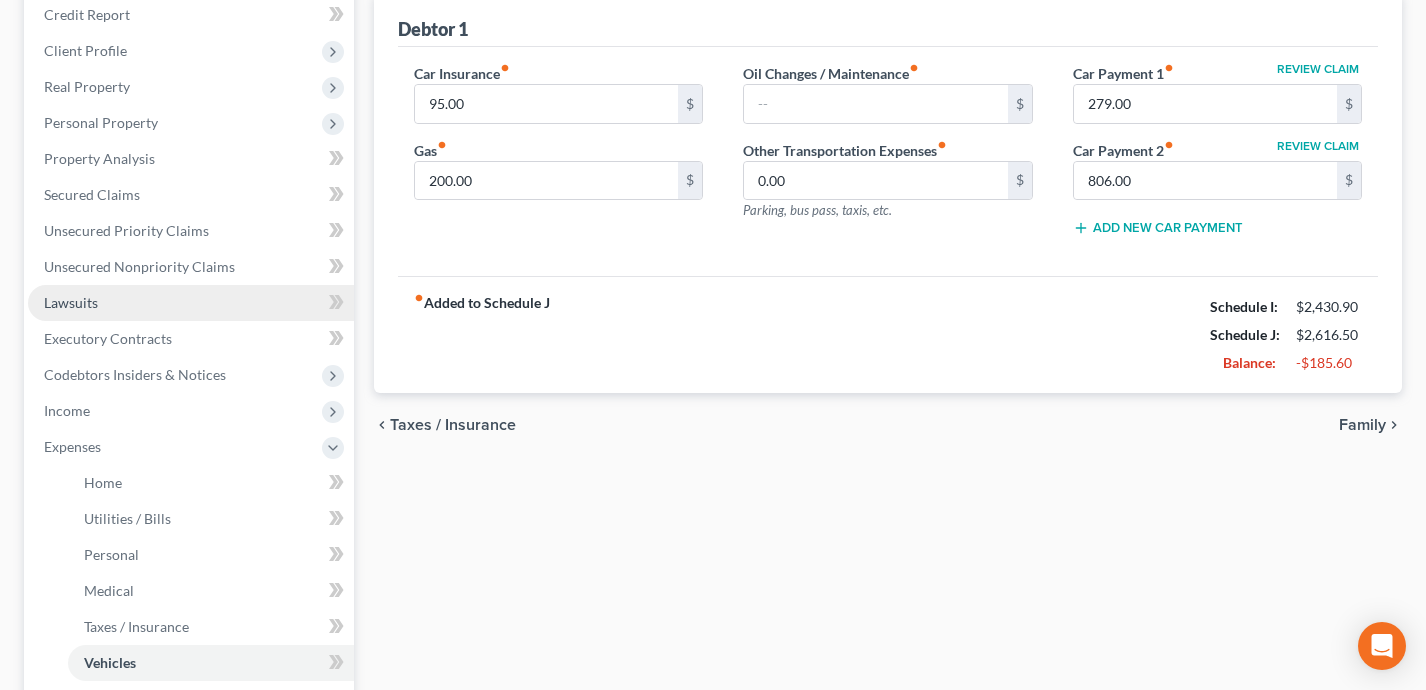 click on "Lawsuits" at bounding box center [191, 303] 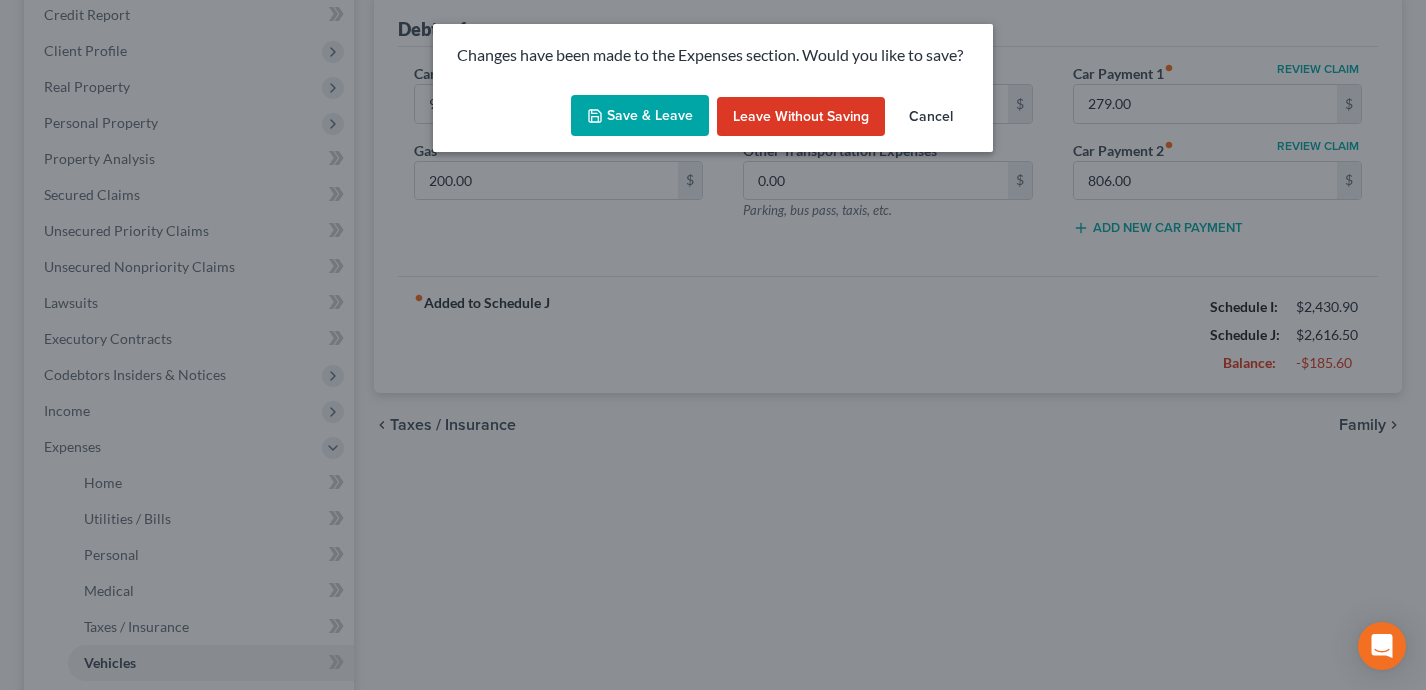 click on "Save & Leave" at bounding box center (640, 116) 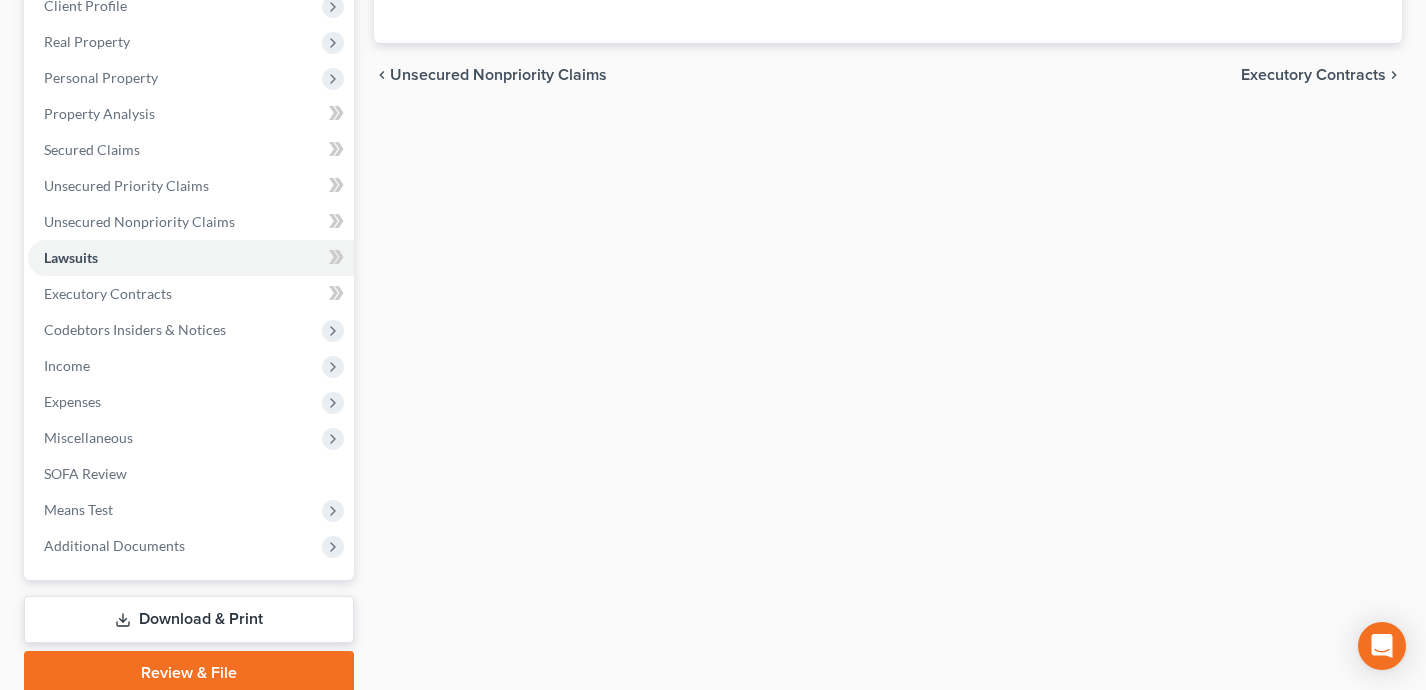 scroll, scrollTop: 297, scrollLeft: 0, axis: vertical 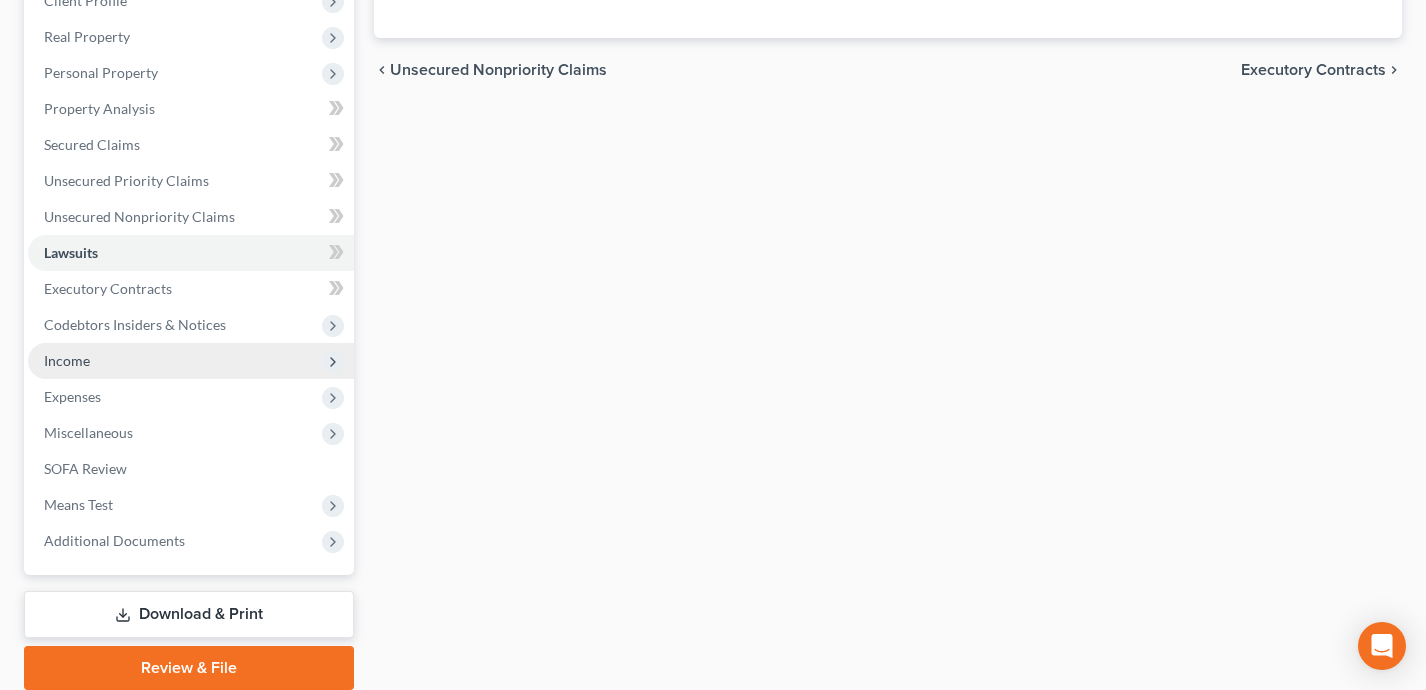 click on "Income" at bounding box center (191, 361) 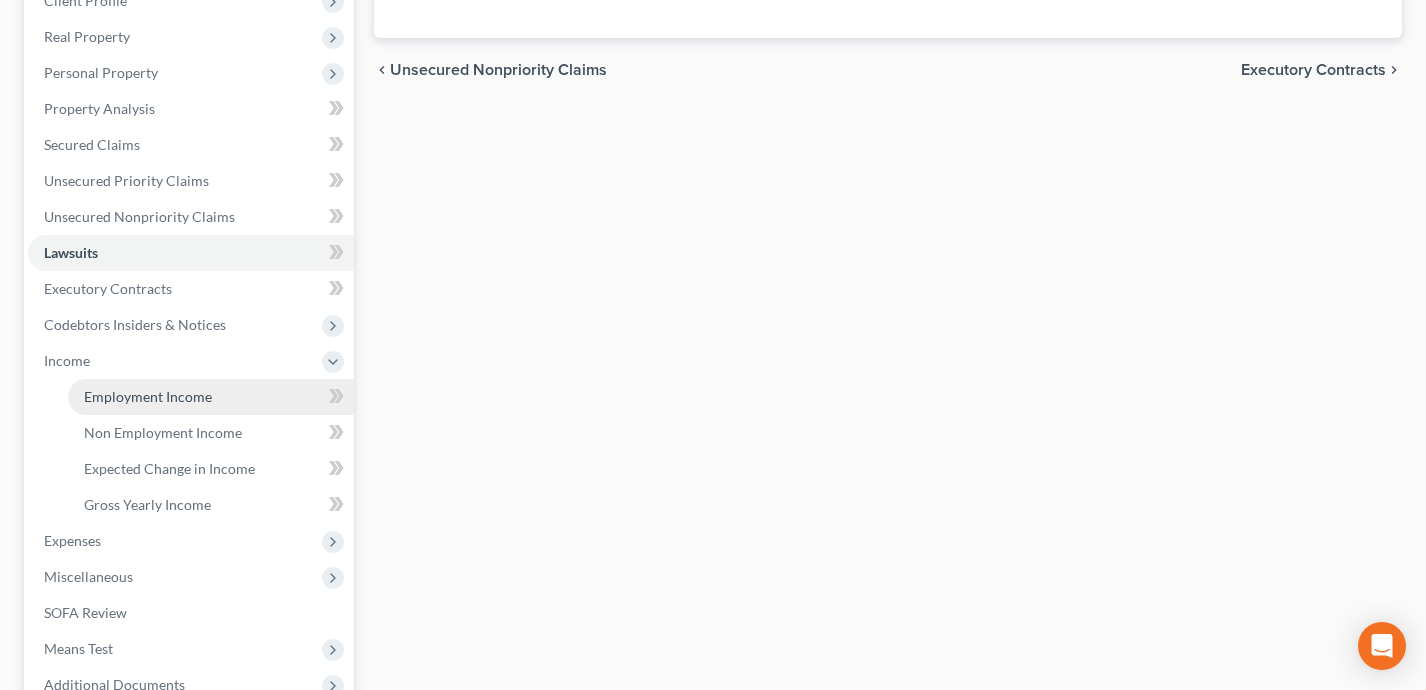 click on "Employment Income" at bounding box center [148, 396] 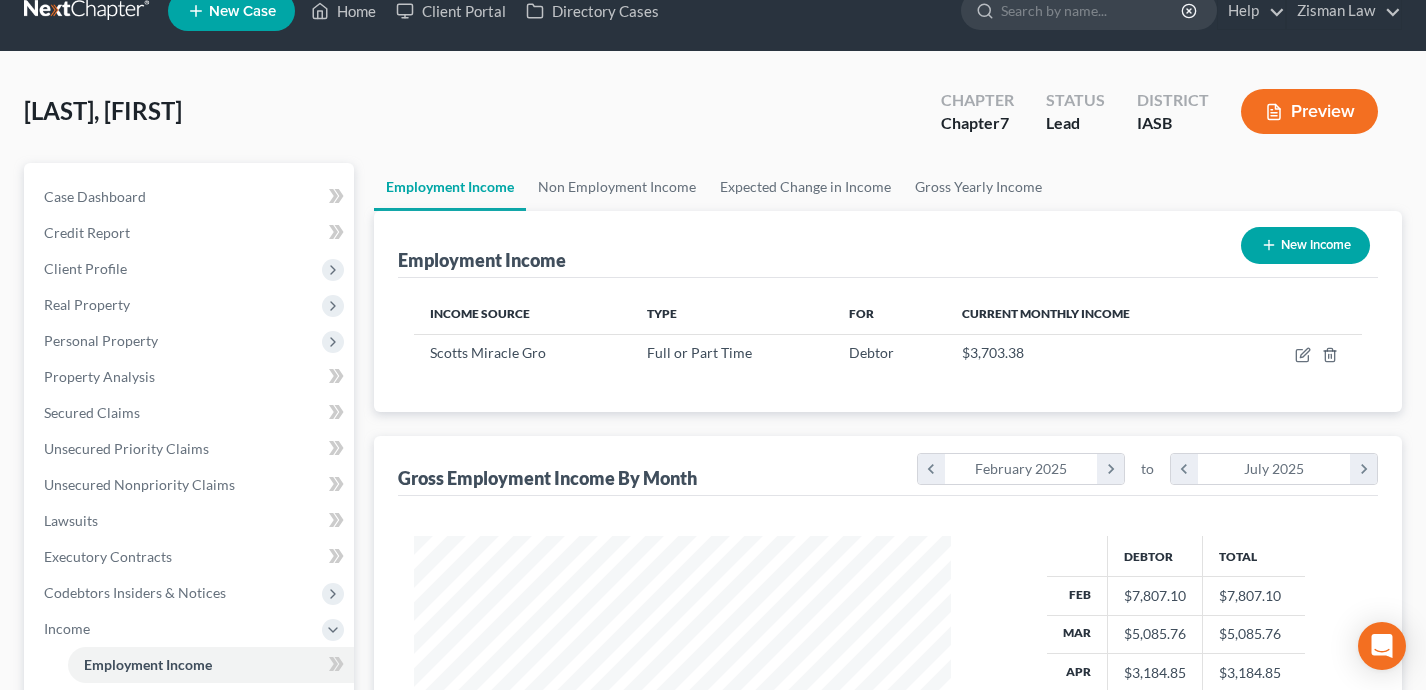 scroll, scrollTop: 0, scrollLeft: 0, axis: both 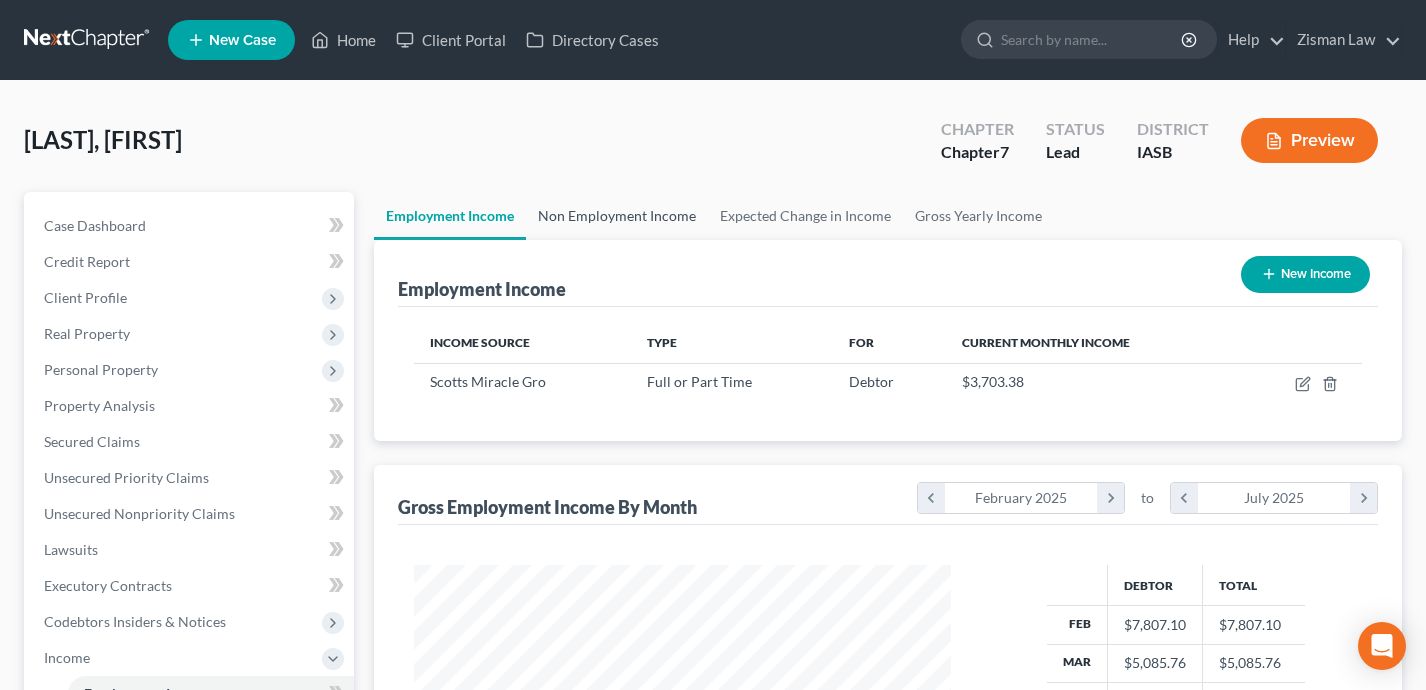 click on "Non Employment Income" at bounding box center [617, 216] 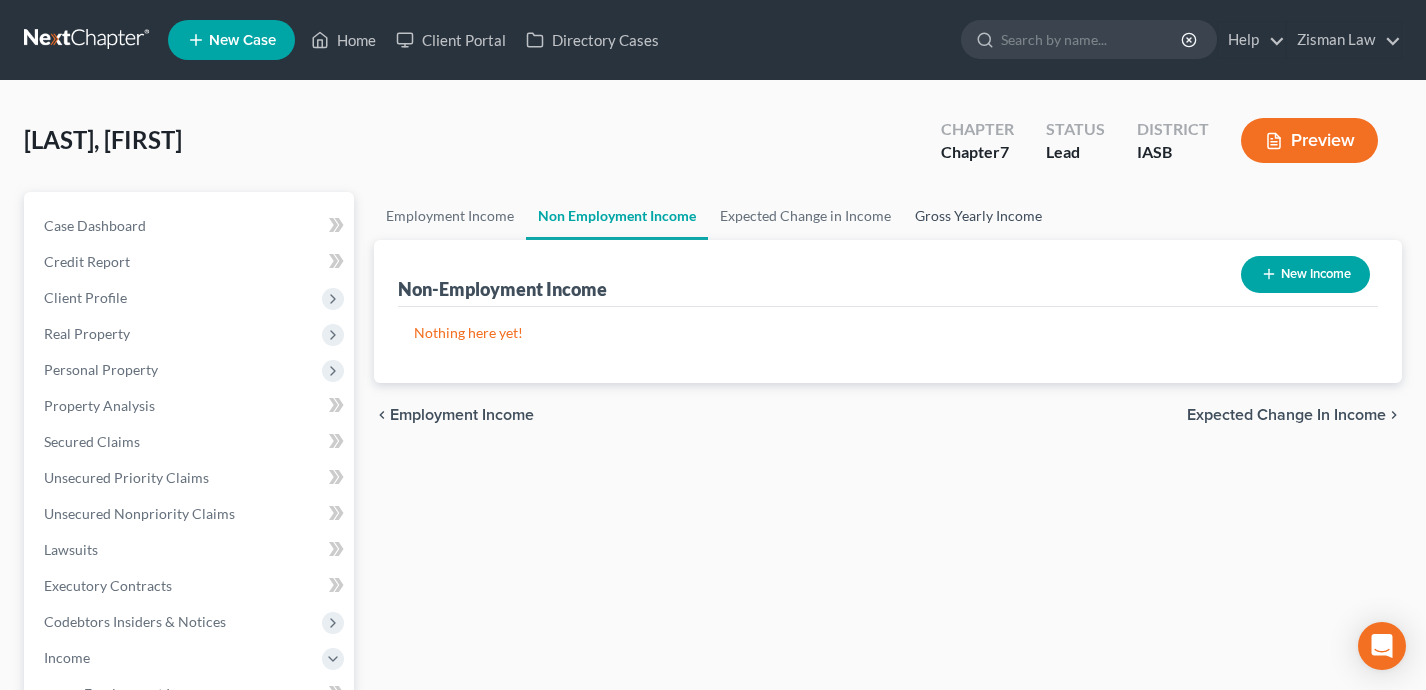 click on "Gross Yearly Income" at bounding box center [978, 216] 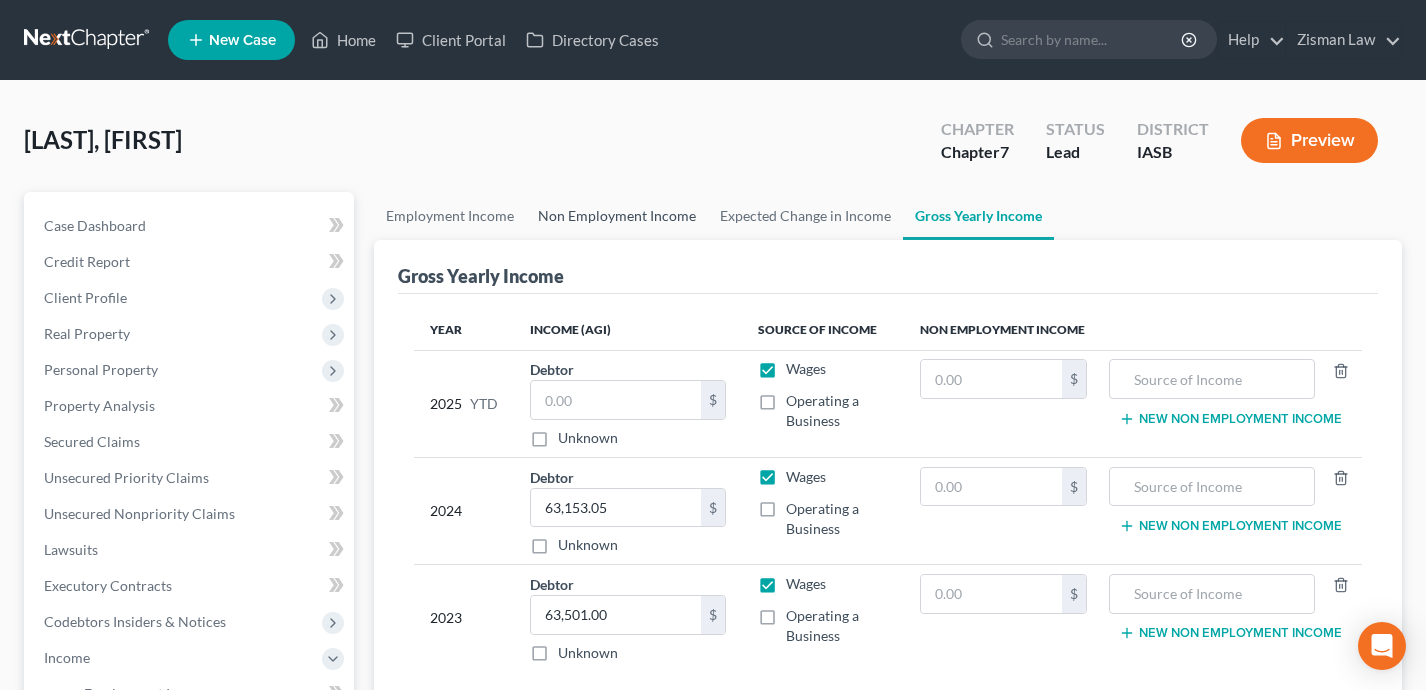 click on "Non Employment Income" at bounding box center [617, 216] 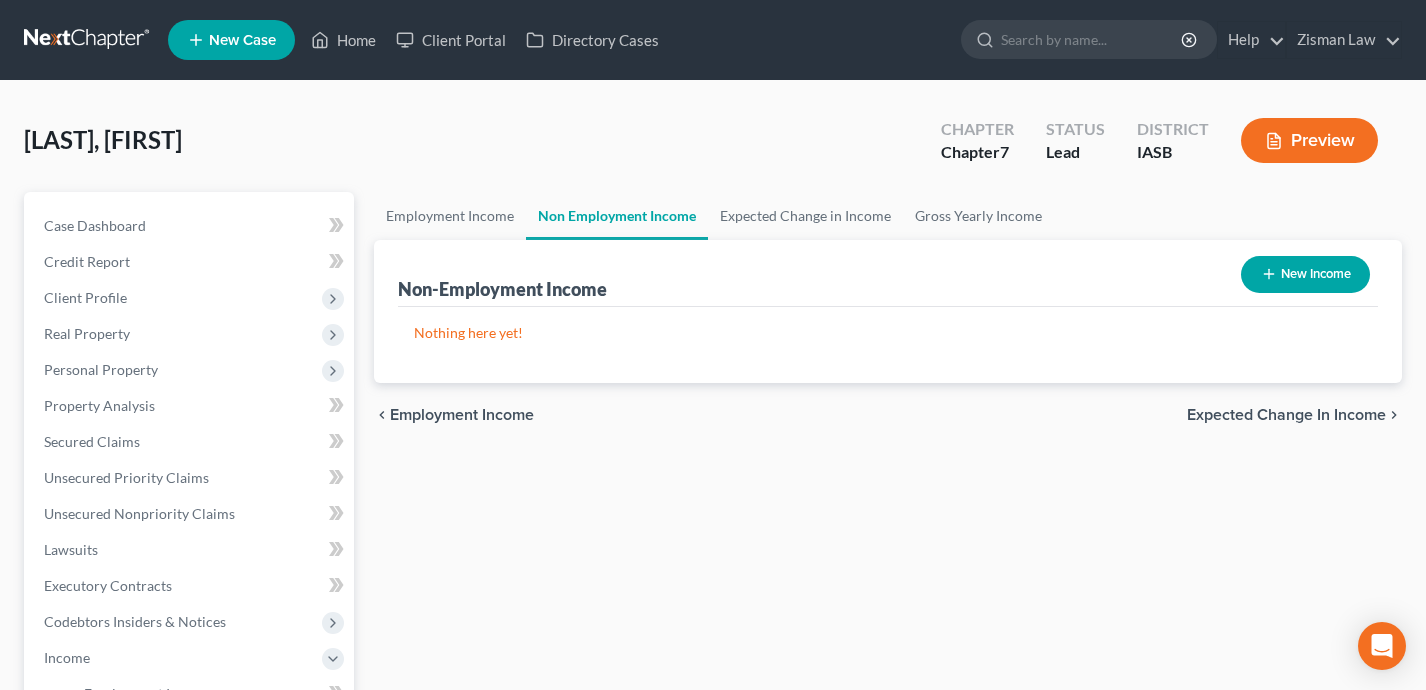 click on "New Income" at bounding box center [1305, 274] 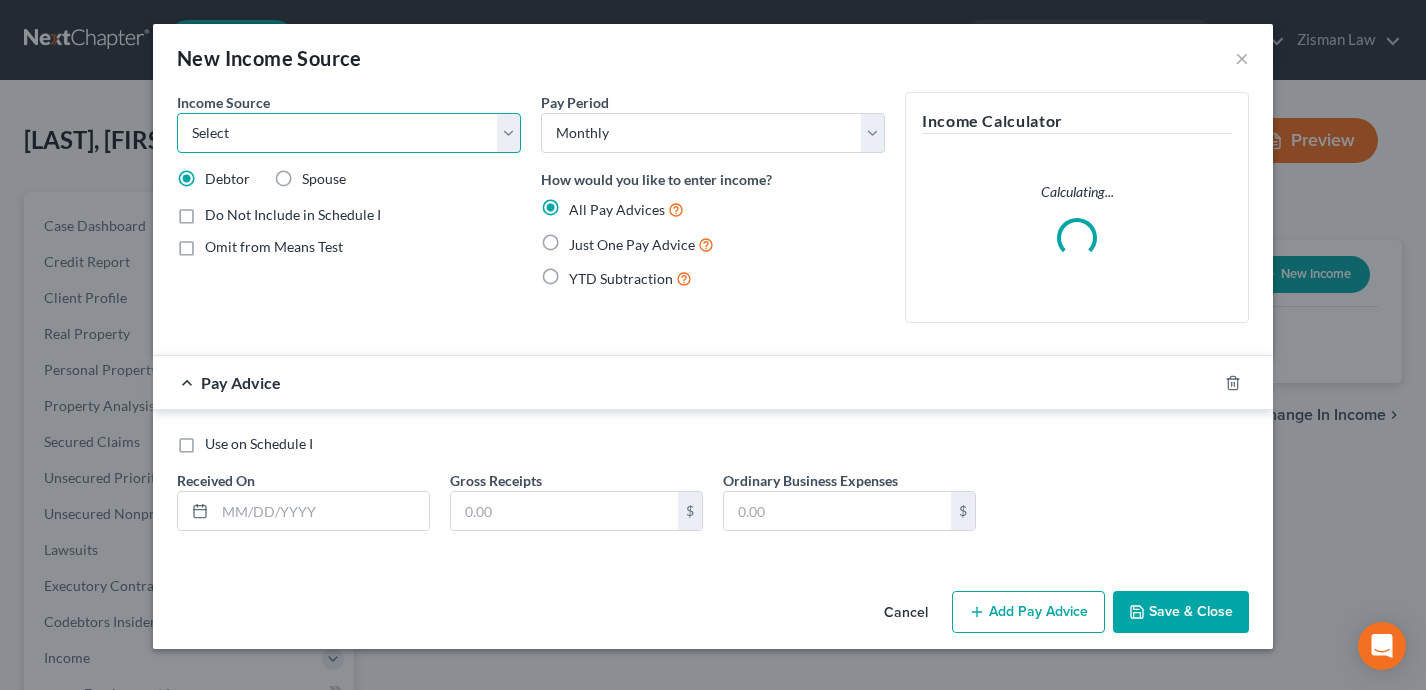 click on "Select Unemployment Disability (from employer) Pension Retirement Social Security / Social Security Disability Other Government Assistance Interests, Dividends or Royalties Child / Family Support Contributions to Household Property / Rental Business, Professional or Farm Alimony / Maintenance Payments Military Disability Benefits Other Monthly Income" at bounding box center (349, 133) 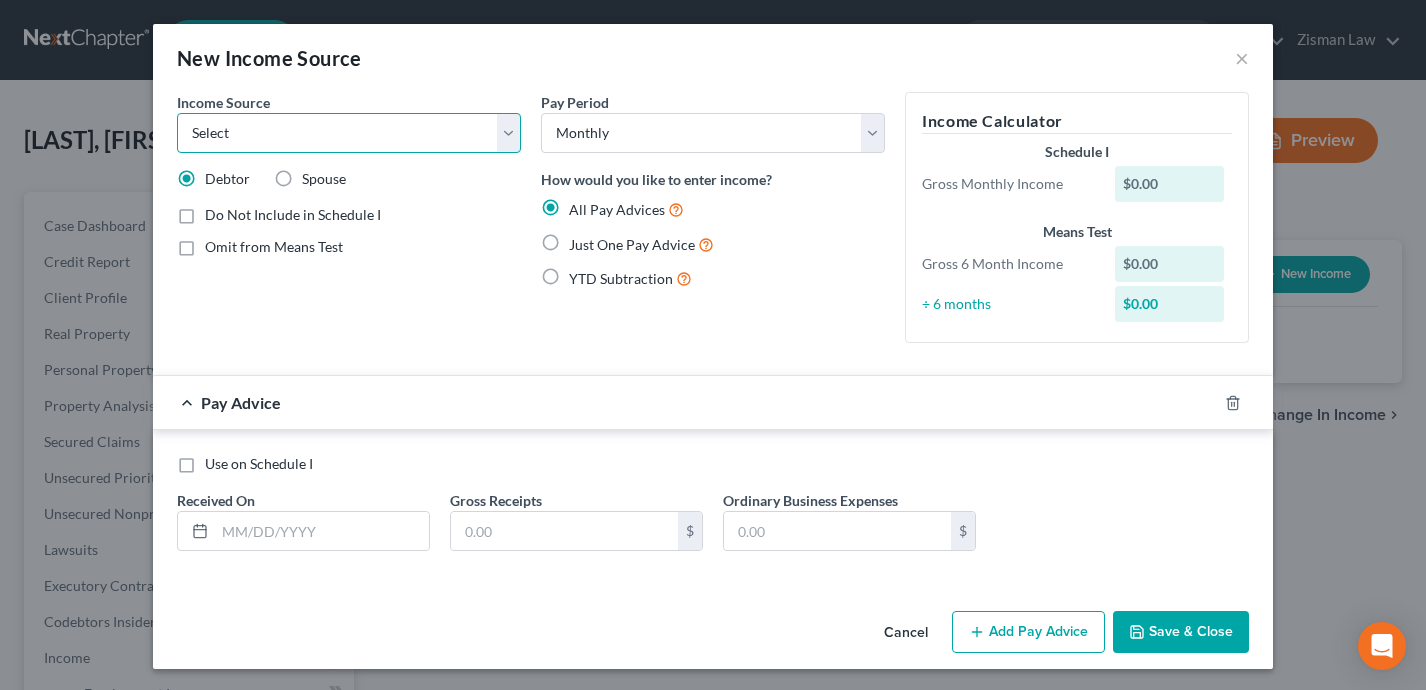 select on "2" 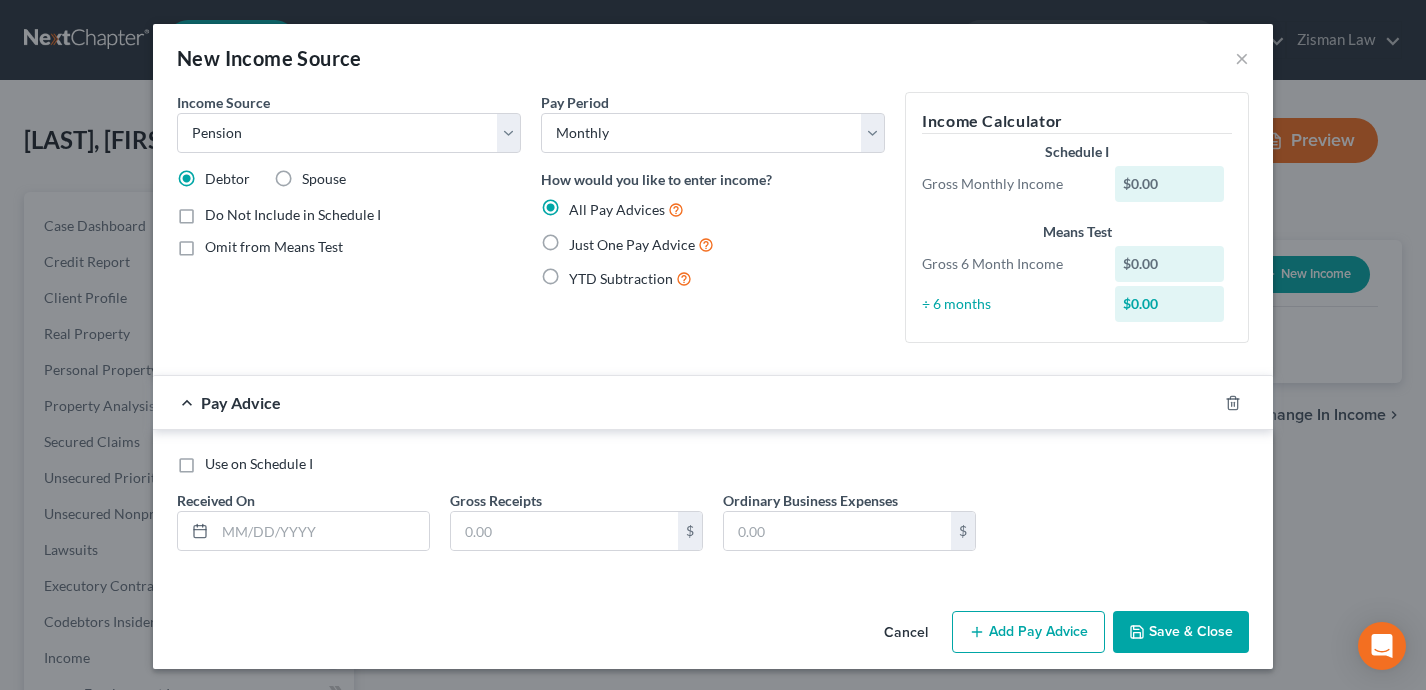 click on "Just One Pay Advice" at bounding box center [641, 244] 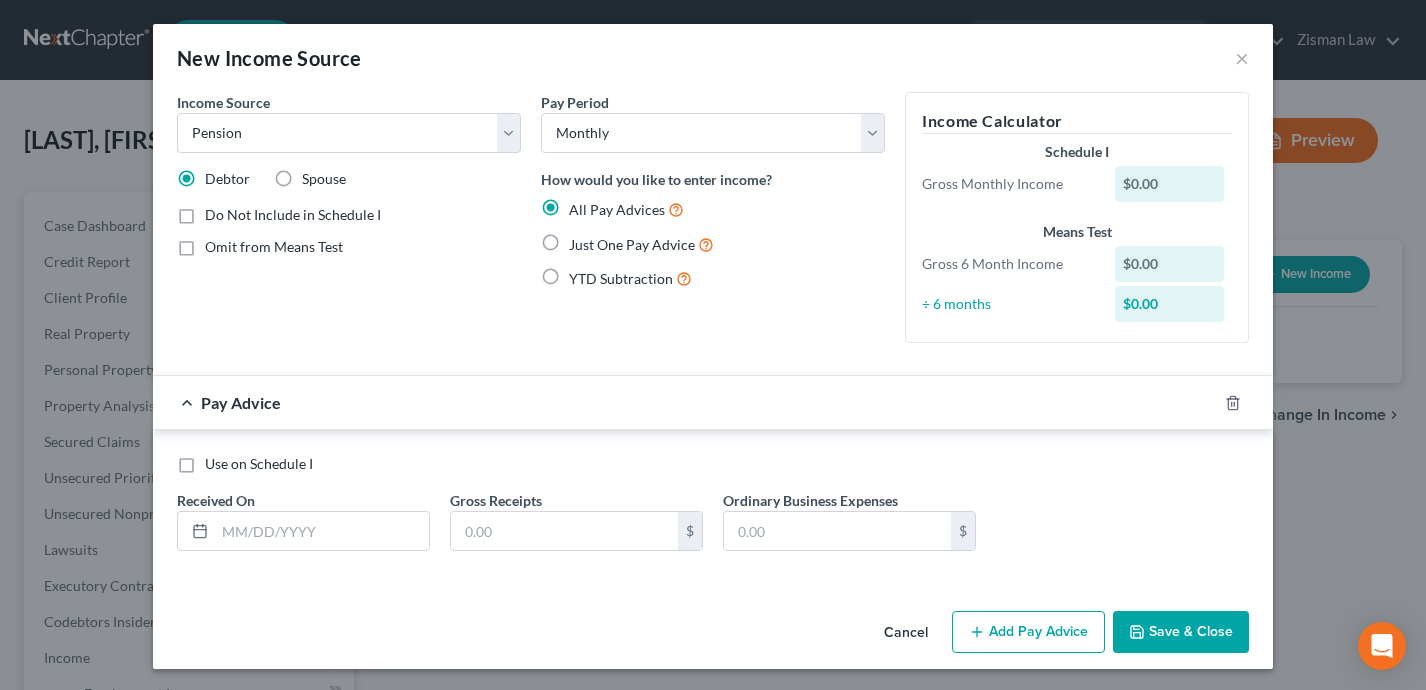 radio on "true" 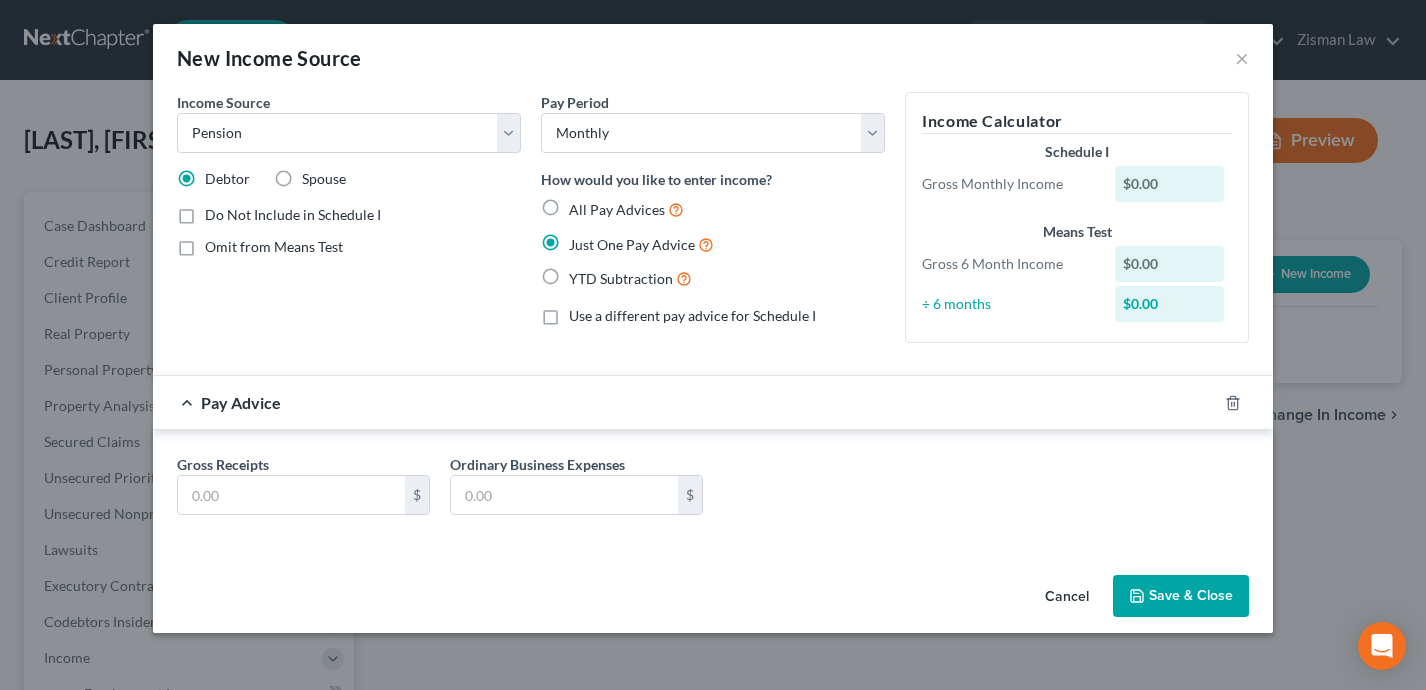 click on "Gross Receipts $ Ordinary Business Expenses $" at bounding box center (713, 492) 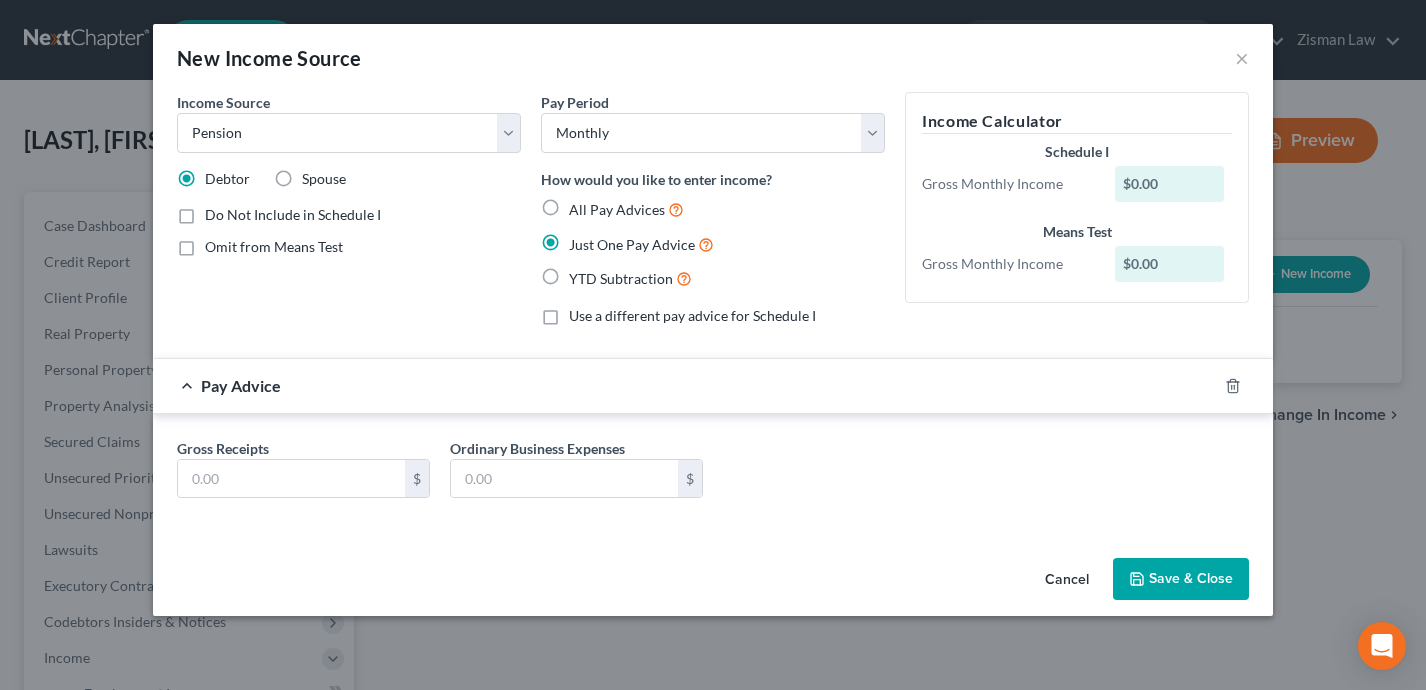click on "Gross Receipts $" at bounding box center [303, 468] 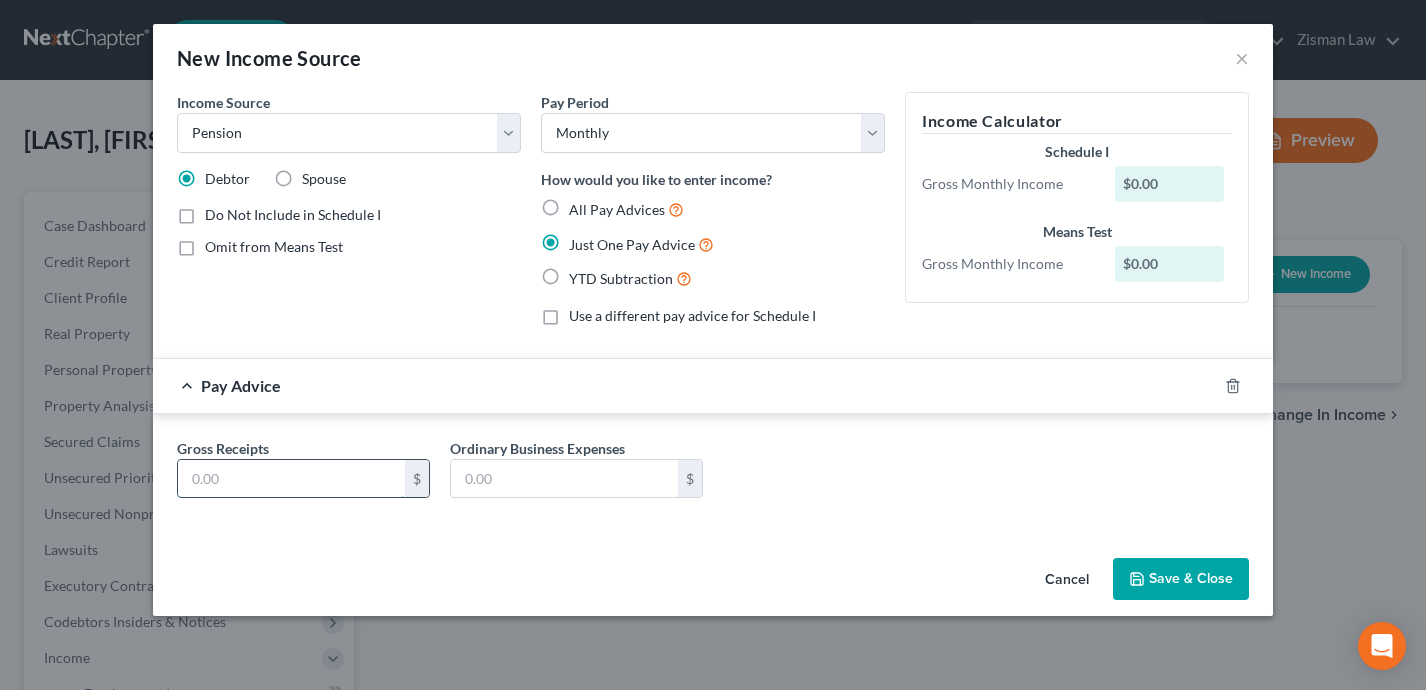 click at bounding box center [291, 479] 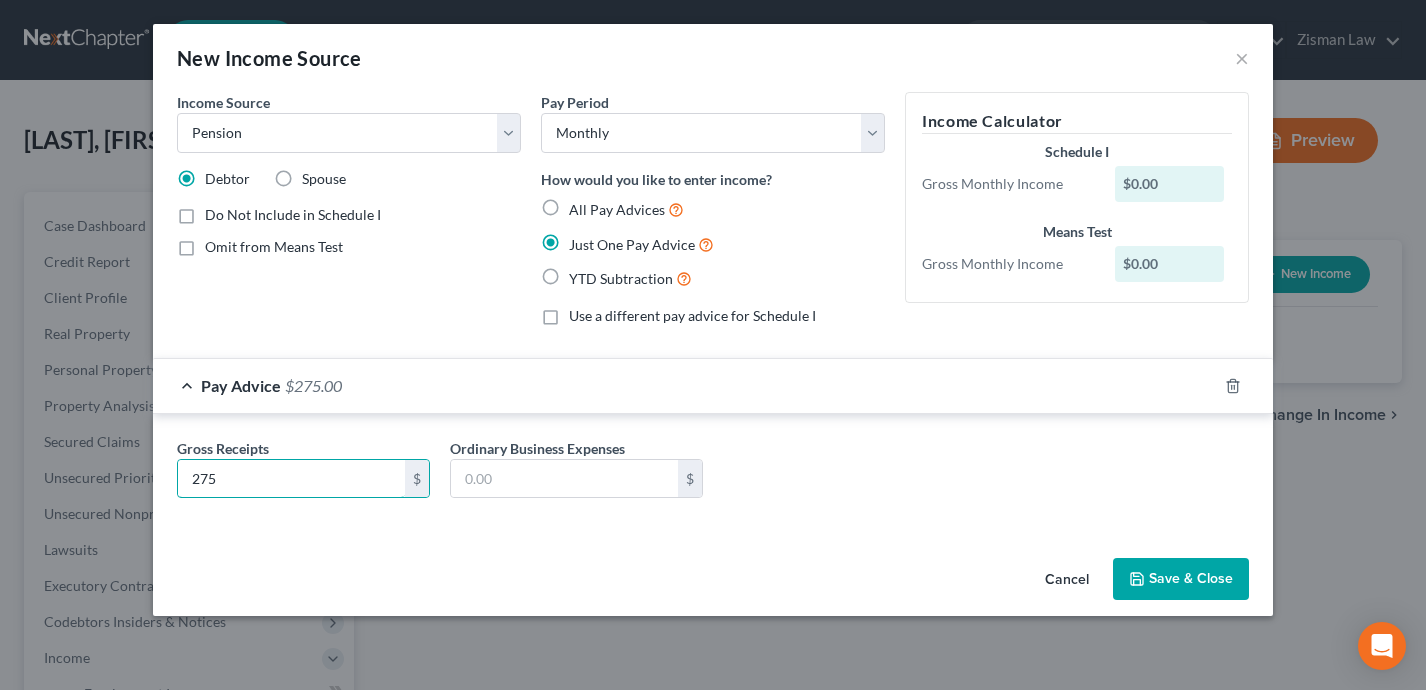 type on "275" 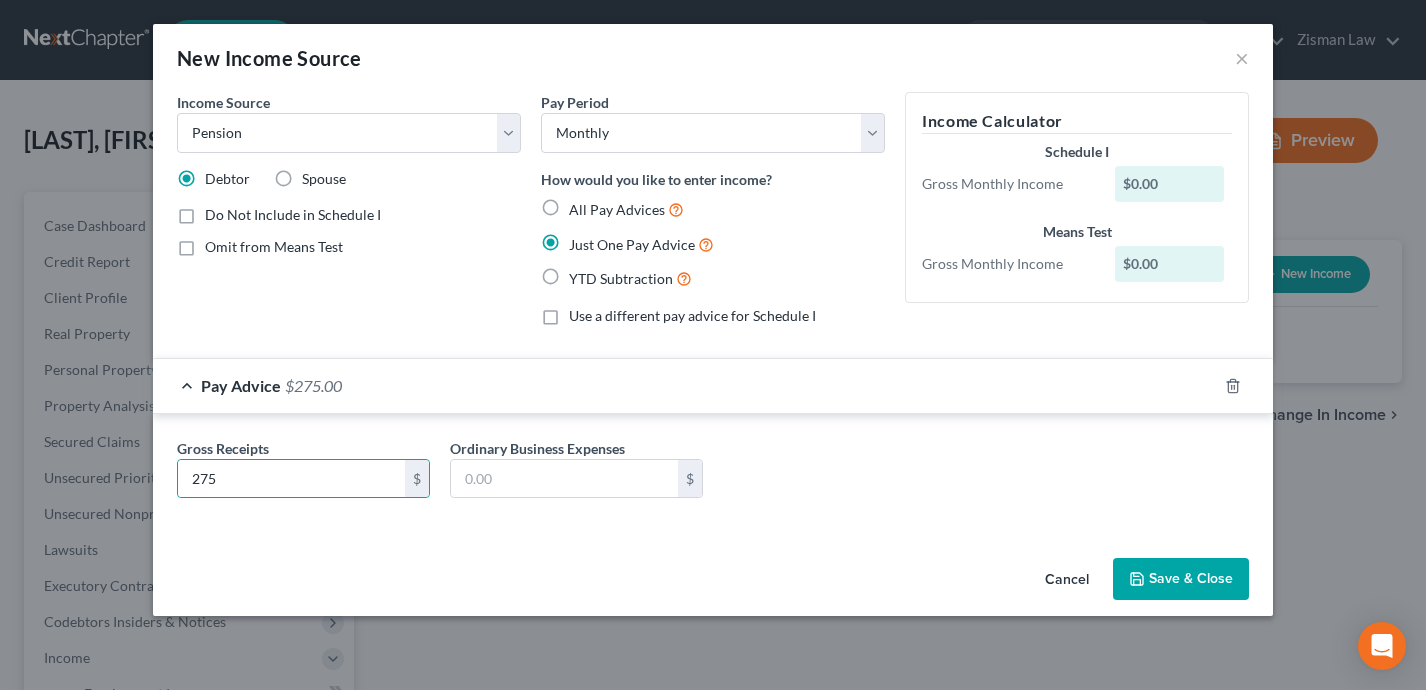 click on "Save & Close" at bounding box center (1181, 579) 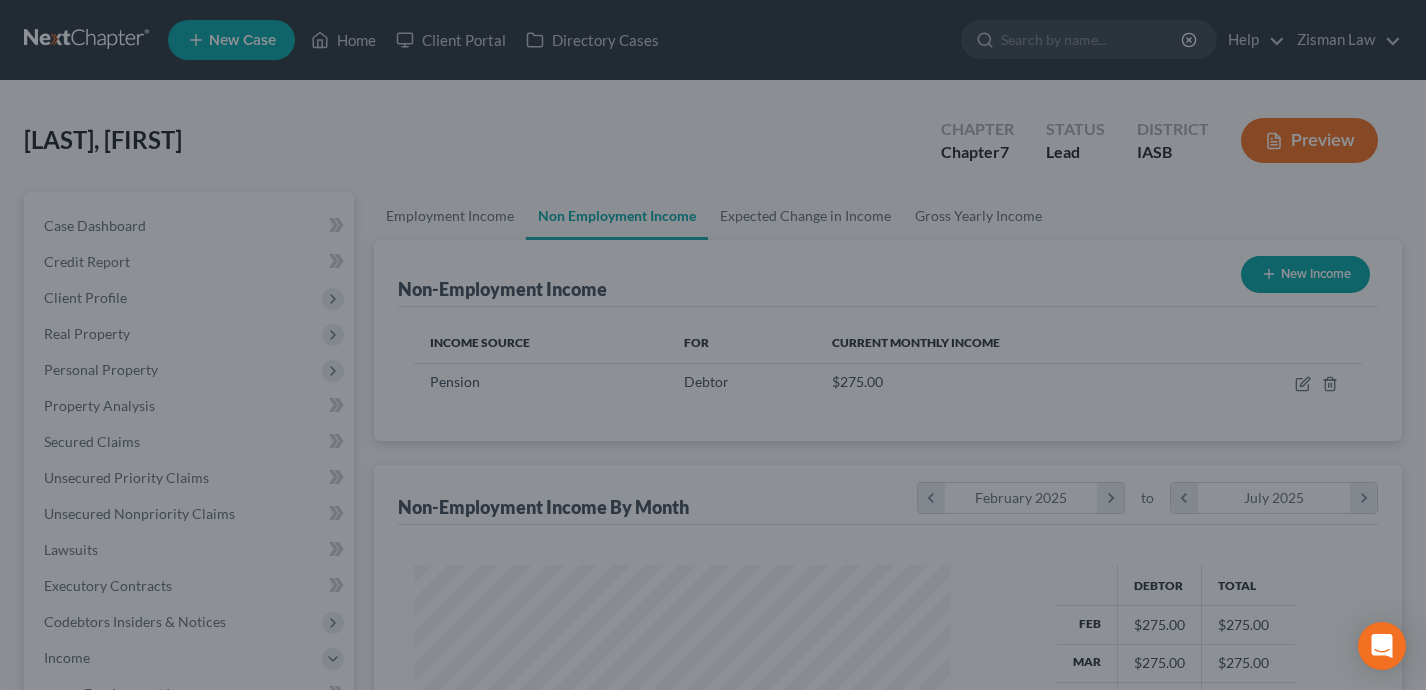 scroll, scrollTop: 999641, scrollLeft: 999423, axis: both 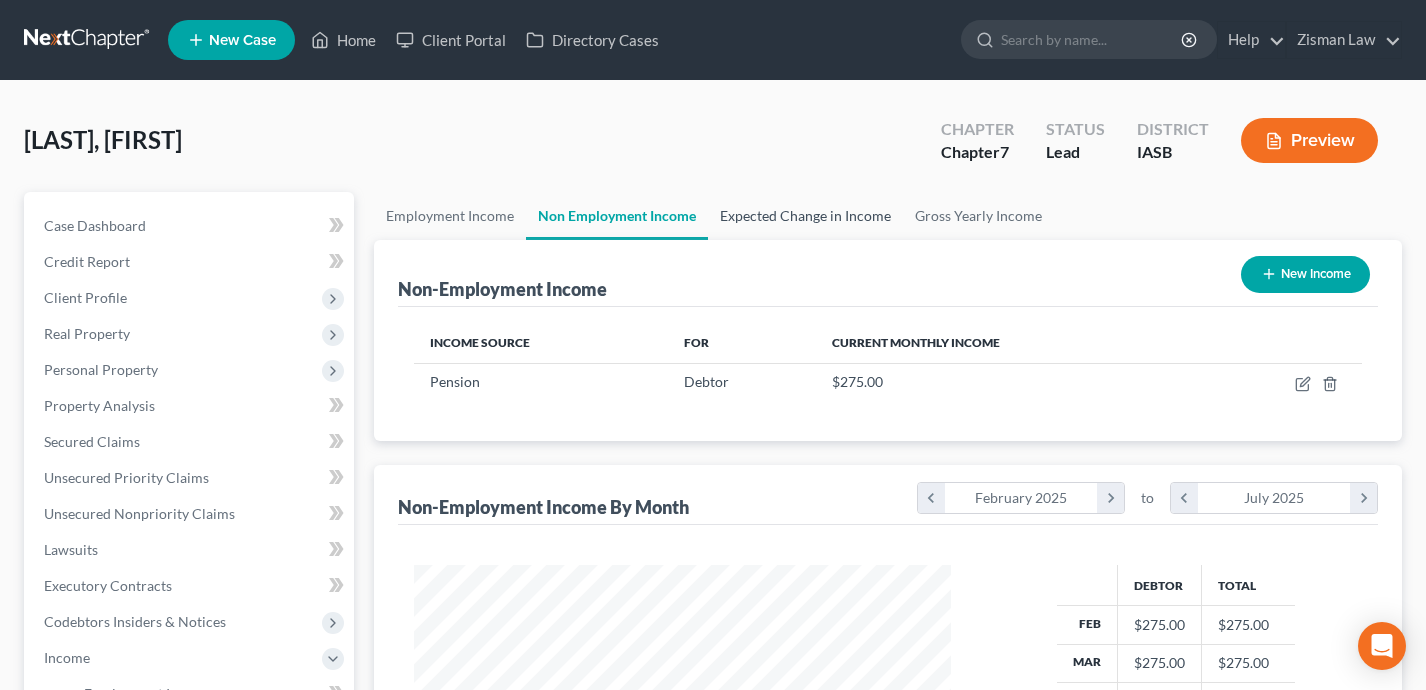 click on "Expected Change in Income" at bounding box center (805, 216) 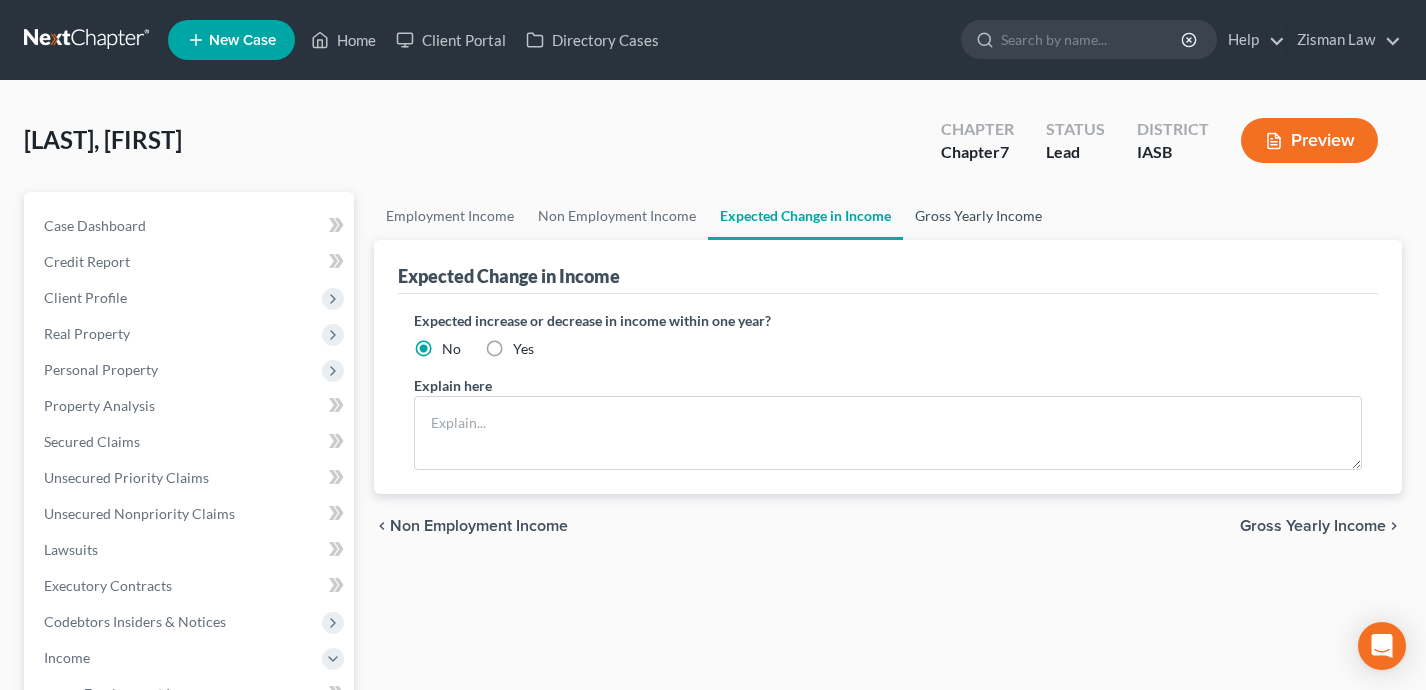 click on "Gross Yearly Income" at bounding box center (978, 216) 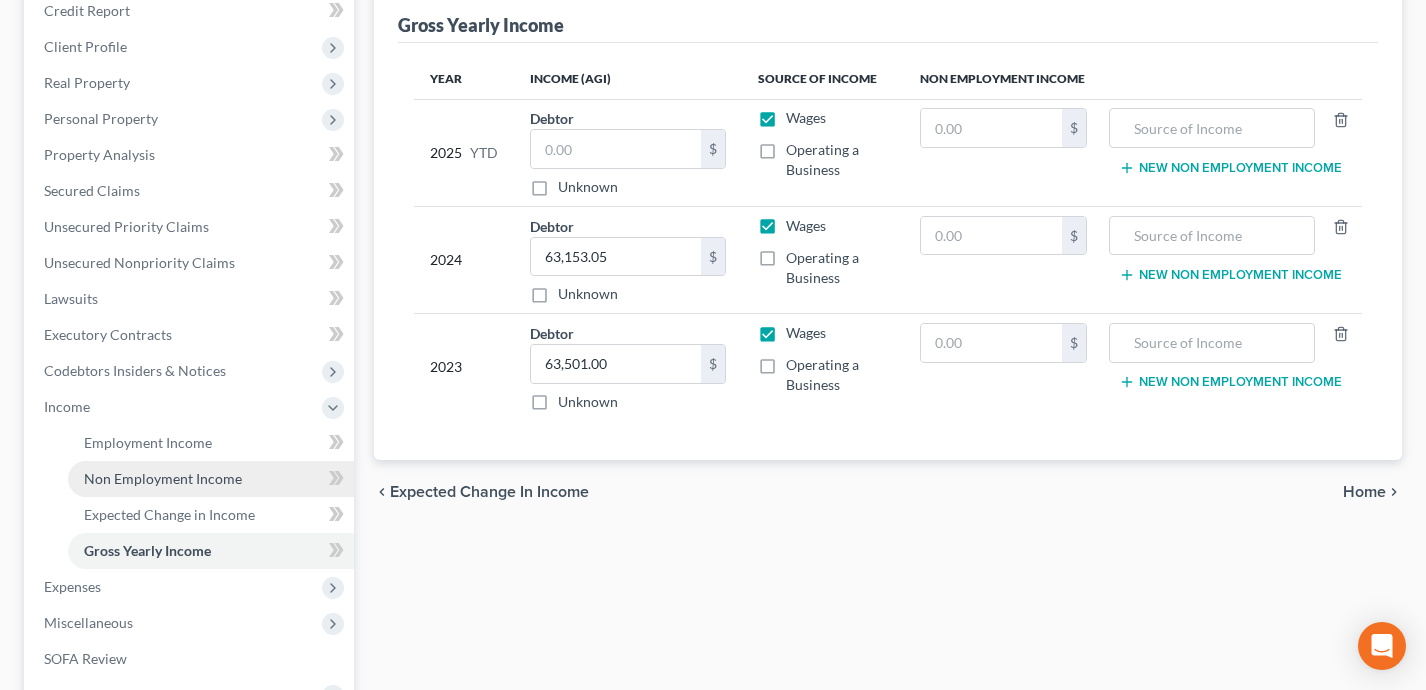 scroll, scrollTop: 274, scrollLeft: 0, axis: vertical 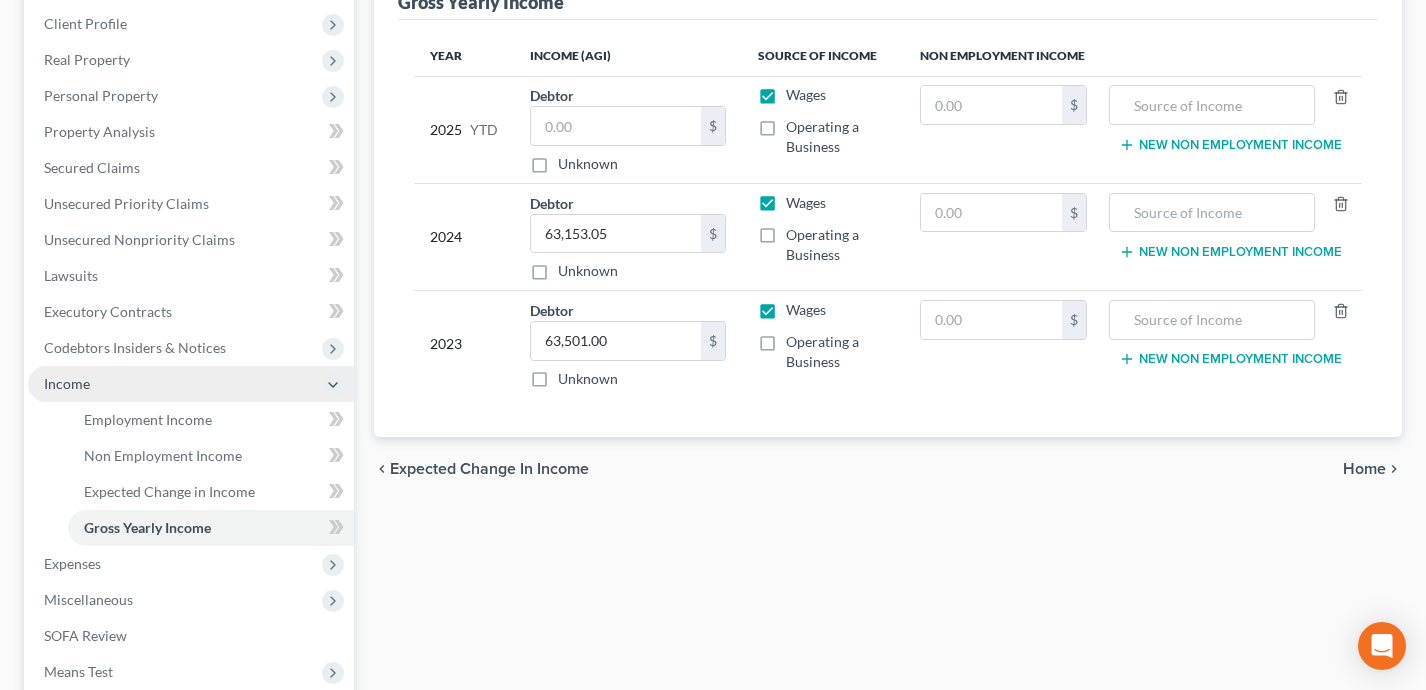 click on "Income" at bounding box center [191, 384] 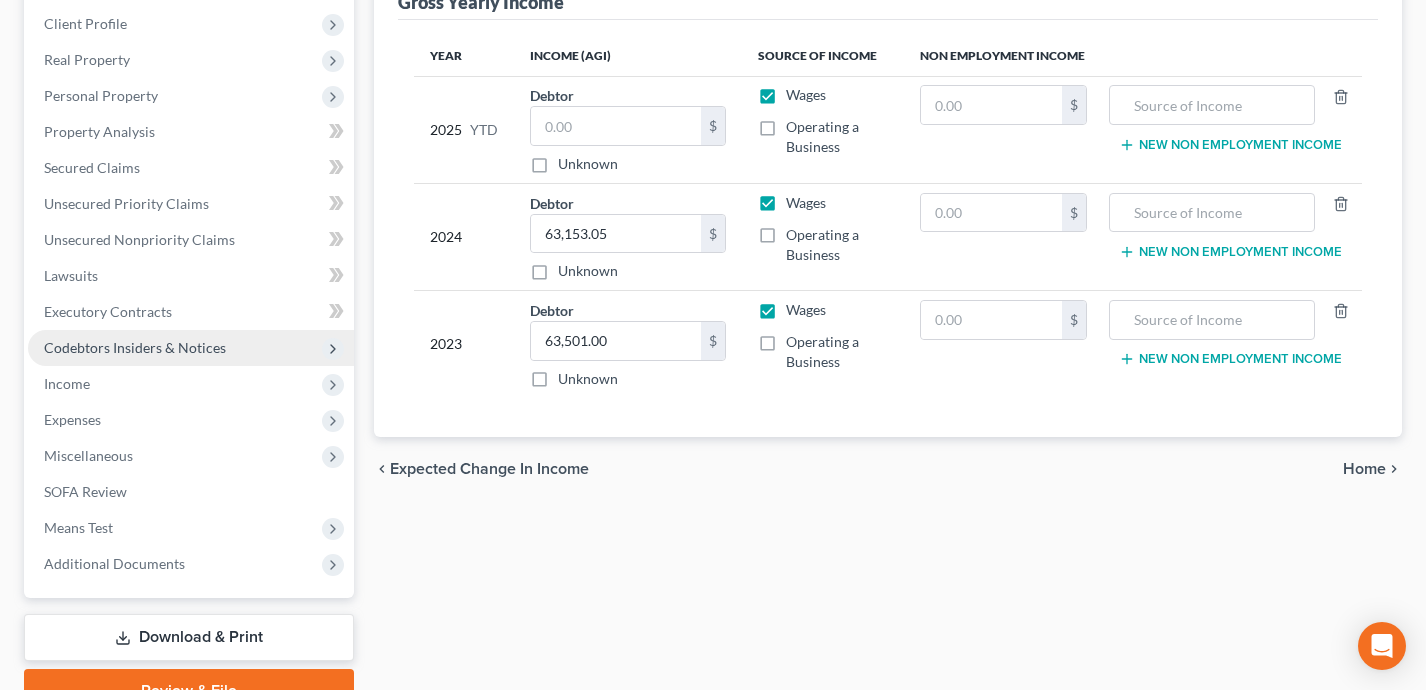 click on "Codebtors Insiders & Notices" at bounding box center (135, 347) 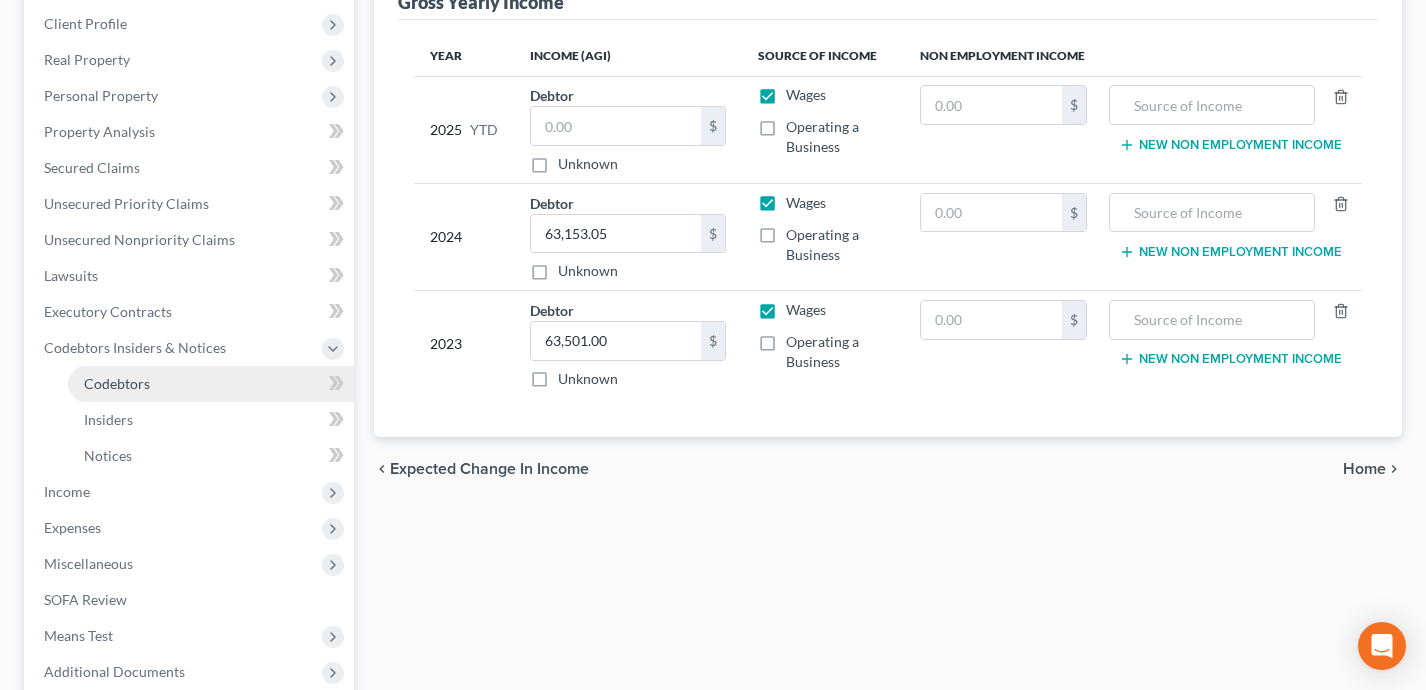 click on "Codebtors" at bounding box center [211, 384] 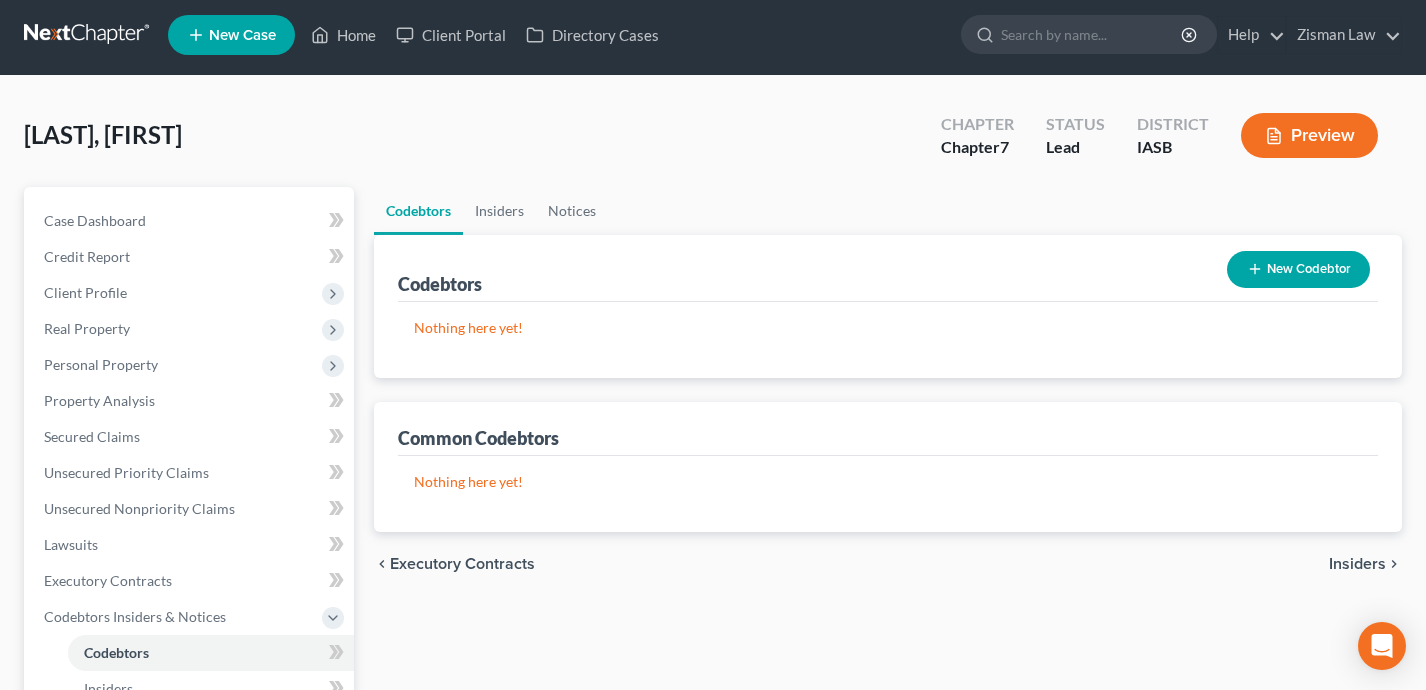 scroll, scrollTop: 0, scrollLeft: 0, axis: both 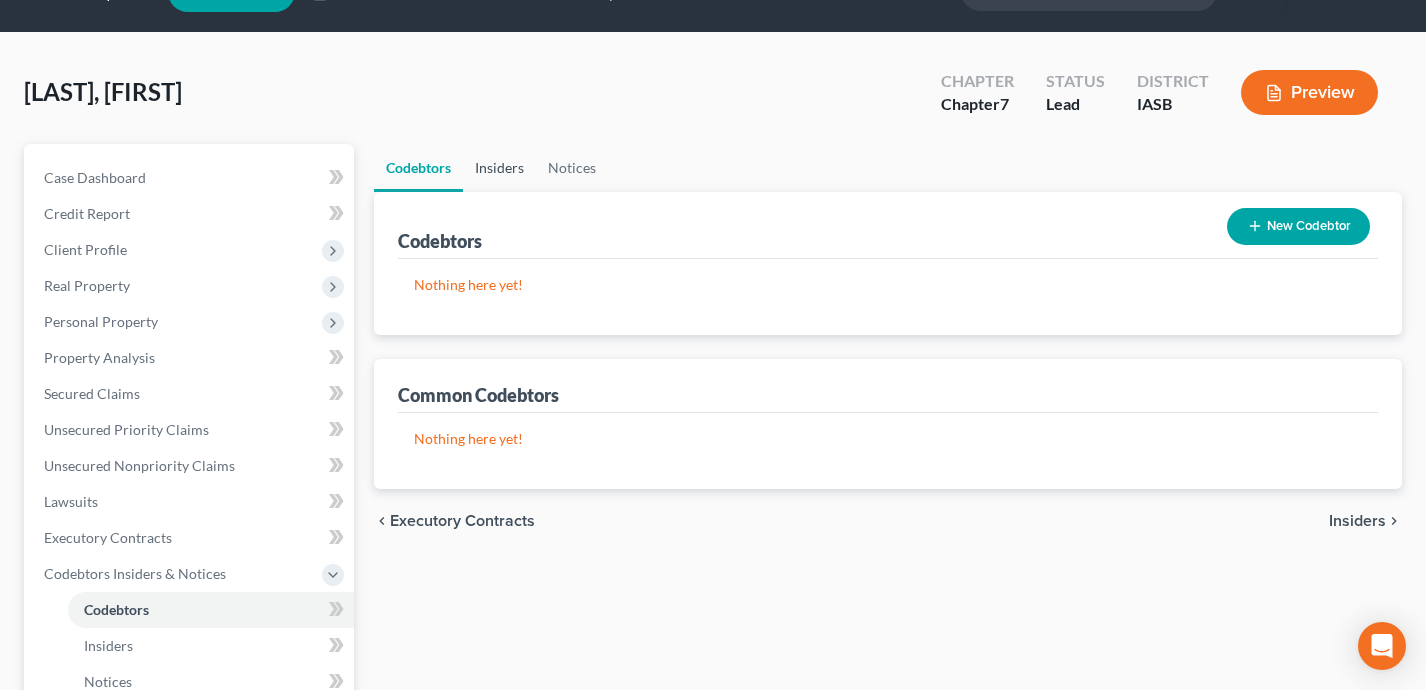 click on "Insiders" at bounding box center (499, 168) 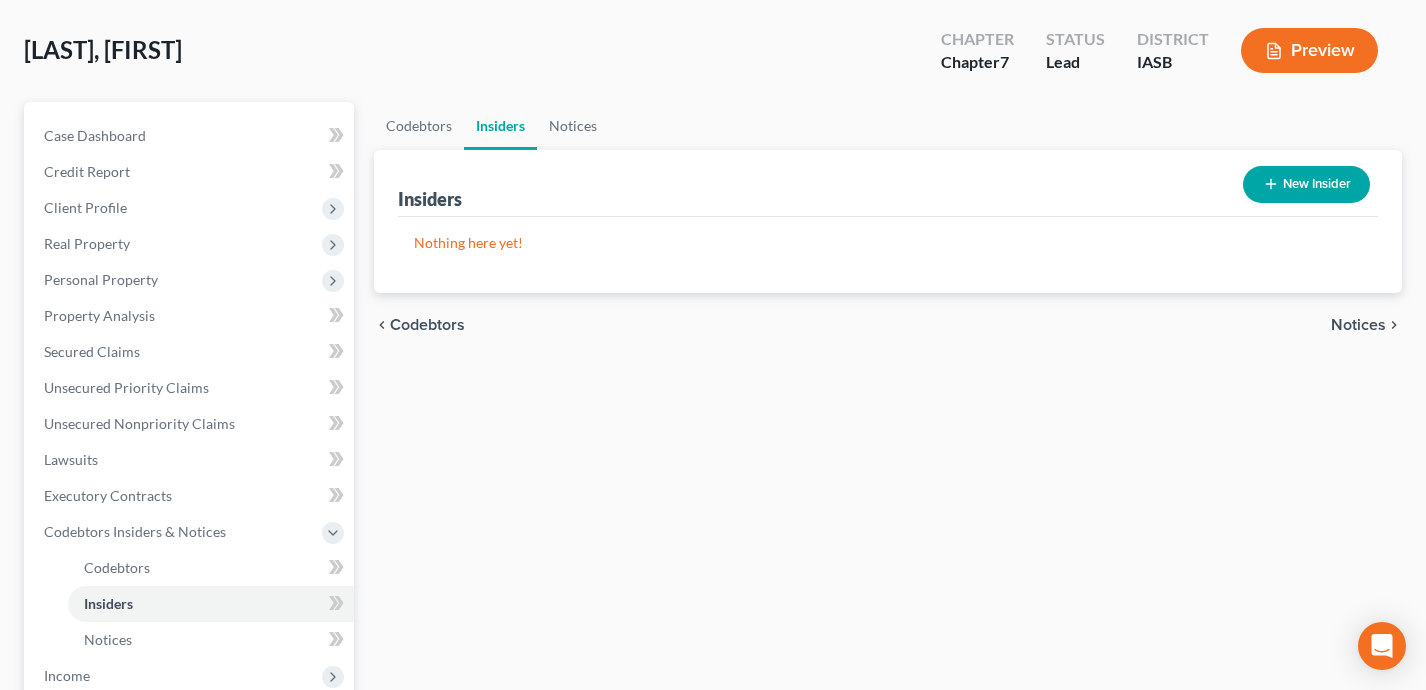 scroll, scrollTop: 99, scrollLeft: 0, axis: vertical 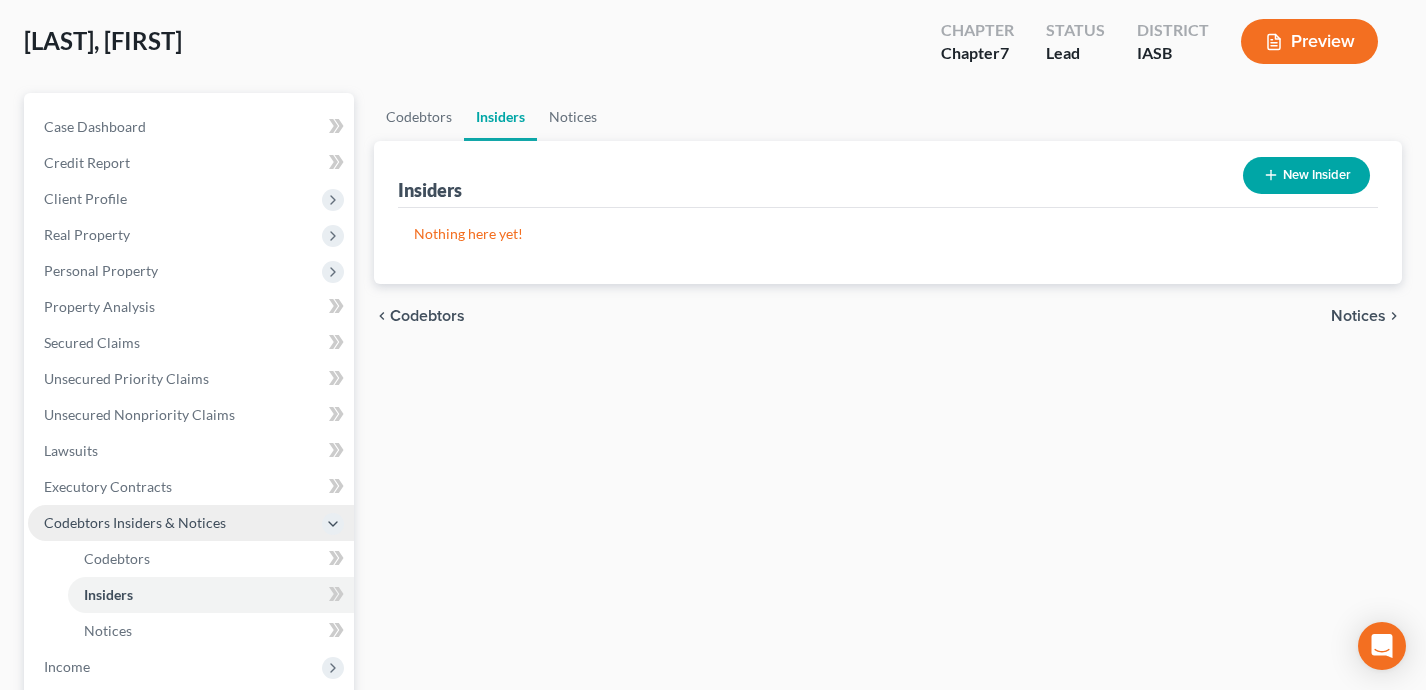 click on "Codebtors Insiders & Notices" at bounding box center [191, 523] 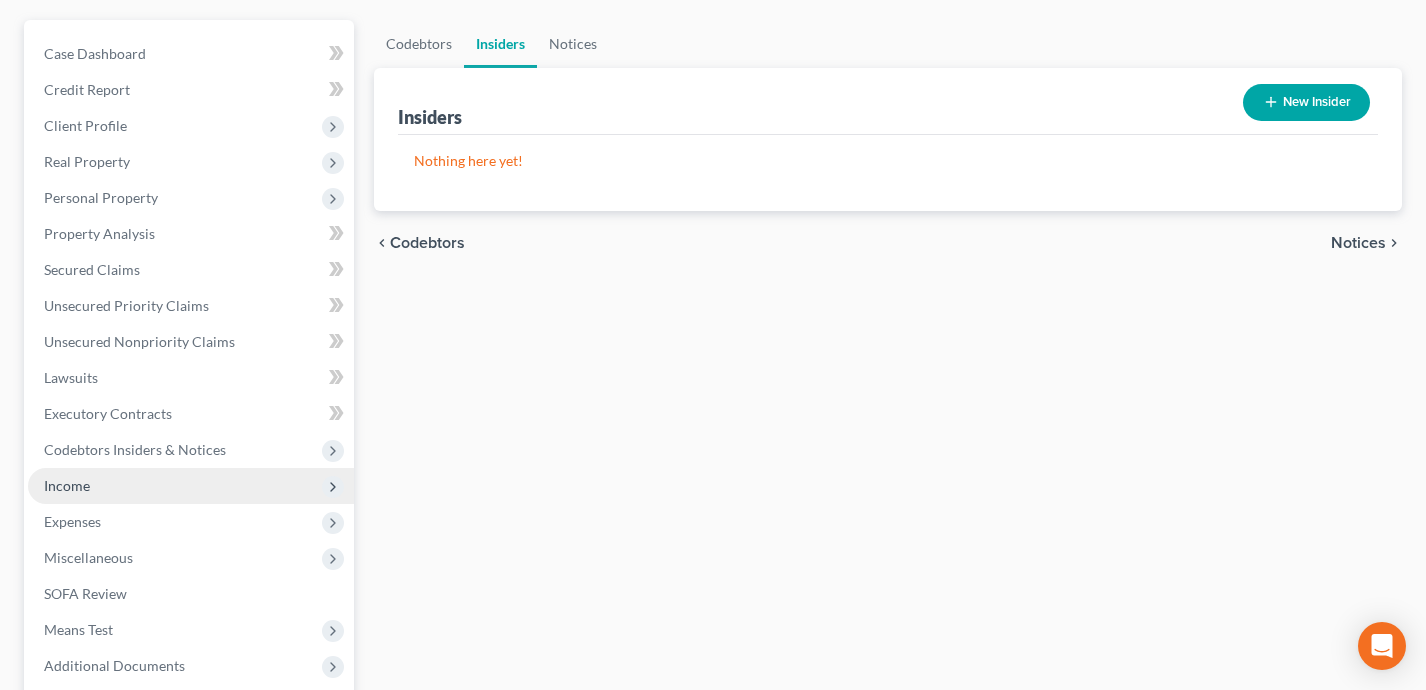 scroll, scrollTop: 182, scrollLeft: 0, axis: vertical 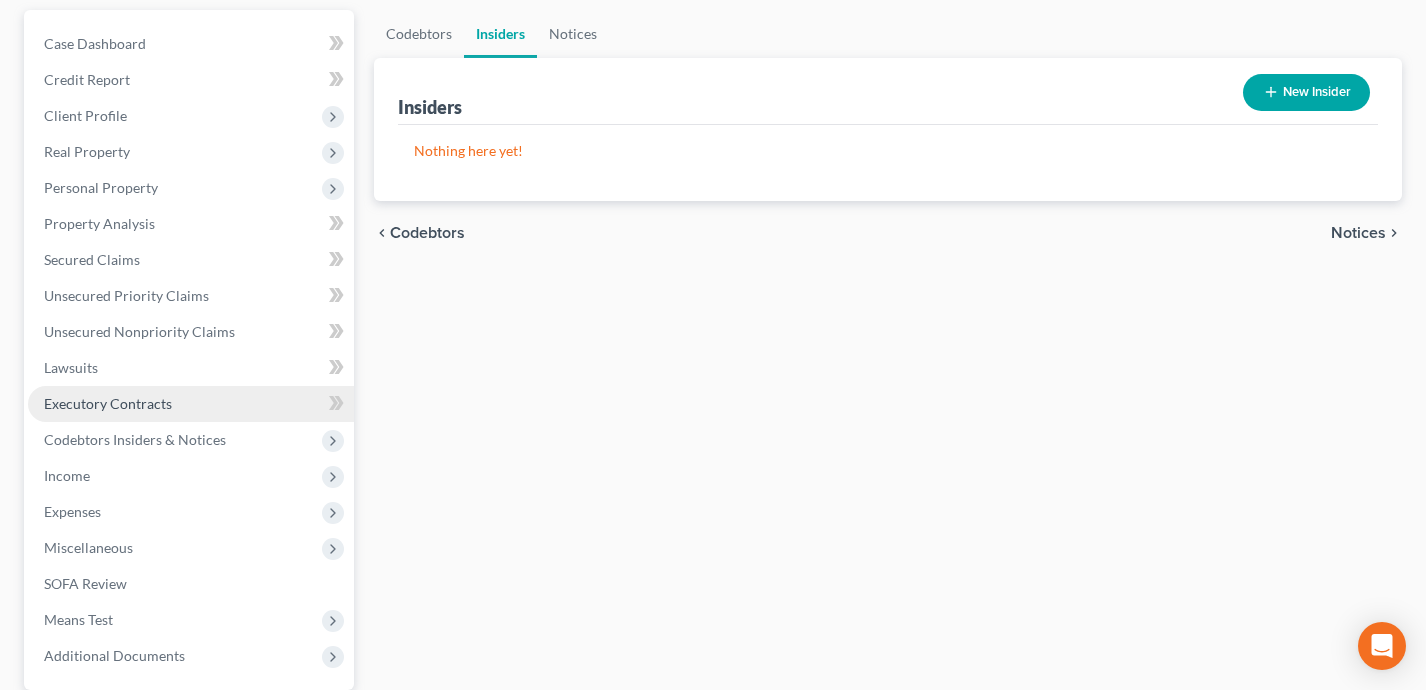 click on "Executory Contracts" at bounding box center (108, 403) 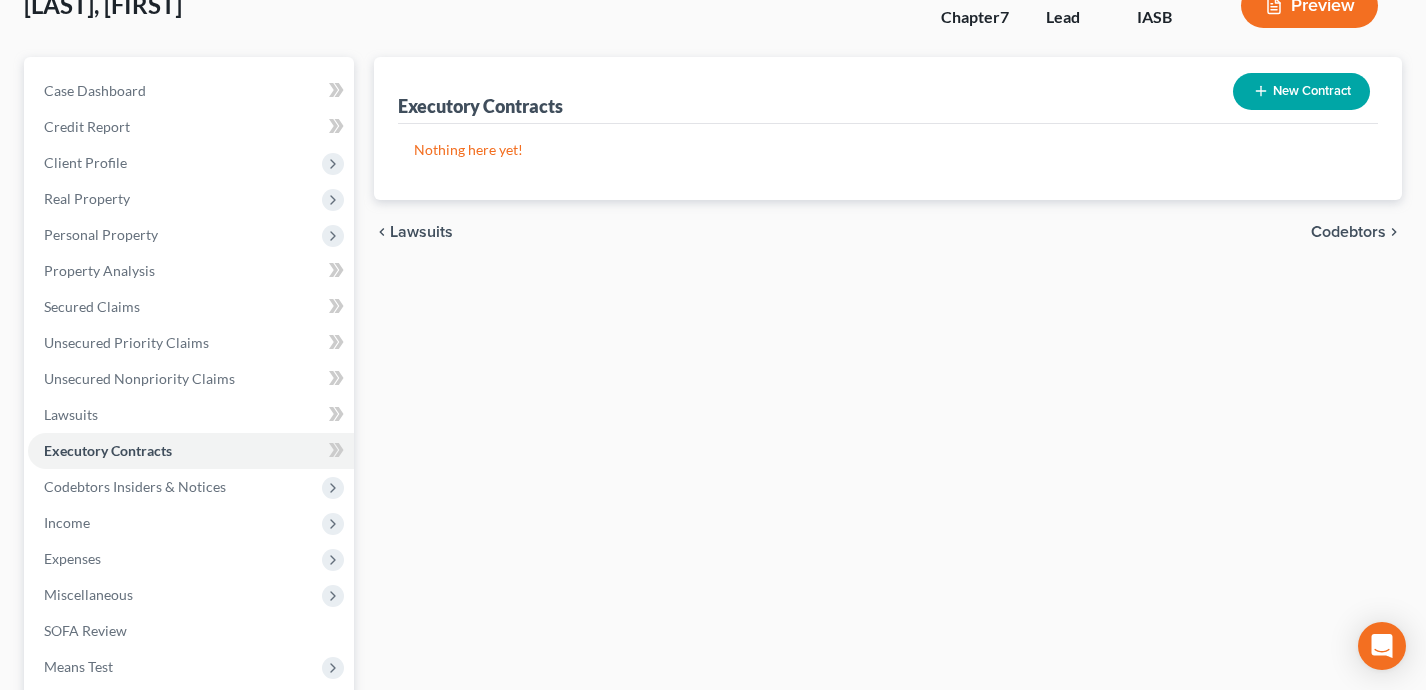 scroll, scrollTop: 141, scrollLeft: 0, axis: vertical 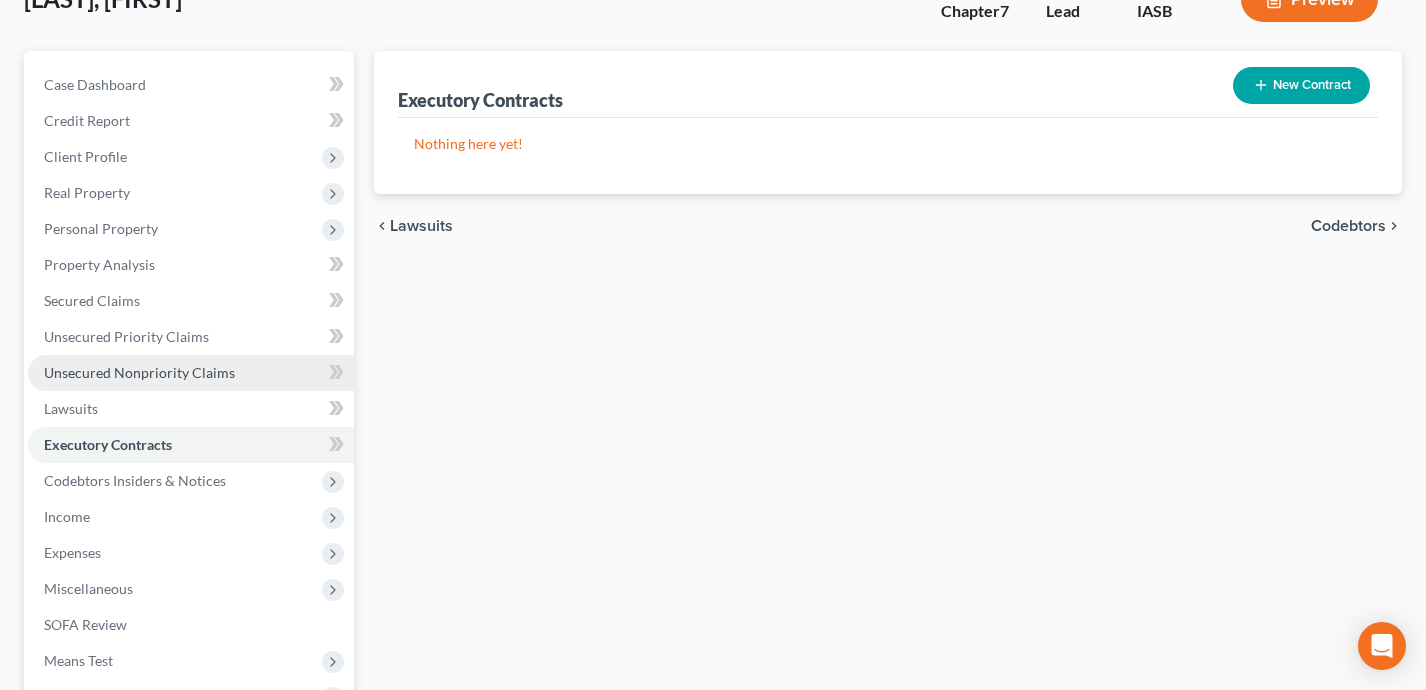 click on "Unsecured Nonpriority Claims" at bounding box center [139, 372] 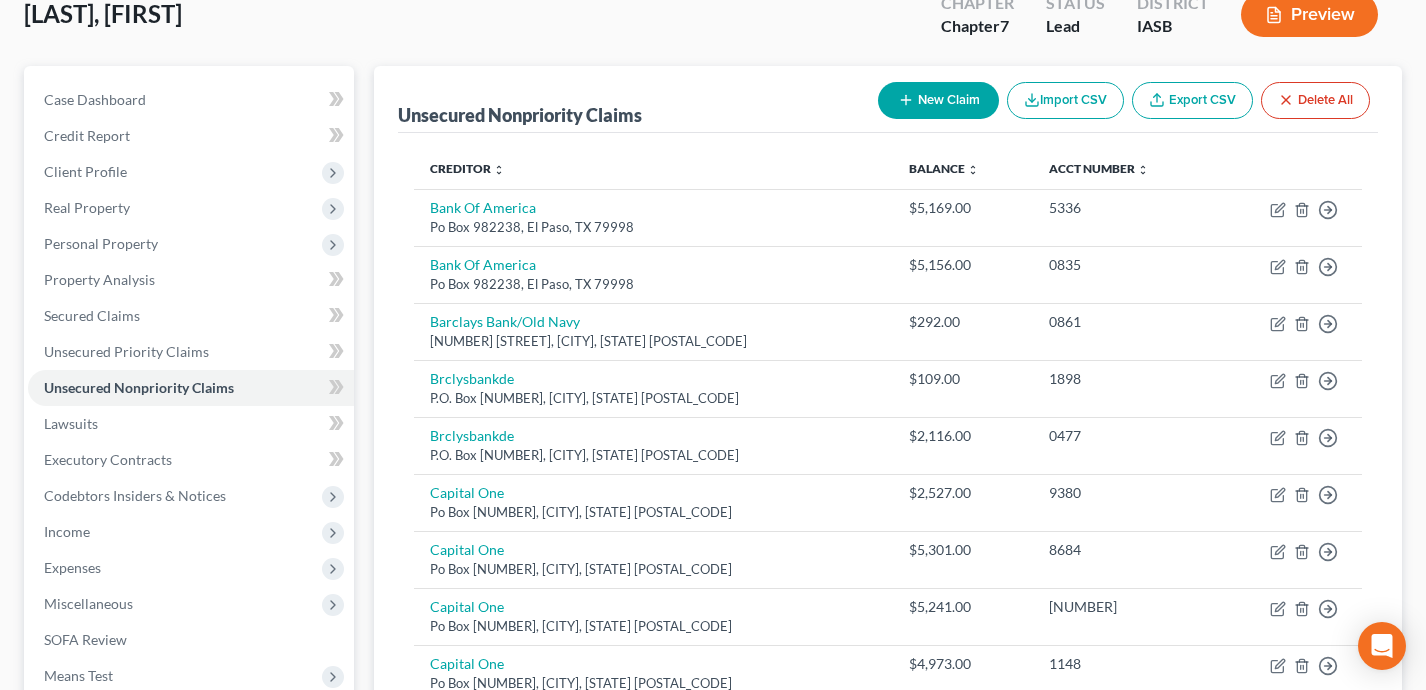 scroll, scrollTop: 122, scrollLeft: 0, axis: vertical 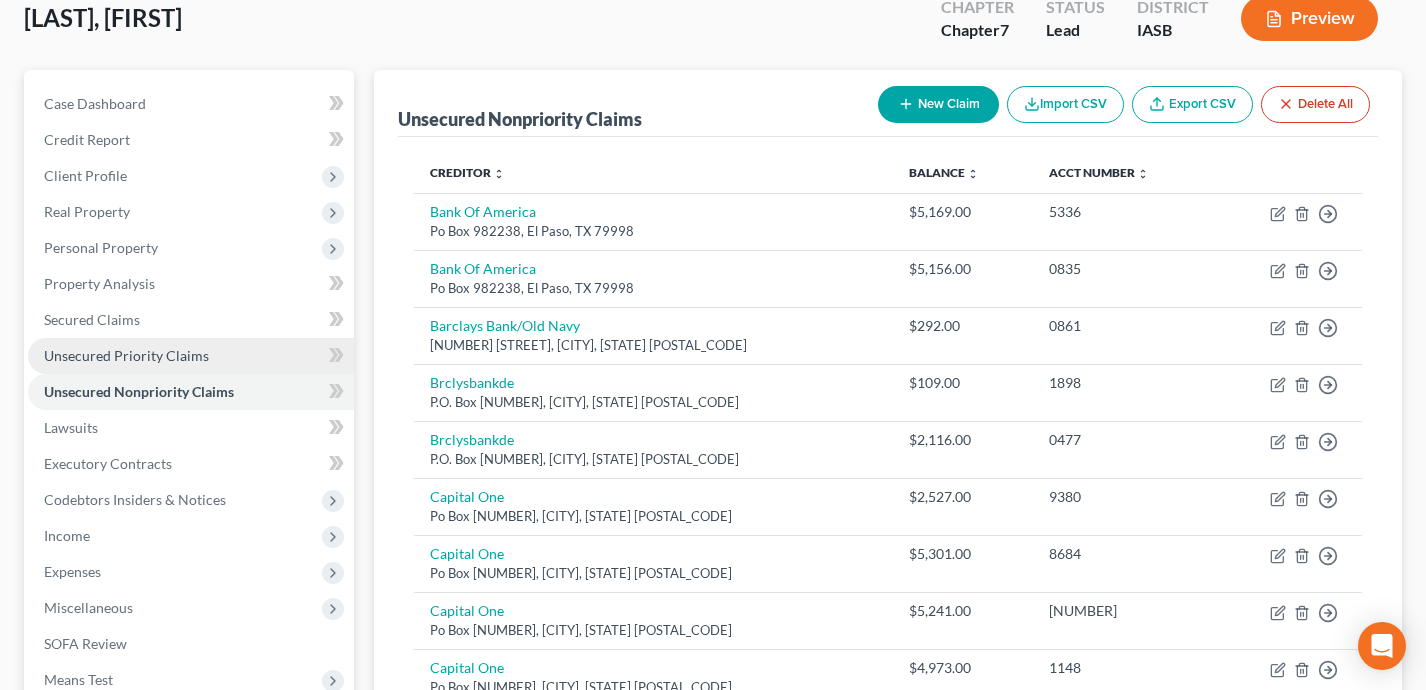 click on "Unsecured Priority Claims" at bounding box center (191, 356) 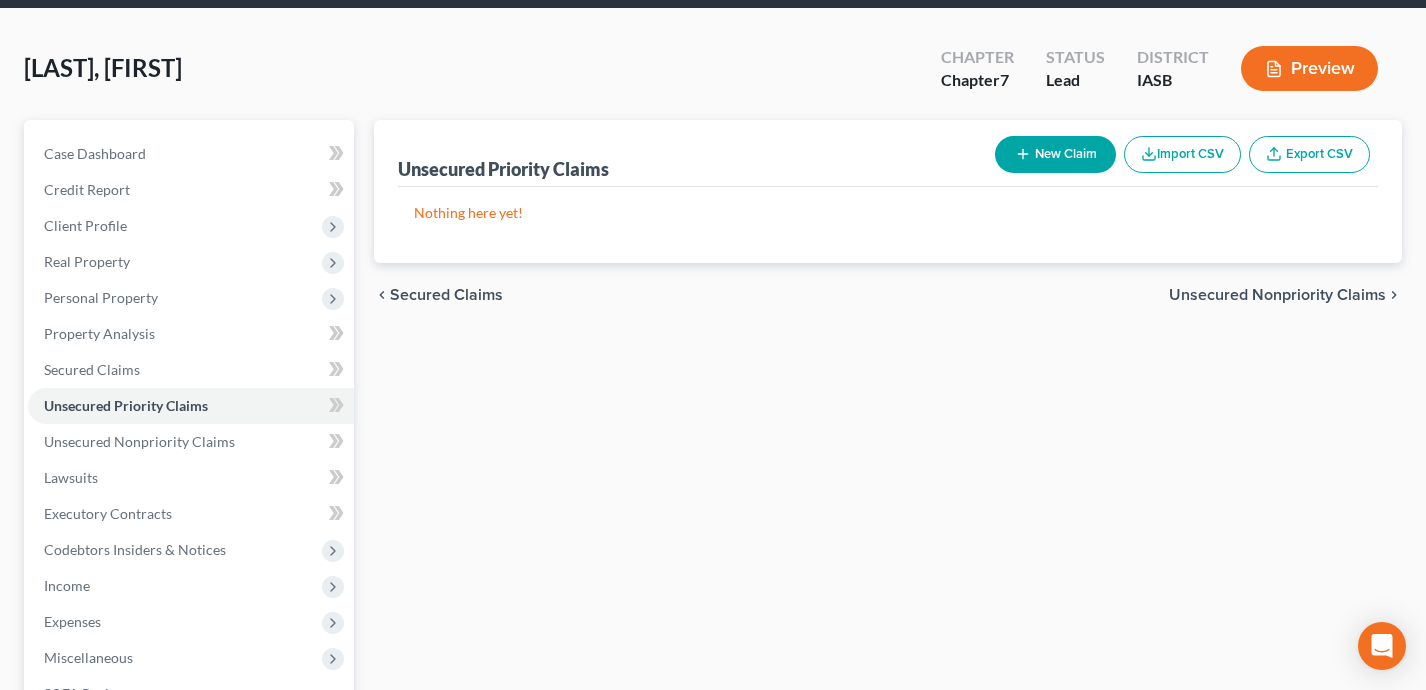scroll, scrollTop: 0, scrollLeft: 0, axis: both 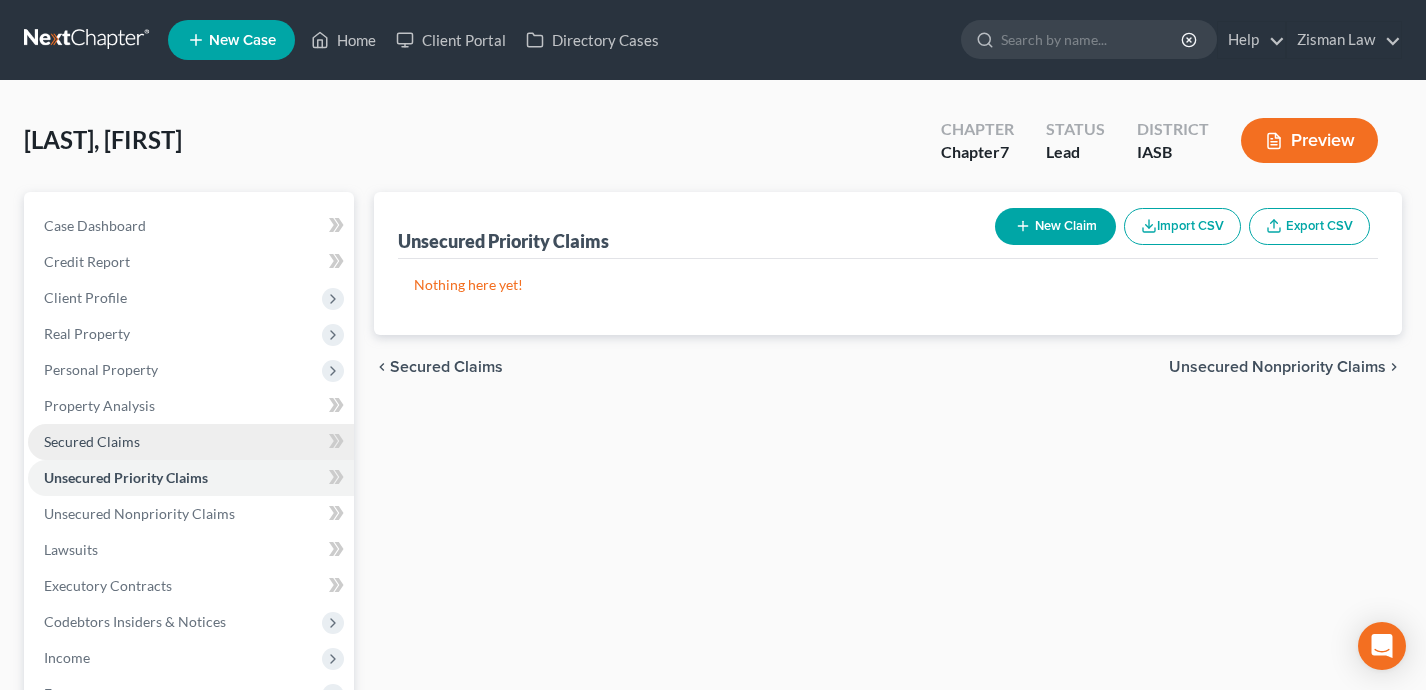click on "Secured Claims" at bounding box center (191, 442) 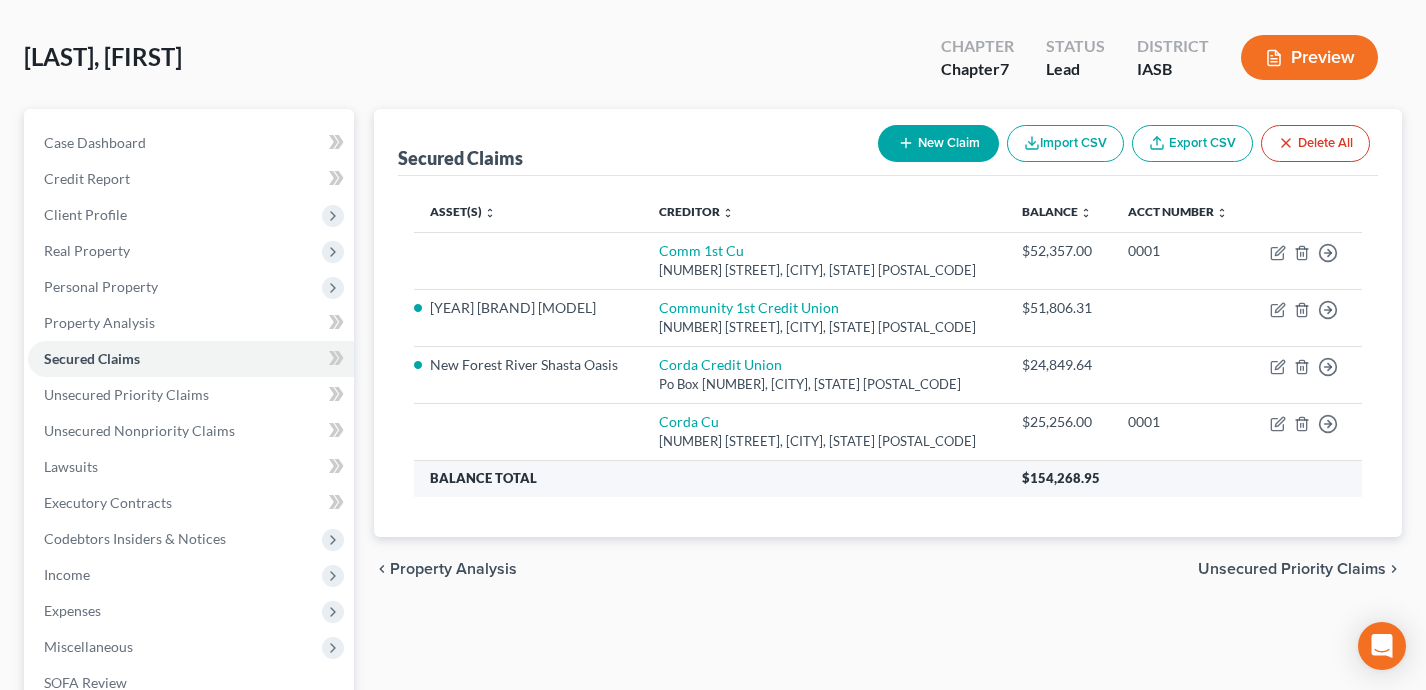 scroll, scrollTop: 110, scrollLeft: 0, axis: vertical 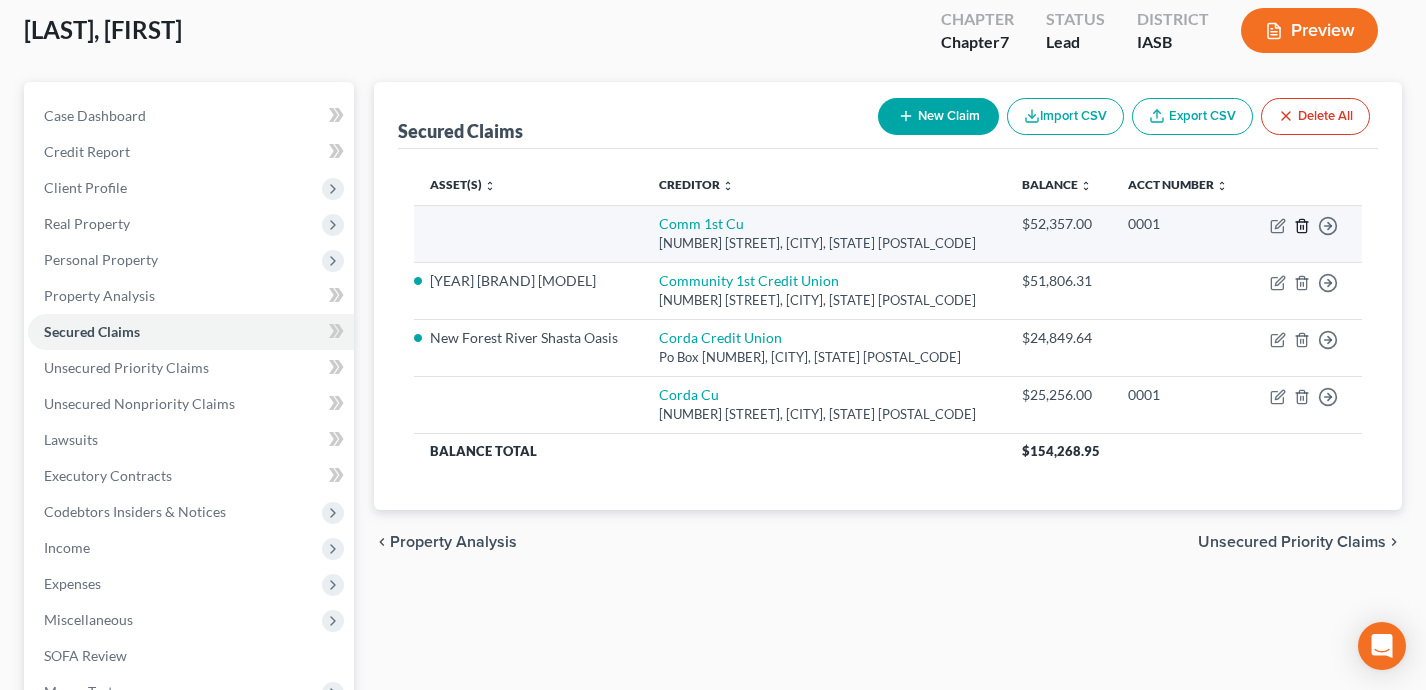click 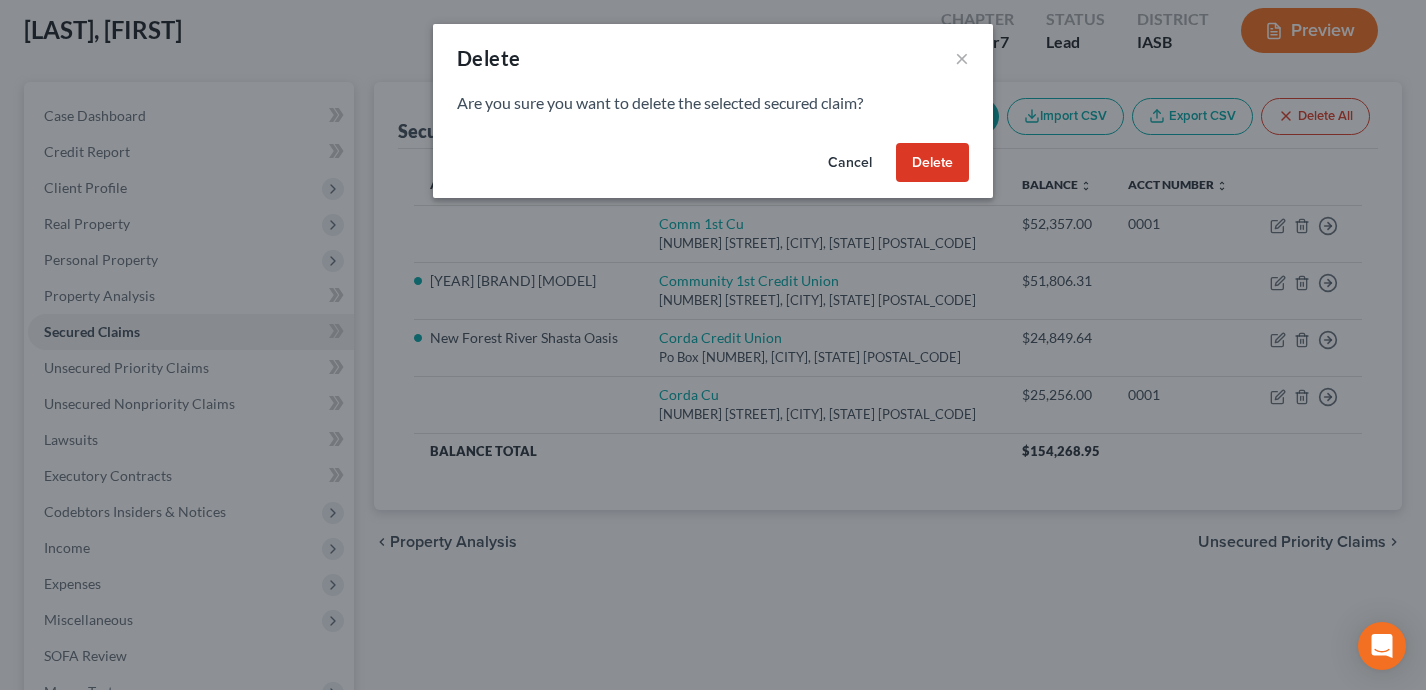 click on "Delete" at bounding box center [932, 163] 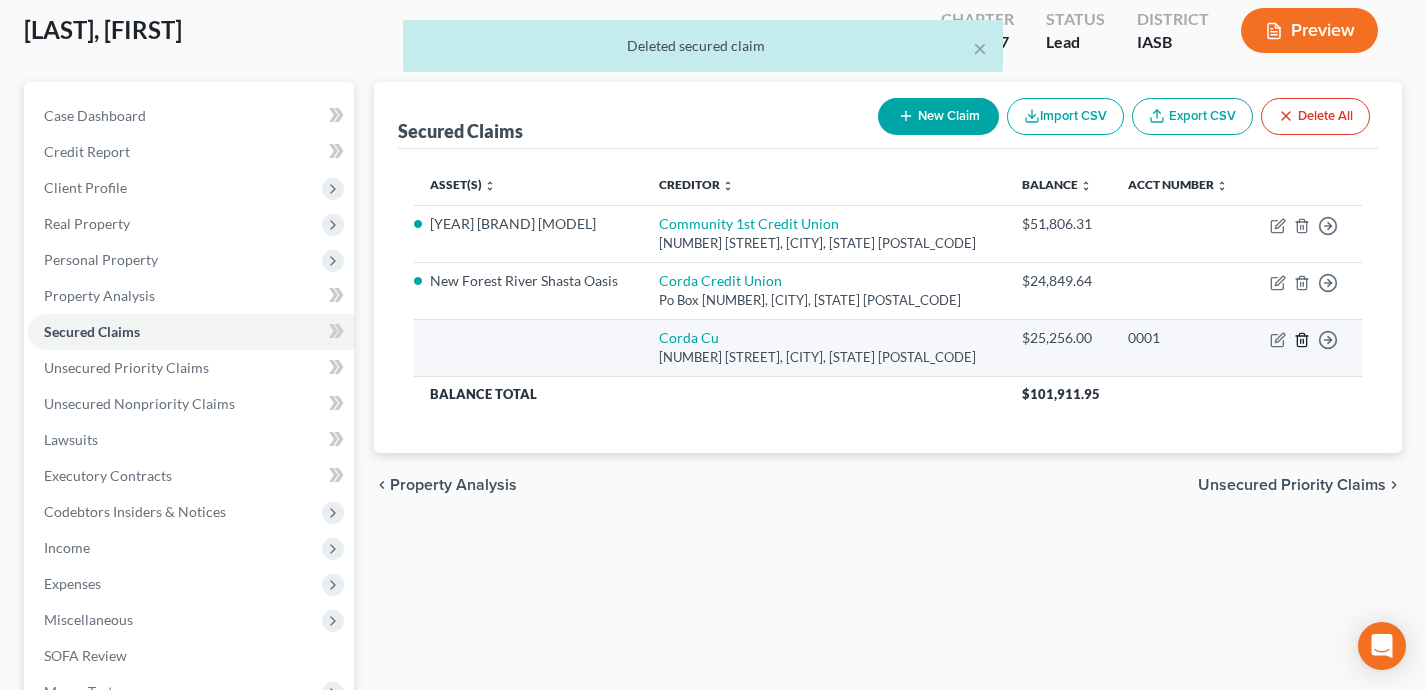 click 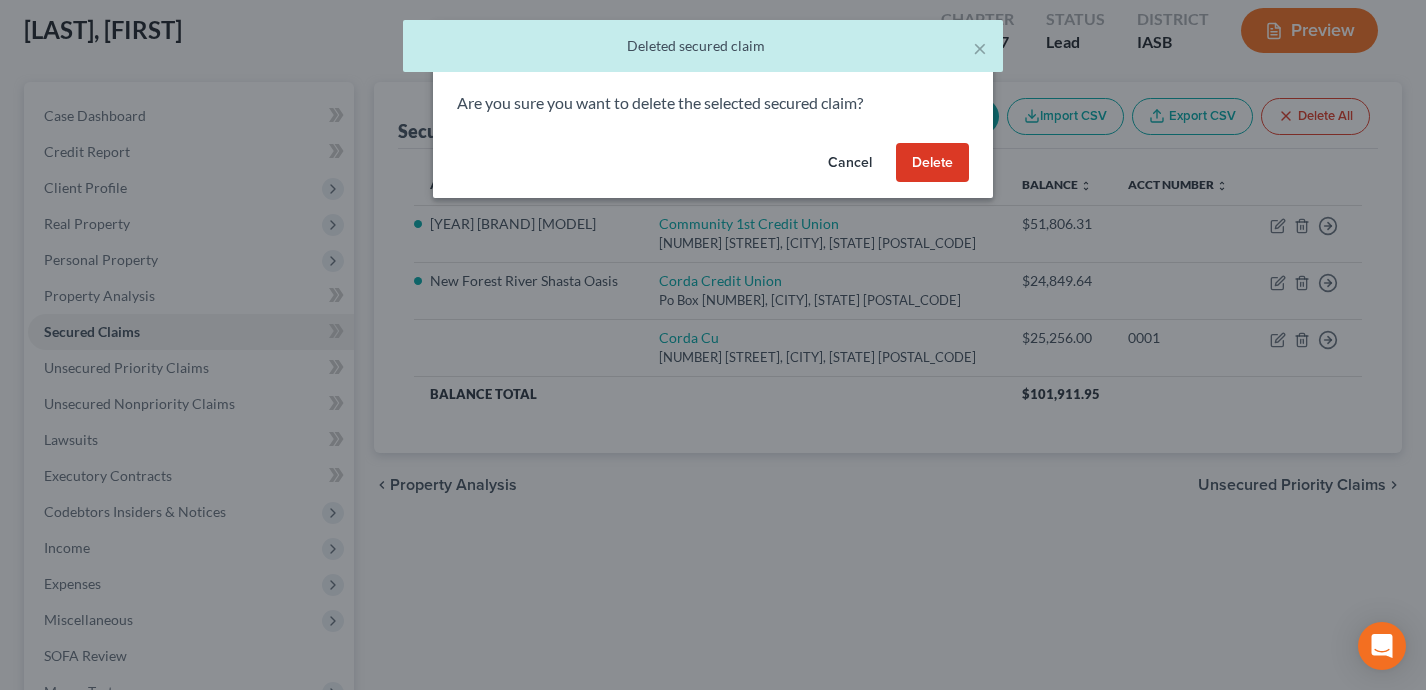 click on "Delete" at bounding box center [932, 163] 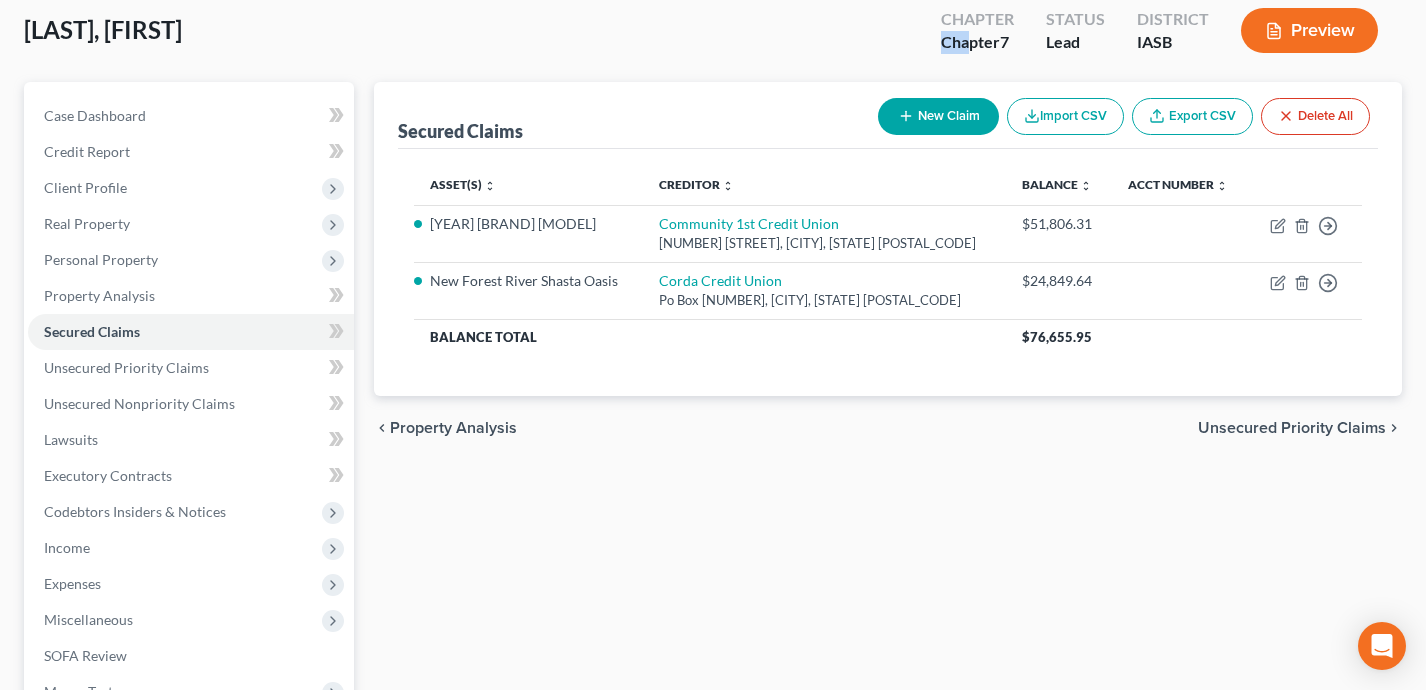 drag, startPoint x: 975, startPoint y: 48, endPoint x: 832, endPoint y: 47, distance: 143.0035 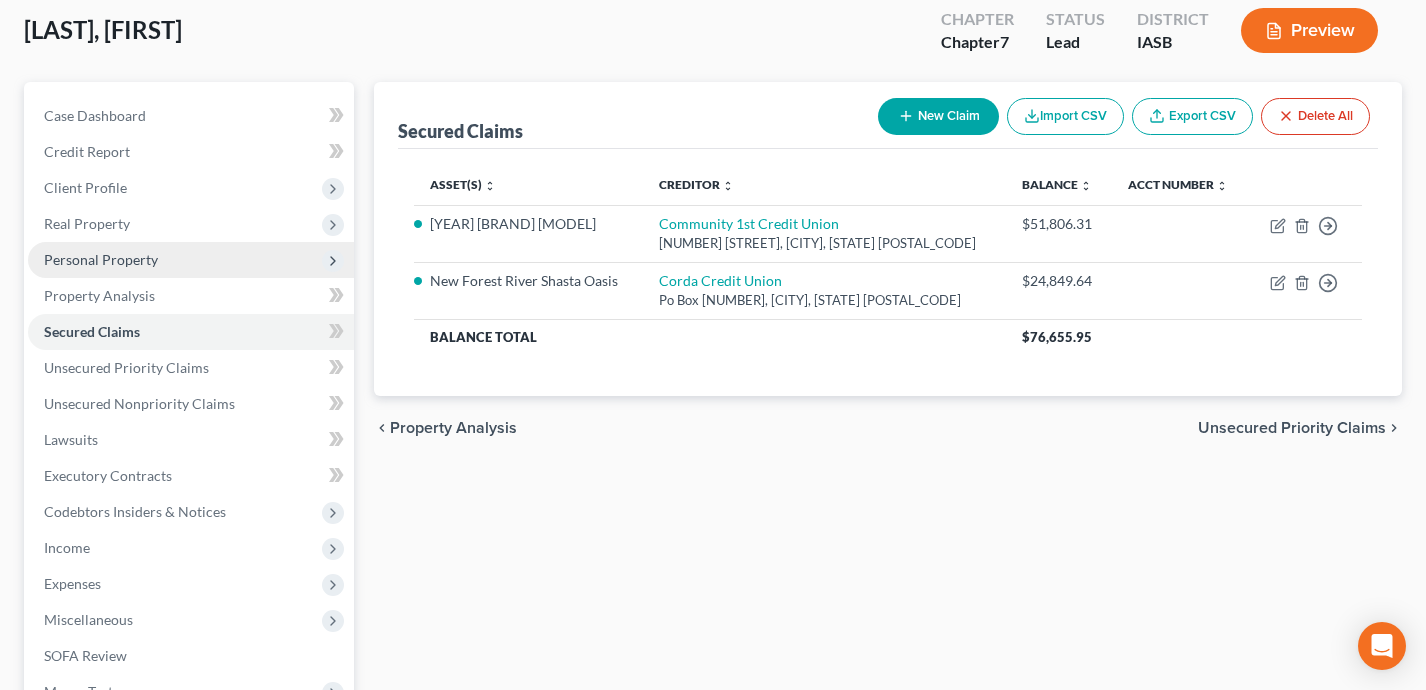 click on "Personal Property" at bounding box center [191, 260] 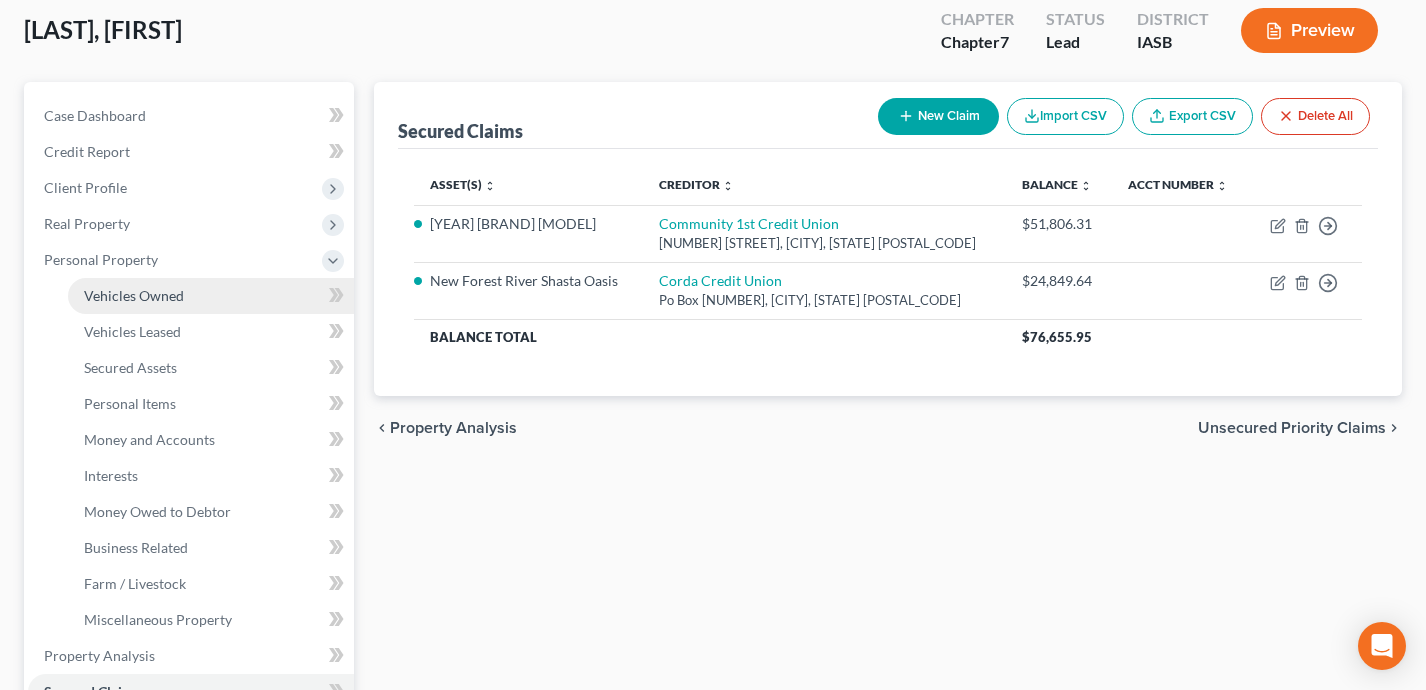 click on "Vehicles Owned" at bounding box center (211, 296) 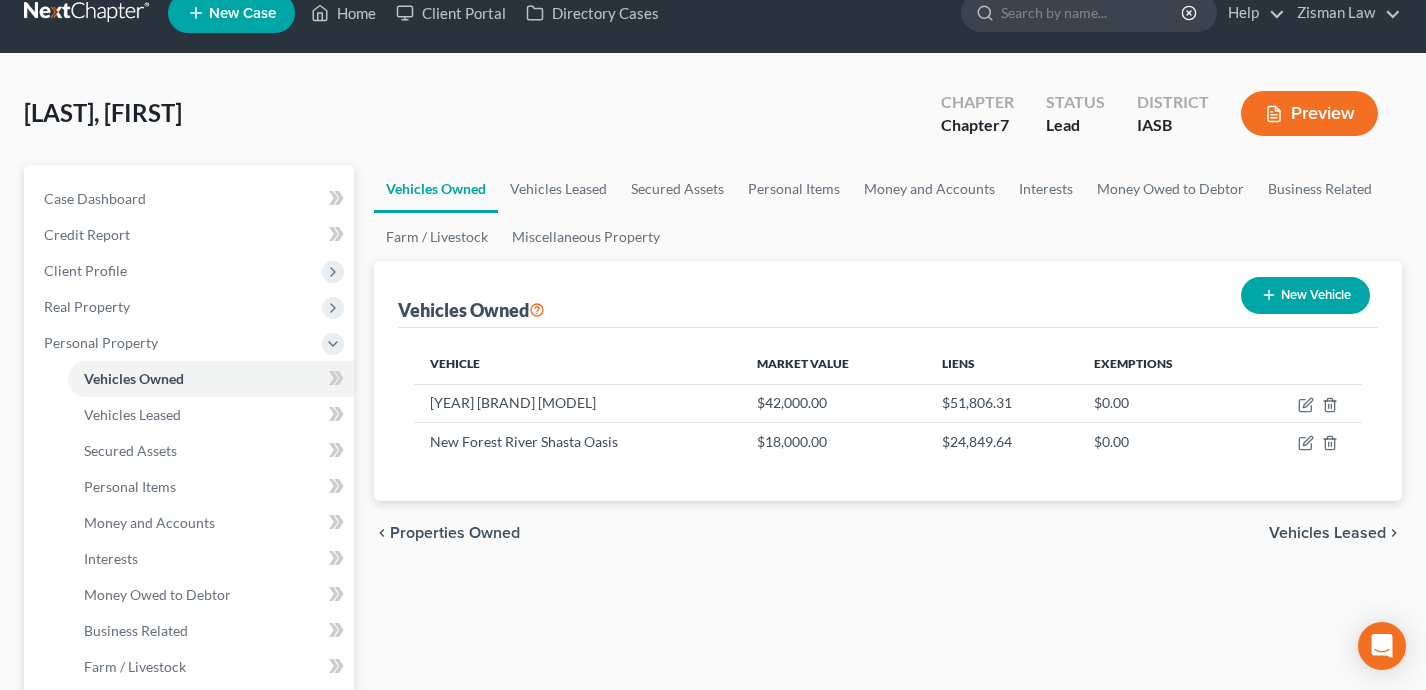scroll, scrollTop: 25, scrollLeft: 0, axis: vertical 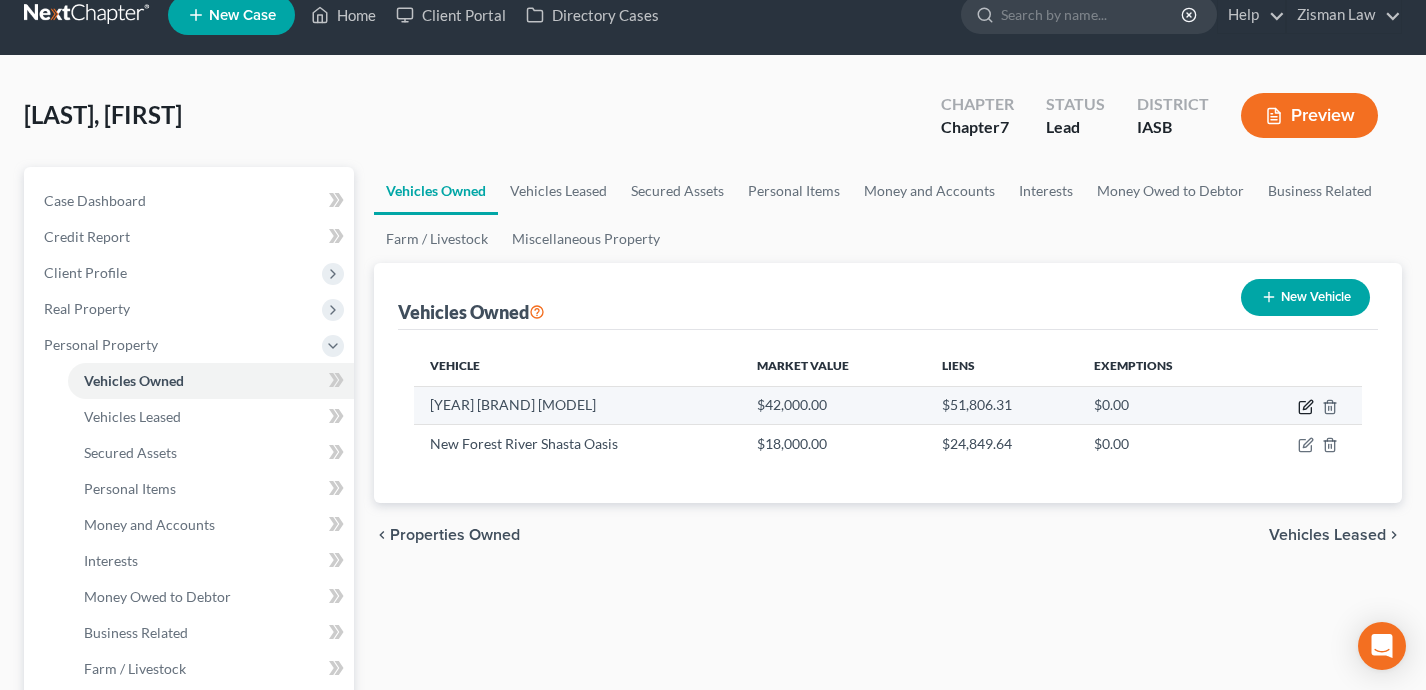 click 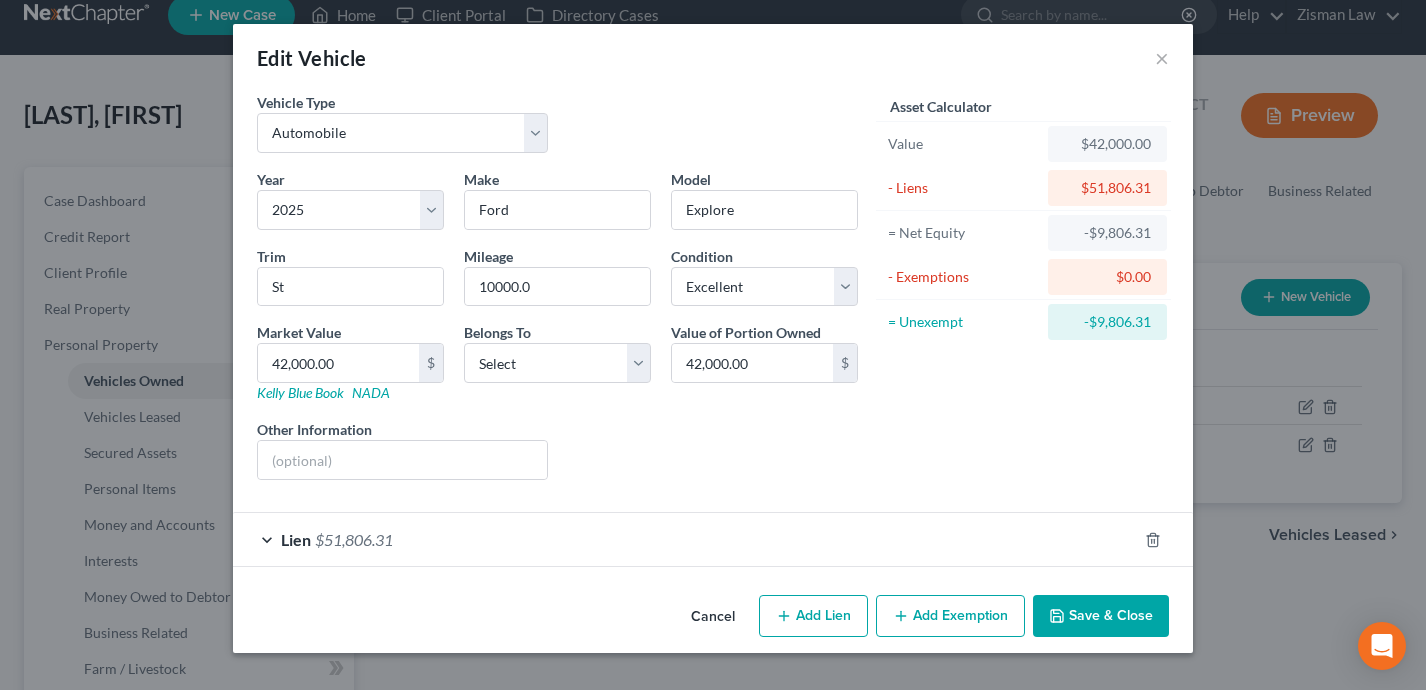 click on "Lien $51,806.31" at bounding box center [685, 539] 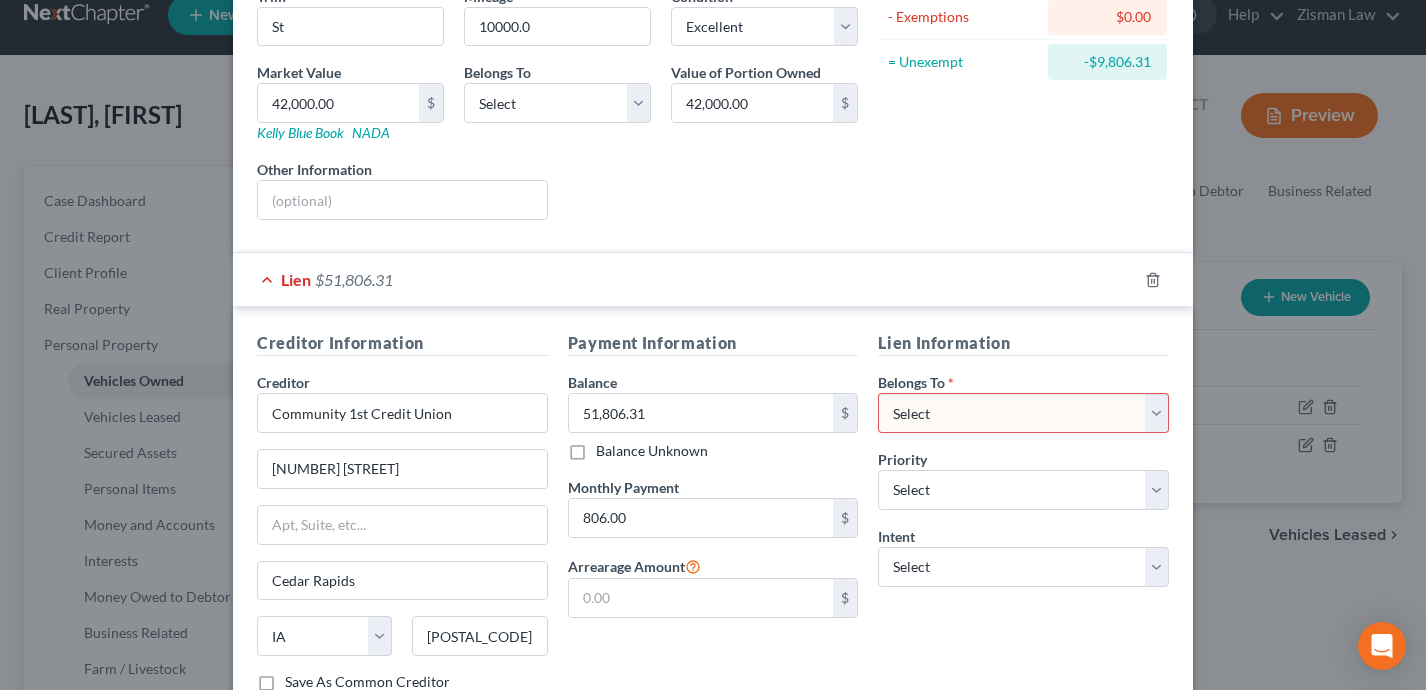 scroll, scrollTop: 288, scrollLeft: 0, axis: vertical 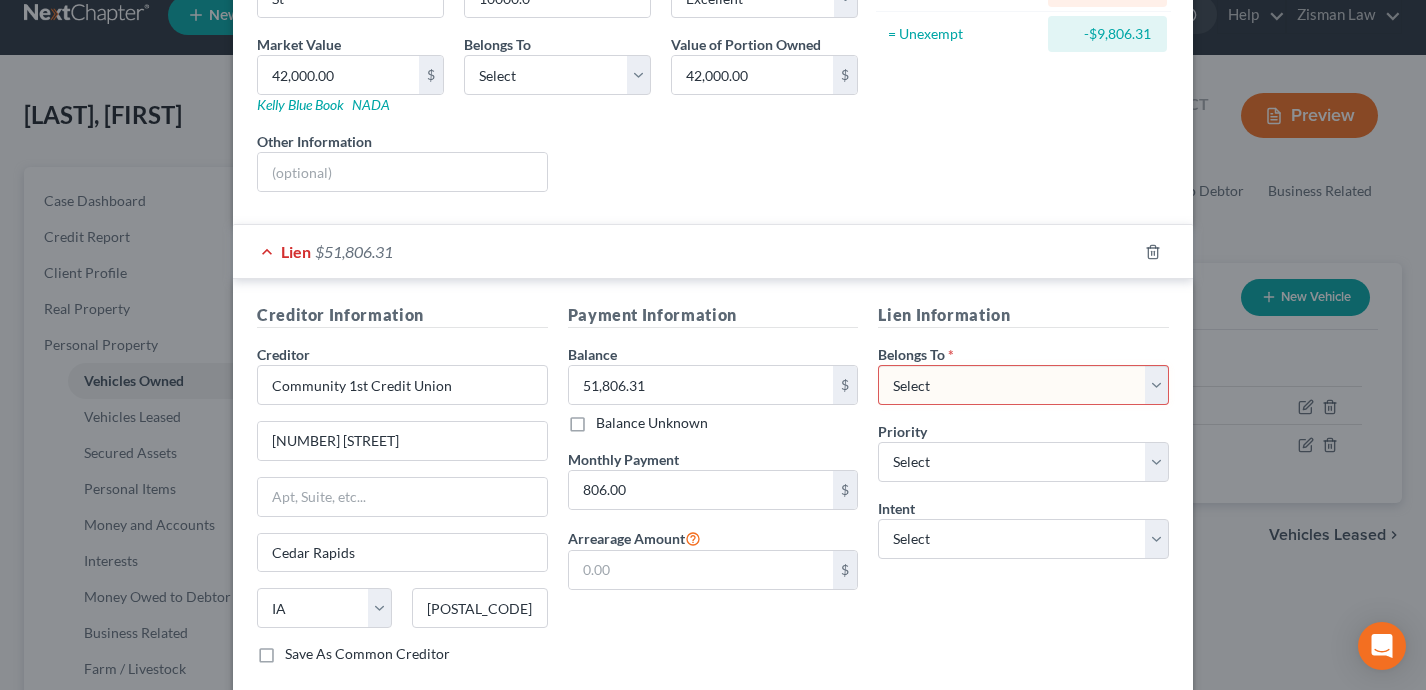 click on "Select Debtor 1 Only Debtor 2 Only Debtor 1 And Debtor 2 Only At Least One Of The Debtors And Another Community Property" at bounding box center [1023, 385] 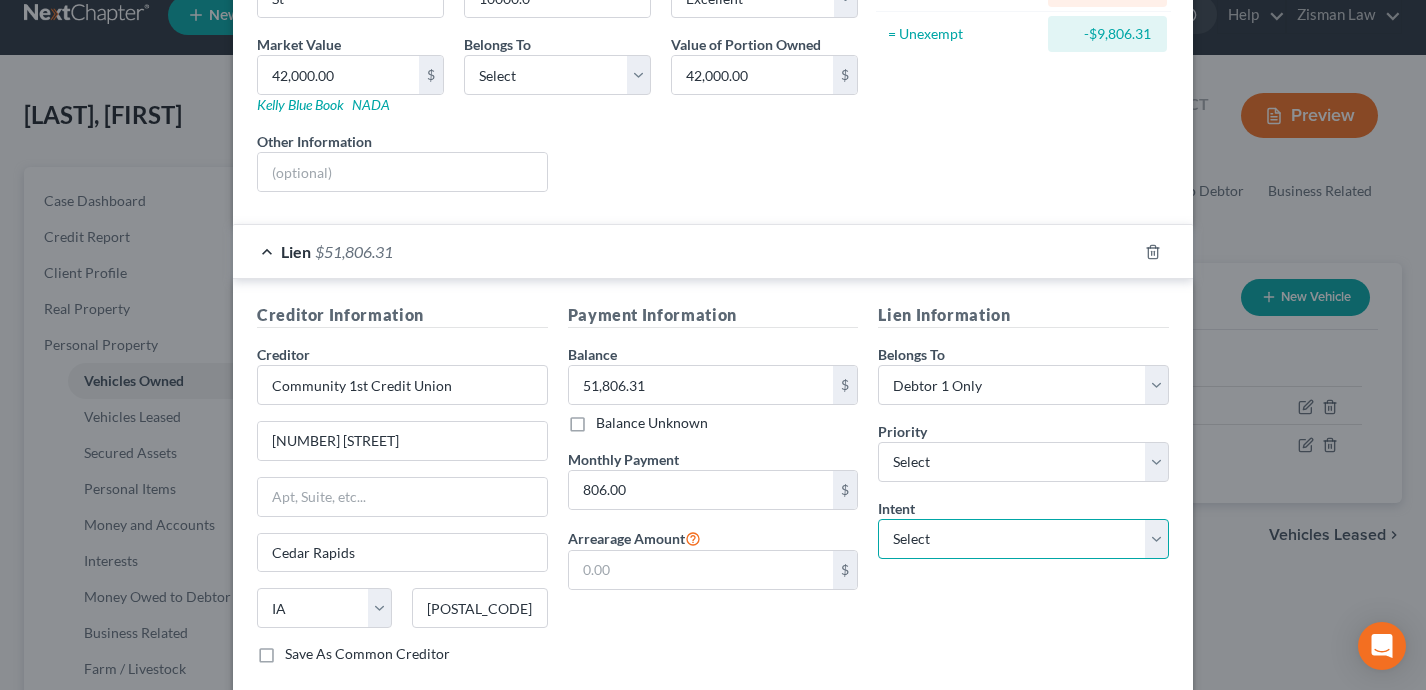 click on "Select Surrender Redeem Reaffirm Avoid Other" at bounding box center (1023, 539) 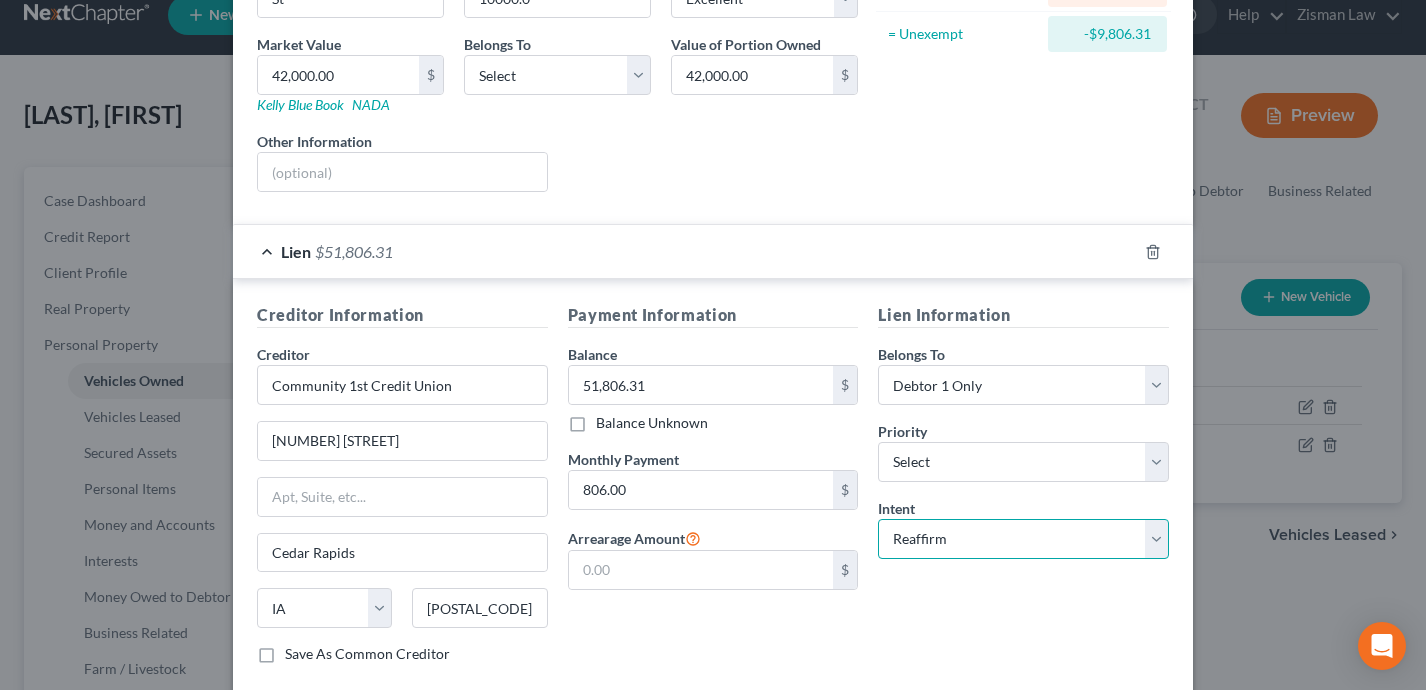 scroll, scrollTop: 404, scrollLeft: 0, axis: vertical 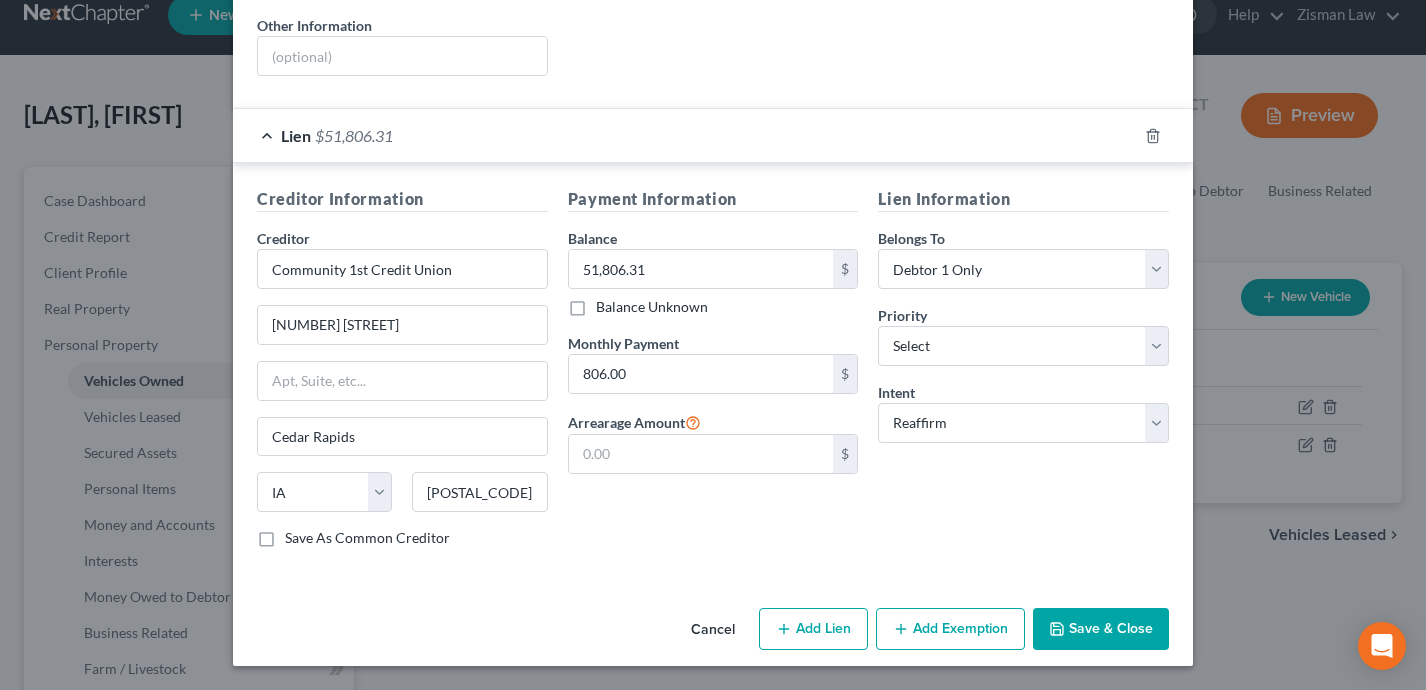 click on "Save & Close" at bounding box center [1101, 629] 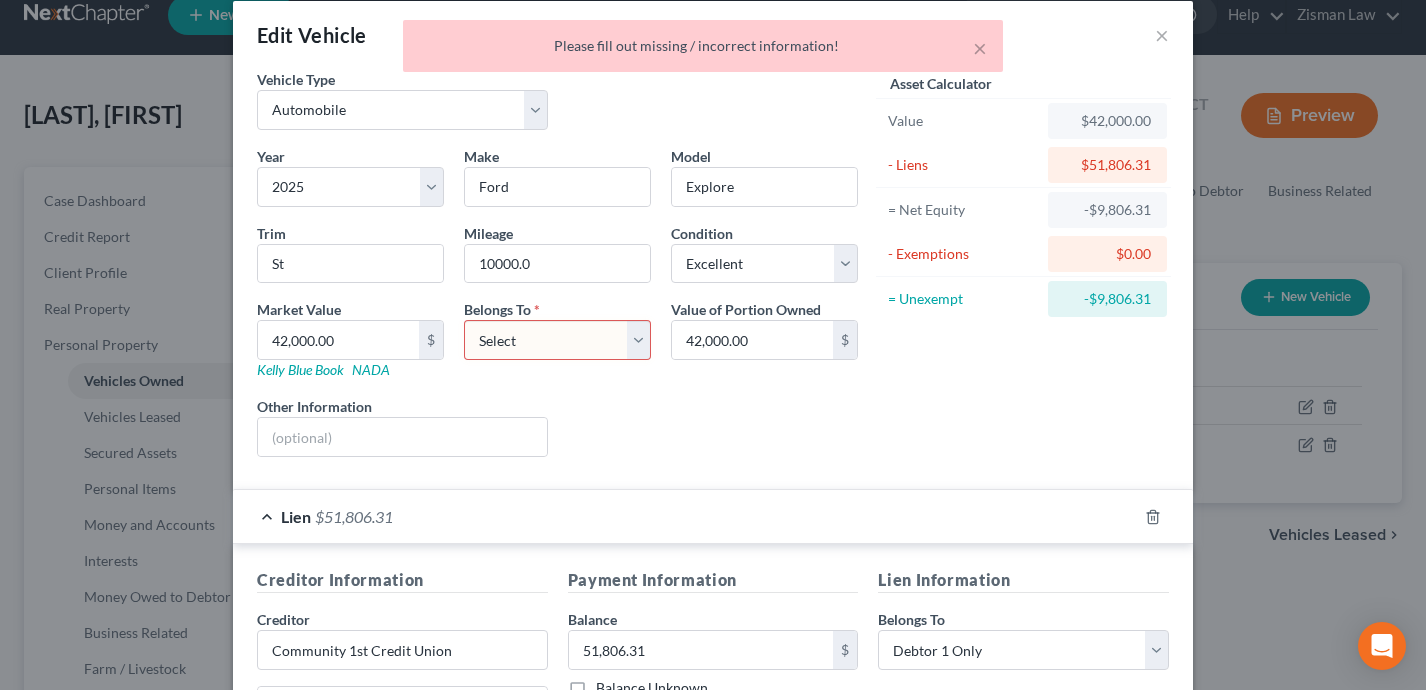 scroll, scrollTop: 0, scrollLeft: 0, axis: both 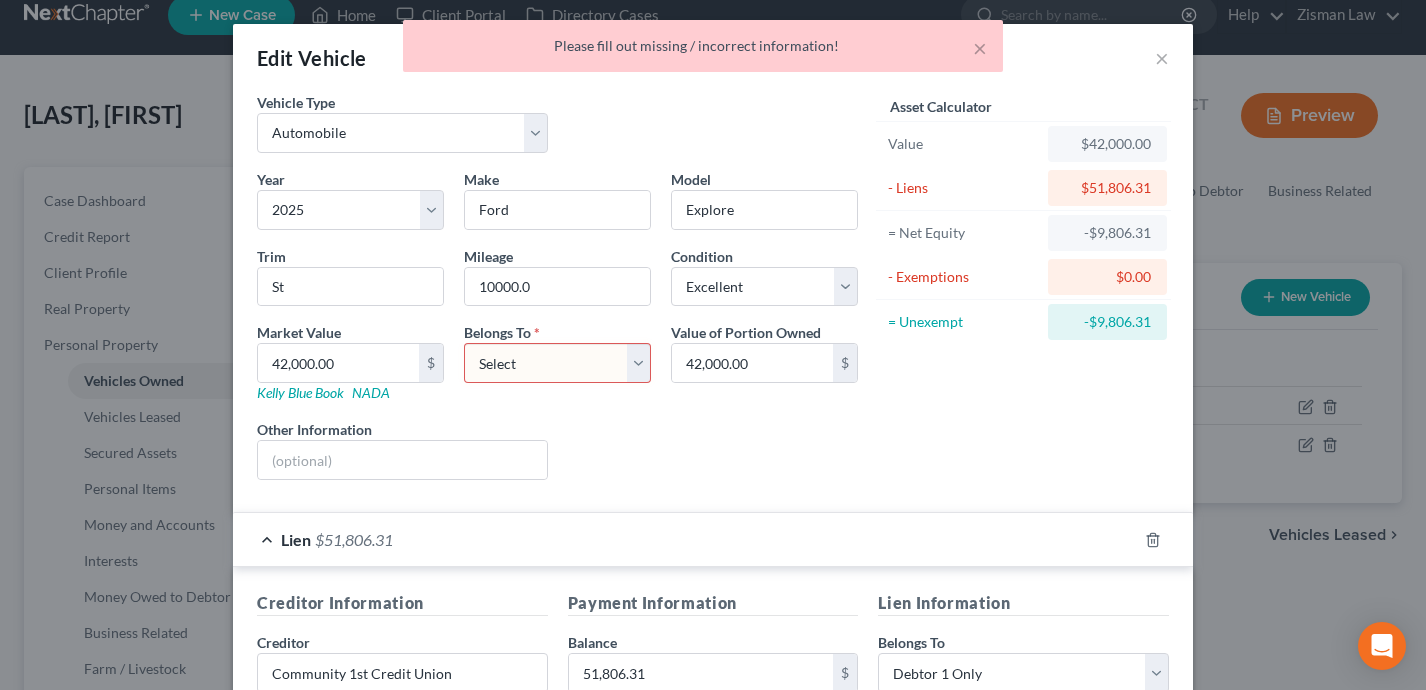 click on "Select Debtor 1 Only Debtor 2 Only Debtor 1 And Debtor 2 Only At Least One Of The Debtors And Another Community Property" at bounding box center [557, 363] 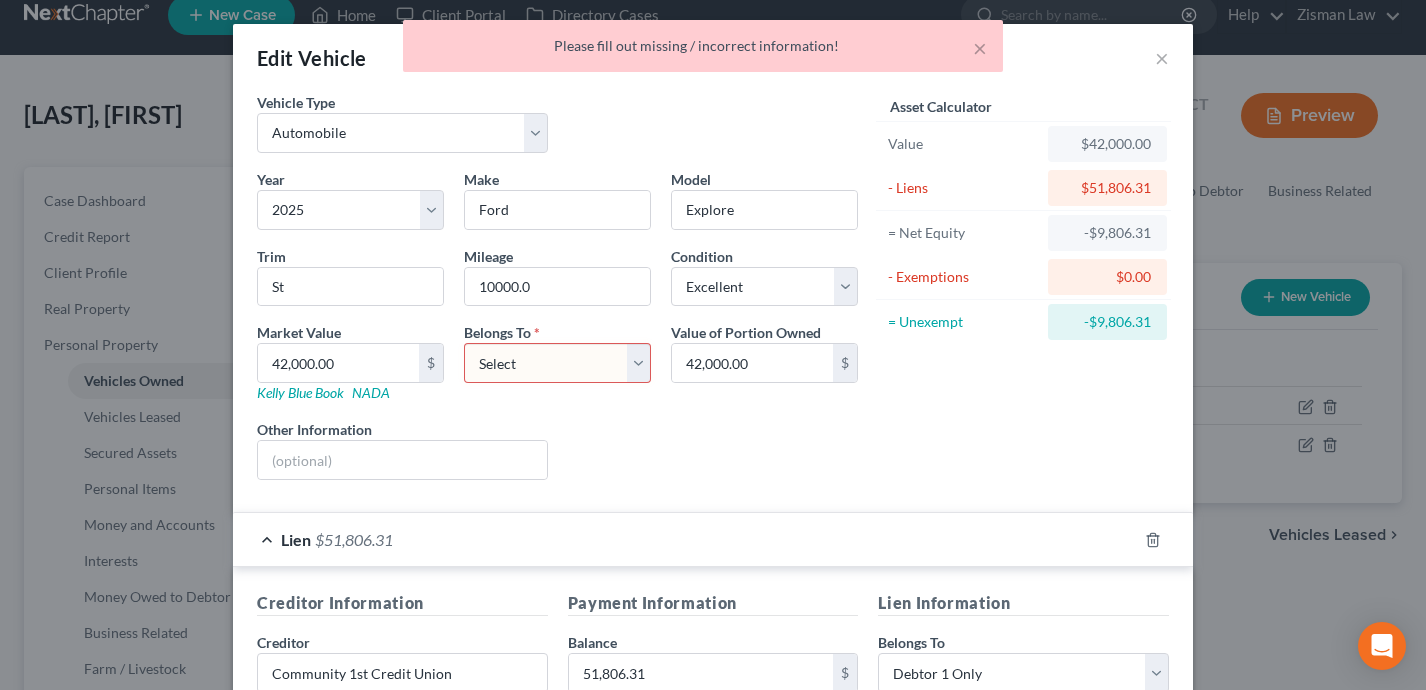 select on "0" 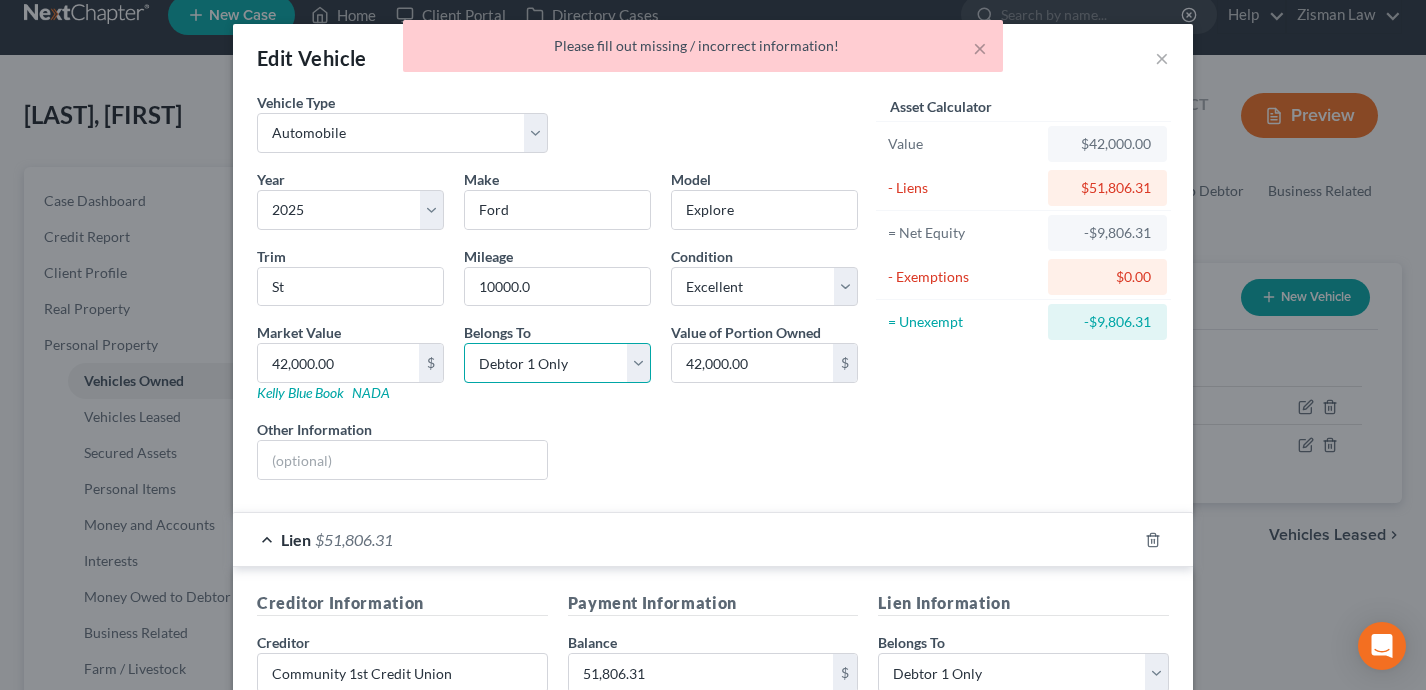 scroll, scrollTop: 404, scrollLeft: 0, axis: vertical 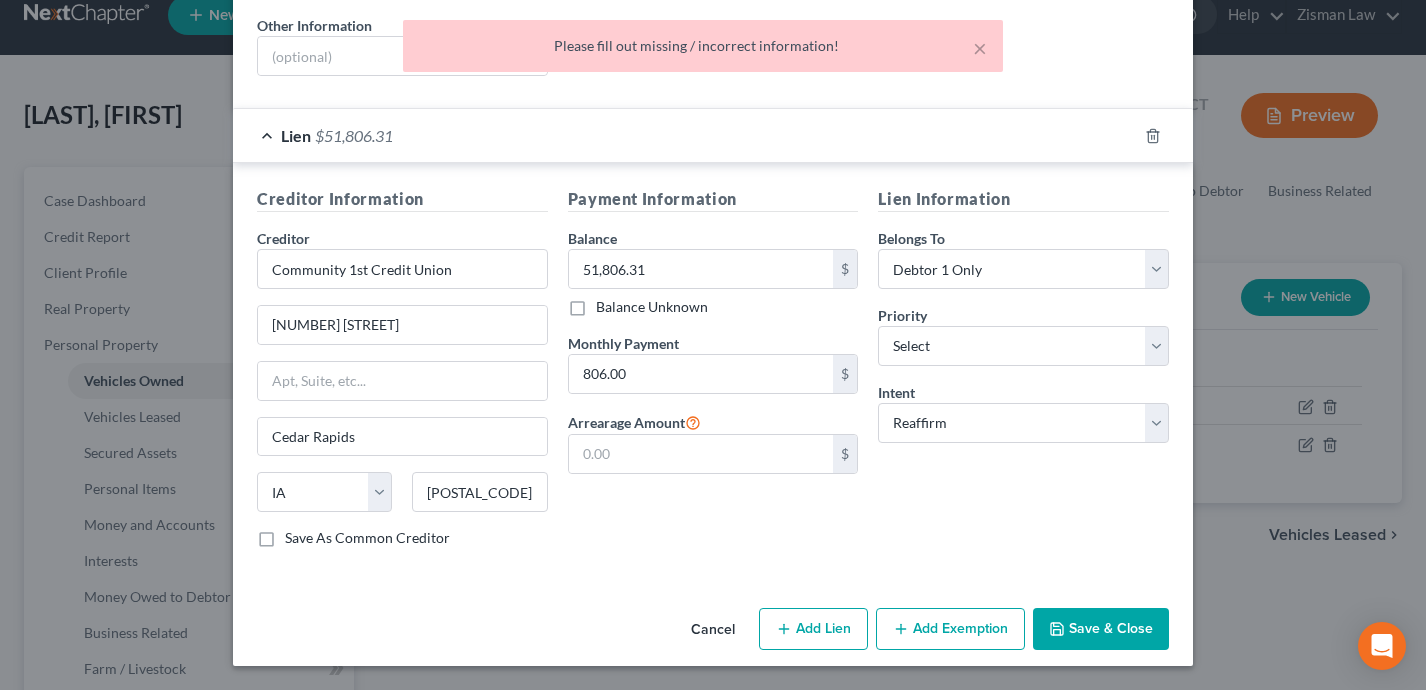 click on "Save & Close" at bounding box center [1101, 629] 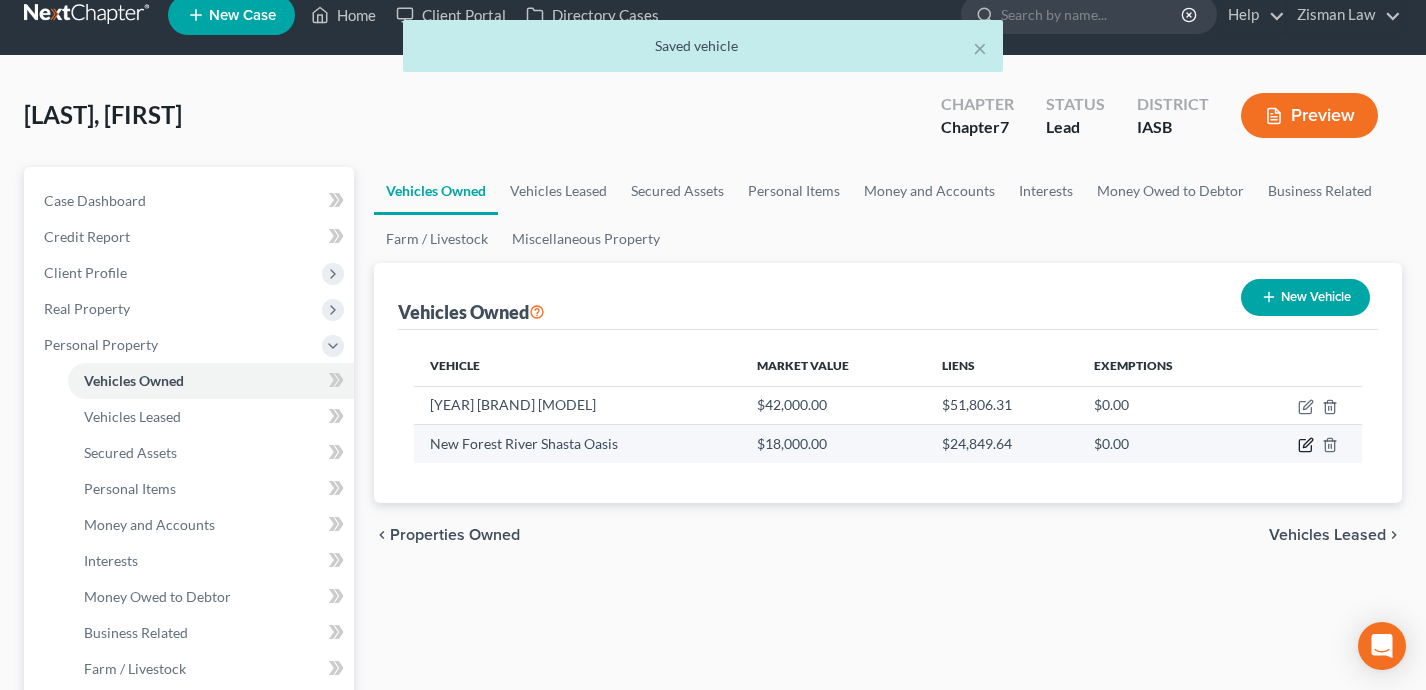 click 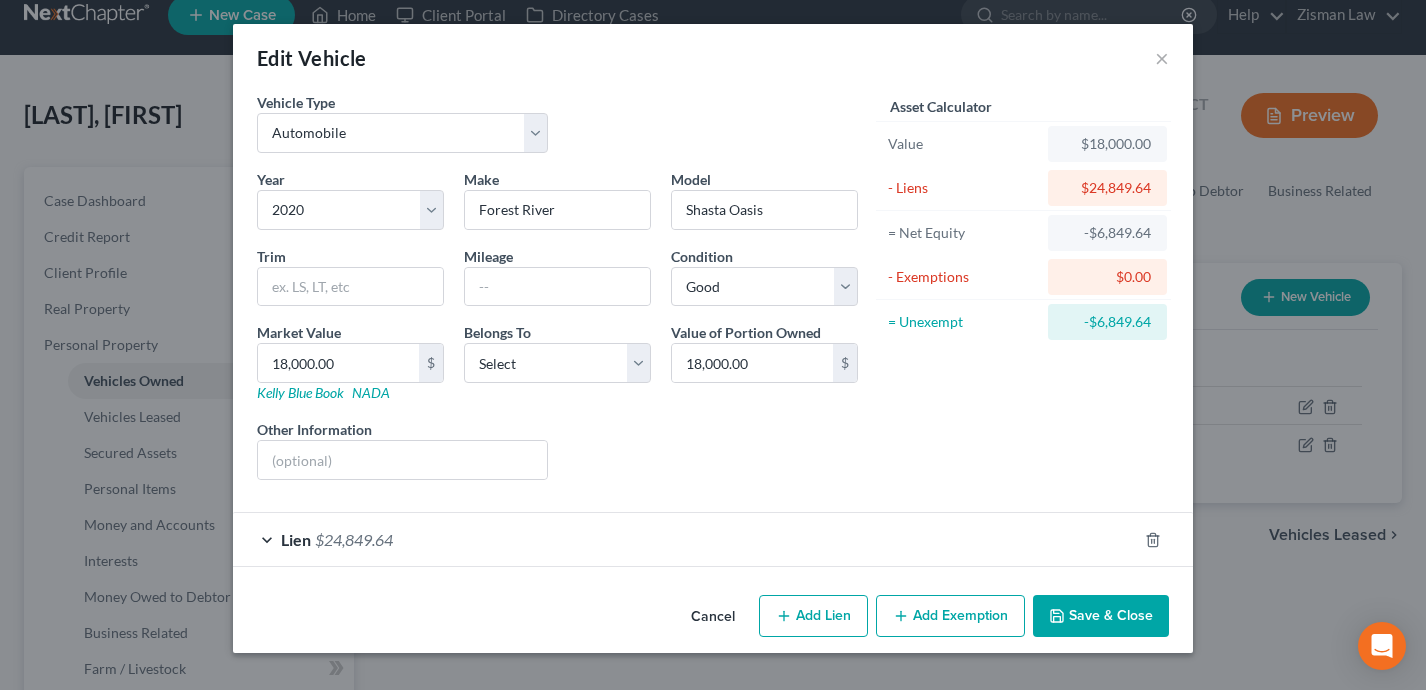 click on "Lien $24,849.64" at bounding box center (685, 539) 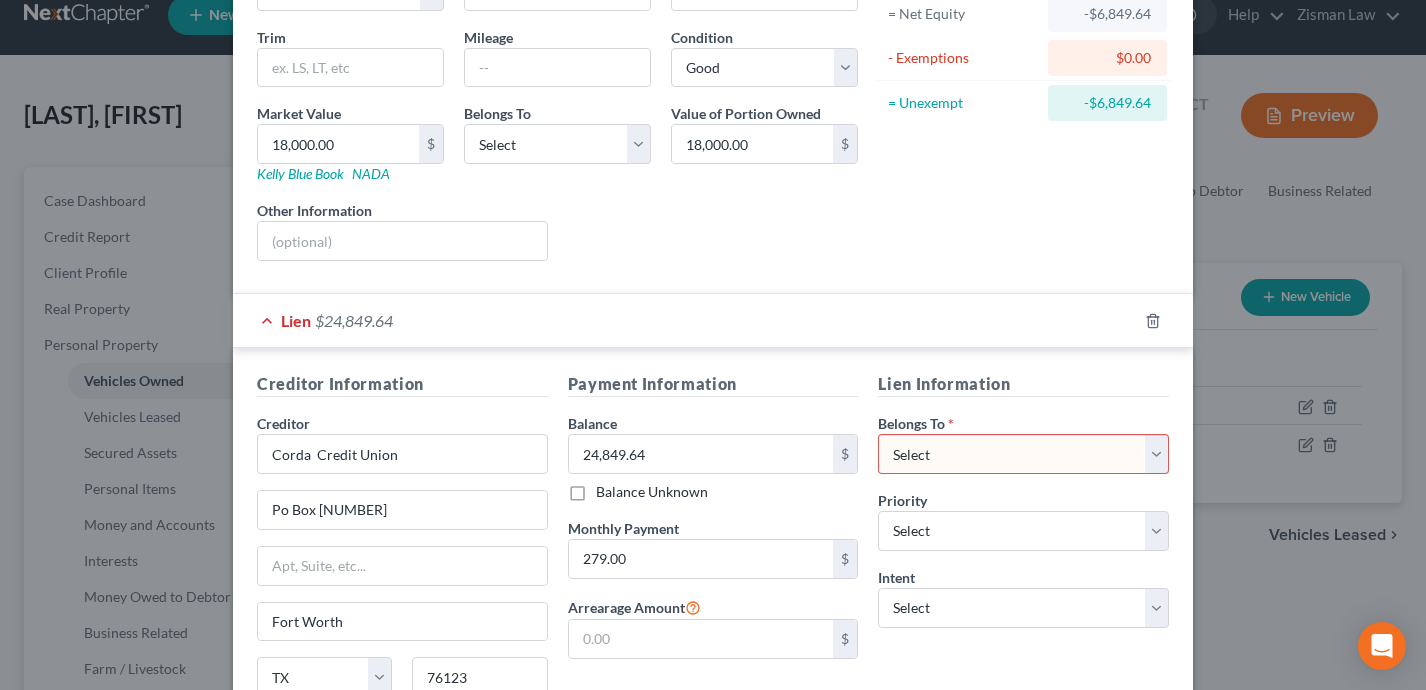 scroll, scrollTop: 236, scrollLeft: 0, axis: vertical 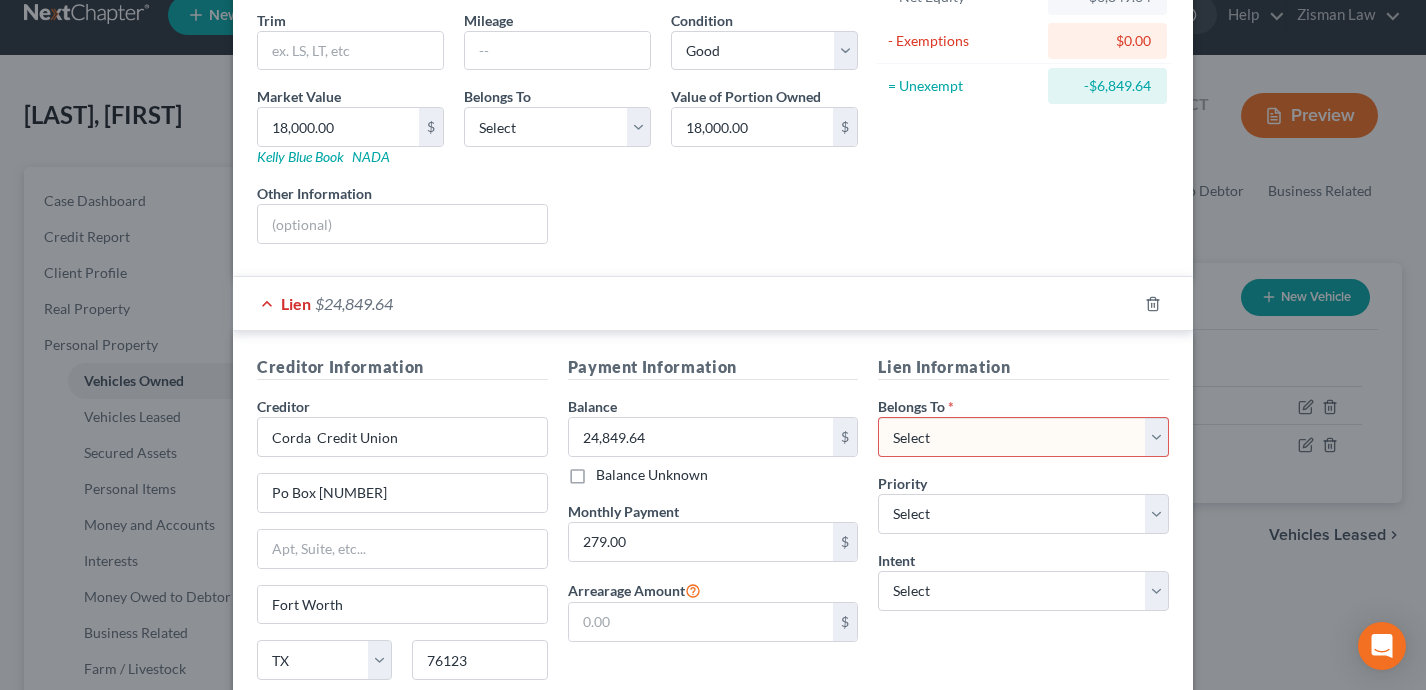 click on "Select Debtor 1 Only Debtor 2 Only Debtor 1 And Debtor 2 Only At Least One Of The Debtors And Another Community Property" at bounding box center [1023, 437] 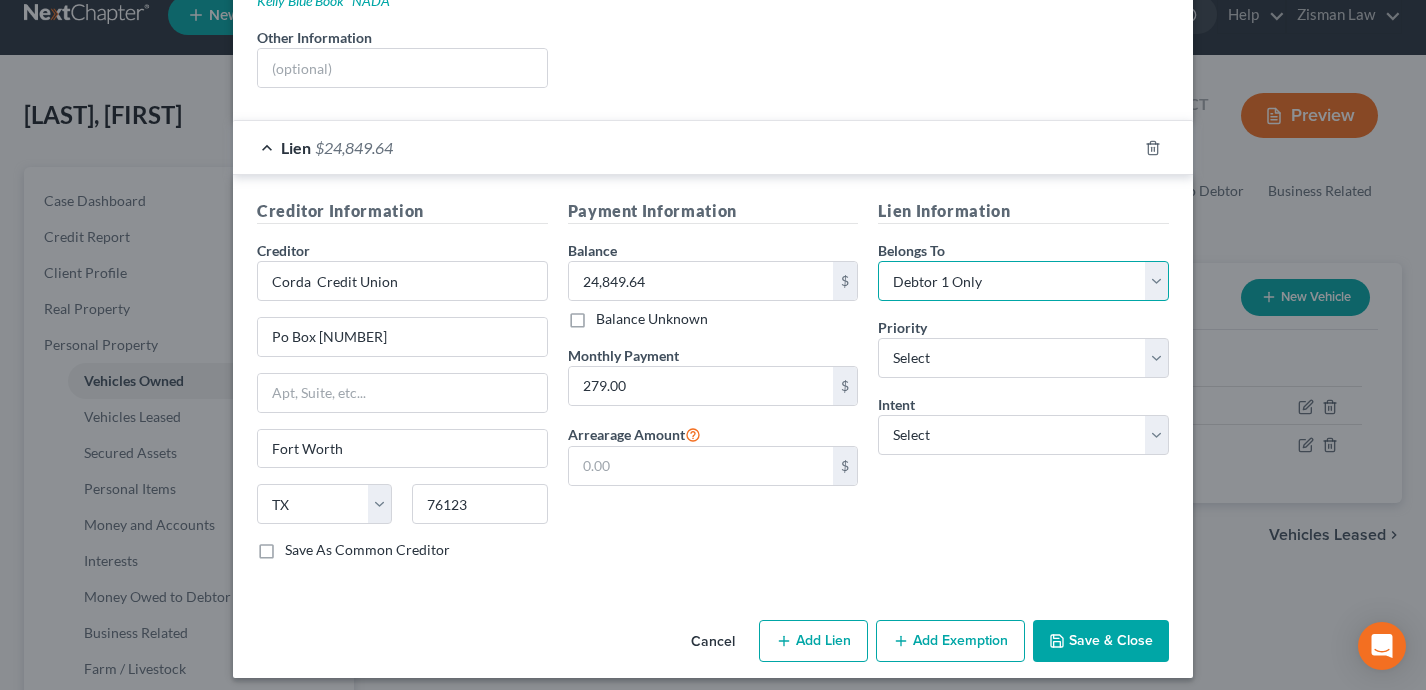 scroll, scrollTop: 404, scrollLeft: 0, axis: vertical 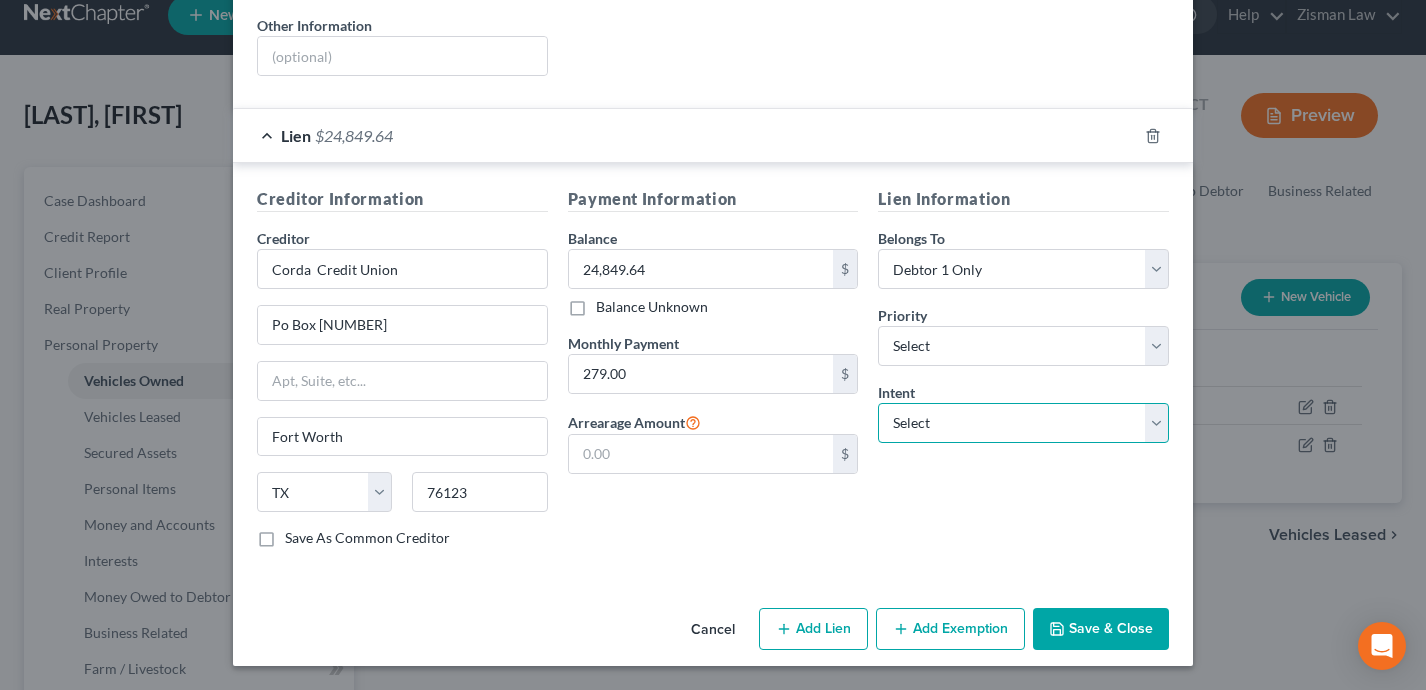 click on "Select Surrender Redeem Reaffirm Avoid Other" at bounding box center (1023, 423) 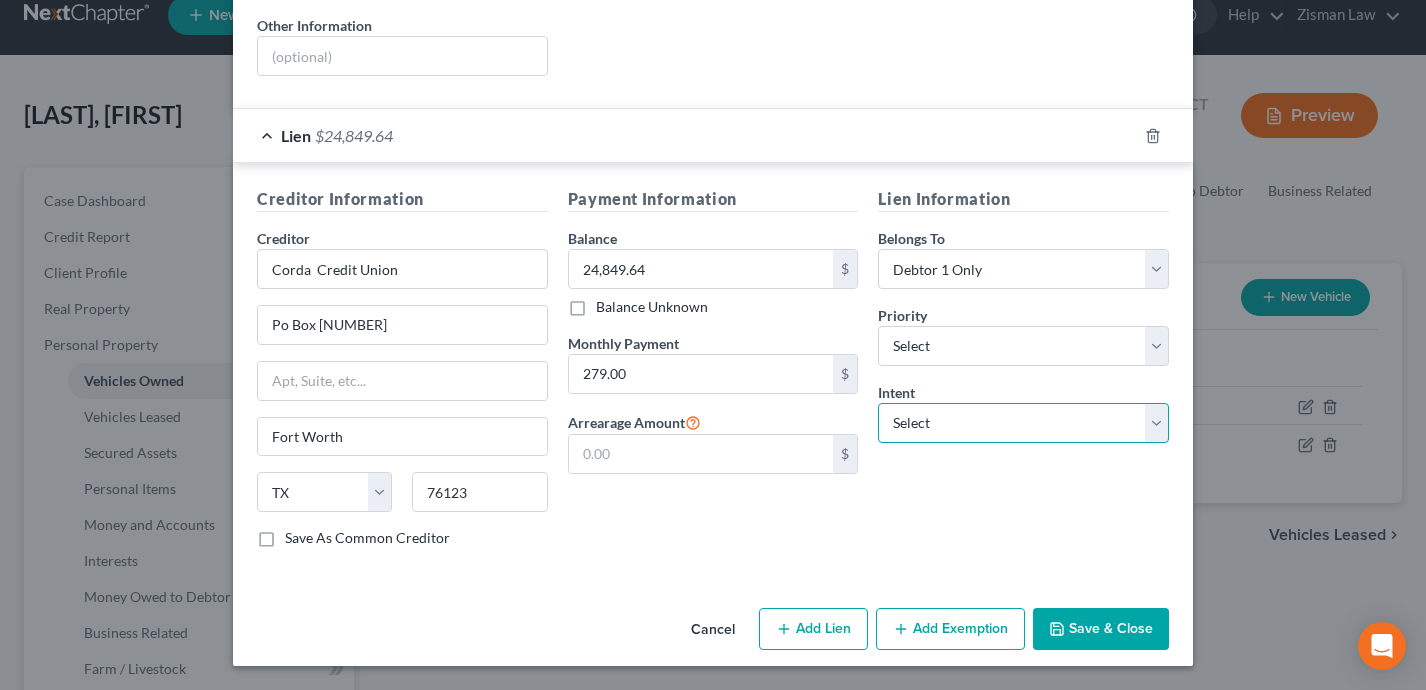 select on "0" 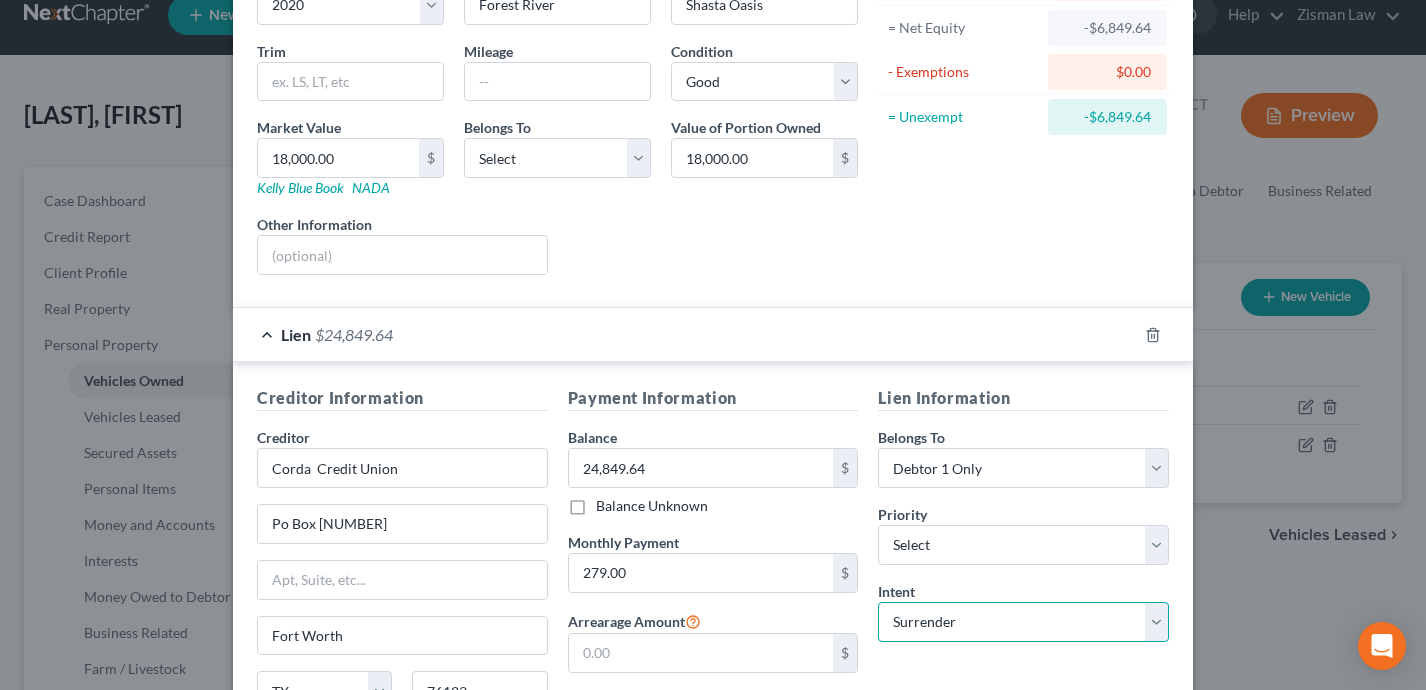 scroll, scrollTop: 404, scrollLeft: 0, axis: vertical 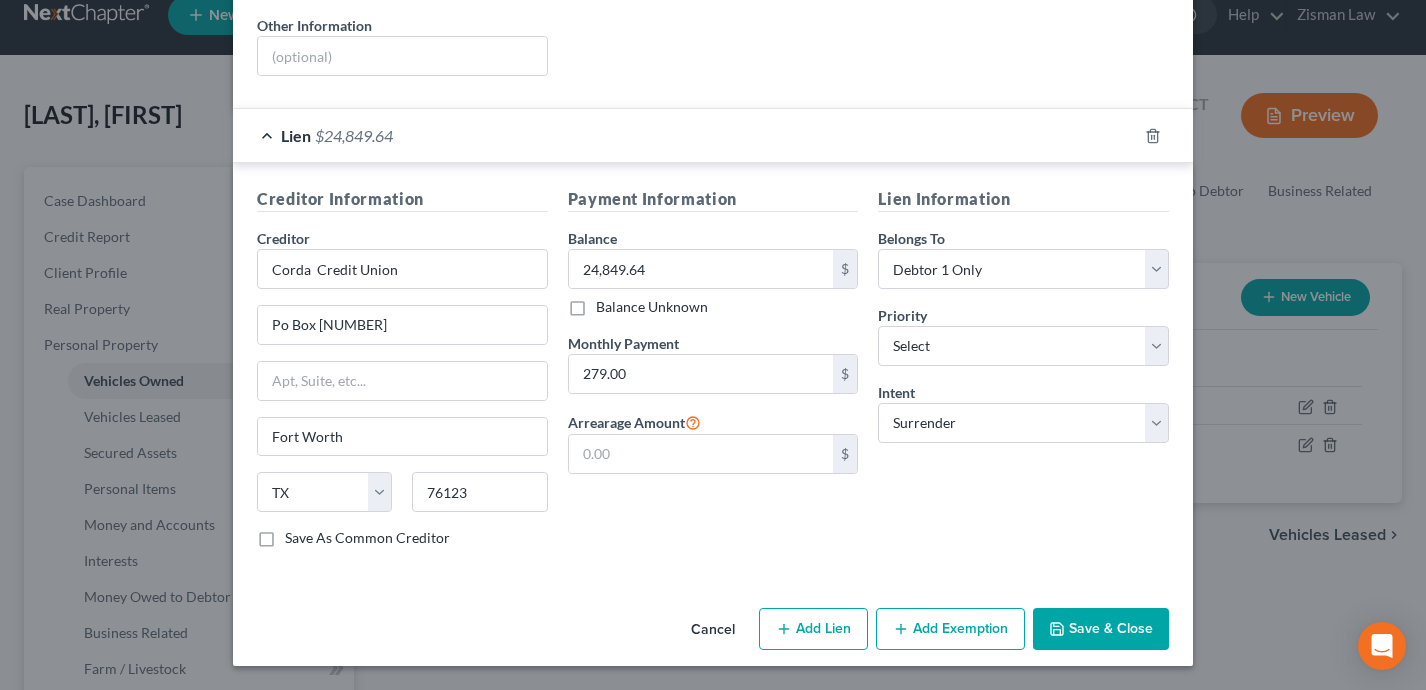 click on "Save & Close" at bounding box center (1101, 629) 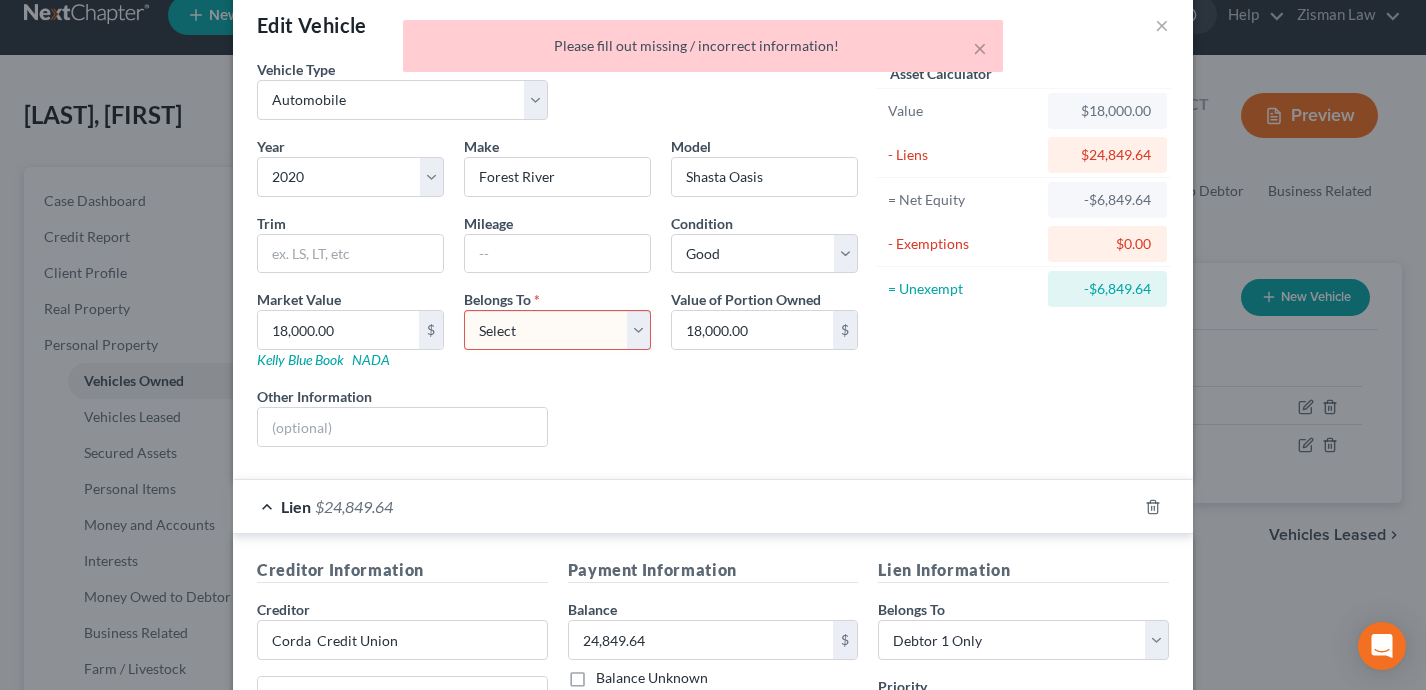 scroll, scrollTop: 0, scrollLeft: 0, axis: both 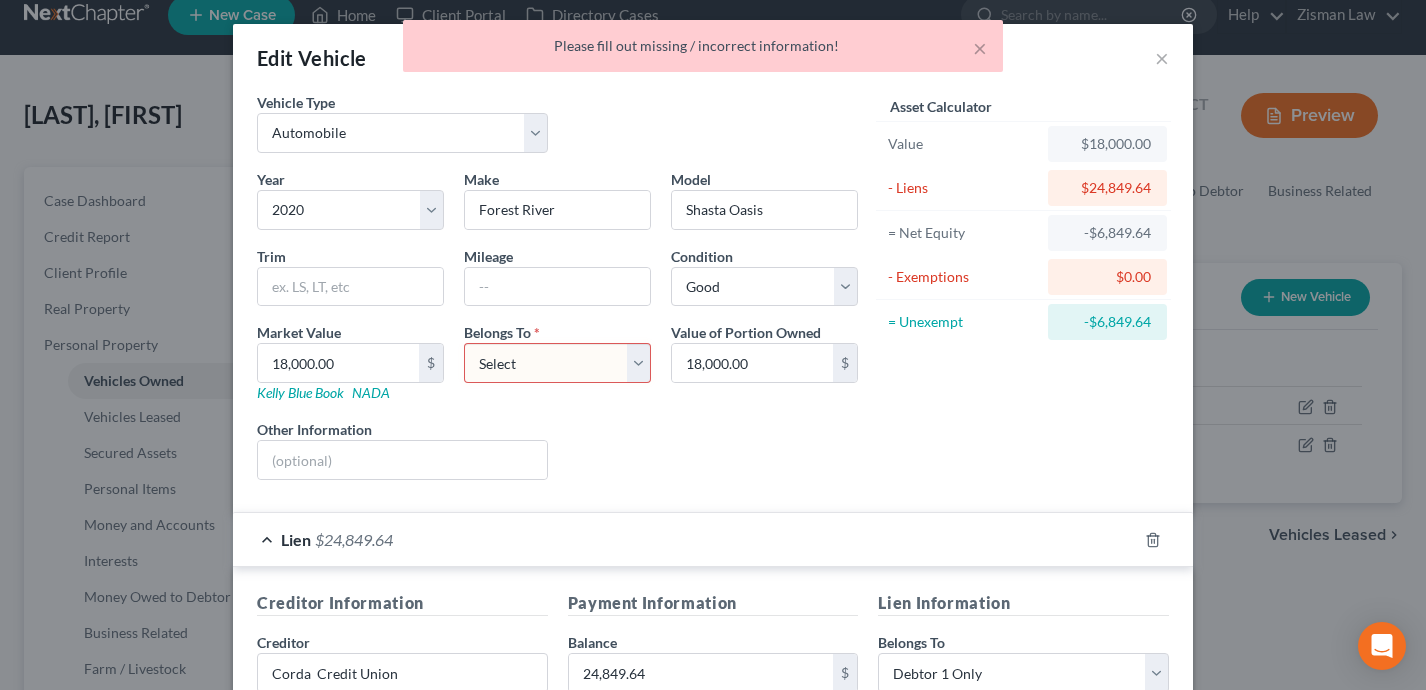 click on "Select Debtor 1 Only Debtor 2 Only Debtor 1 And Debtor 2 Only At Least One Of The Debtors And Another Community Property" at bounding box center [557, 363] 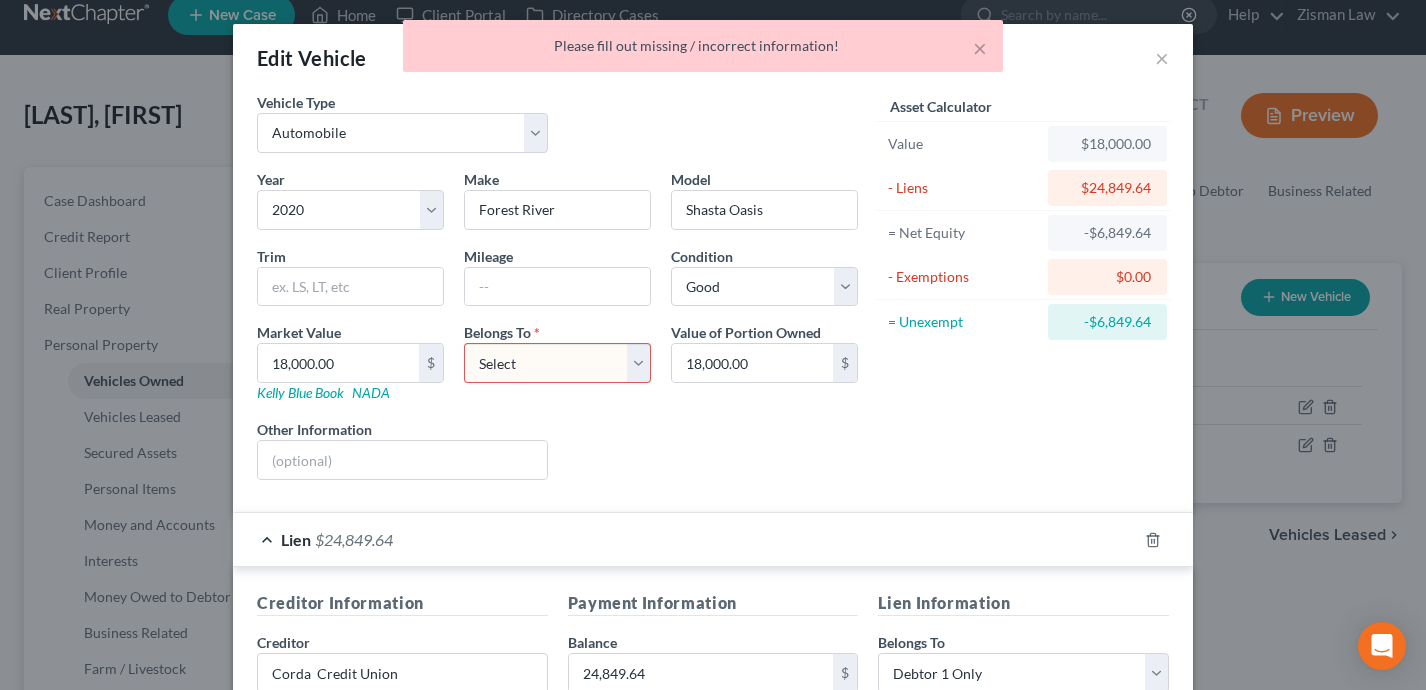 select on "0" 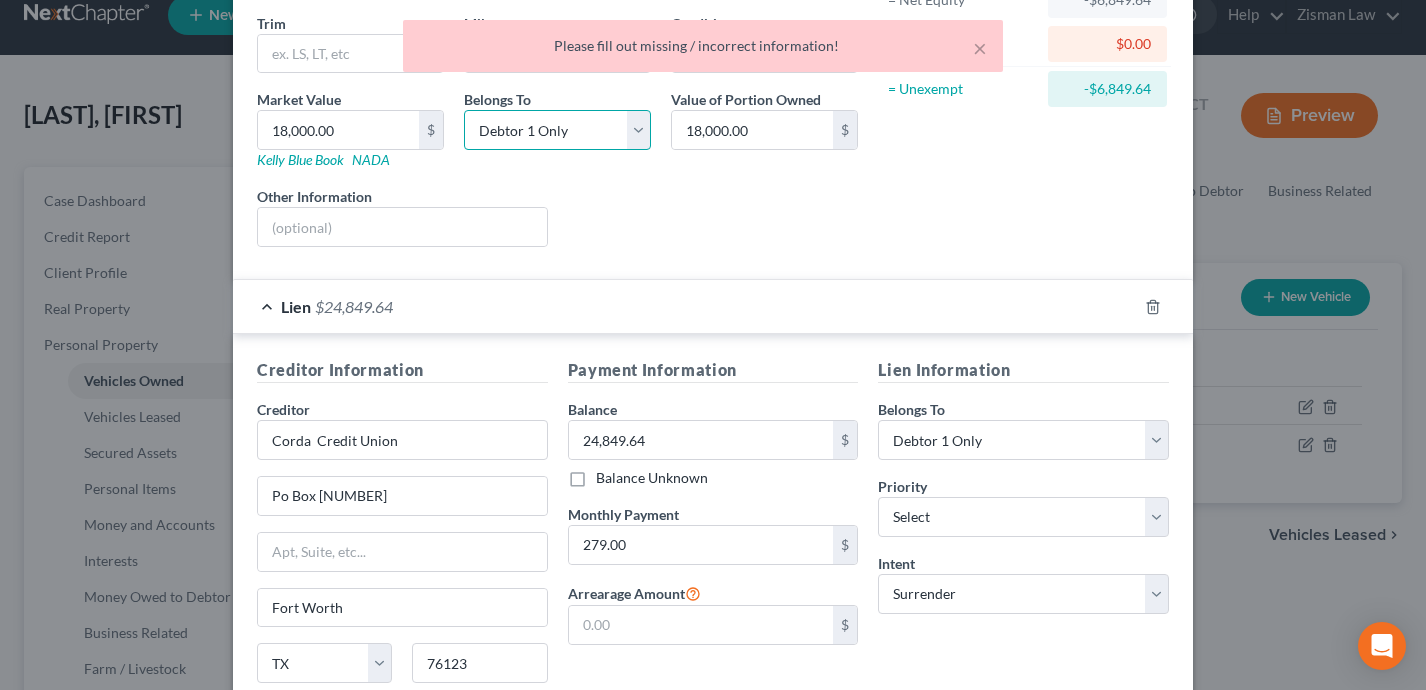 scroll, scrollTop: 404, scrollLeft: 0, axis: vertical 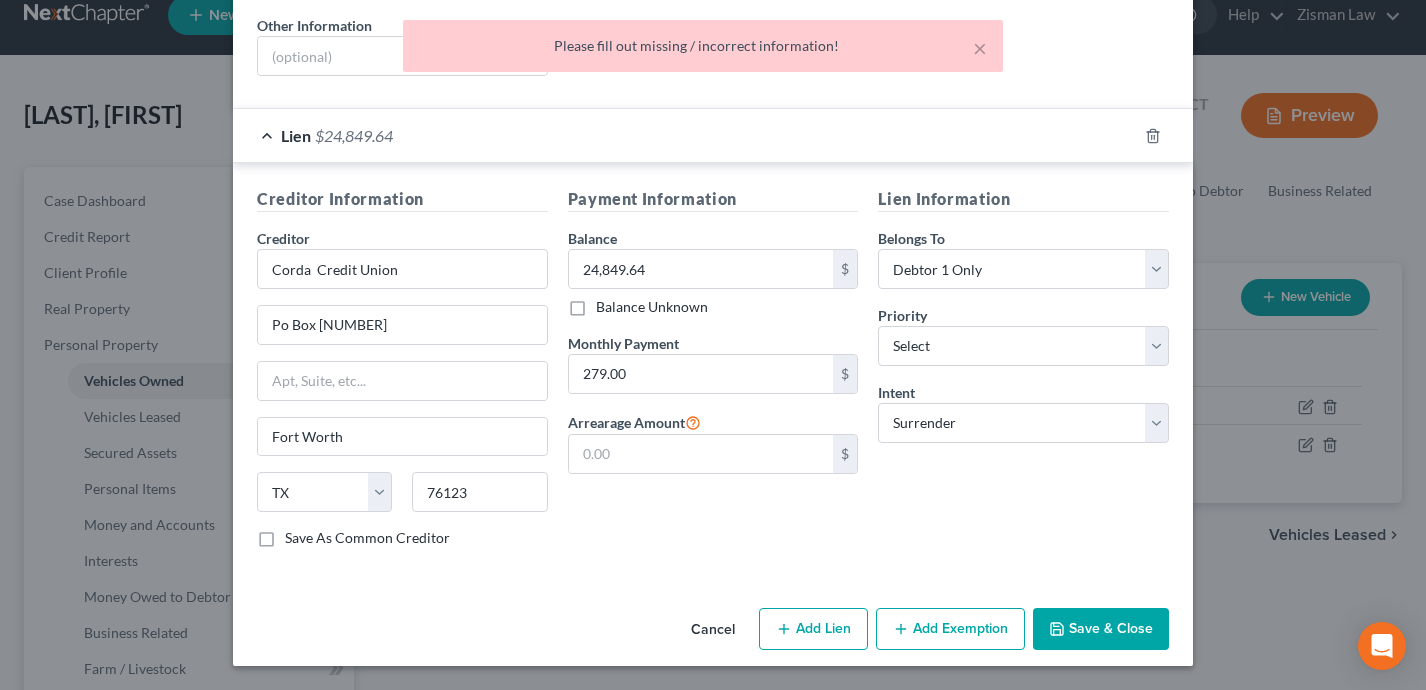 click on "Save & Close" at bounding box center (1101, 629) 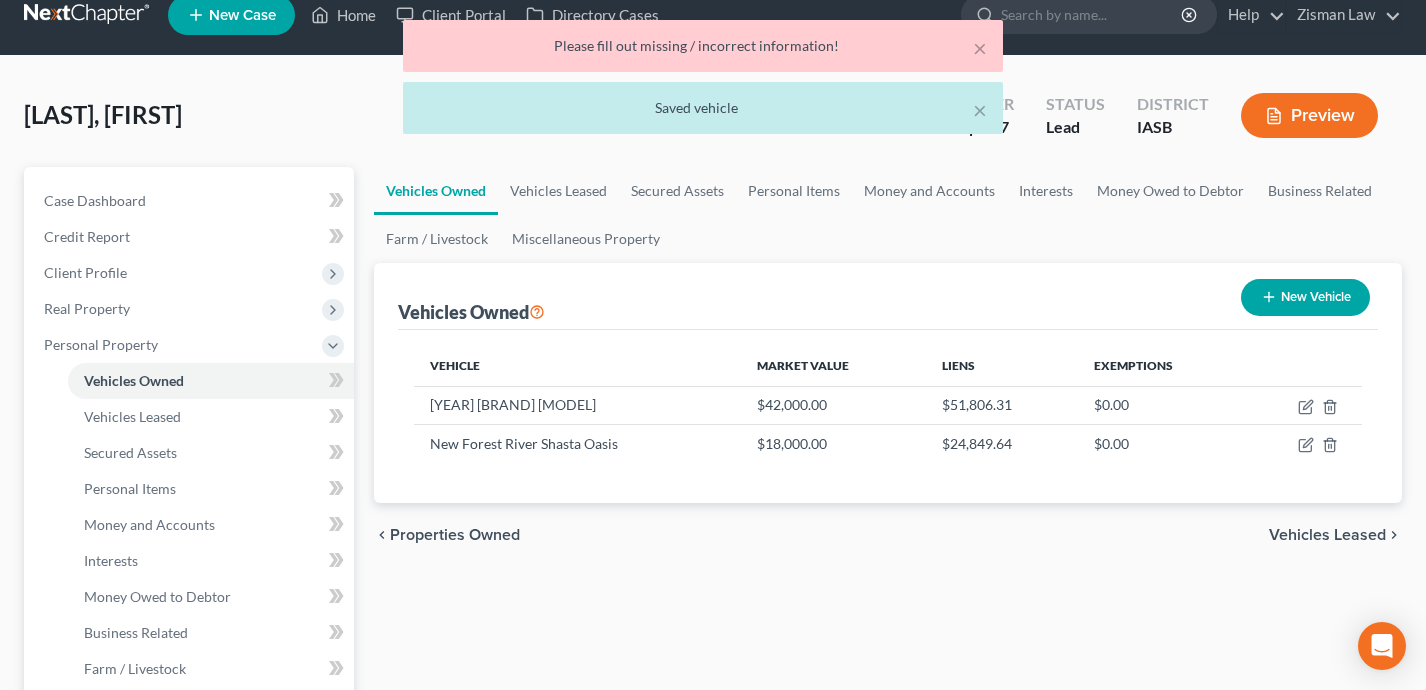 scroll, scrollTop: 0, scrollLeft: 0, axis: both 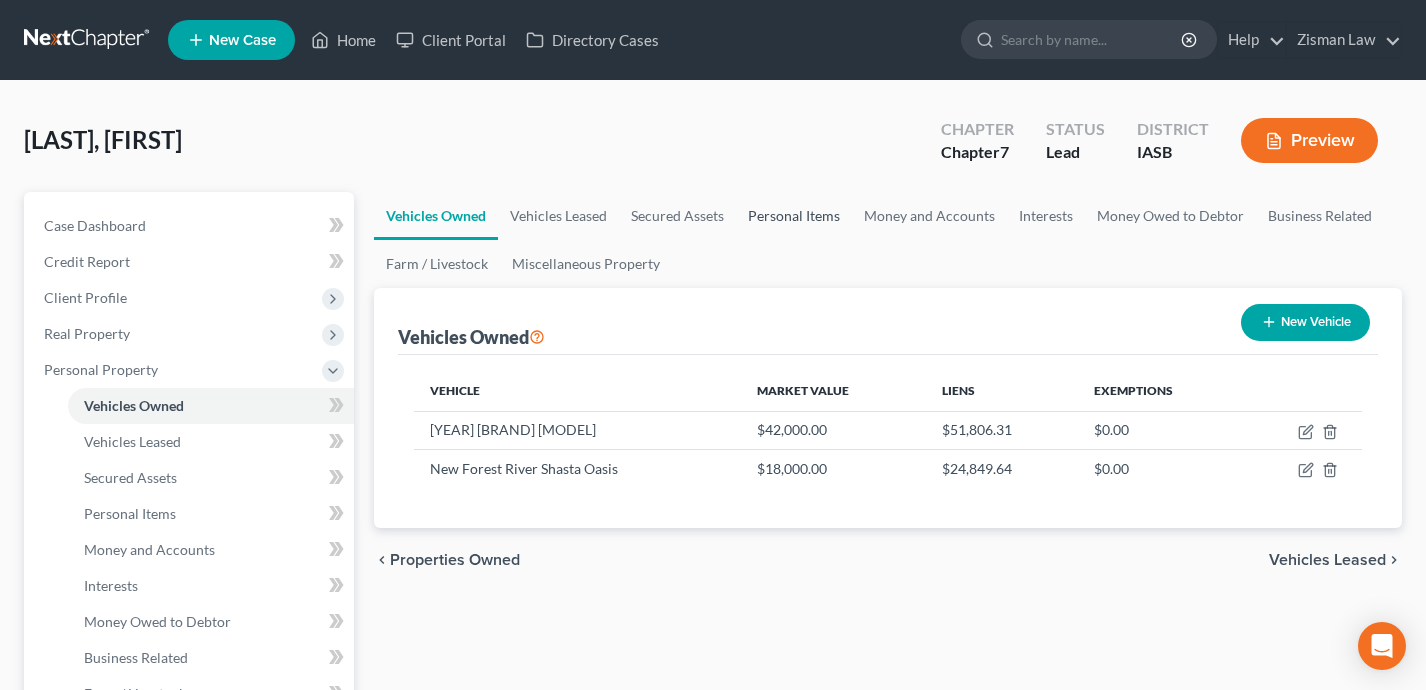 click on "Personal Items" at bounding box center (794, 216) 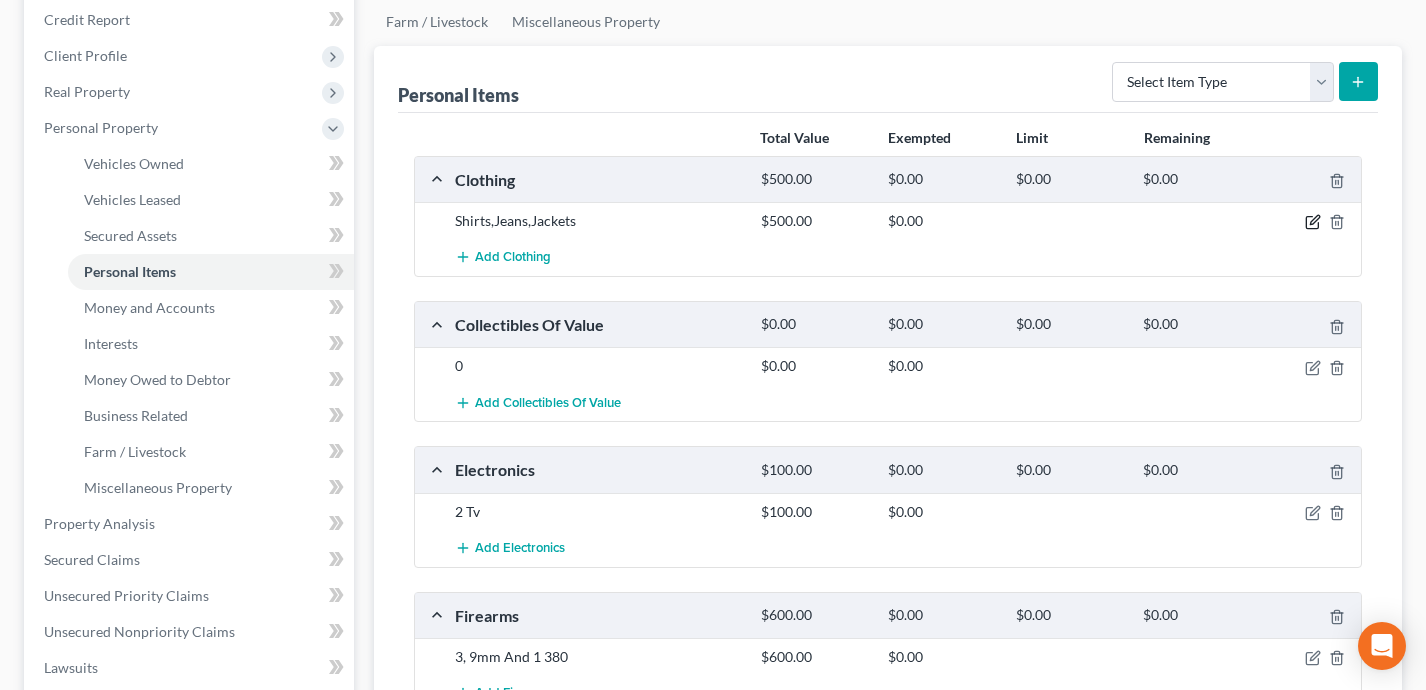 scroll, scrollTop: 159, scrollLeft: 0, axis: vertical 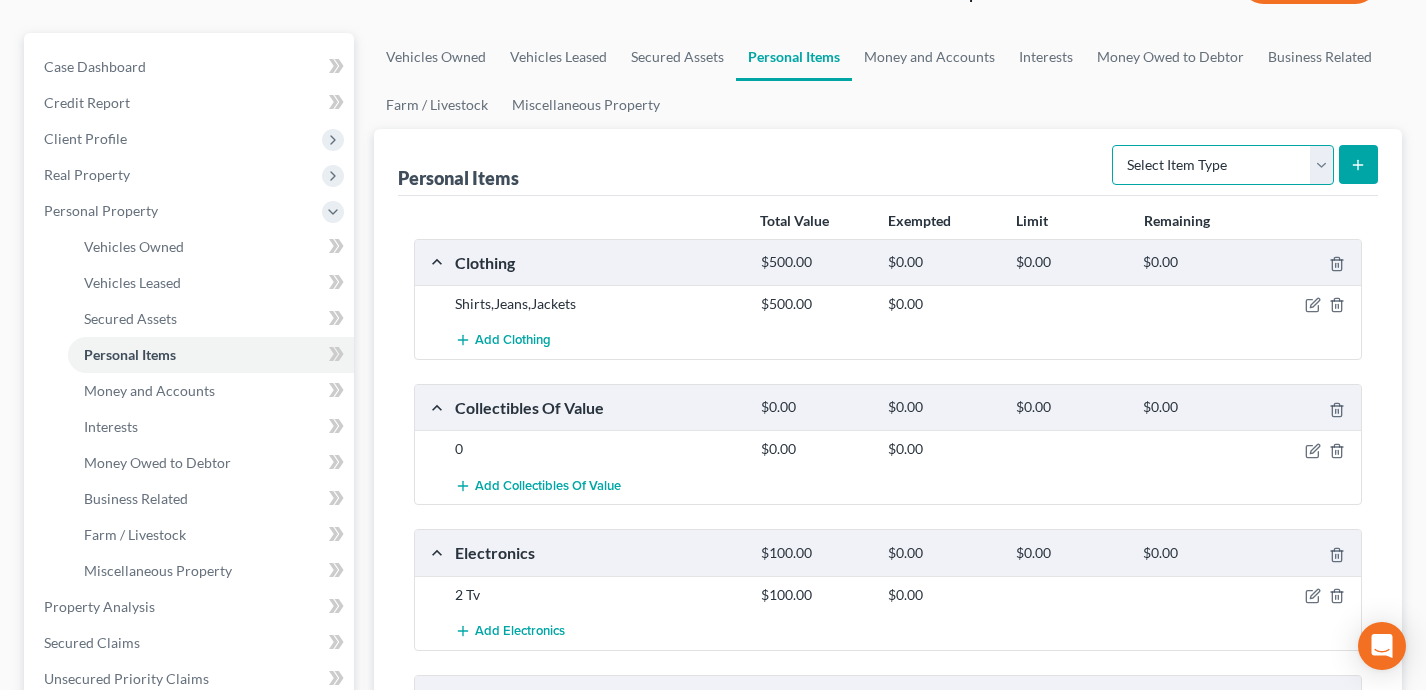 click on "Select Item Type Clothing Collectibles Of Value Electronics Firearms Household Goods Jewelry Other Pet(s) Sports & Hobby Equipment" at bounding box center (1223, 165) 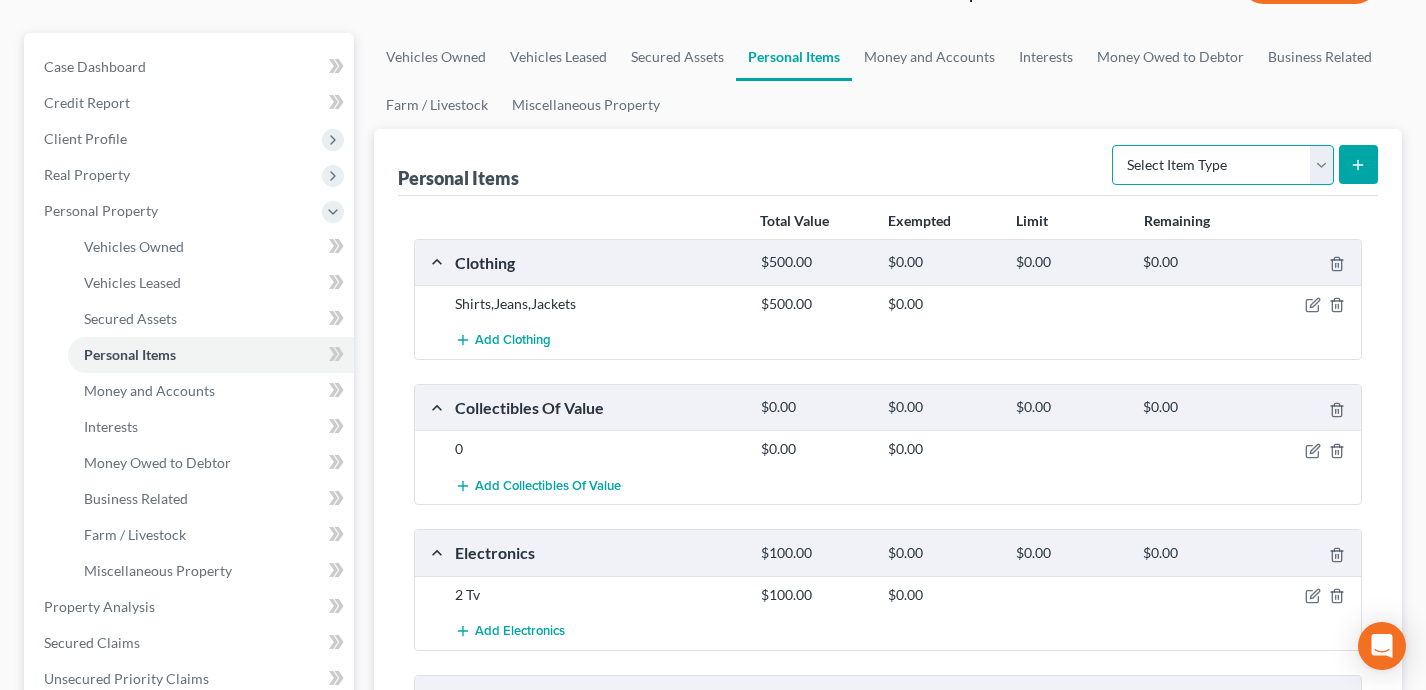 select on "firearms" 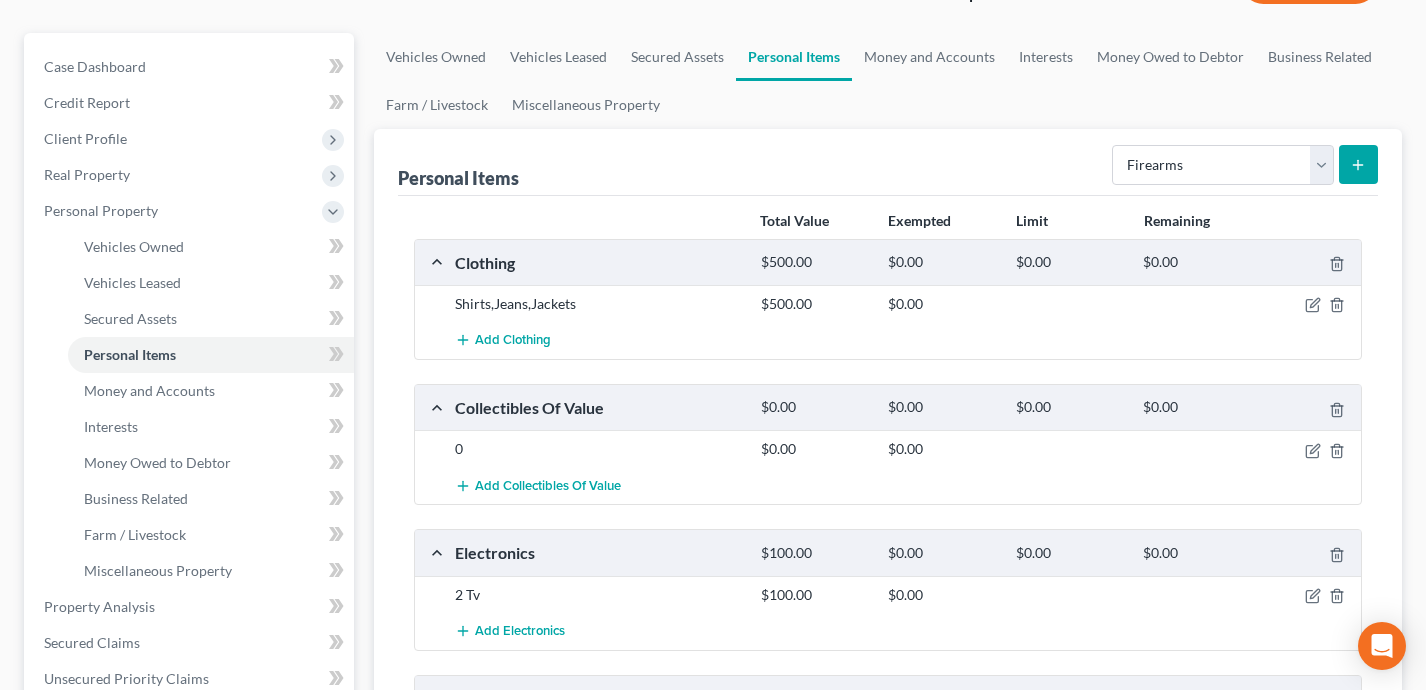 click at bounding box center (1358, 164) 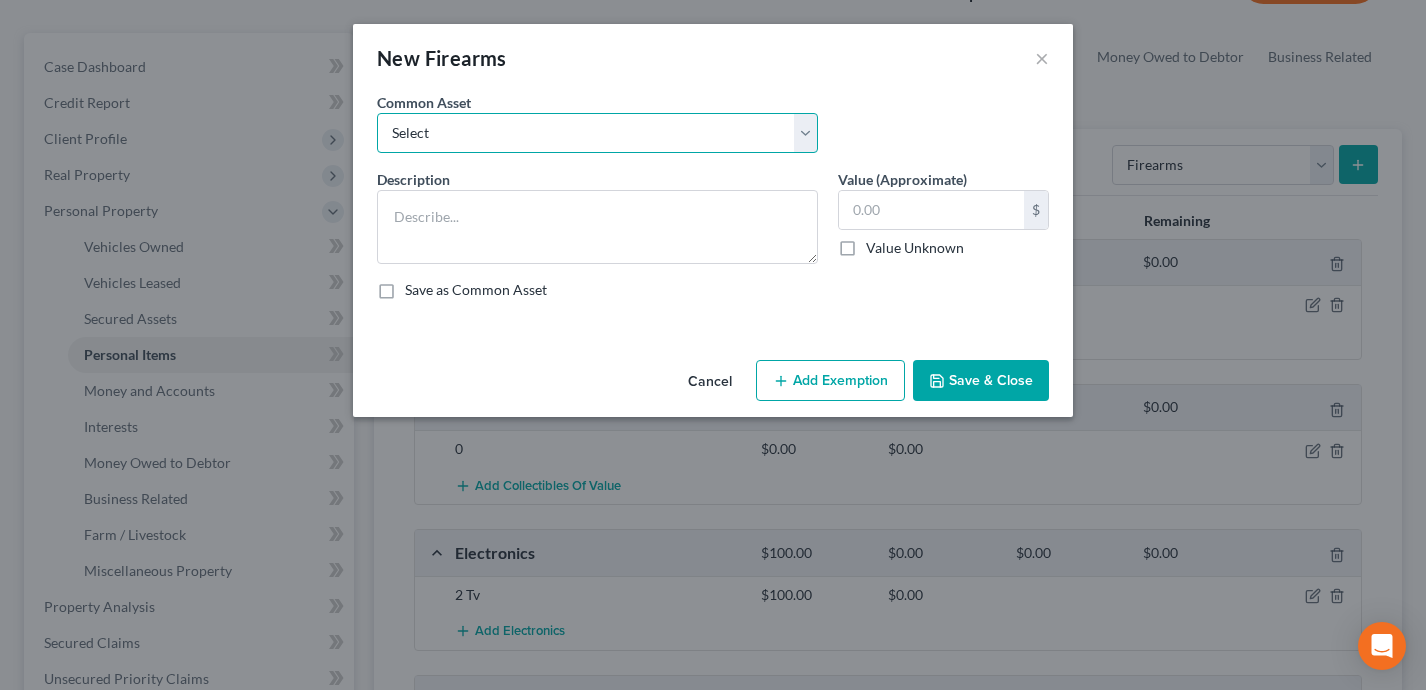 click on "Select Used 9mm" at bounding box center (597, 133) 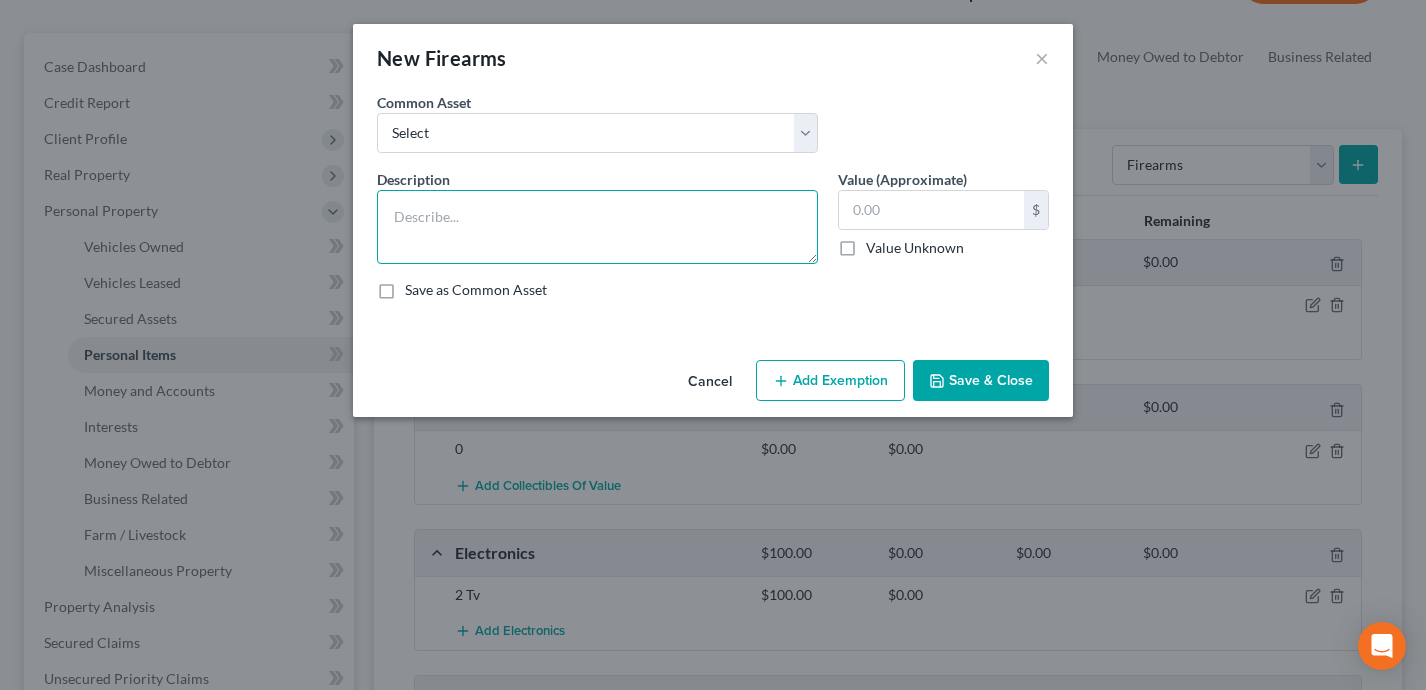 click at bounding box center (597, 227) 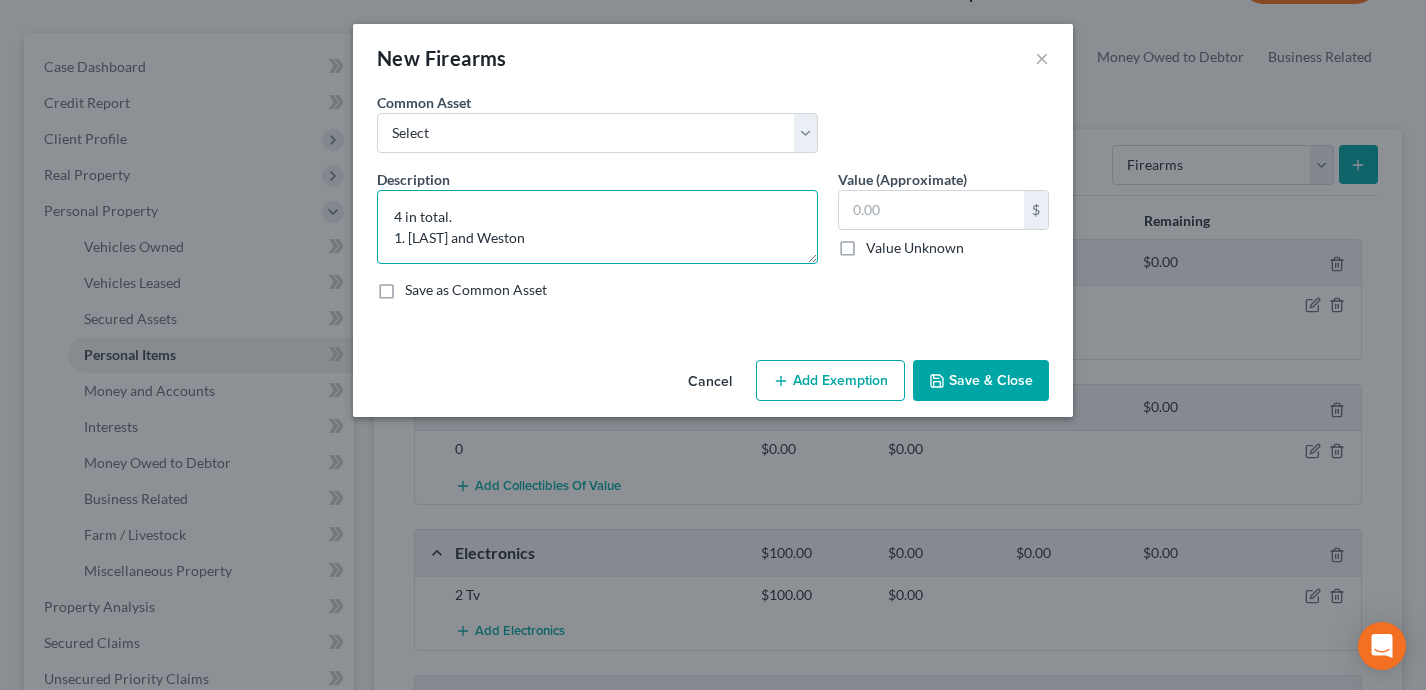 scroll, scrollTop: 25, scrollLeft: 0, axis: vertical 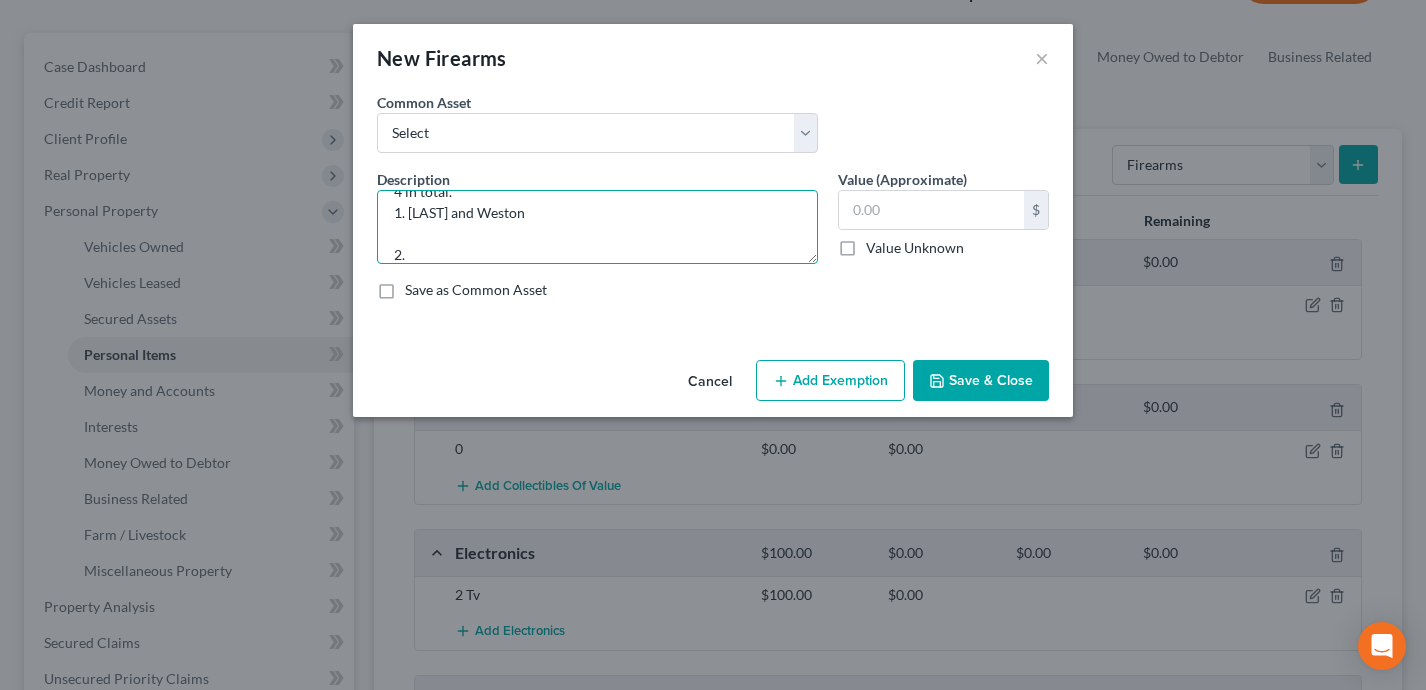 drag, startPoint x: 537, startPoint y: 211, endPoint x: 407, endPoint y: 214, distance: 130.0346 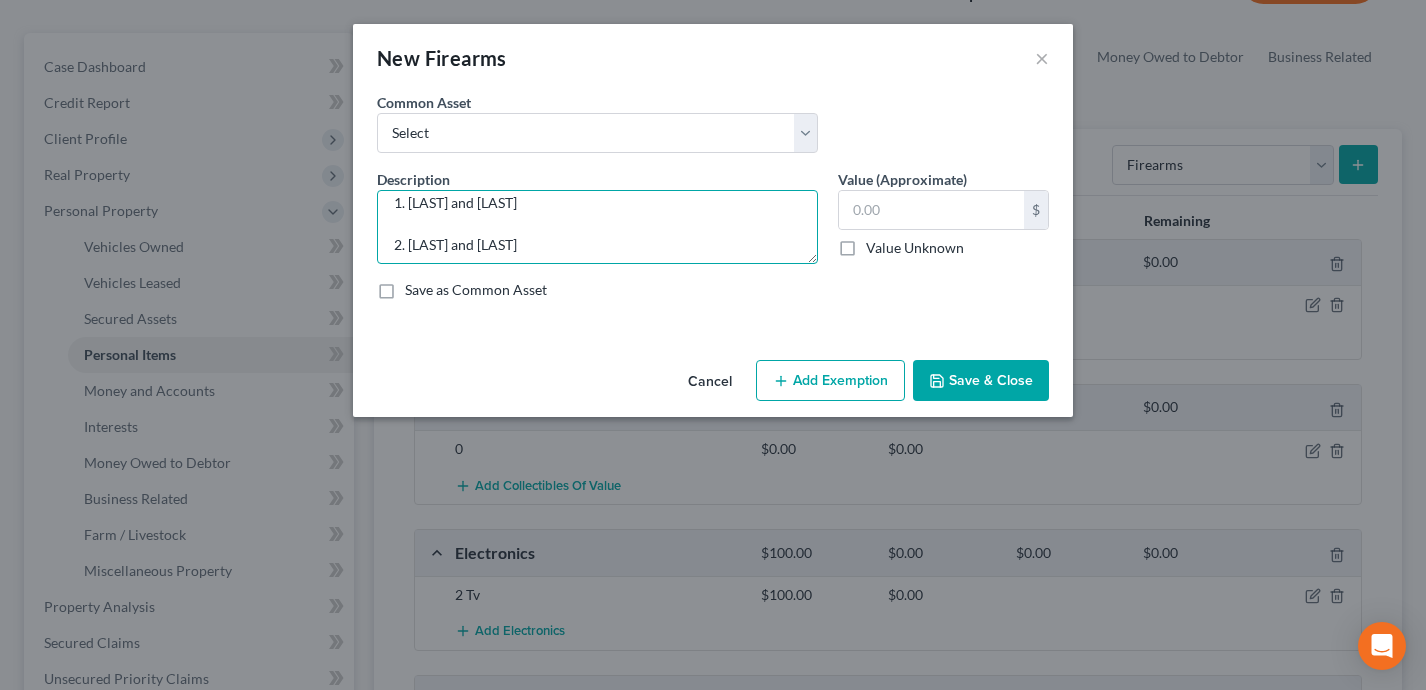 scroll, scrollTop: 0, scrollLeft: 0, axis: both 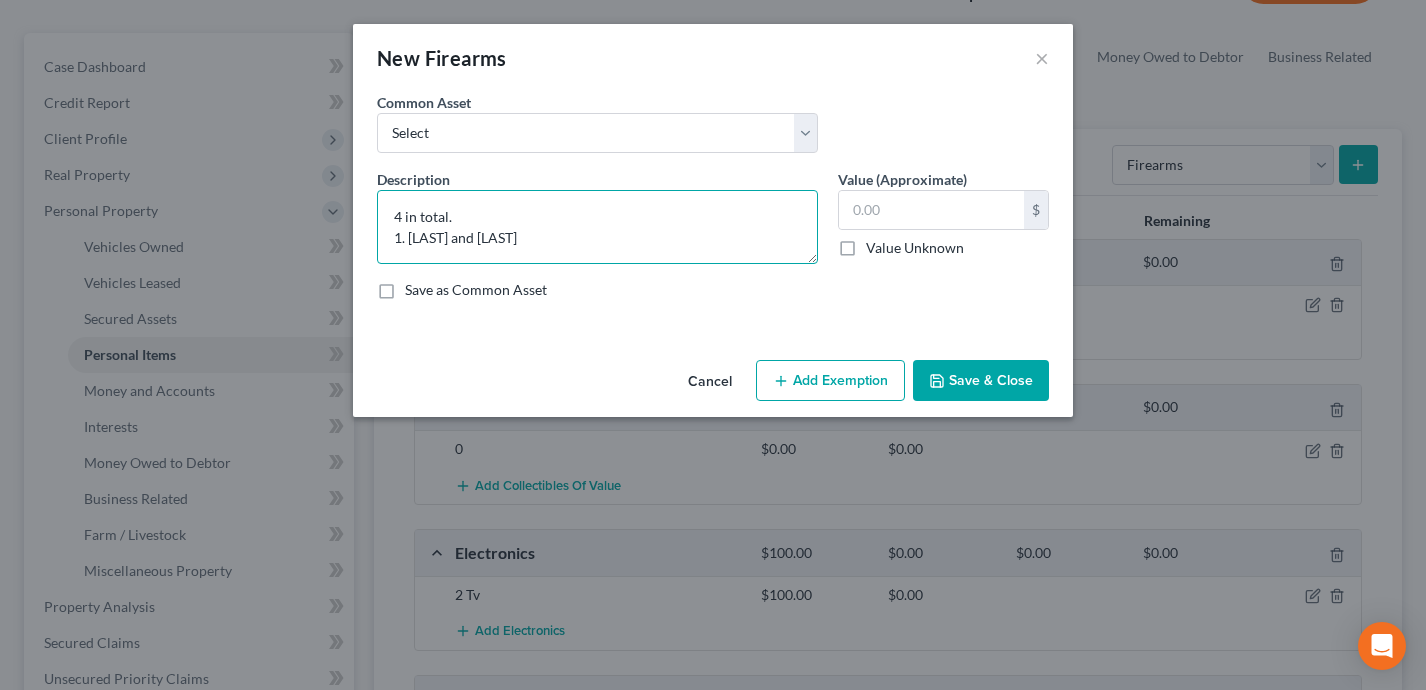 click on "4 in total.
1. [LAST] and [LAST]
2. [LAST] and [LAST]
3. Glock
4. Taurus" at bounding box center [597, 227] 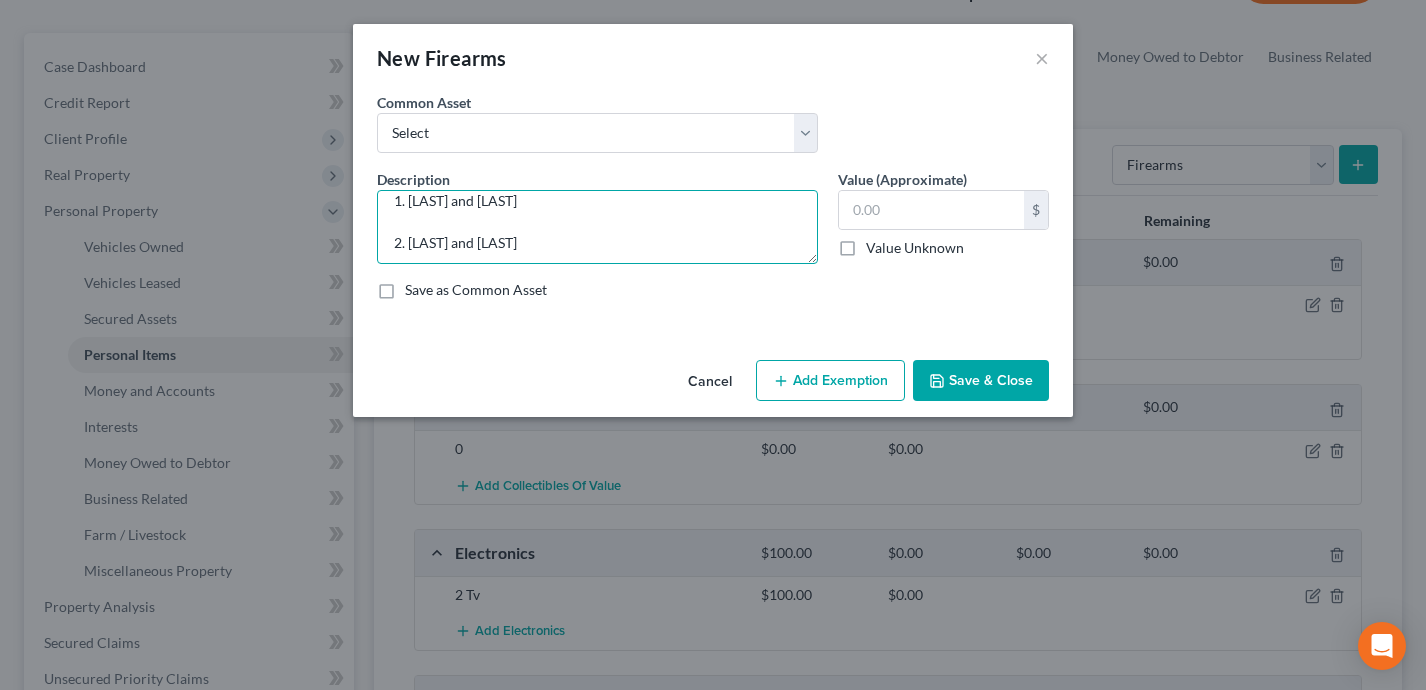 scroll, scrollTop: 29, scrollLeft: 0, axis: vertical 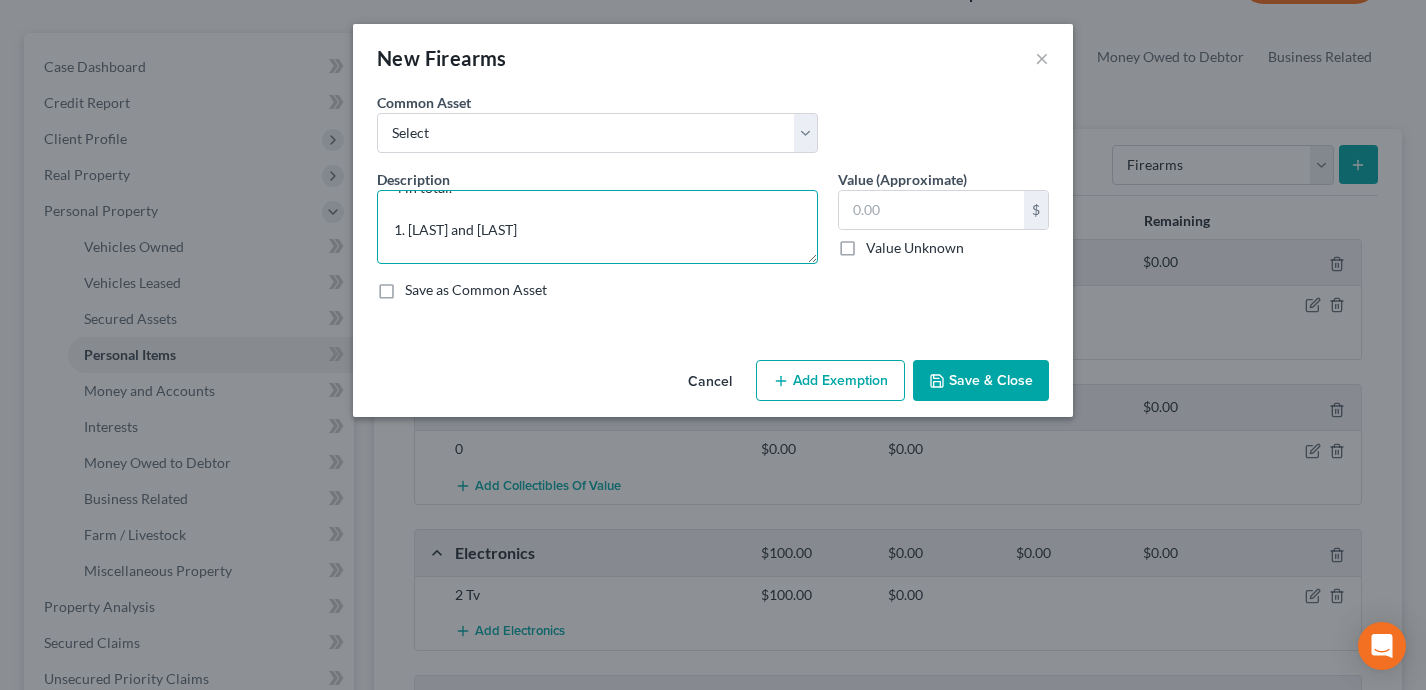 click on "4 in total.
1. [LAST] and [LAST]
2. [LAST] and [LAST]
3. Glock
4. Taurus" at bounding box center (597, 227) 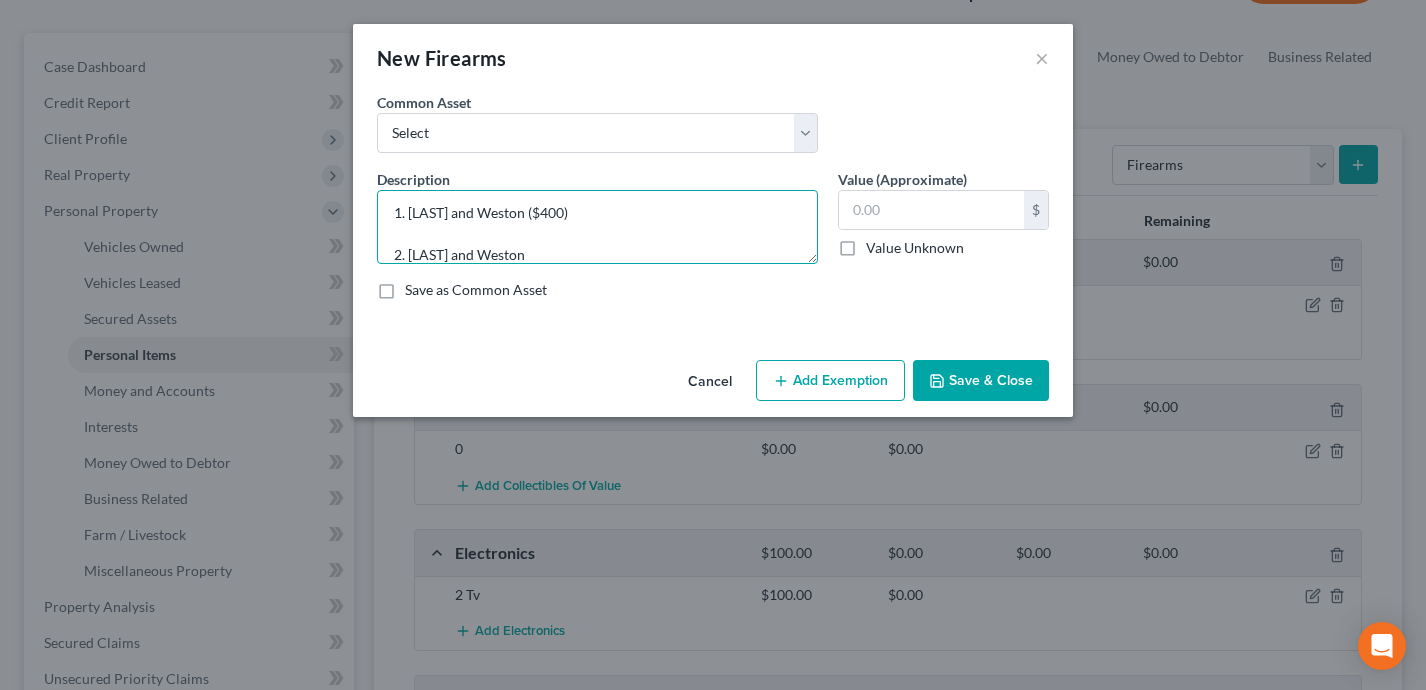 scroll, scrollTop: 40, scrollLeft: 0, axis: vertical 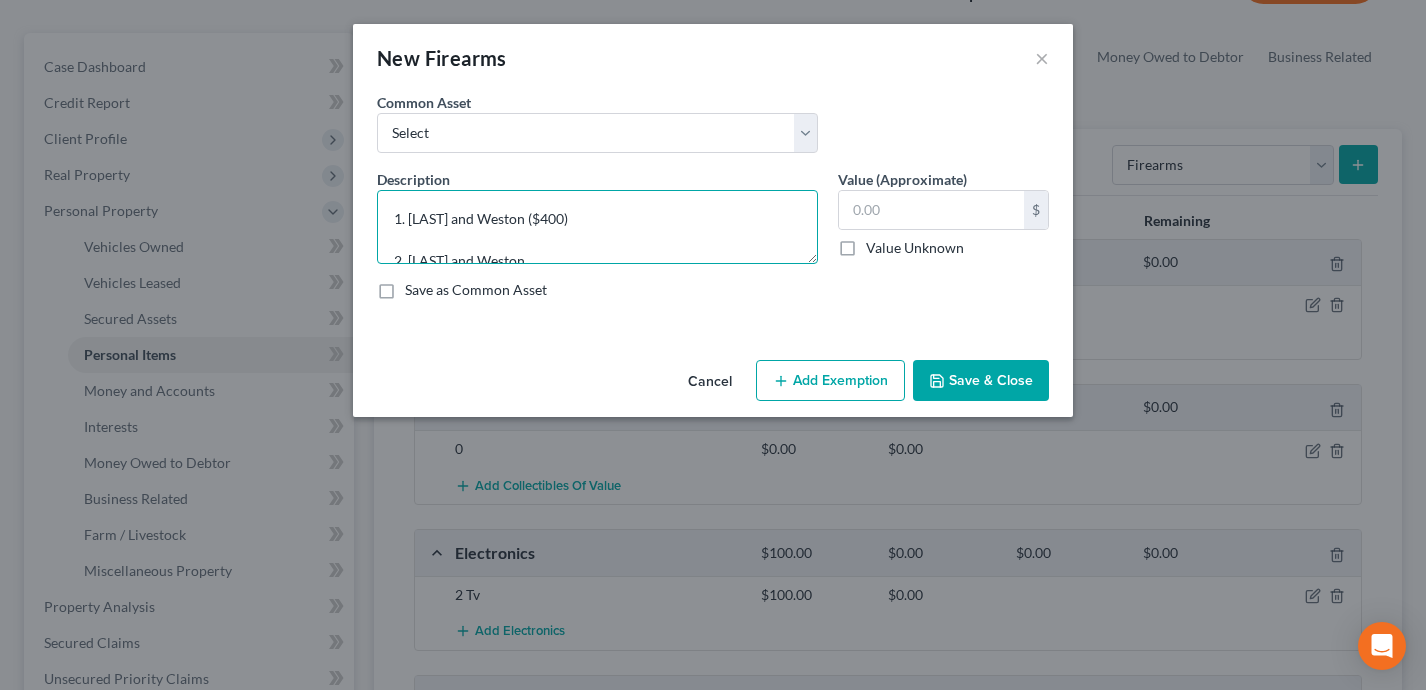 click on "4 in total.
1. [LAST] and Weston ($400)
2. [LAST] and Weston
3. Glock
4. Taurus" at bounding box center [597, 227] 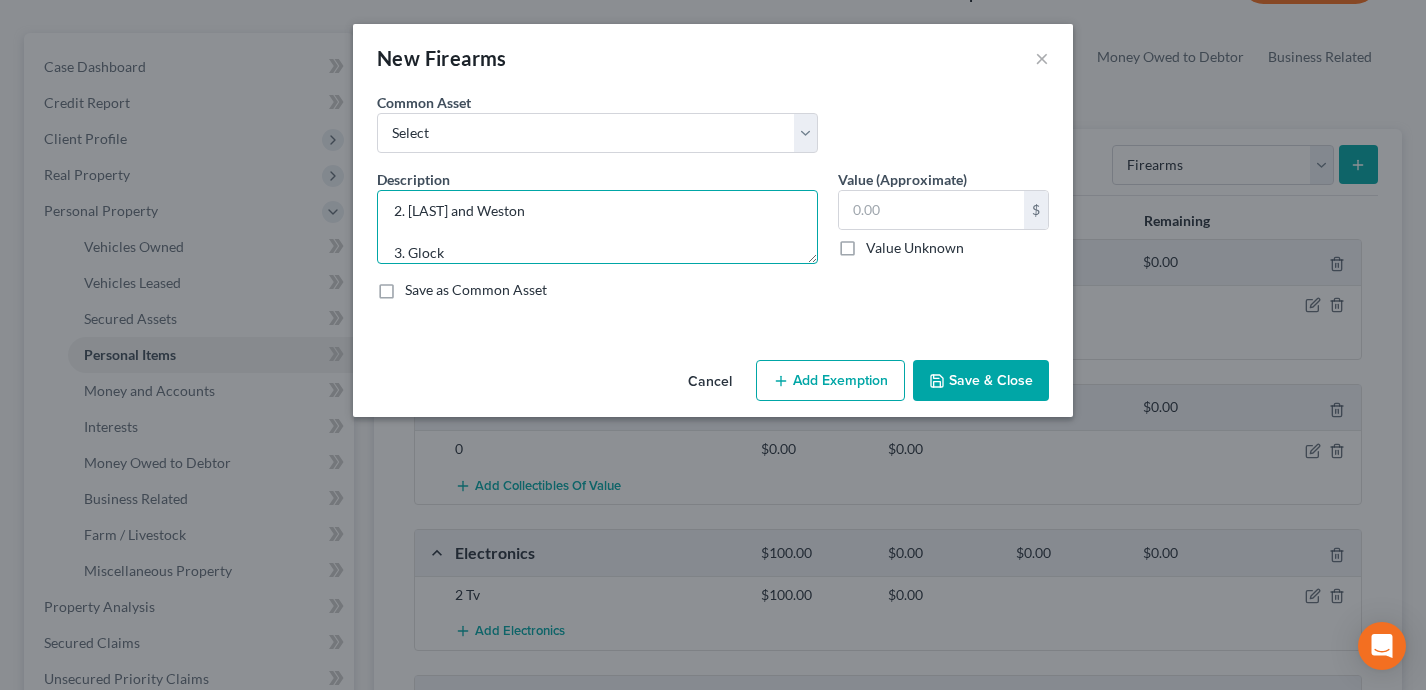 scroll, scrollTop: 88, scrollLeft: 0, axis: vertical 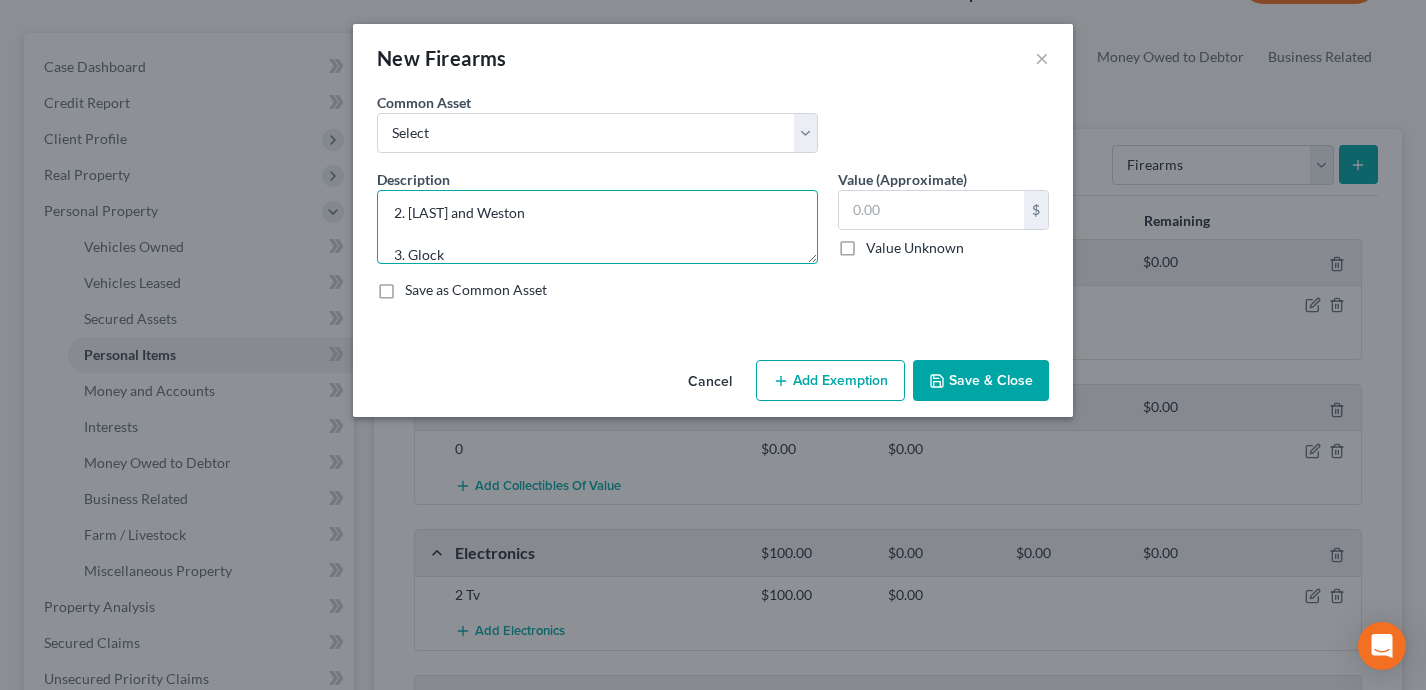 click on "4 in total.
1. [LAST] and Weston ($400)
2. [LAST] and Weston
3. Glock
4. Taurus" at bounding box center (597, 227) 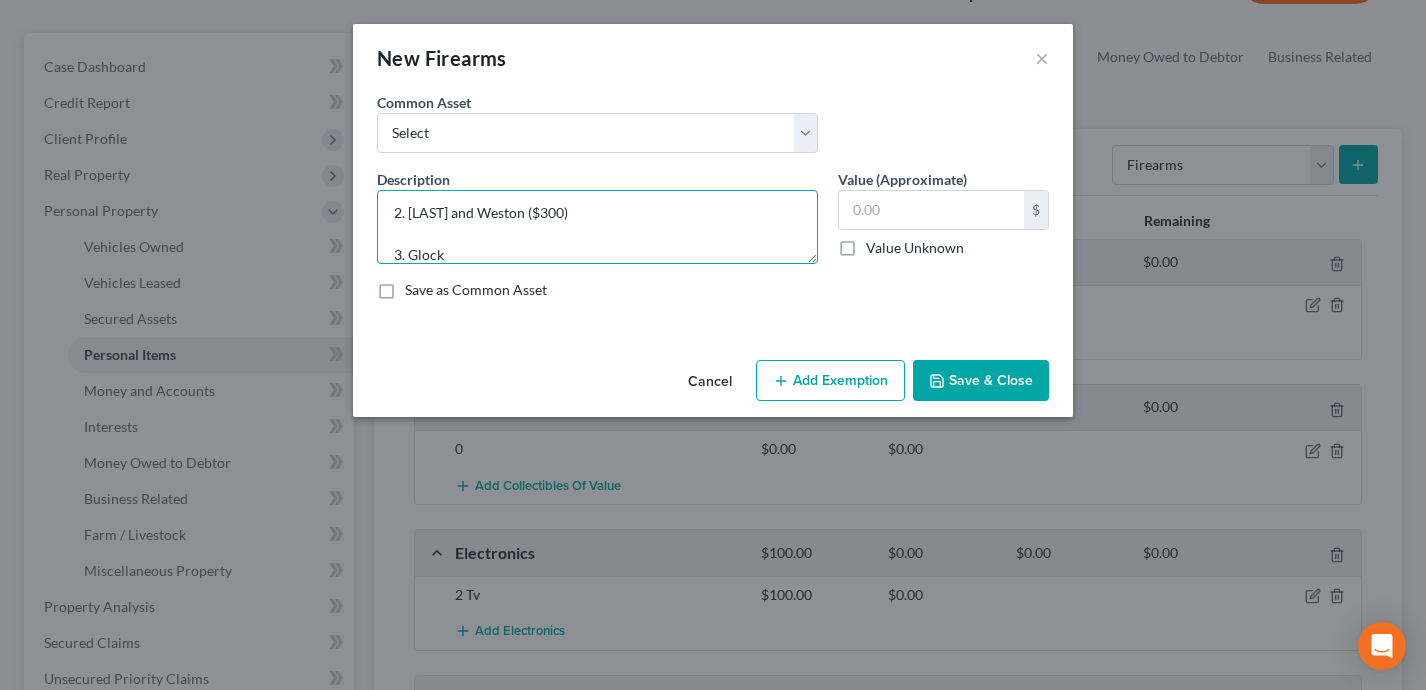 drag, startPoint x: 574, startPoint y: 216, endPoint x: 520, endPoint y: 214, distance: 54.037025 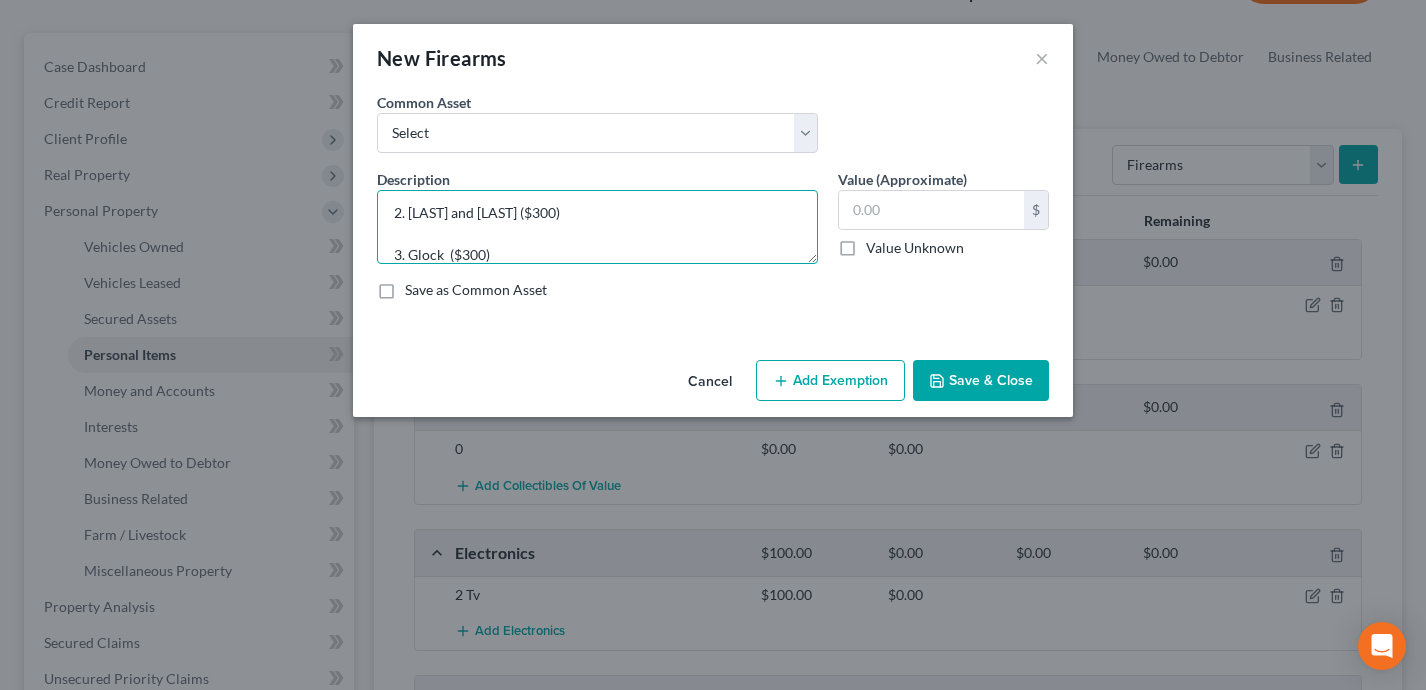 scroll, scrollTop: 147, scrollLeft: 0, axis: vertical 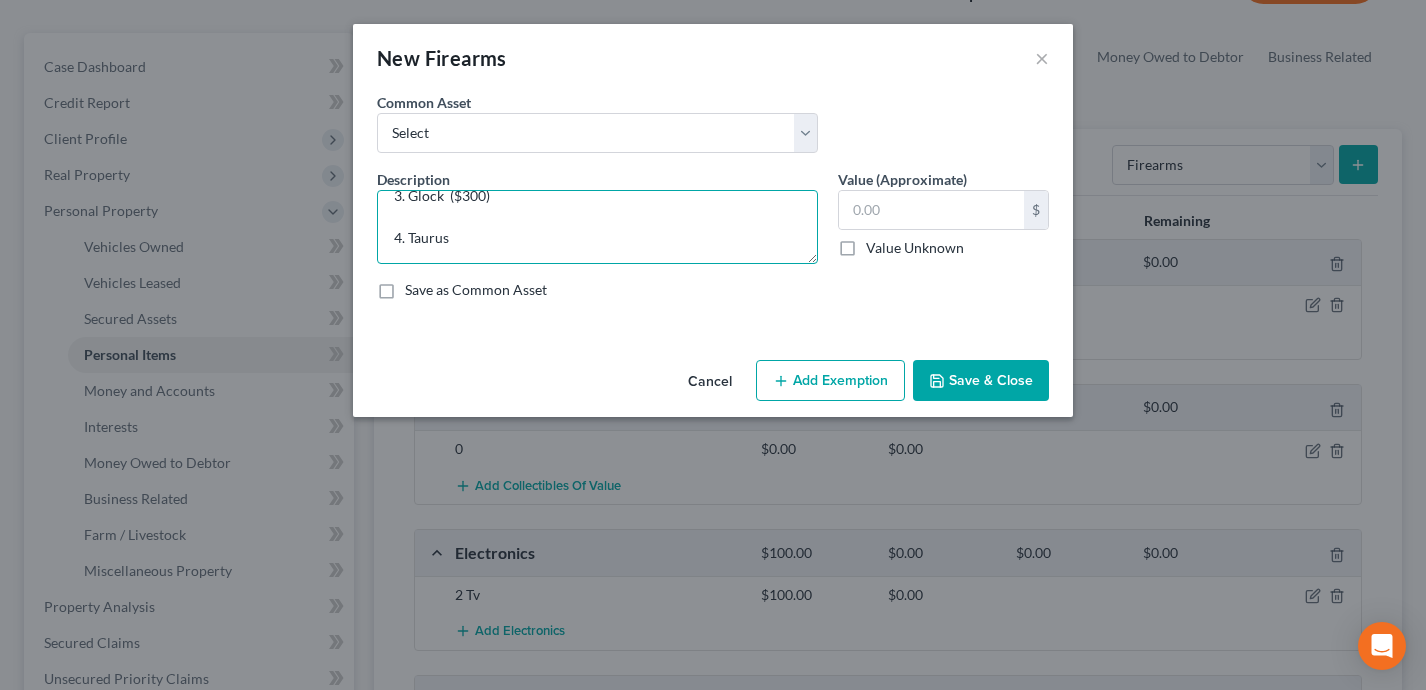 click on "4 in total.
1. [LAST] and [LAST] ($400)
2. [LAST] and [LAST] ($300)
3. Glock  ($300)
4. Taurus" at bounding box center (597, 227) 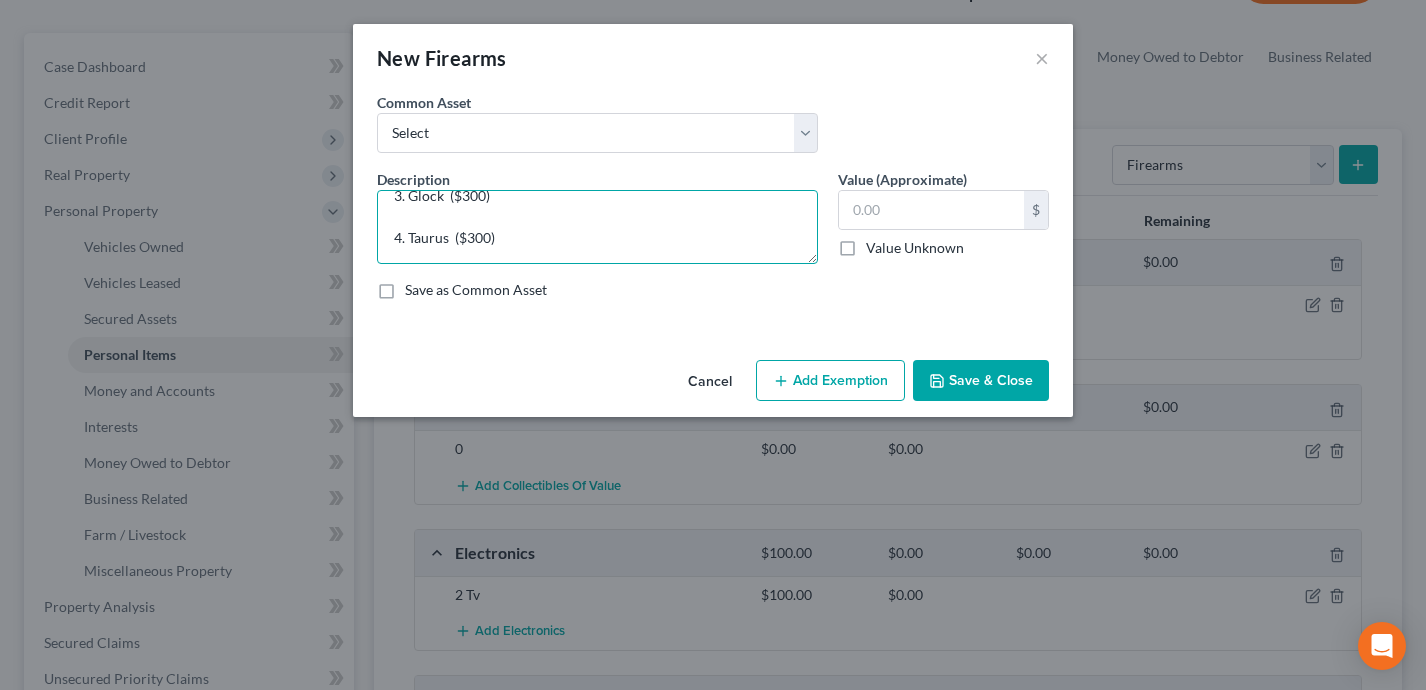 type on "4 in total.
1. [LAST] and [LAST] ($400)
2. [LAST] and [LAST] ($300)
3. Glock  ($300)
4. Taurus  ($300)" 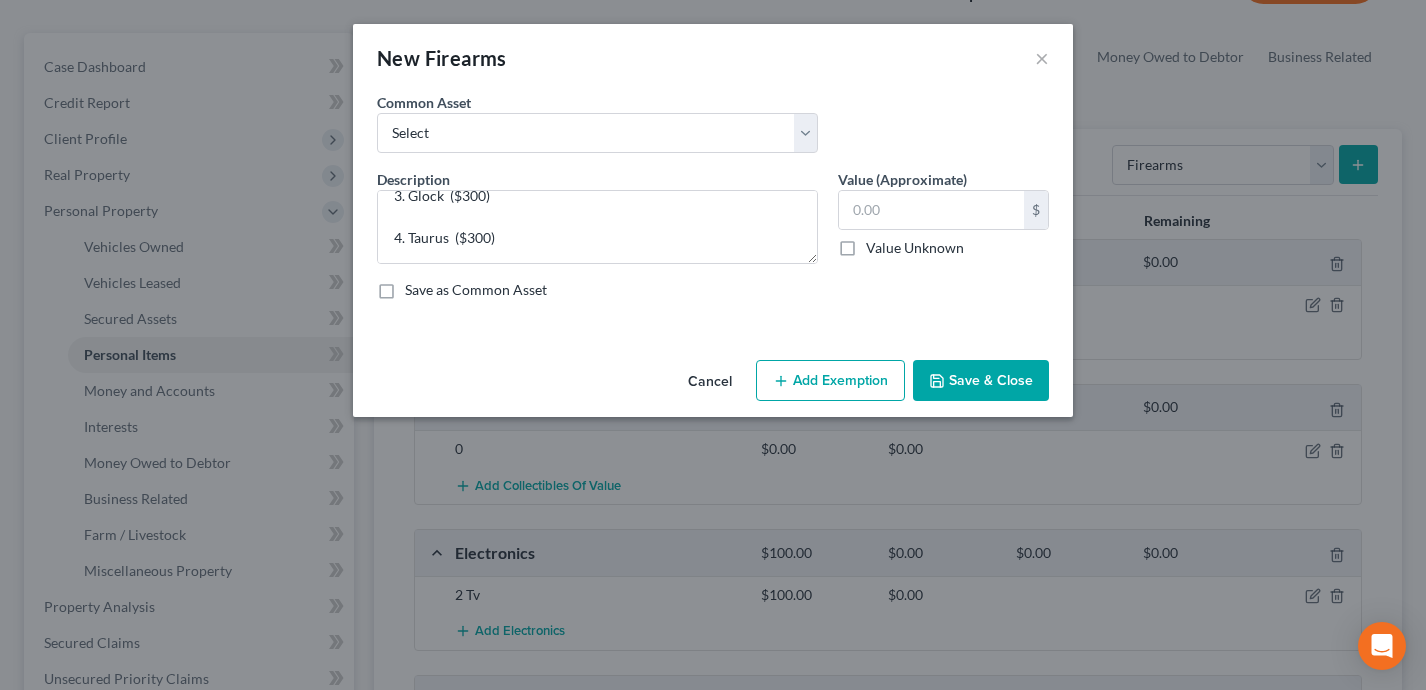 click on "Add Exemption" at bounding box center [830, 381] 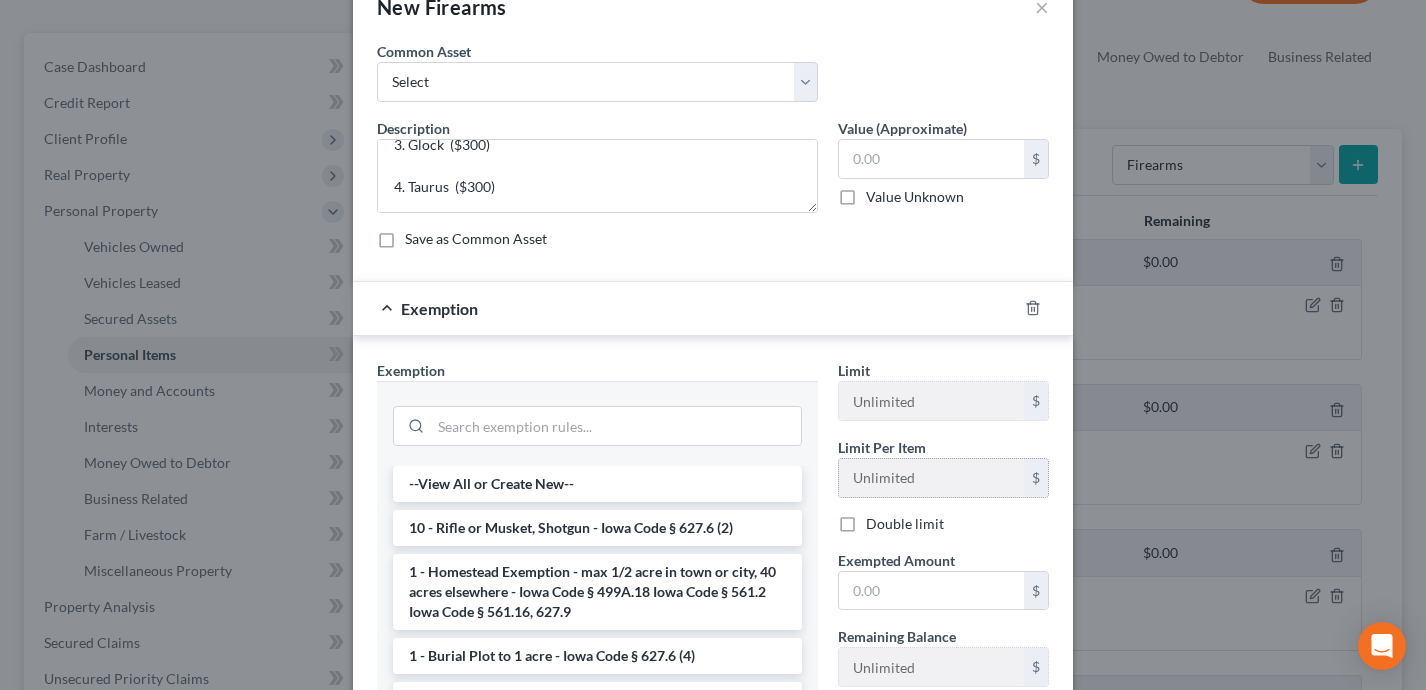 scroll, scrollTop: 97, scrollLeft: 0, axis: vertical 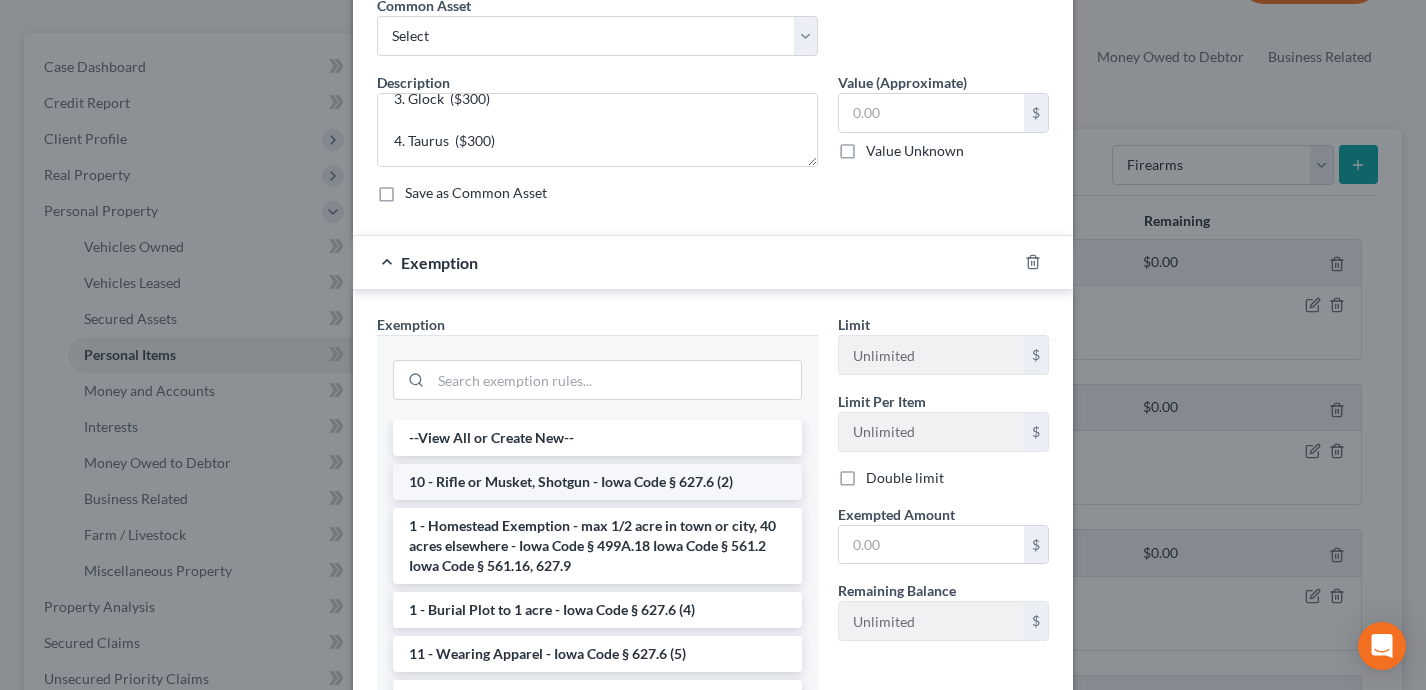 click on "10 - Rifle or Musket, Shotgun - Iowa Code § 627.6 (2)" at bounding box center (597, 482) 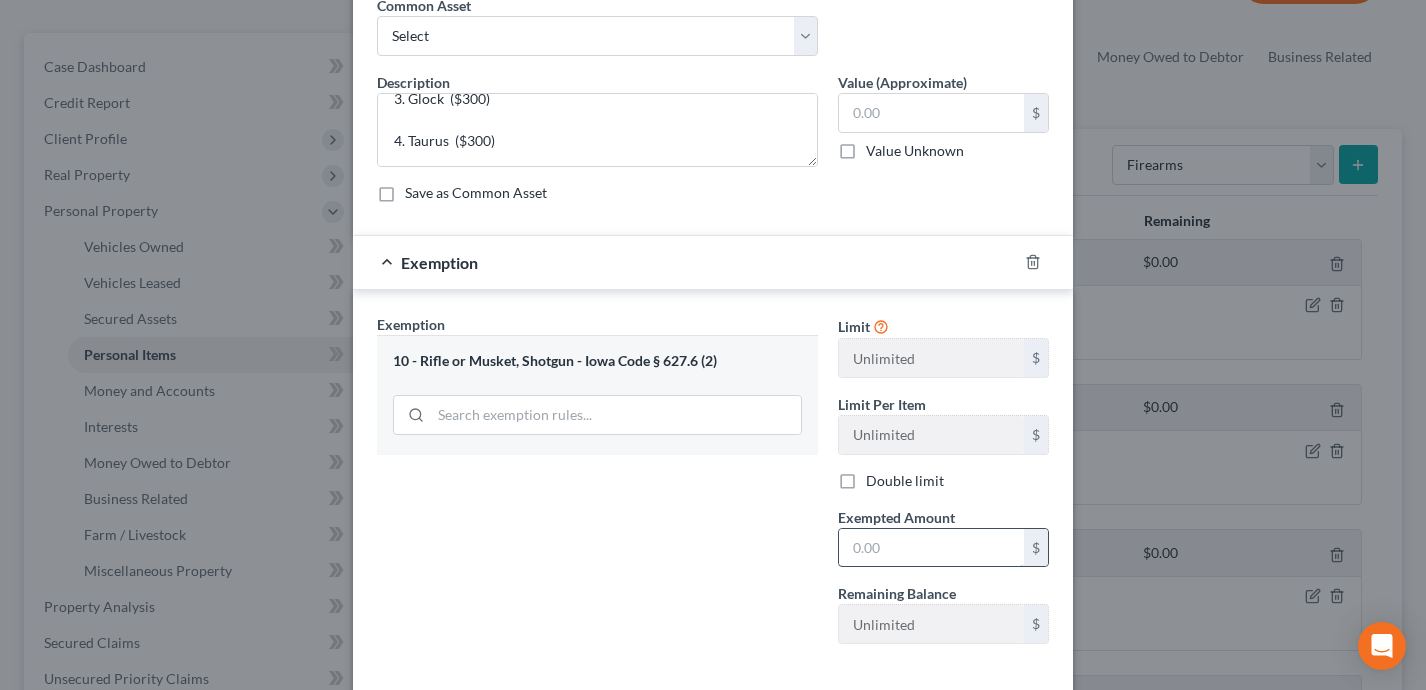 click at bounding box center (931, 548) 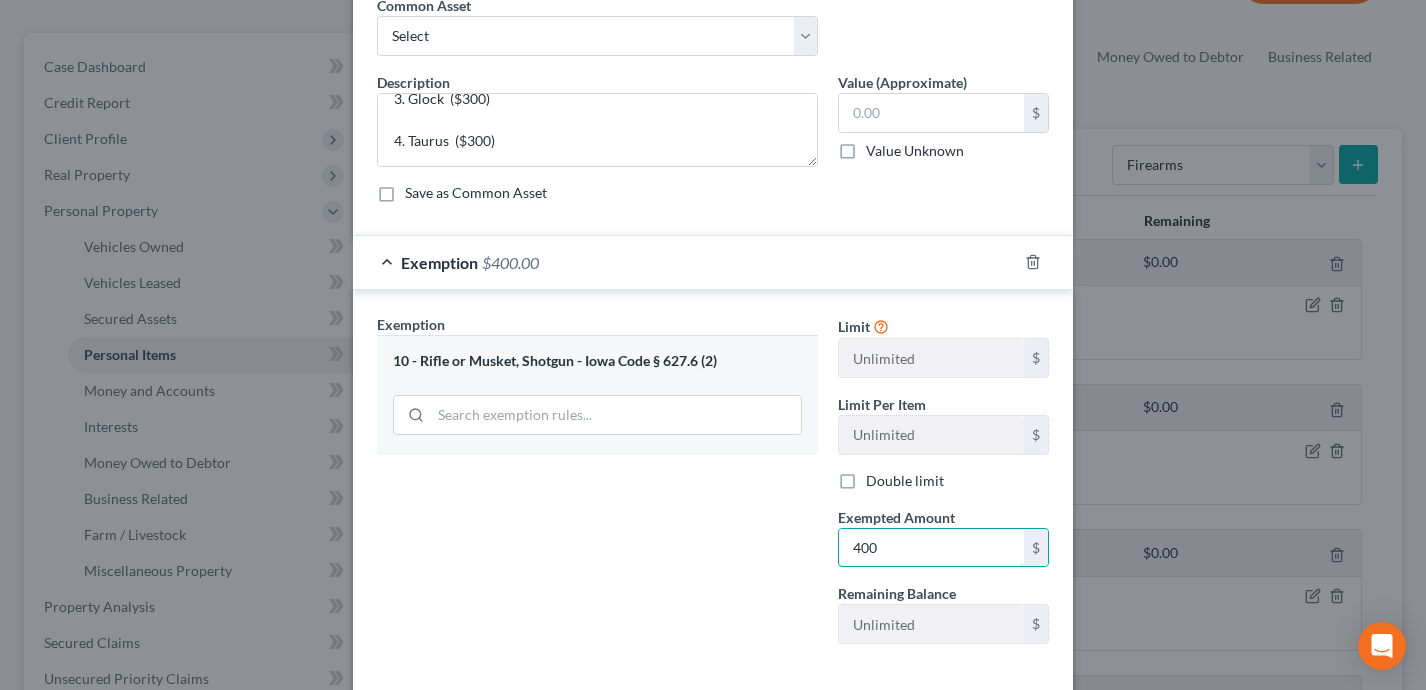 scroll, scrollTop: 194, scrollLeft: 0, axis: vertical 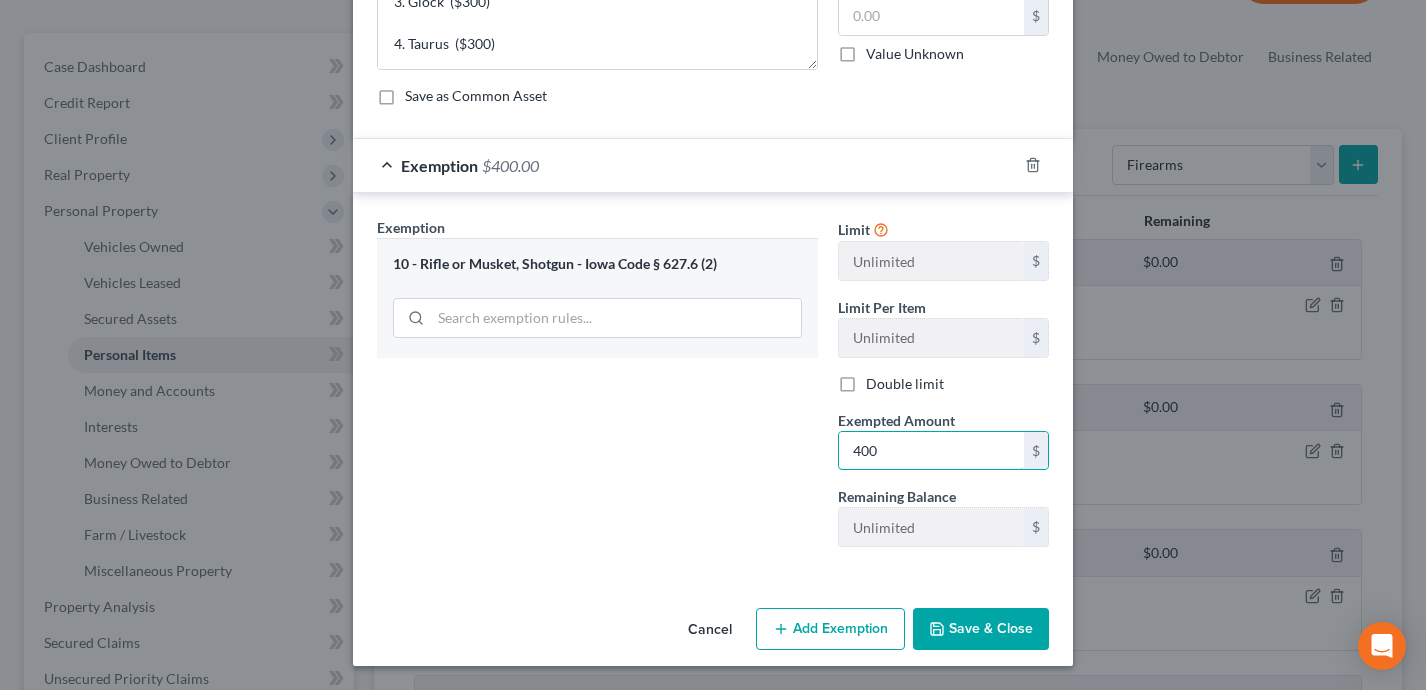 type on "400" 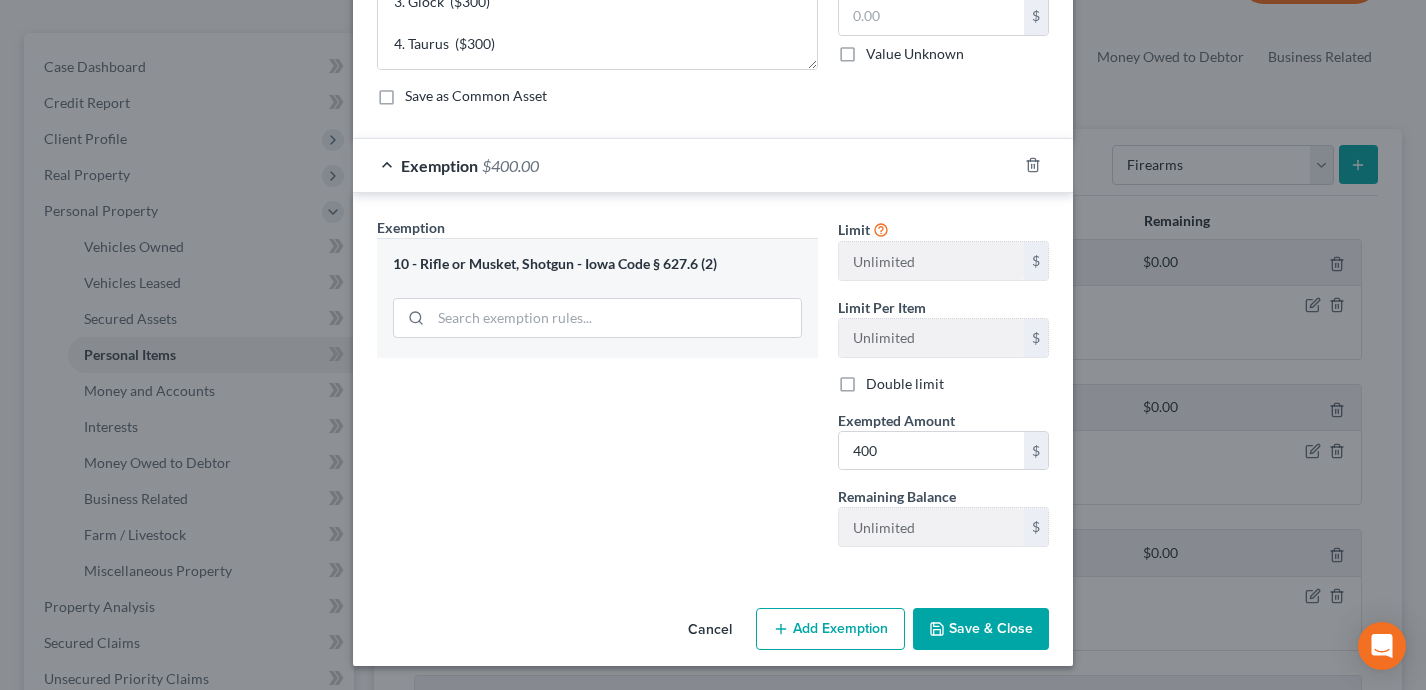 click on "Add Exemption" at bounding box center (830, 629) 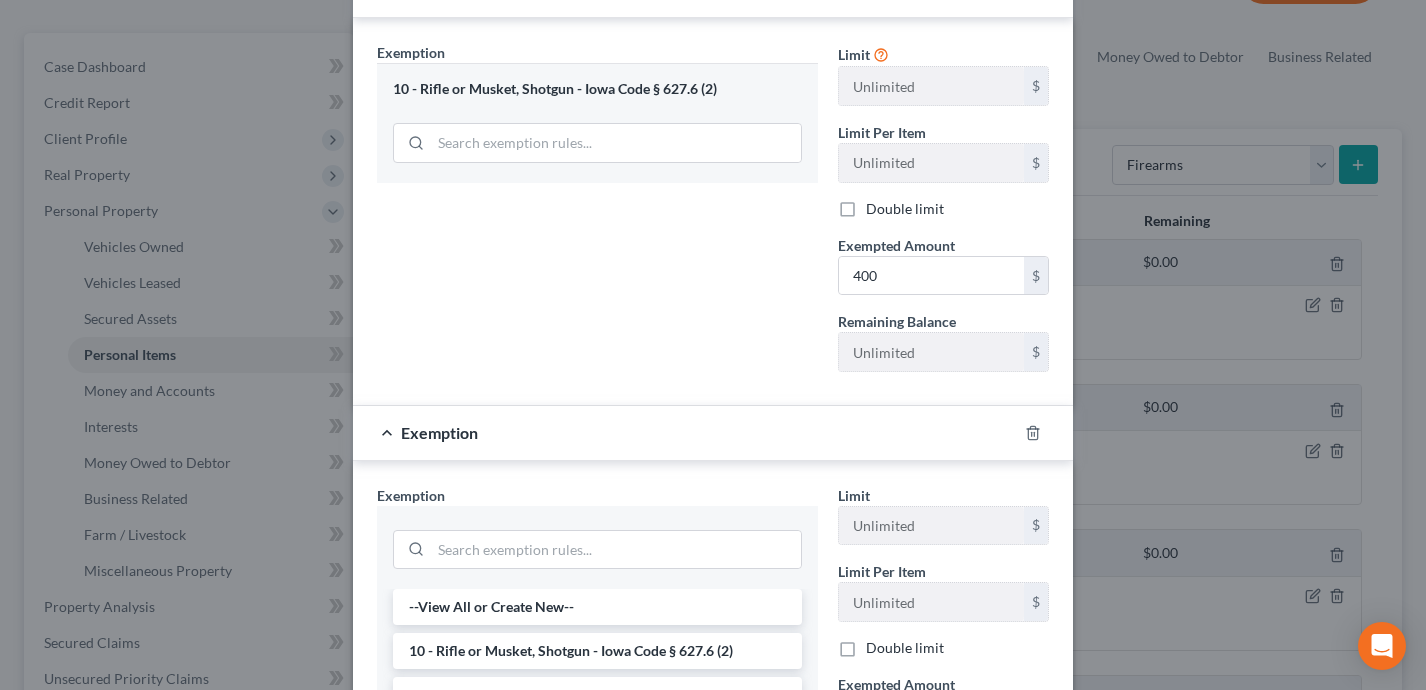 scroll, scrollTop: 463, scrollLeft: 0, axis: vertical 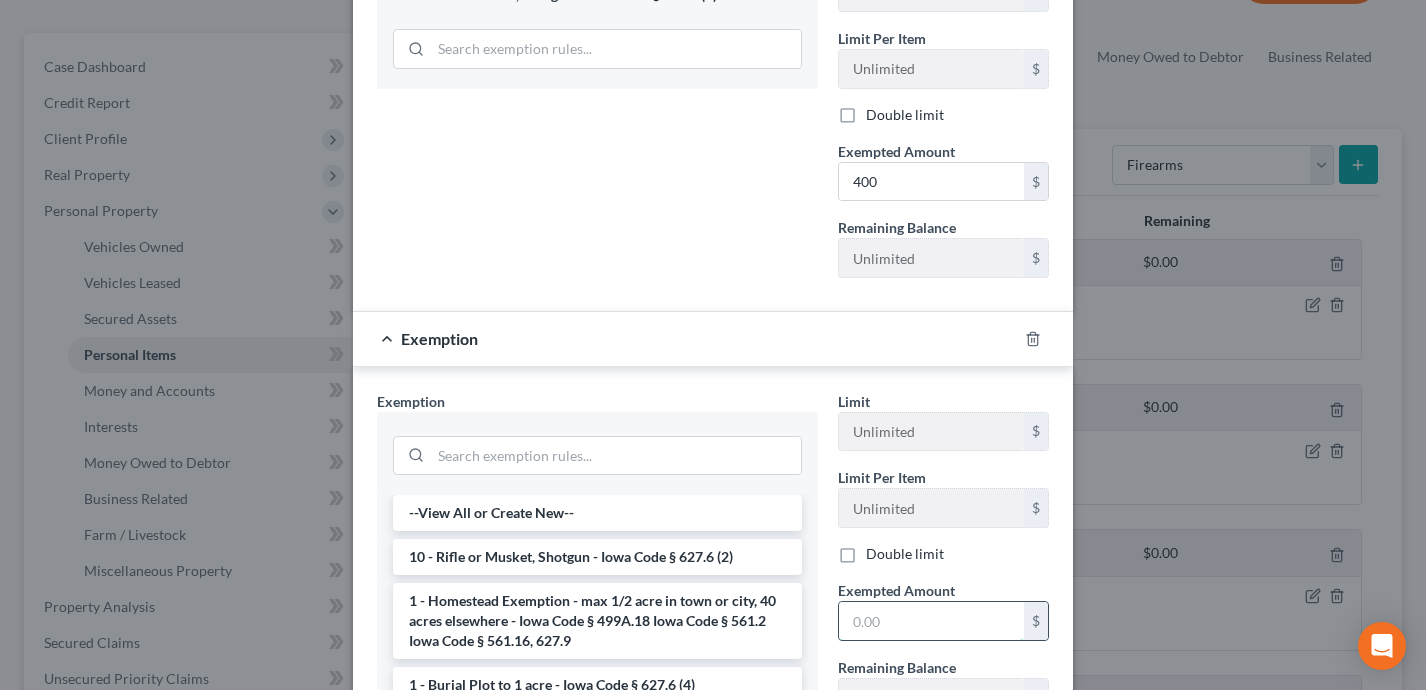 click at bounding box center [931, 621] 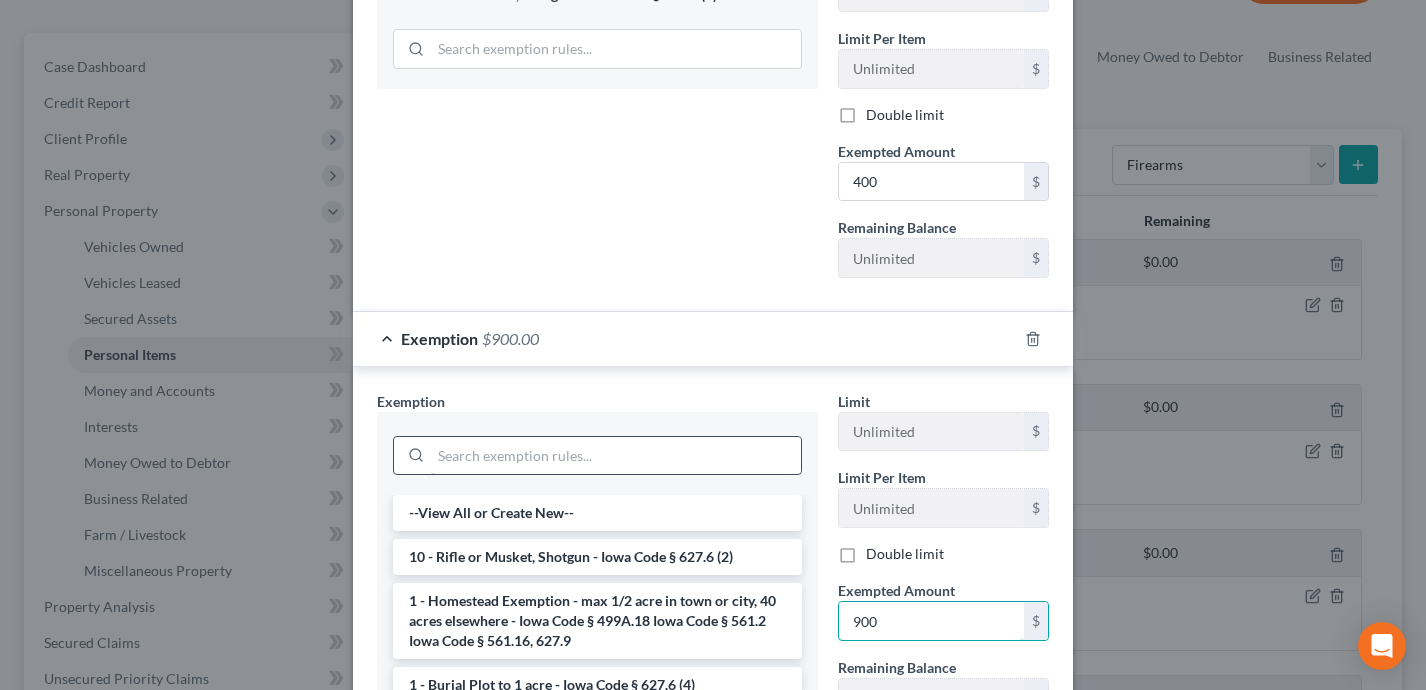 type on "900" 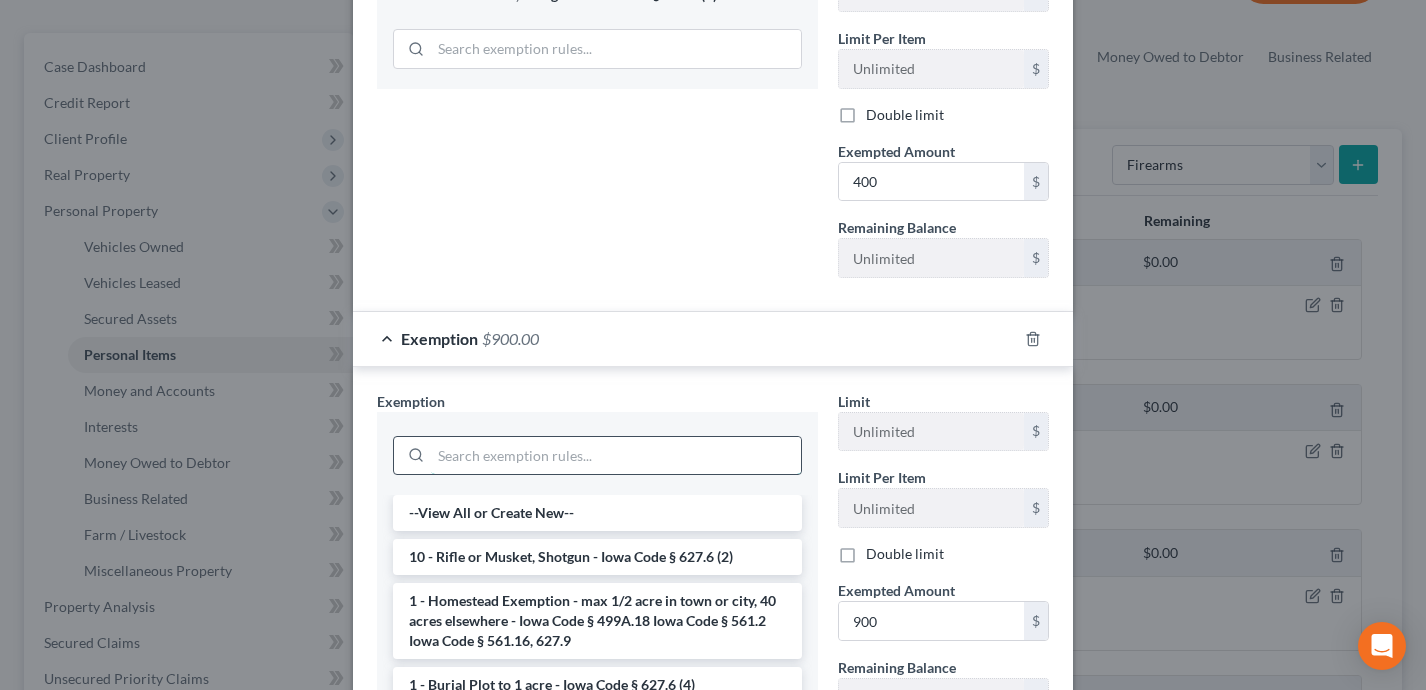 click at bounding box center [616, 456] 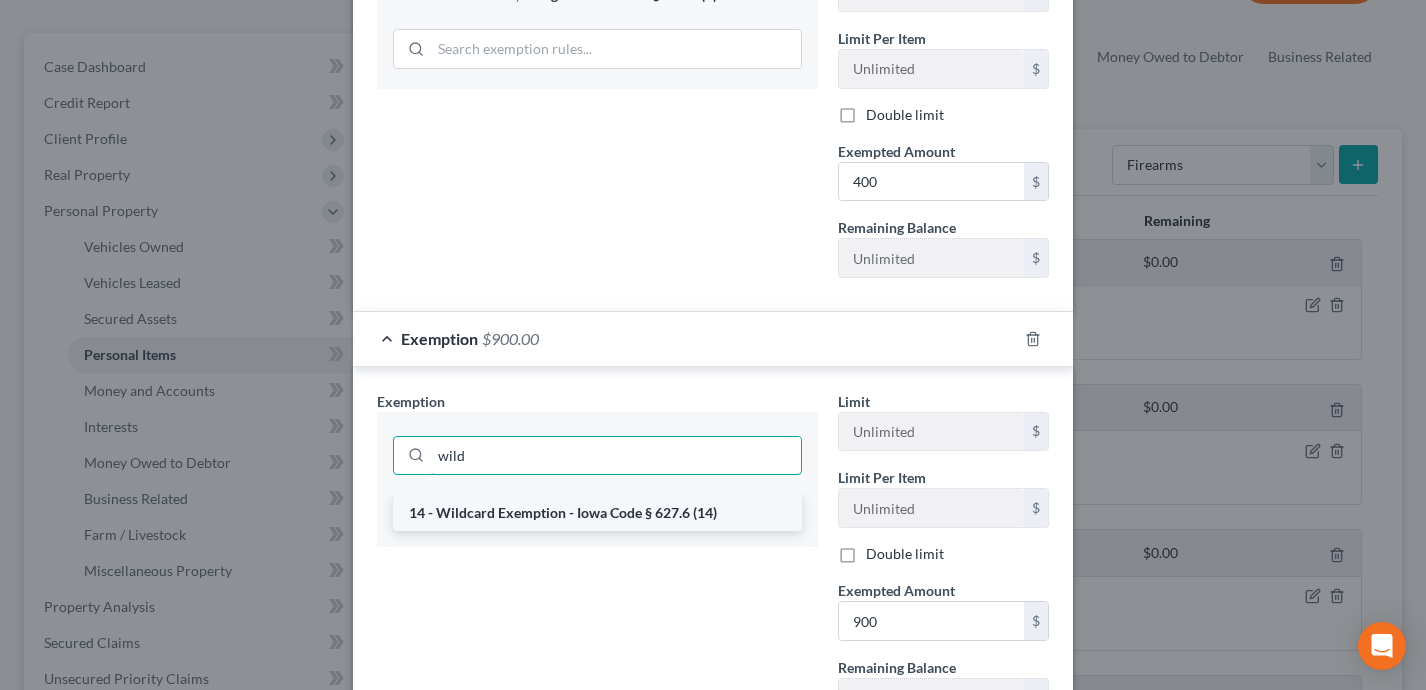 type on "wild" 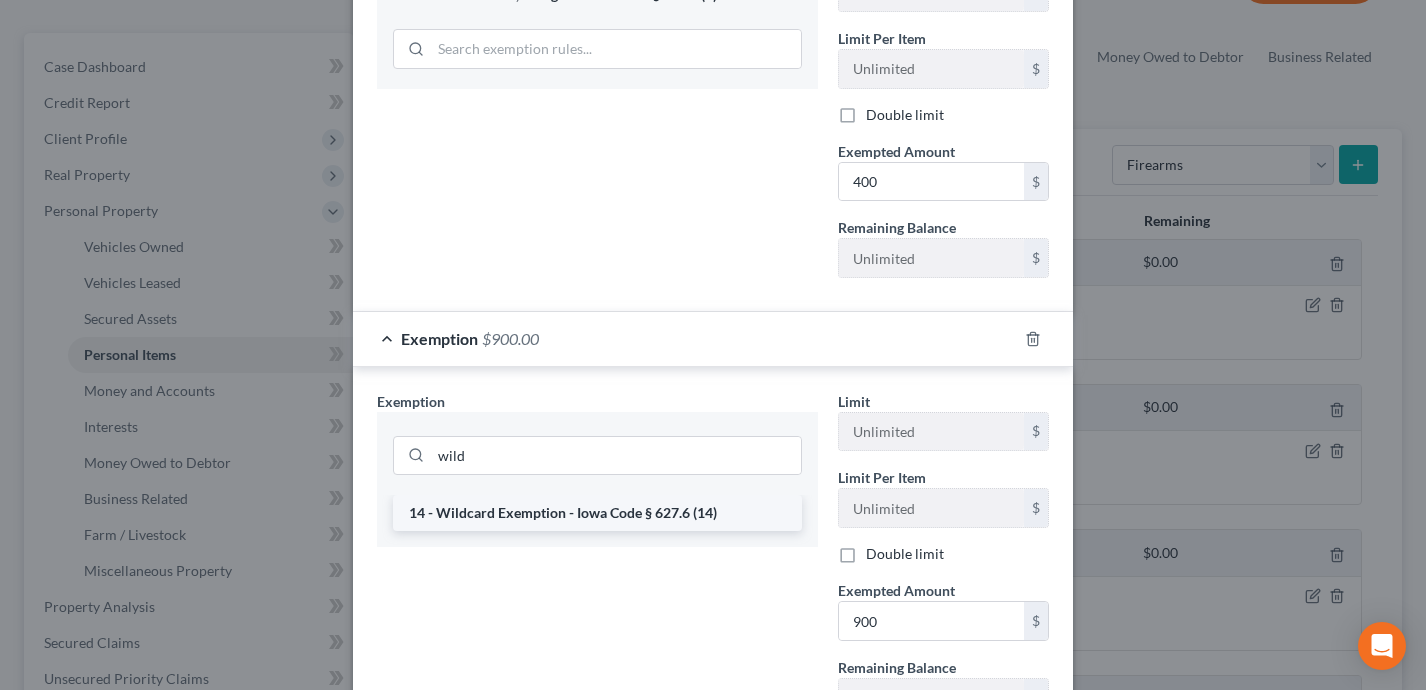 click on "14 - Wildcard Exemption - Iowa Code § 627.6 (14)" at bounding box center [597, 513] 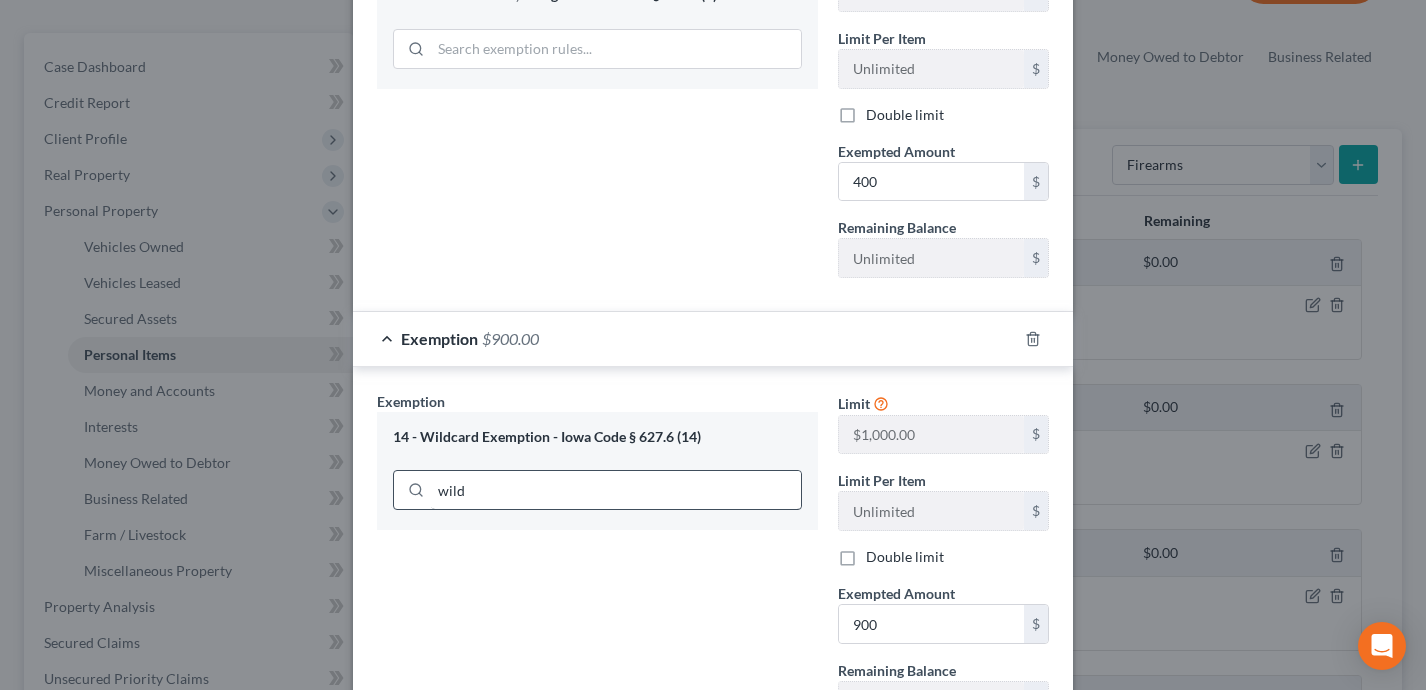 scroll, scrollTop: 636, scrollLeft: 0, axis: vertical 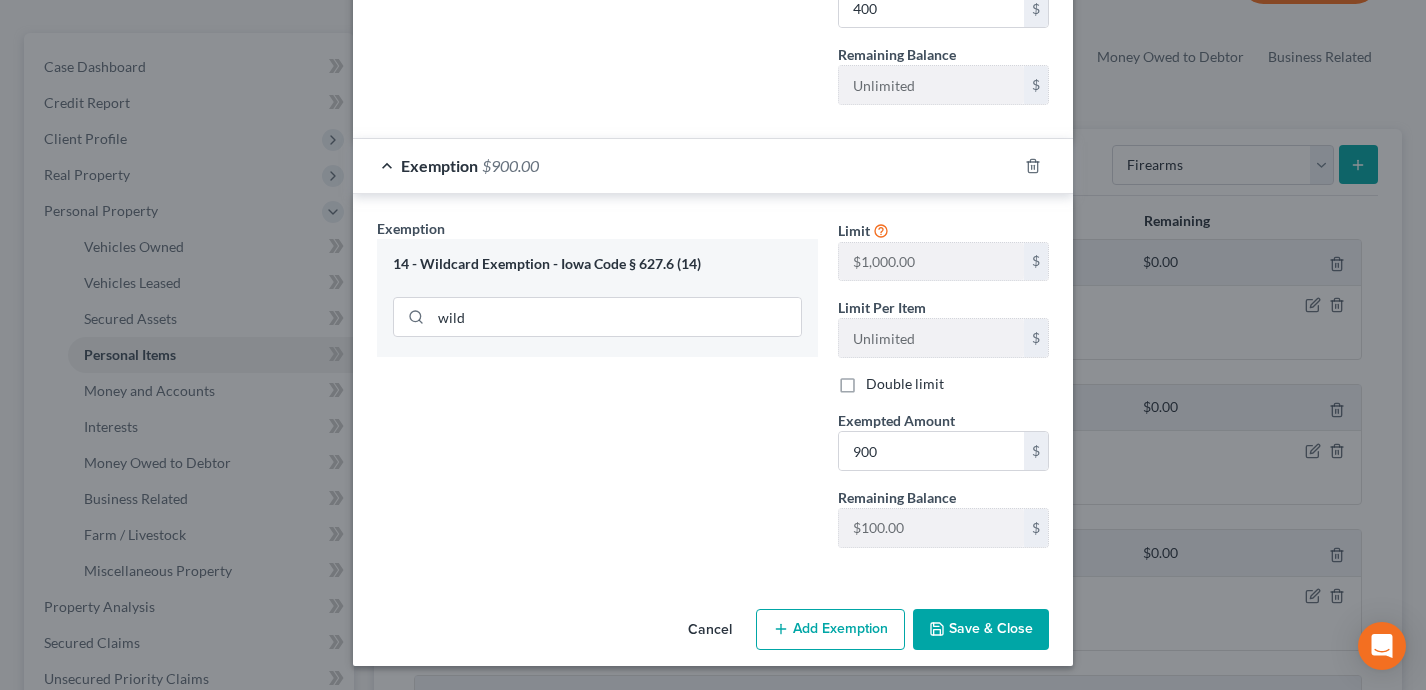 click on "Save & Close" at bounding box center [981, 630] 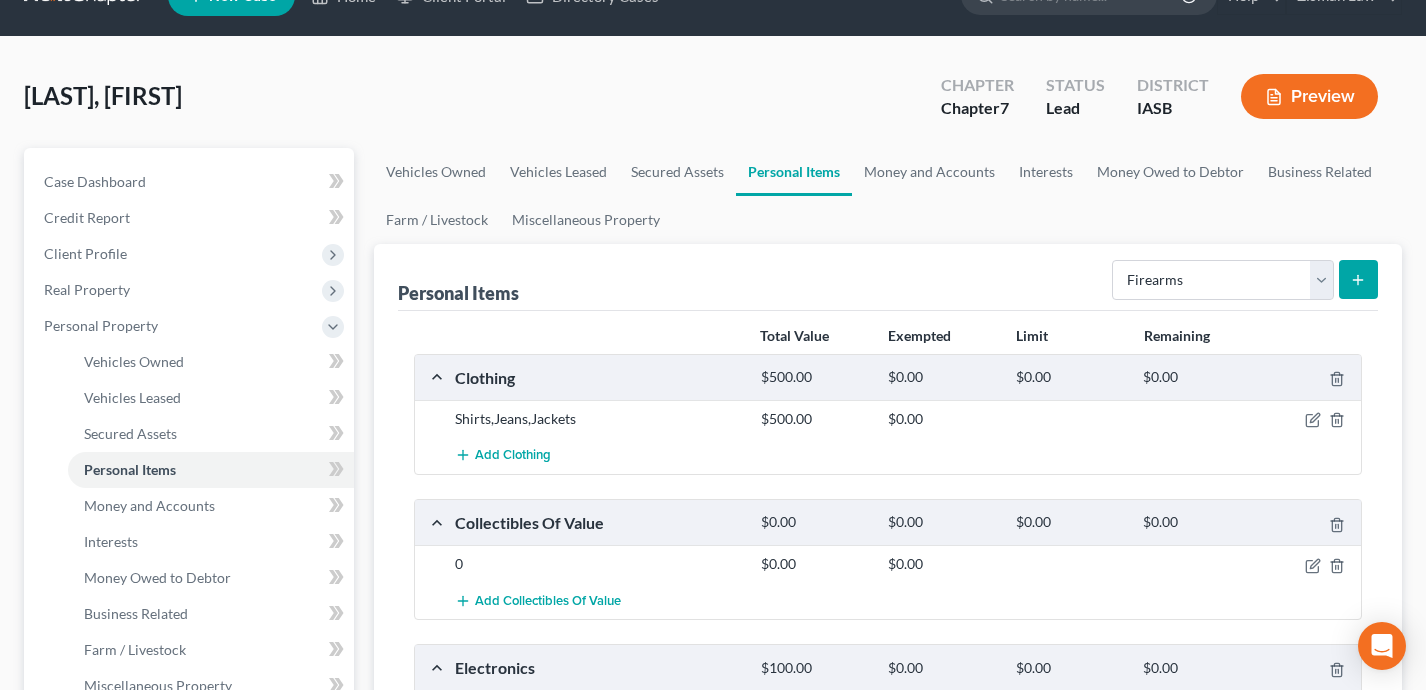 scroll, scrollTop: 0, scrollLeft: 0, axis: both 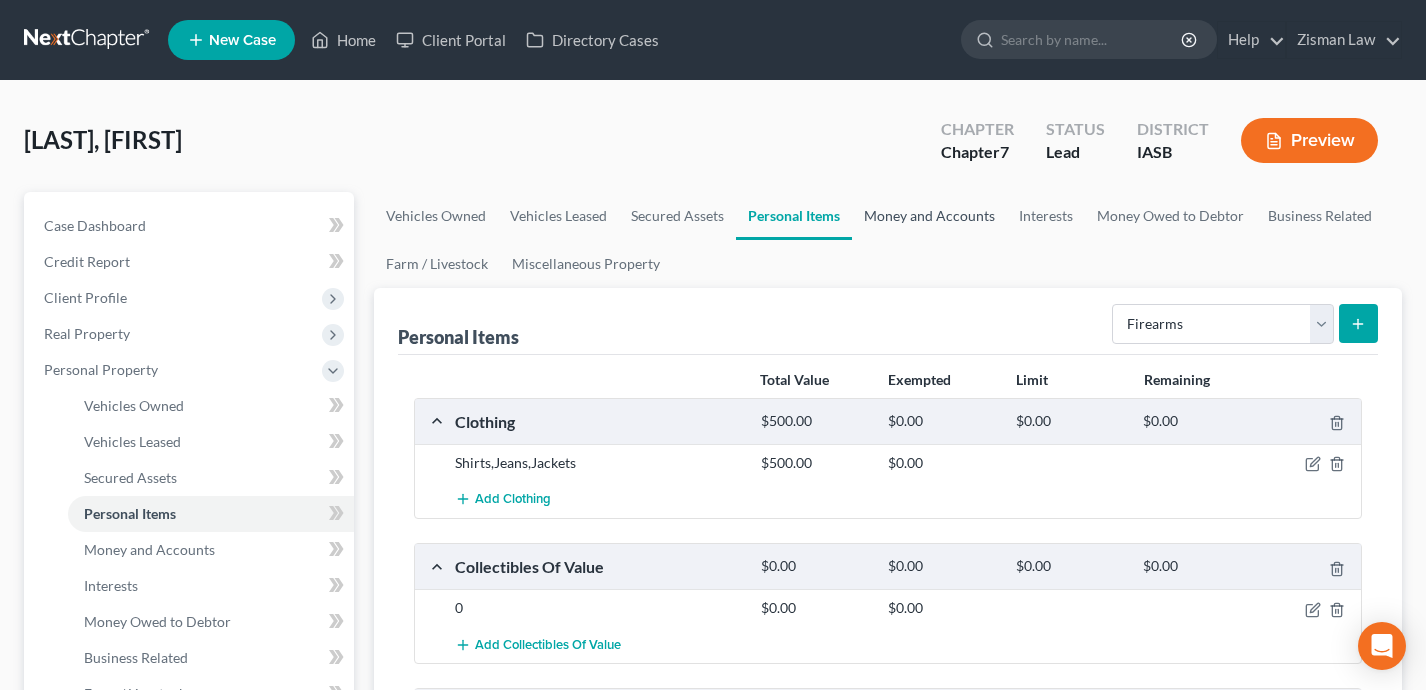 click on "Money and Accounts" at bounding box center [929, 216] 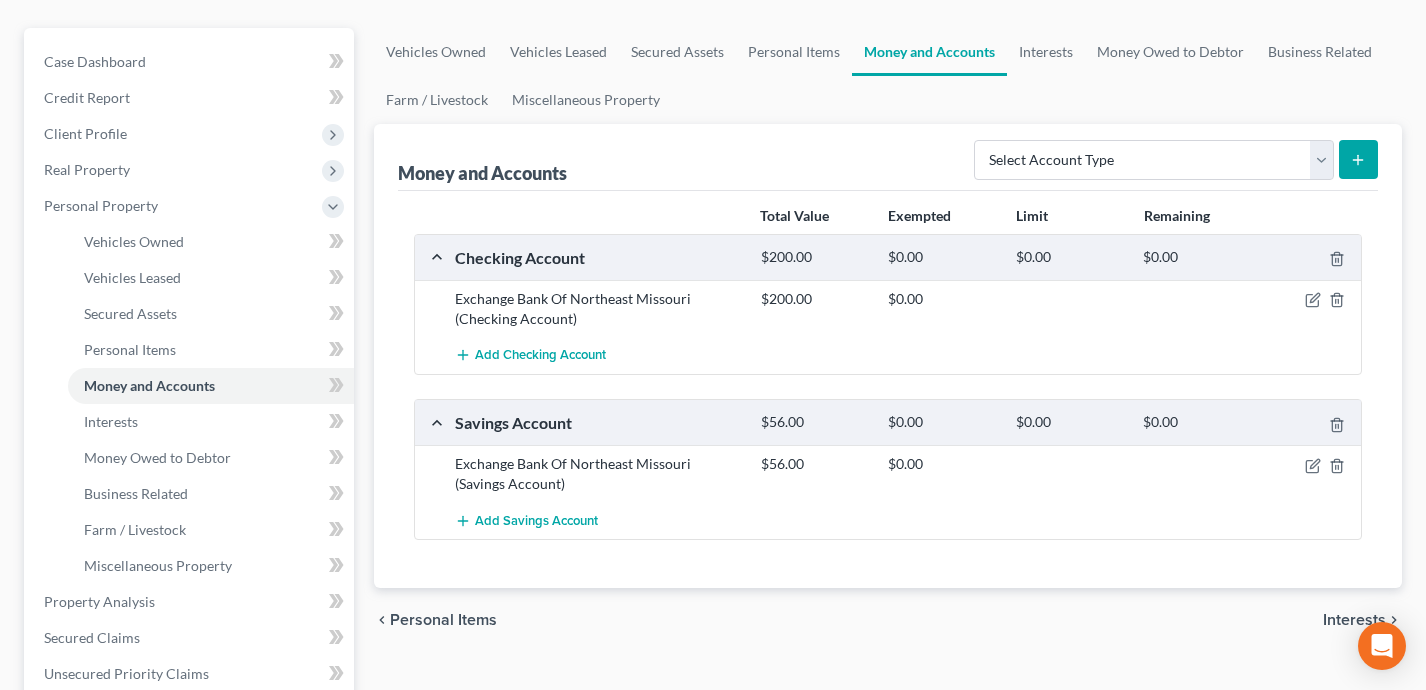 scroll, scrollTop: 170, scrollLeft: 0, axis: vertical 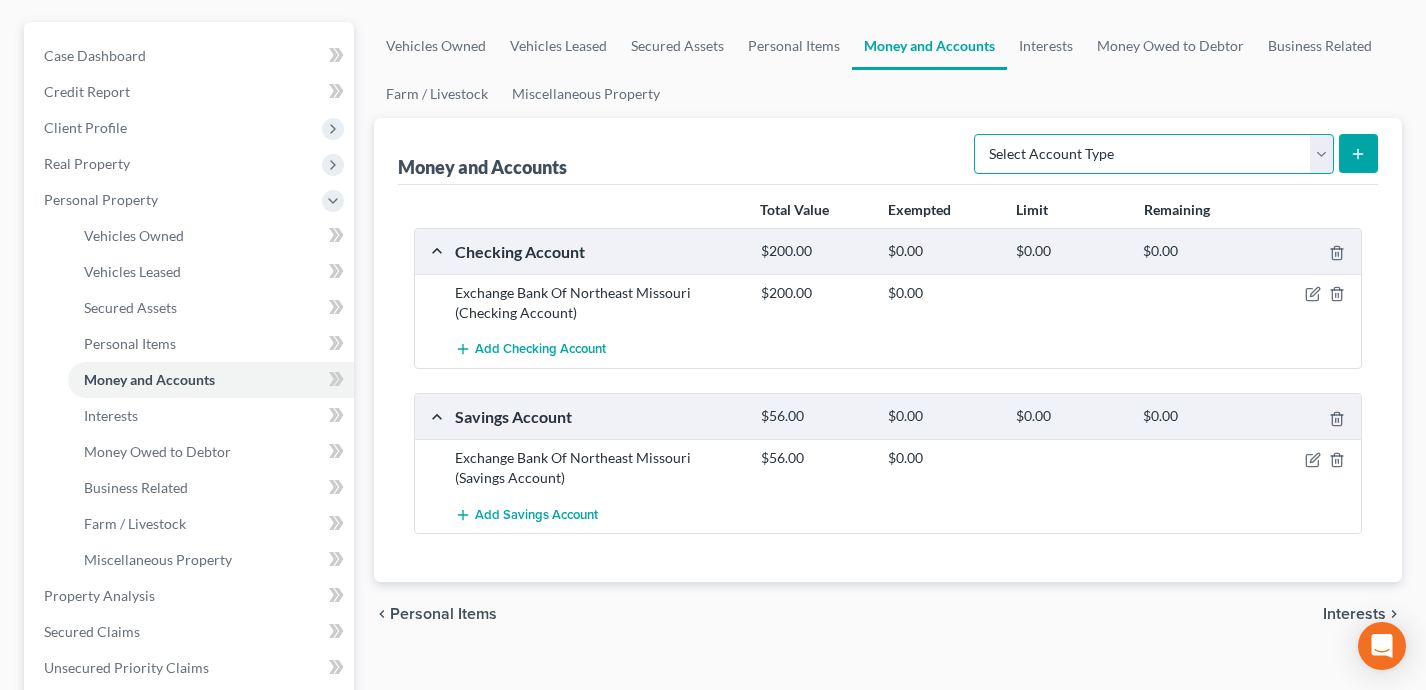 click on "Select Account Type Brokerage Cash on Hand Certificates of Deposit Checking Account Money Market Other (Credit Union, Health Savings Account, etc) Safe Deposit Box Savings Account Security Deposits or Prepayments" at bounding box center (1154, 154) 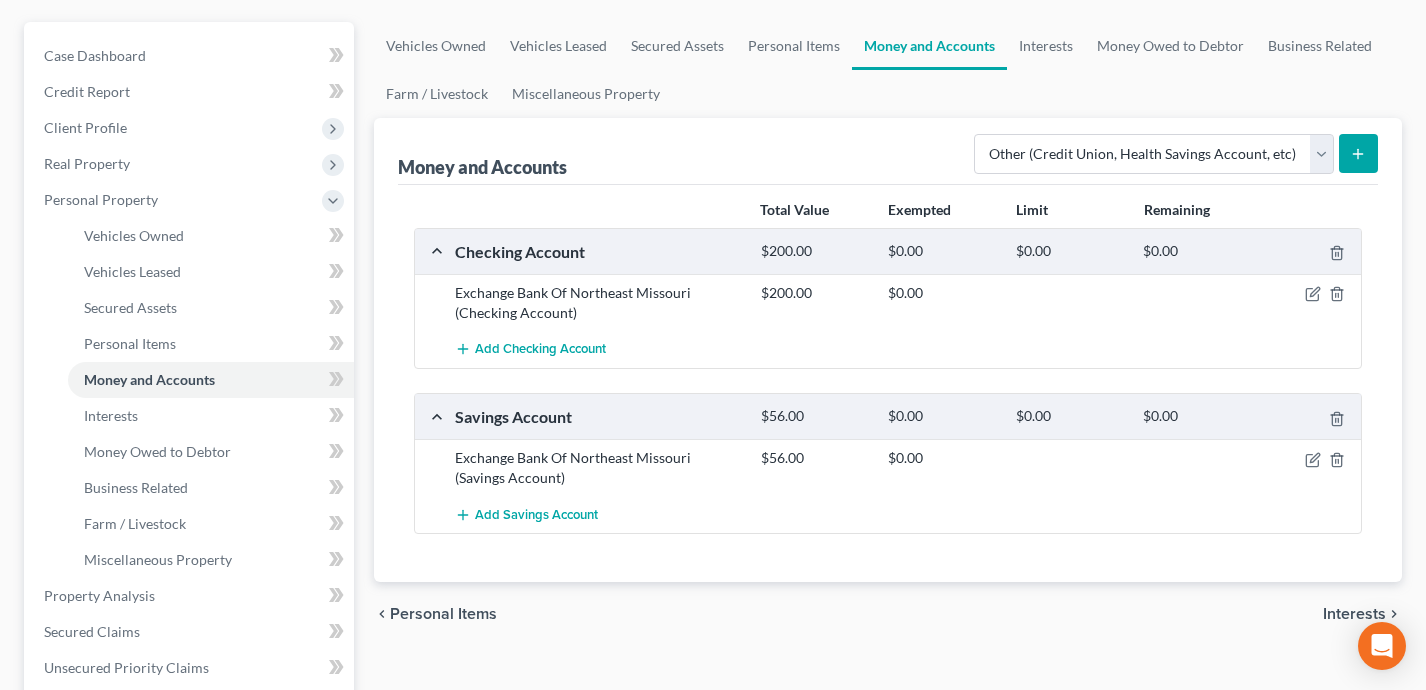 click 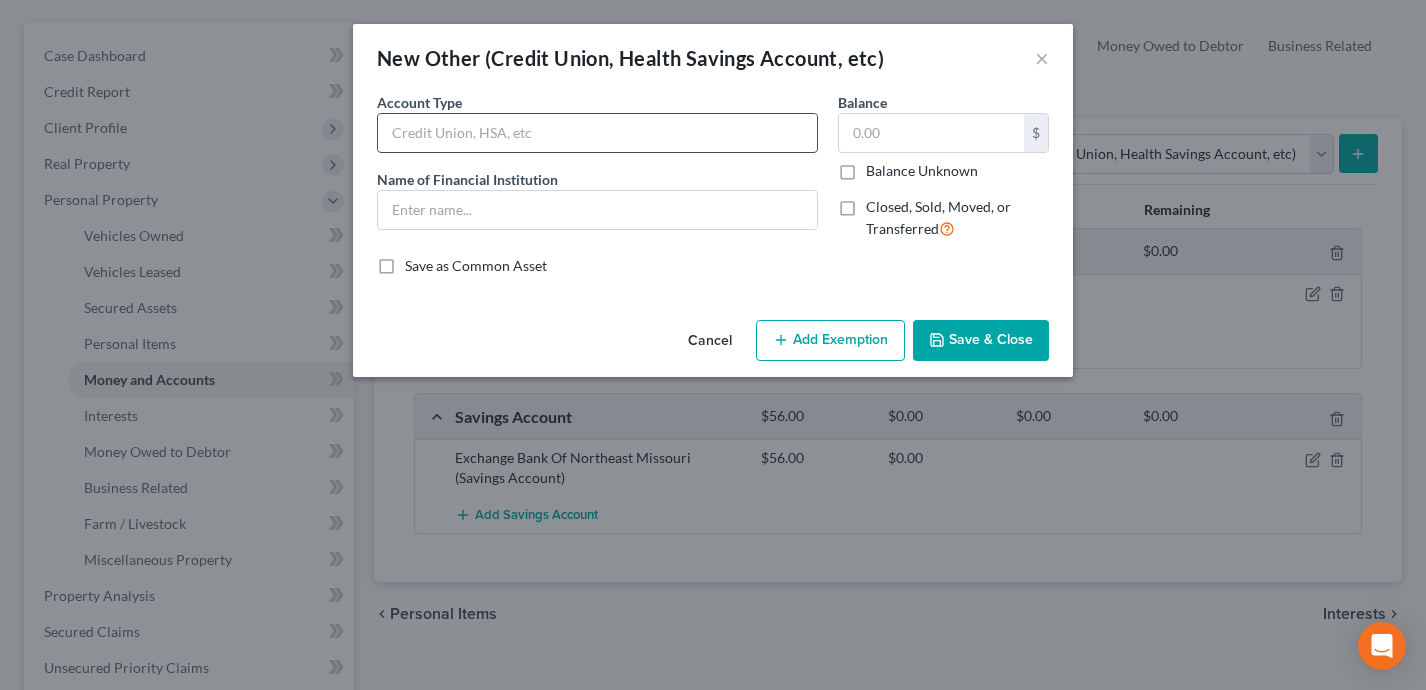 click at bounding box center (597, 133) 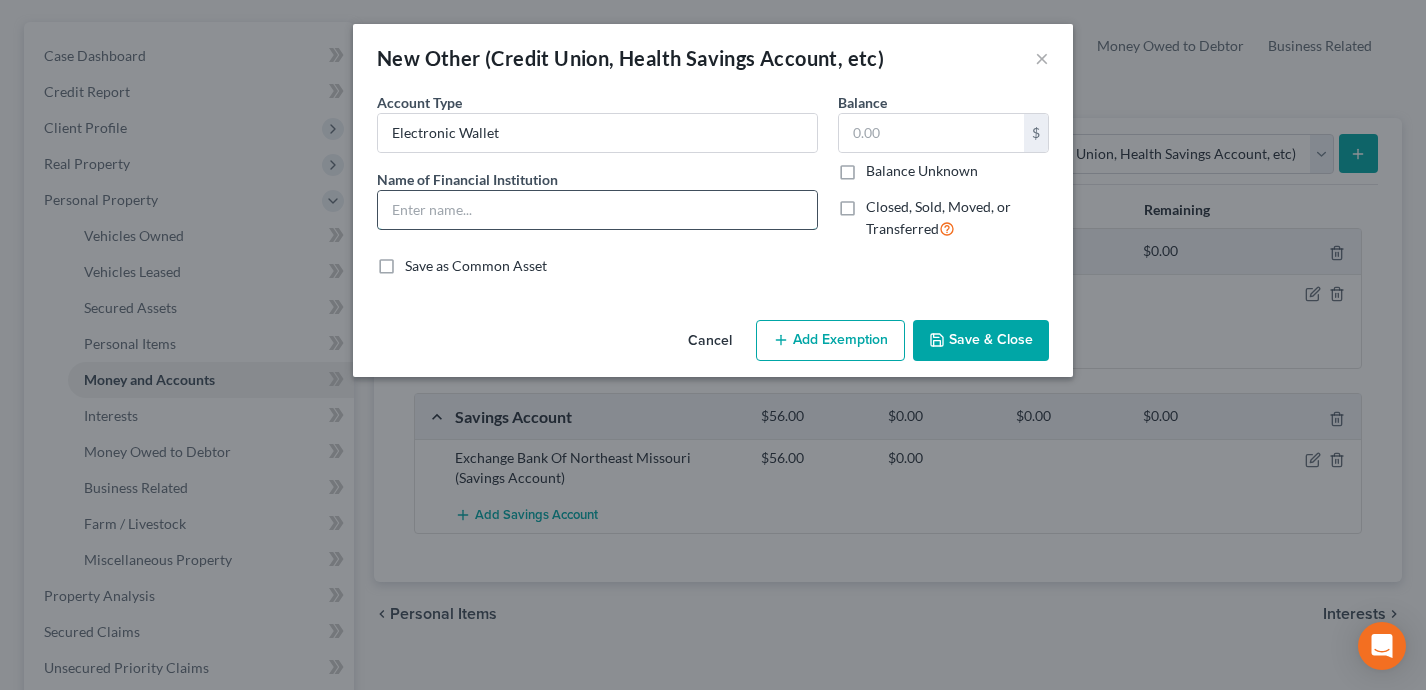 click at bounding box center (597, 210) 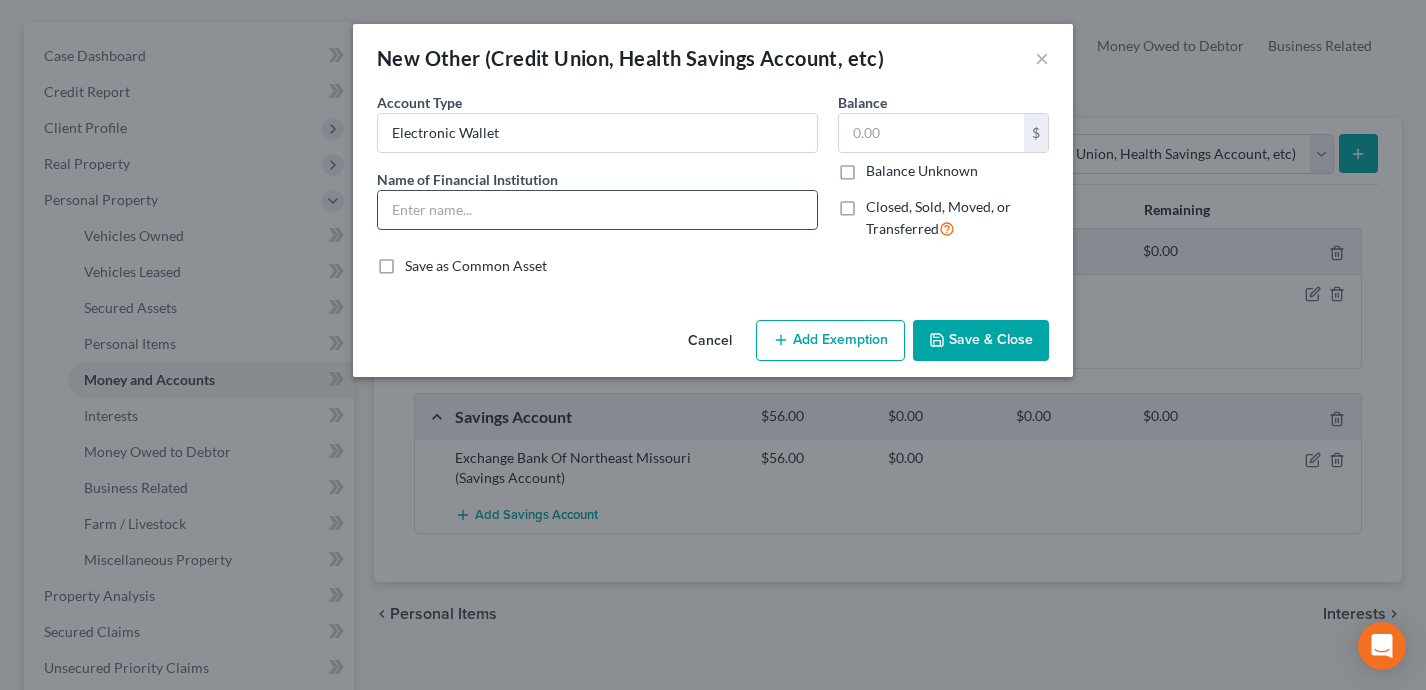 type on "Cash App" 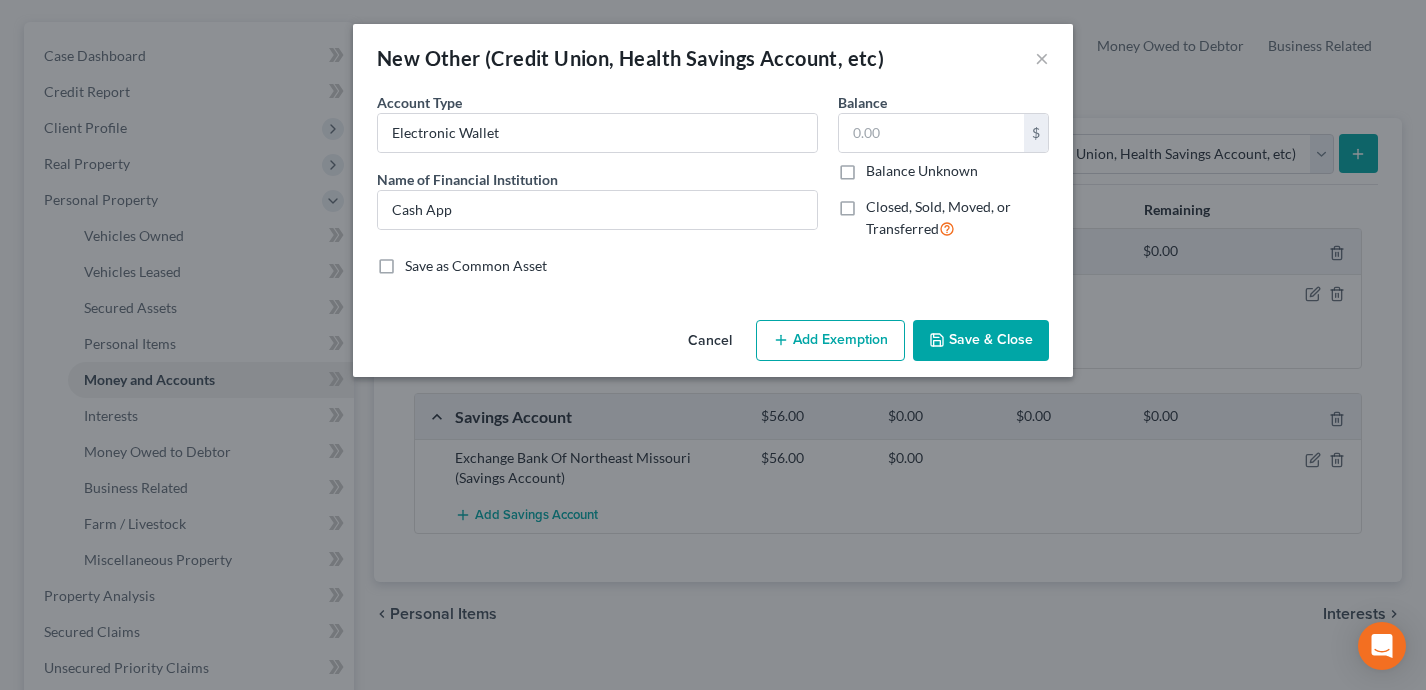 click on "Save & Close" at bounding box center [981, 341] 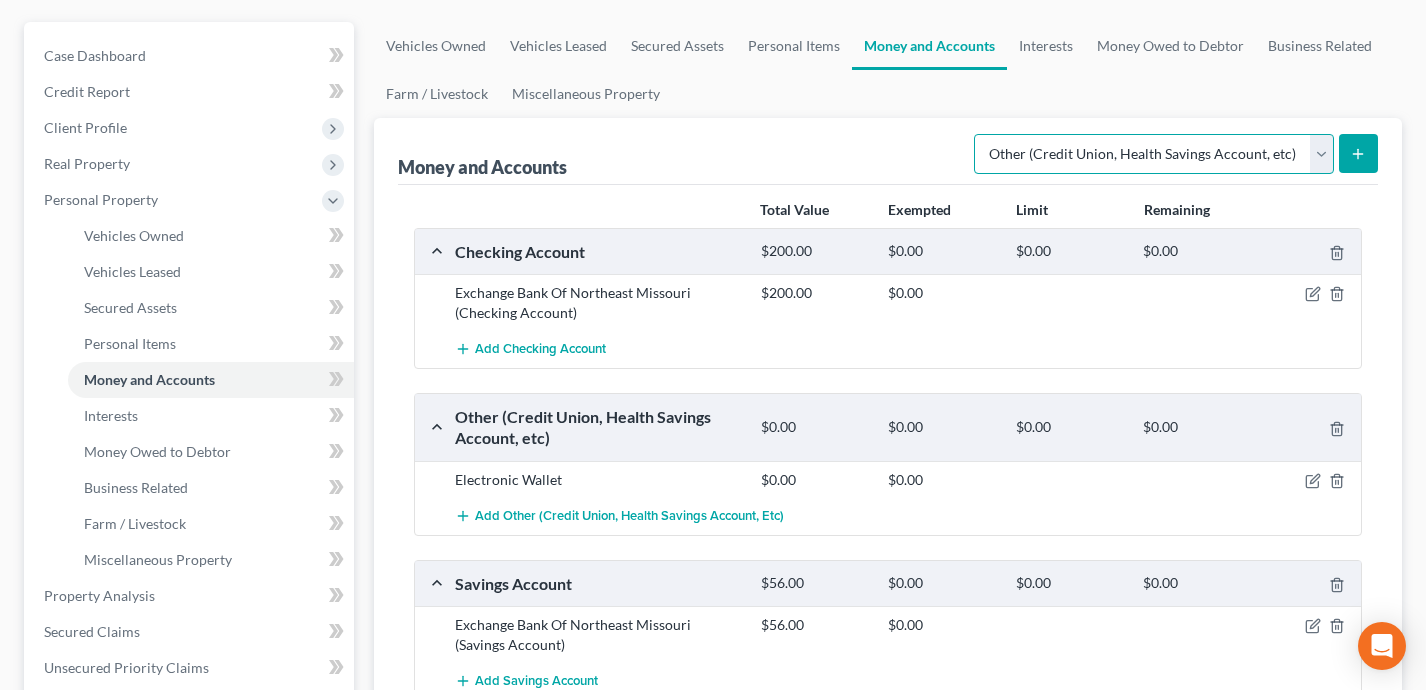 click on "Select Account Type Brokerage Cash on Hand Certificates of Deposit Checking Account Money Market Other (Credit Union, Health Savings Account, etc) Safe Deposit Box Savings Account Security Deposits or Prepayments" at bounding box center (1154, 154) 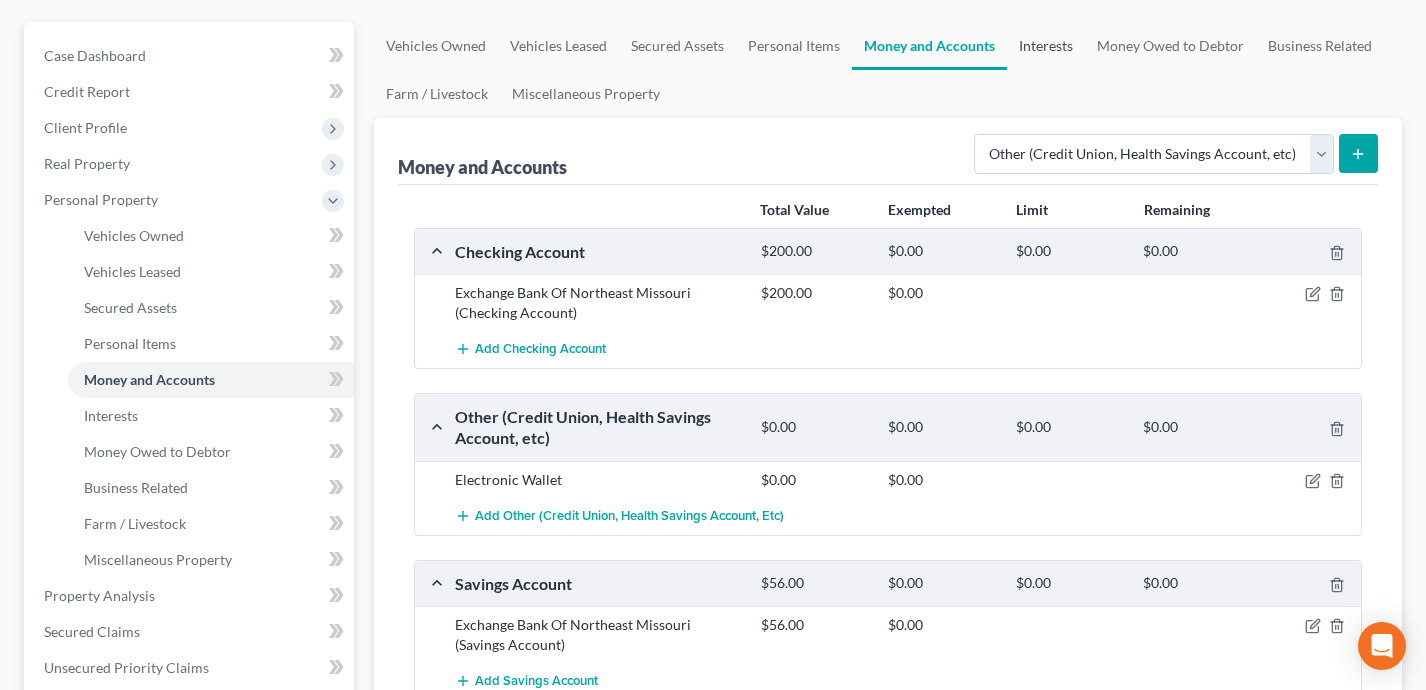 click on "Interests" at bounding box center (1046, 46) 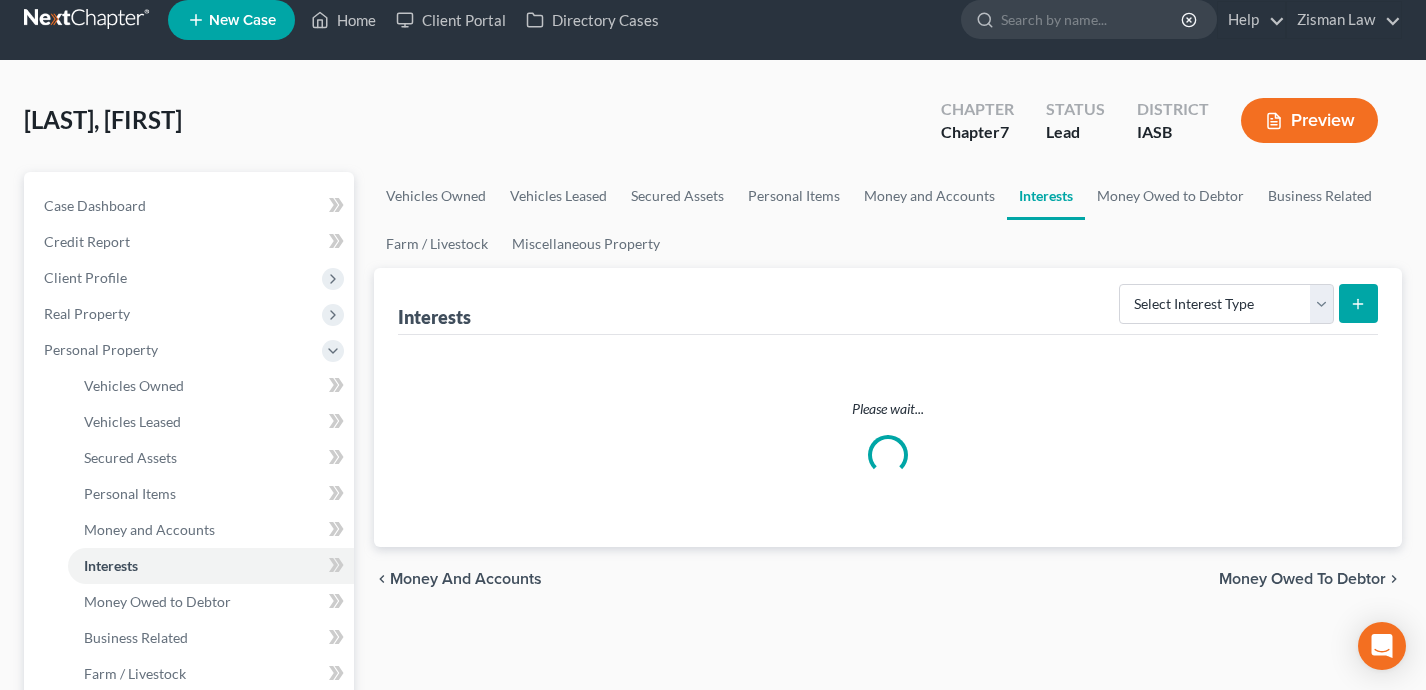 scroll, scrollTop: 0, scrollLeft: 0, axis: both 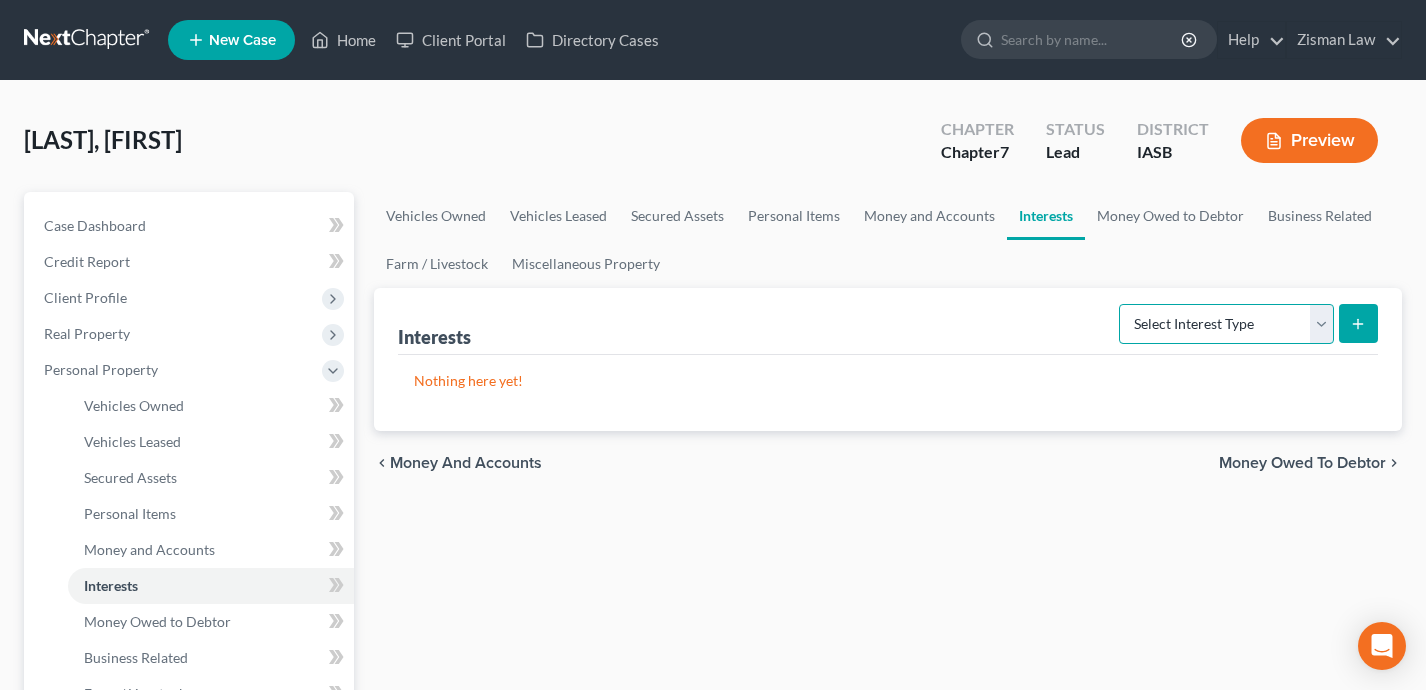 click on "Select Interest Type 401K Annuity Bond Education IRA Government Bond Government Pension Plan Incorporated Business IRA Joint Venture (Active) Joint Venture (Inactive) Keogh Mutual Fund Other Retirement Plan Partnership (Active) Partnership (Inactive) Pension Plan Stock Term Life Insurance Unincorporated Business Whole Life Insurance" at bounding box center [1226, 324] 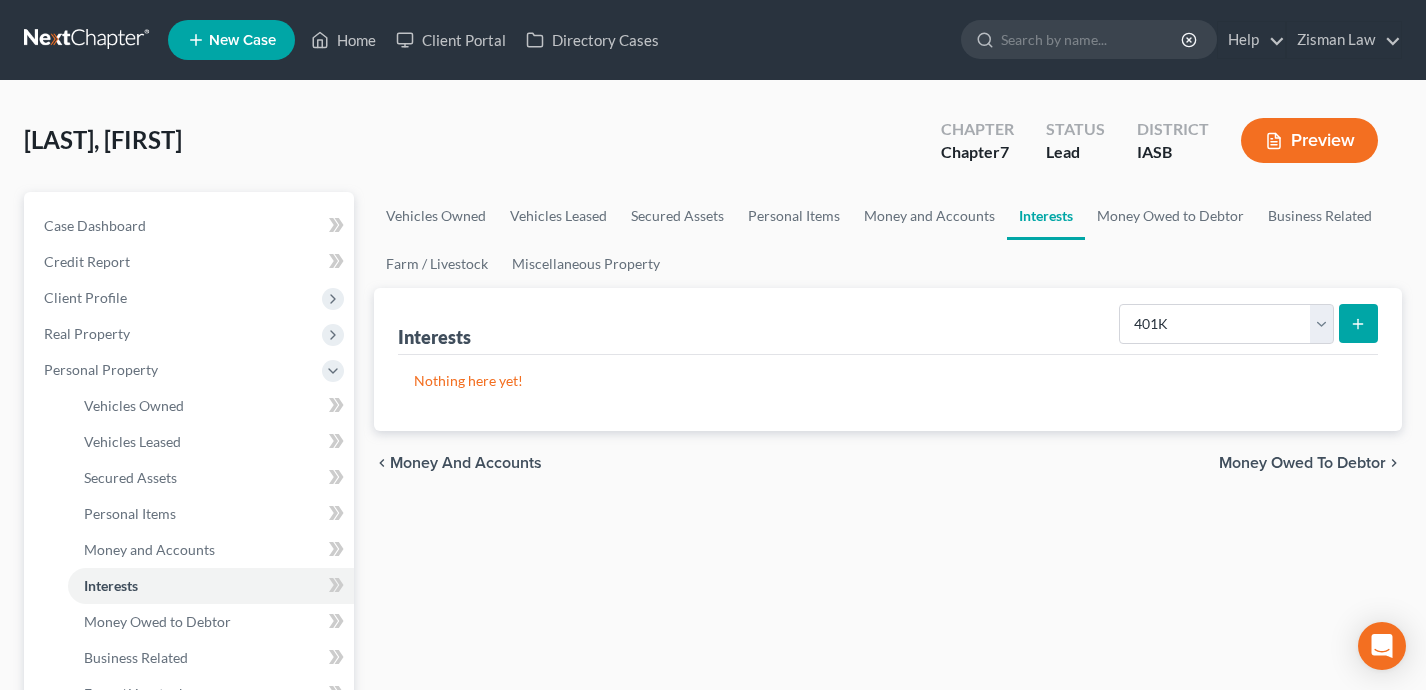 click 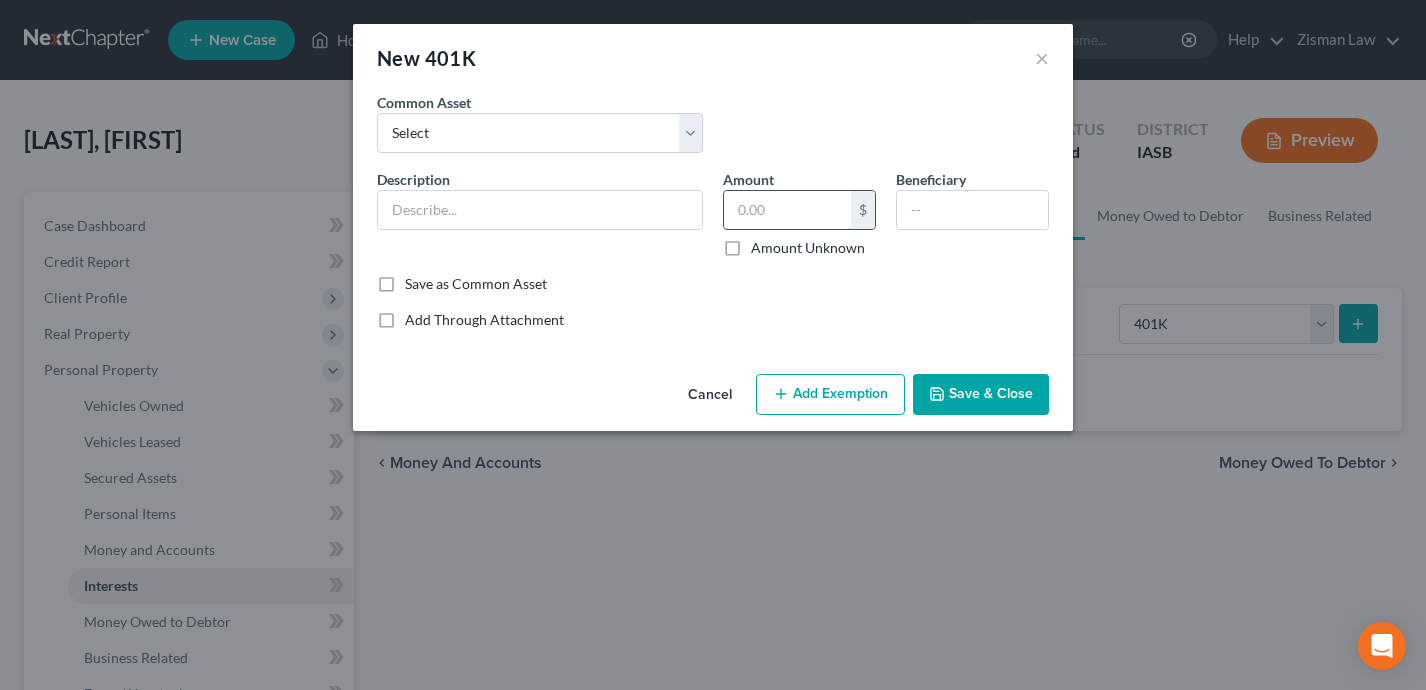 click at bounding box center [787, 210] 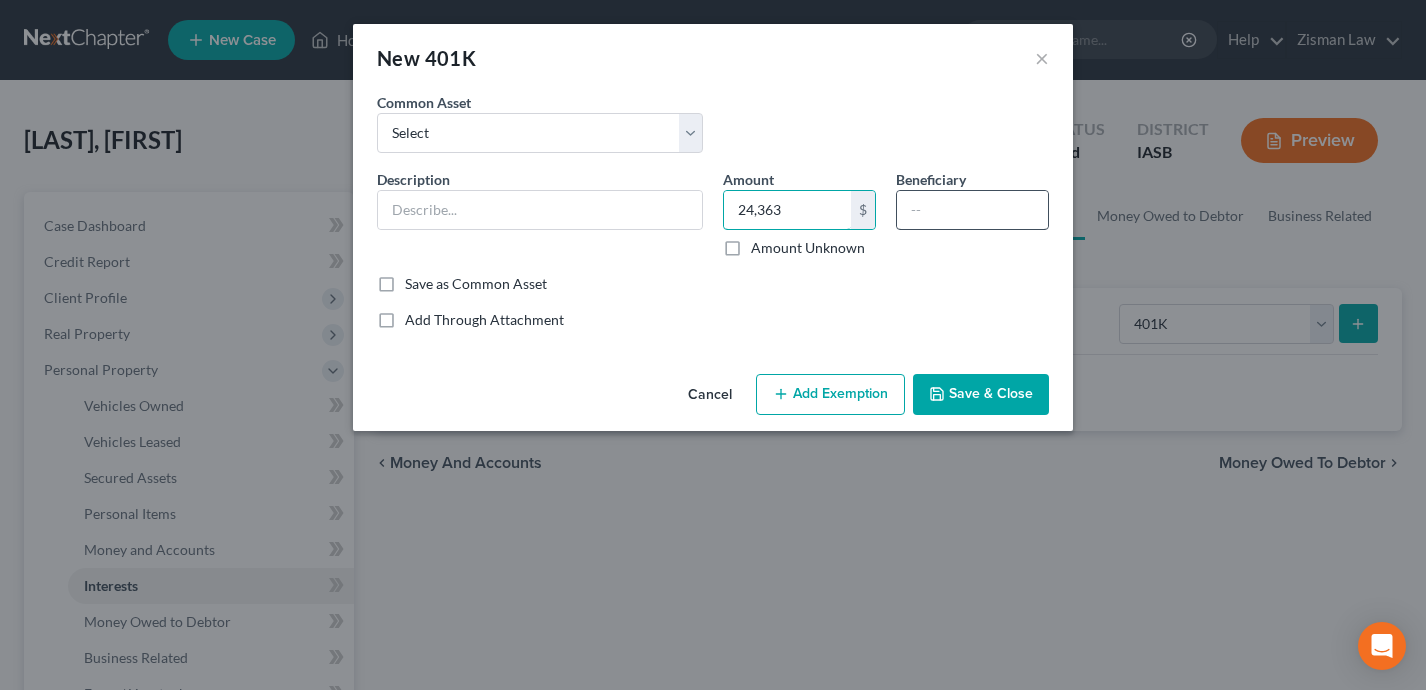 type on "24,363" 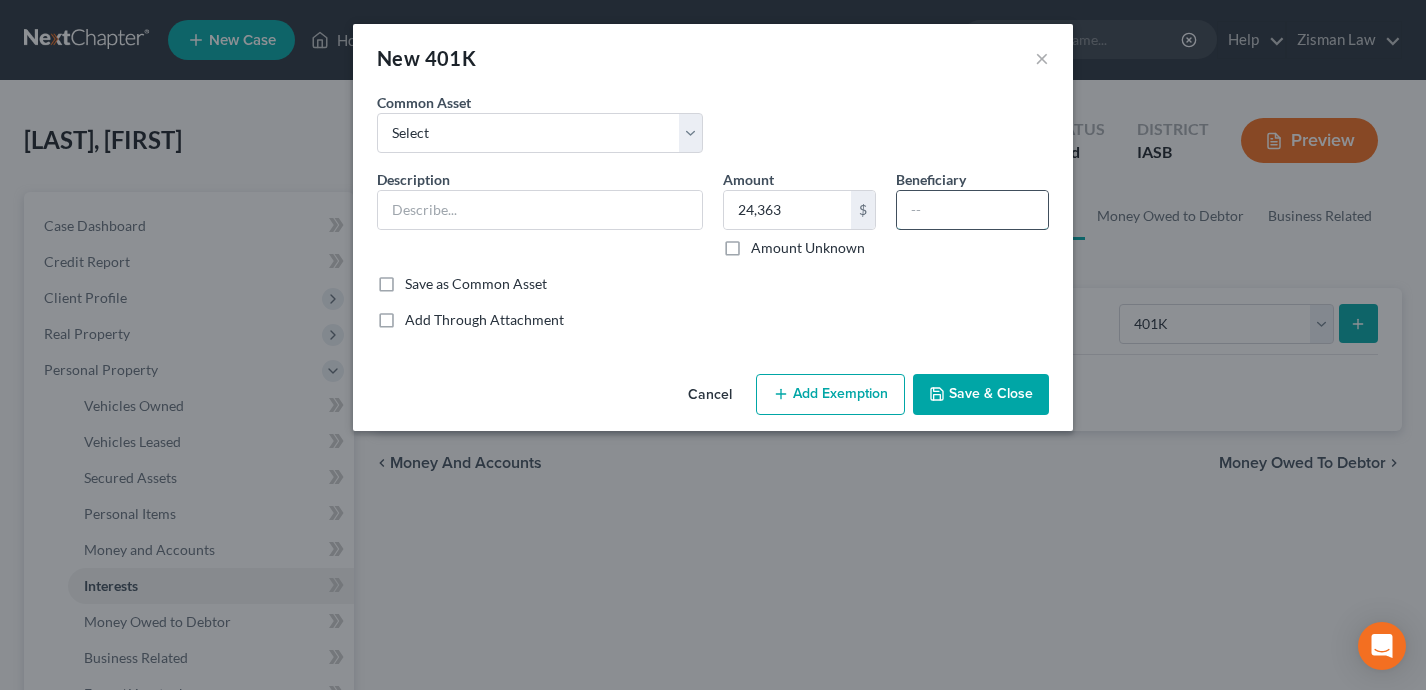 click at bounding box center [972, 210] 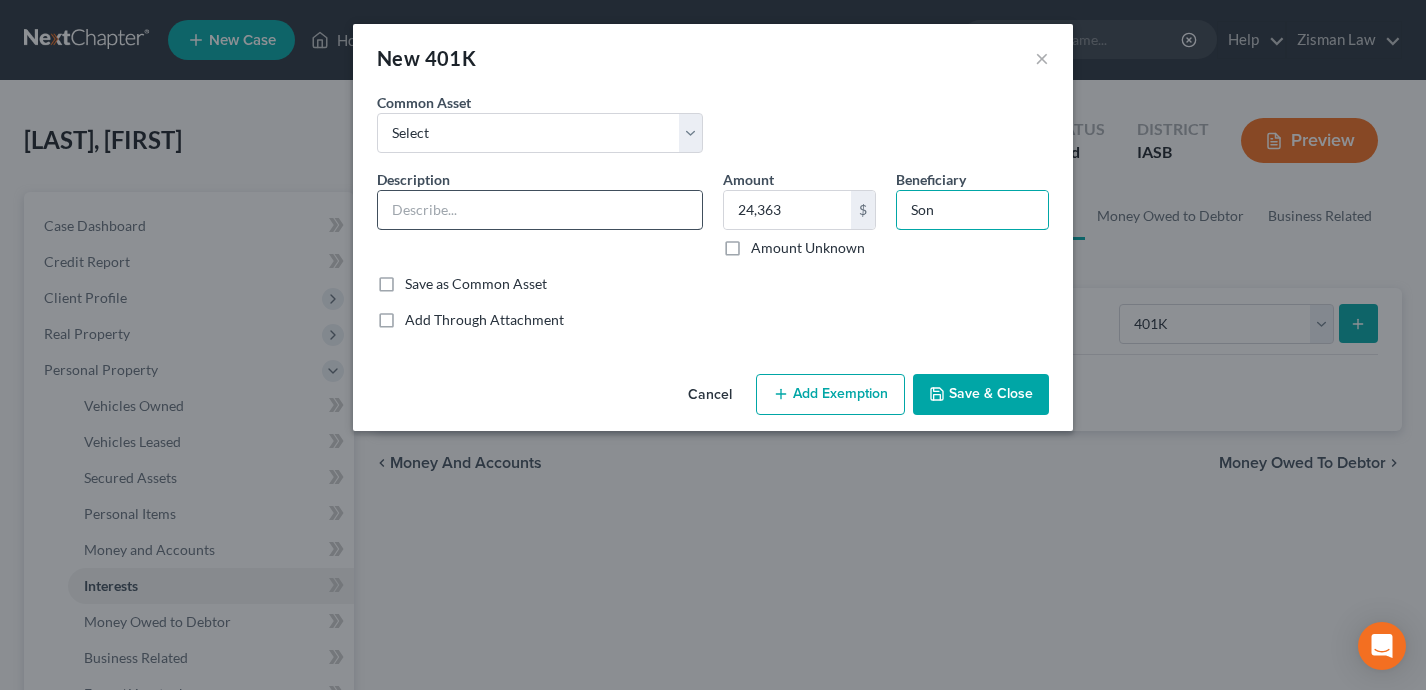 type on "Son" 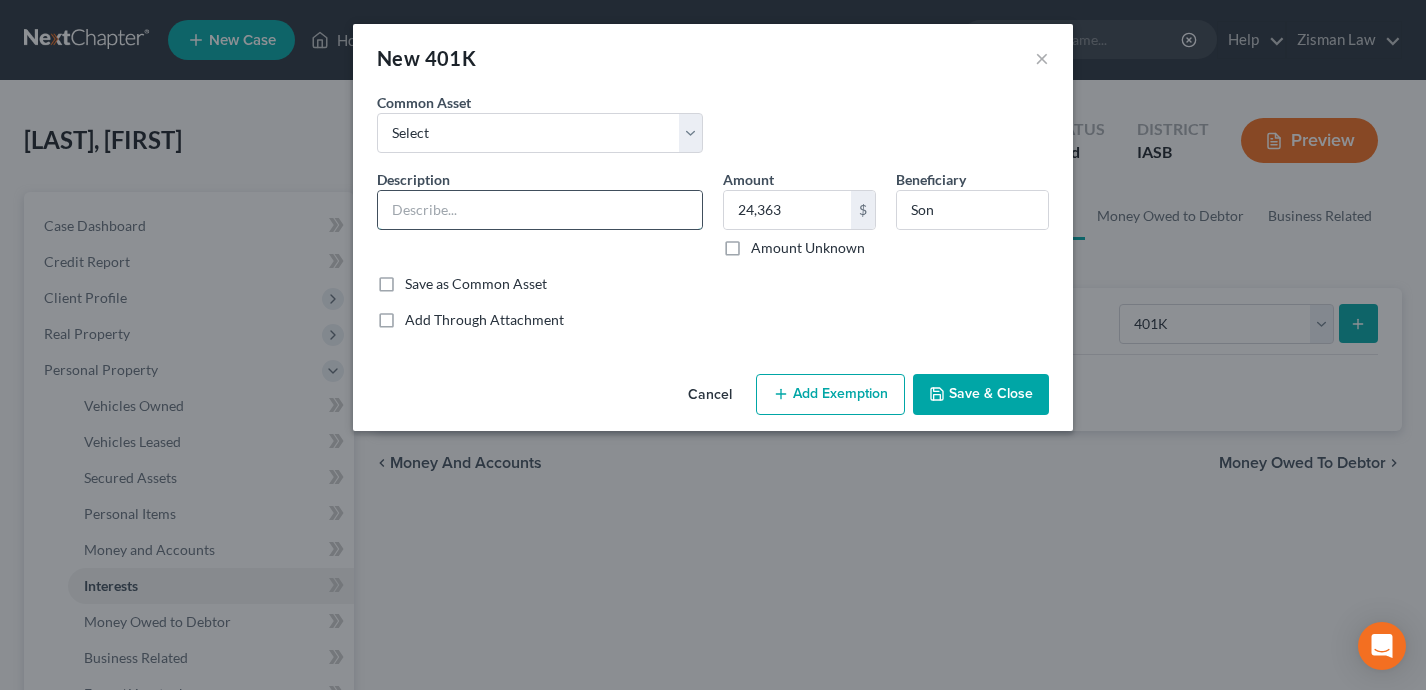 click at bounding box center (540, 210) 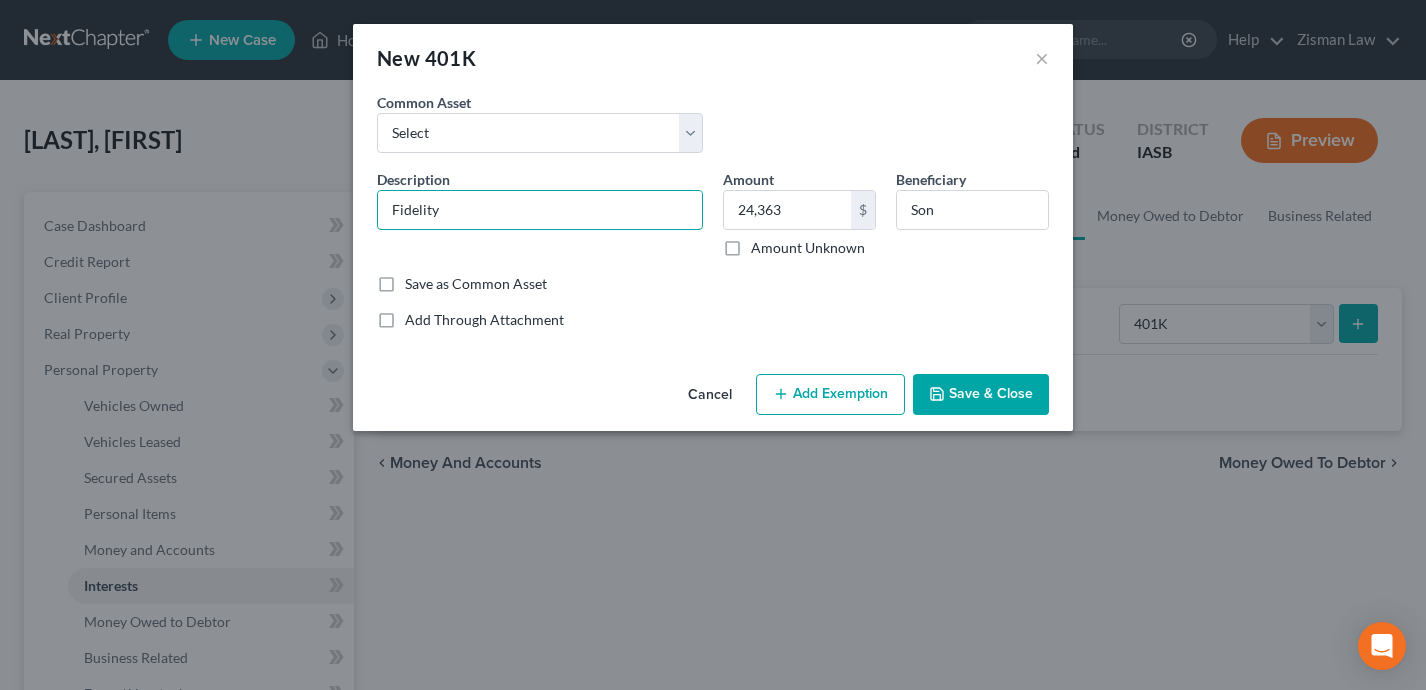 type on "Fidelity" 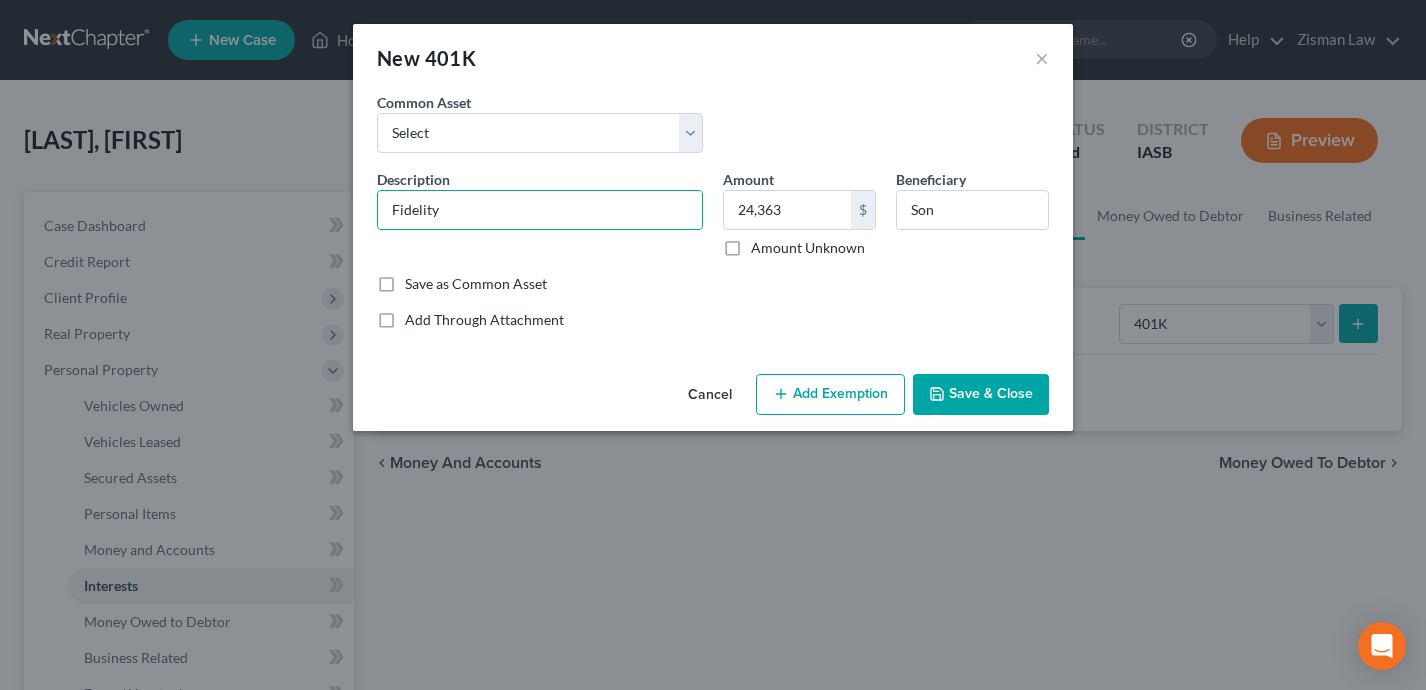 click on "Add Exemption" at bounding box center (830, 395) 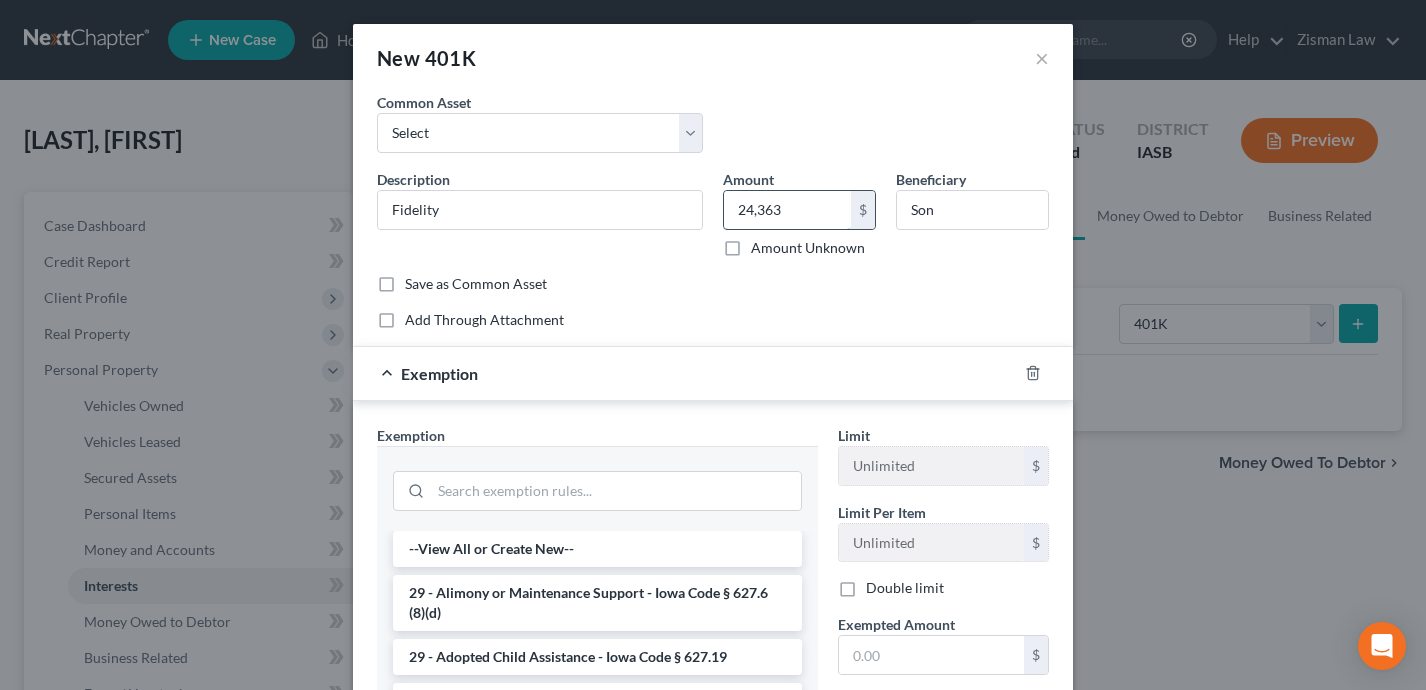 drag, startPoint x: 838, startPoint y: 210, endPoint x: 825, endPoint y: 204, distance: 14.3178215 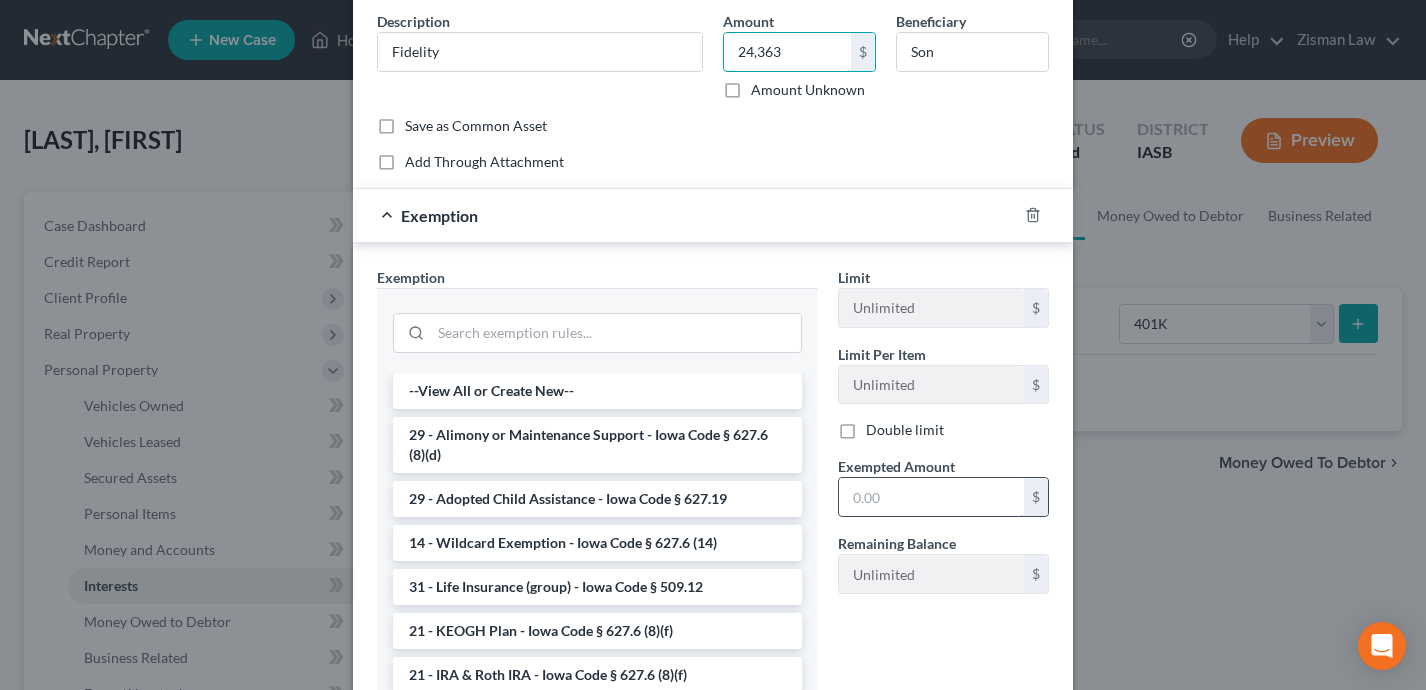 scroll, scrollTop: 213, scrollLeft: 0, axis: vertical 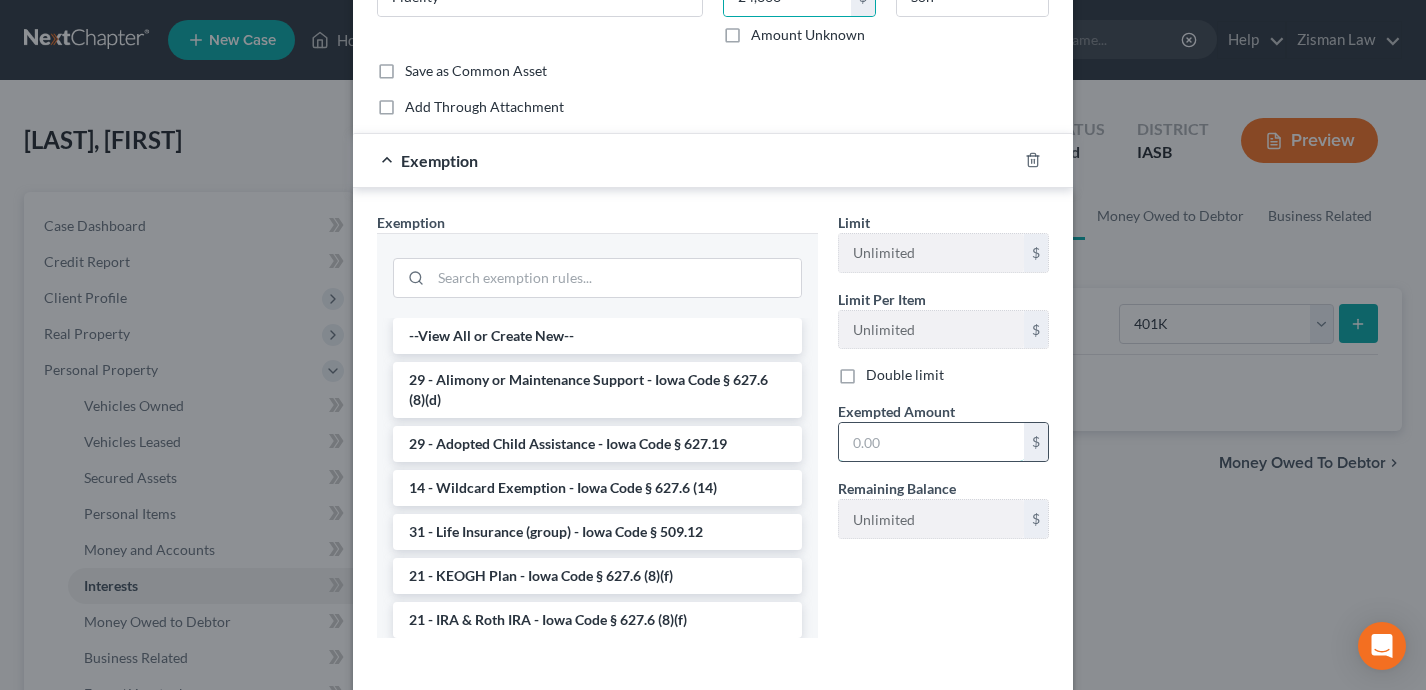 click at bounding box center (931, 442) 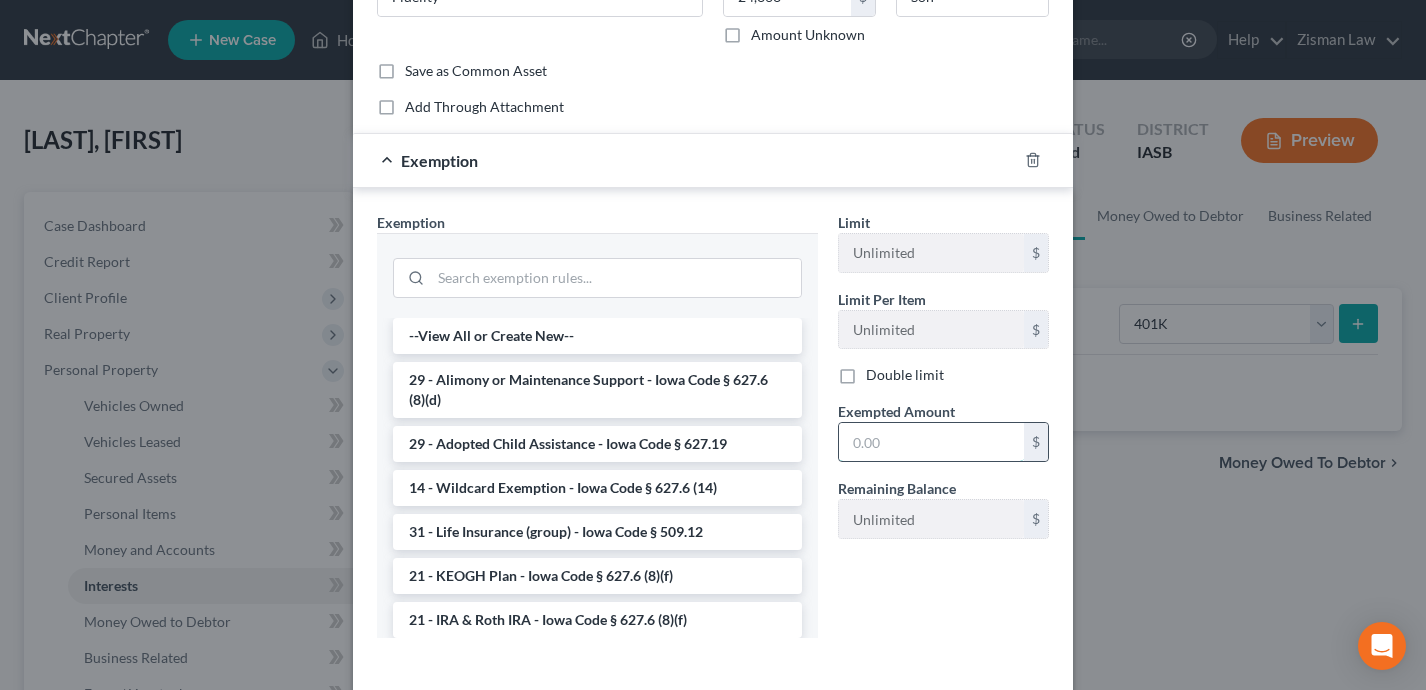 paste on "24,363" 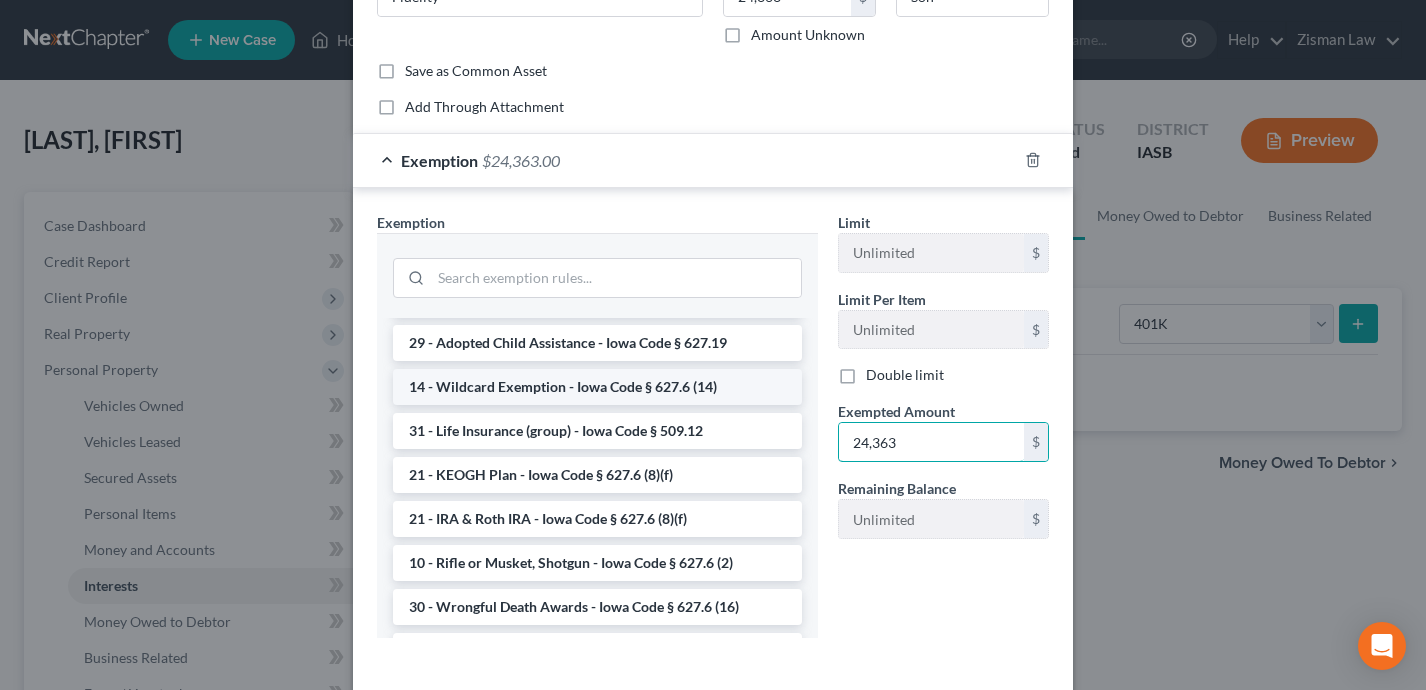 scroll, scrollTop: 117, scrollLeft: 0, axis: vertical 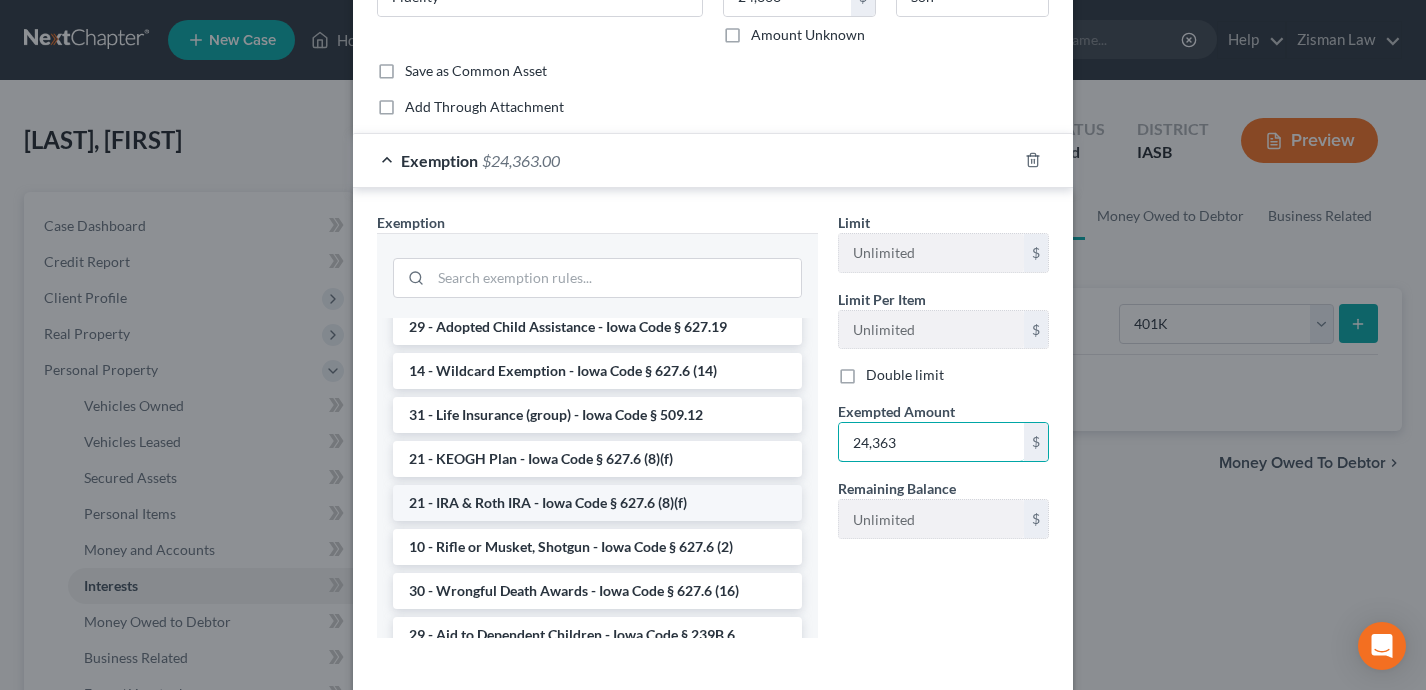 type on "24,363" 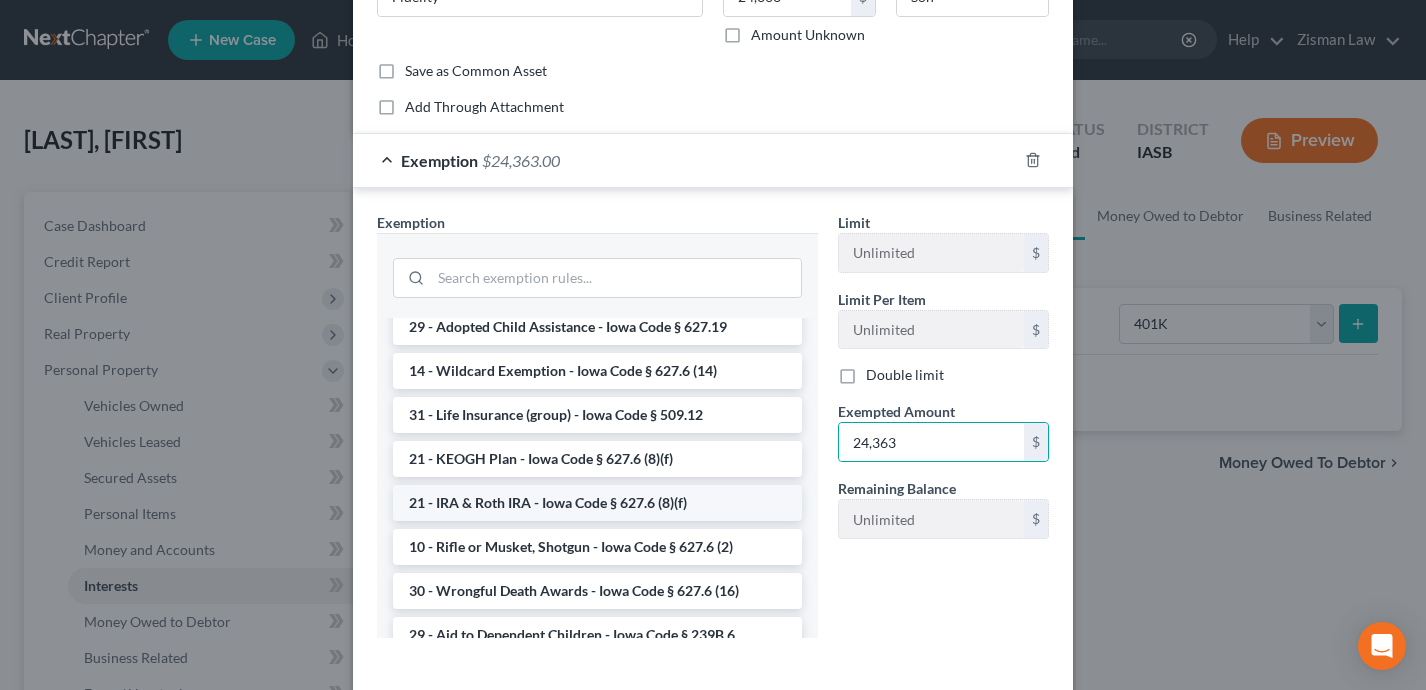 click on "21 - IRA & Roth IRA - Iowa Code § 627.6 (8)(f)" at bounding box center (597, 503) 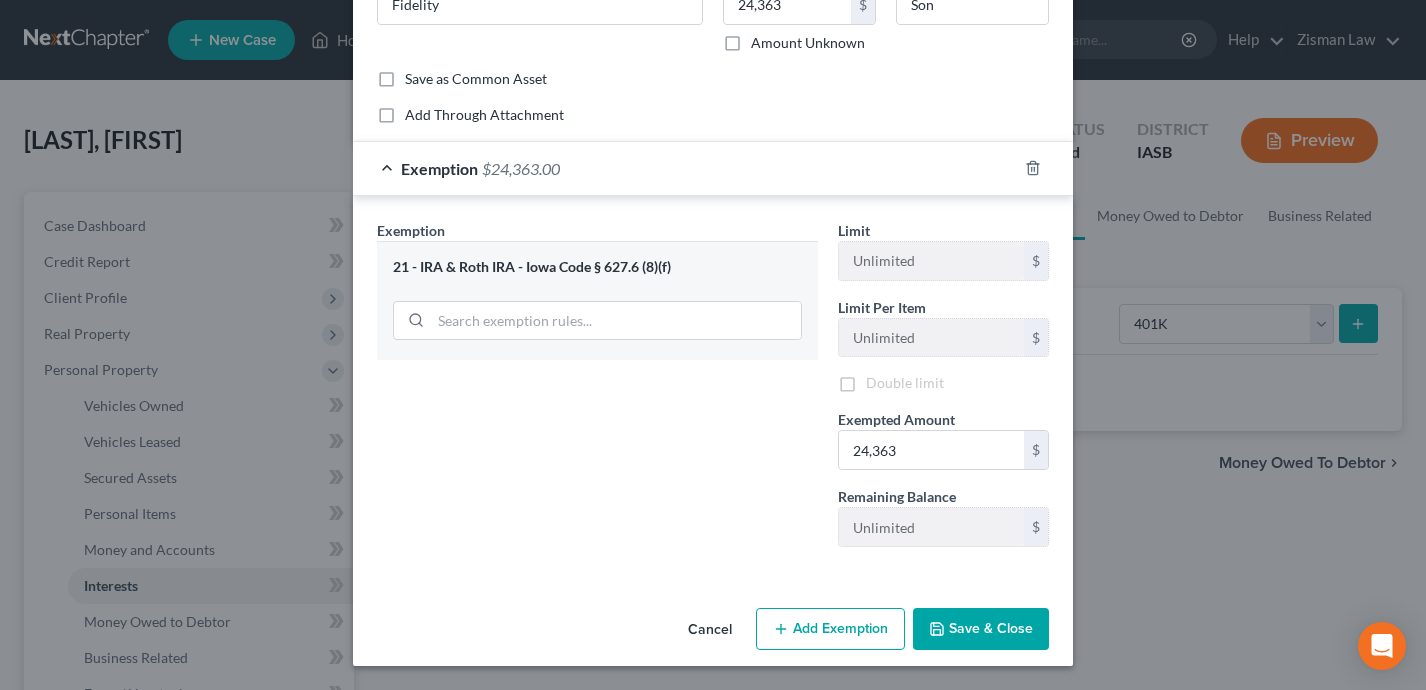 scroll, scrollTop: 207, scrollLeft: 0, axis: vertical 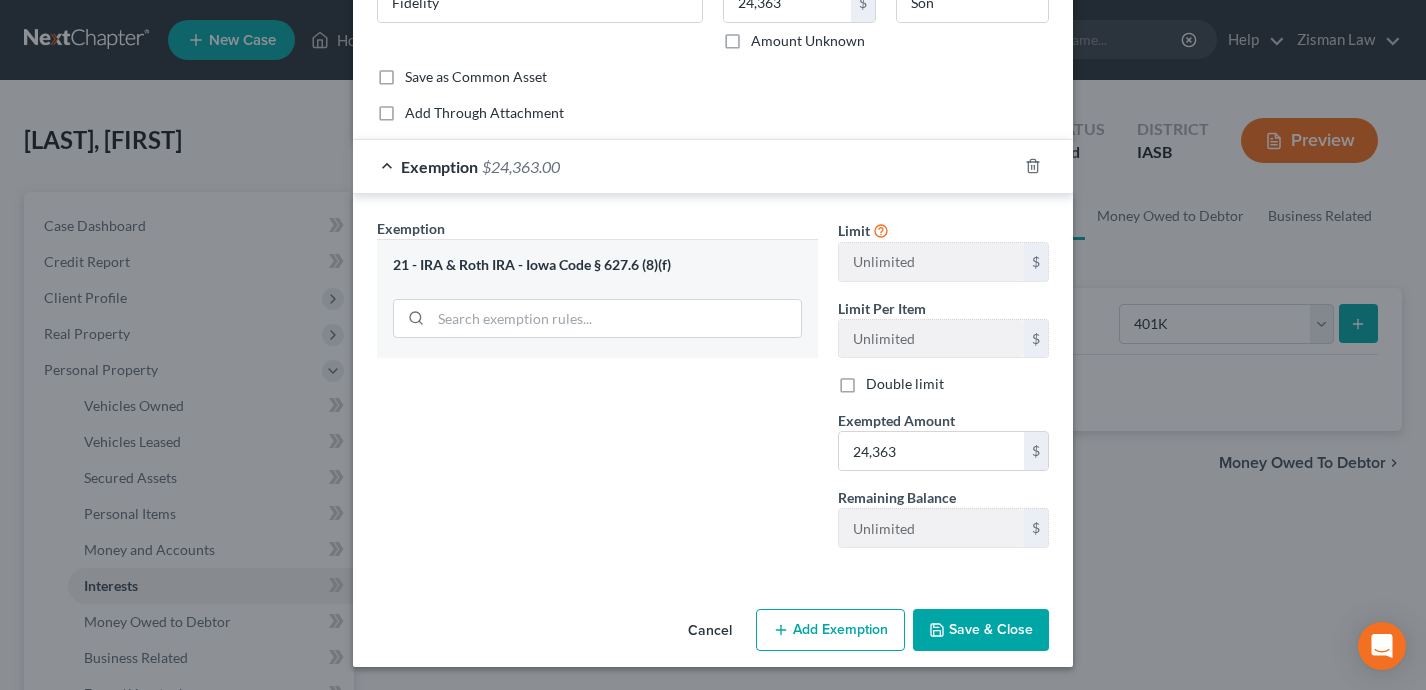 click on "Save & Close" at bounding box center [981, 630] 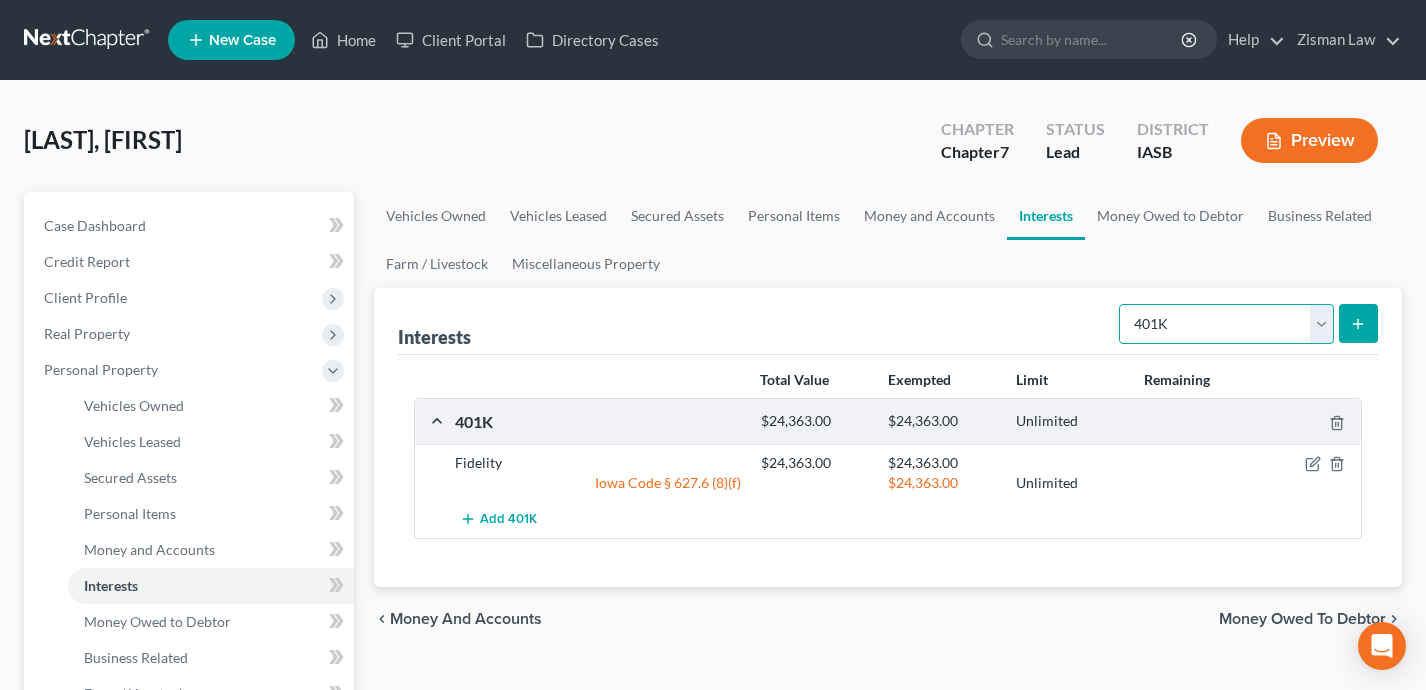 click on "Select Interest Type 401K Annuity Bond Education IRA Government Bond Government Pension Plan Incorporated Business IRA Joint Venture (Active) Joint Venture (Inactive) Keogh Mutual Fund Other Retirement Plan Partnership (Active) Partnership (Inactive) Pension Plan Stock Term Life Insurance Unincorporated Business Whole Life Insurance" at bounding box center [1226, 324] 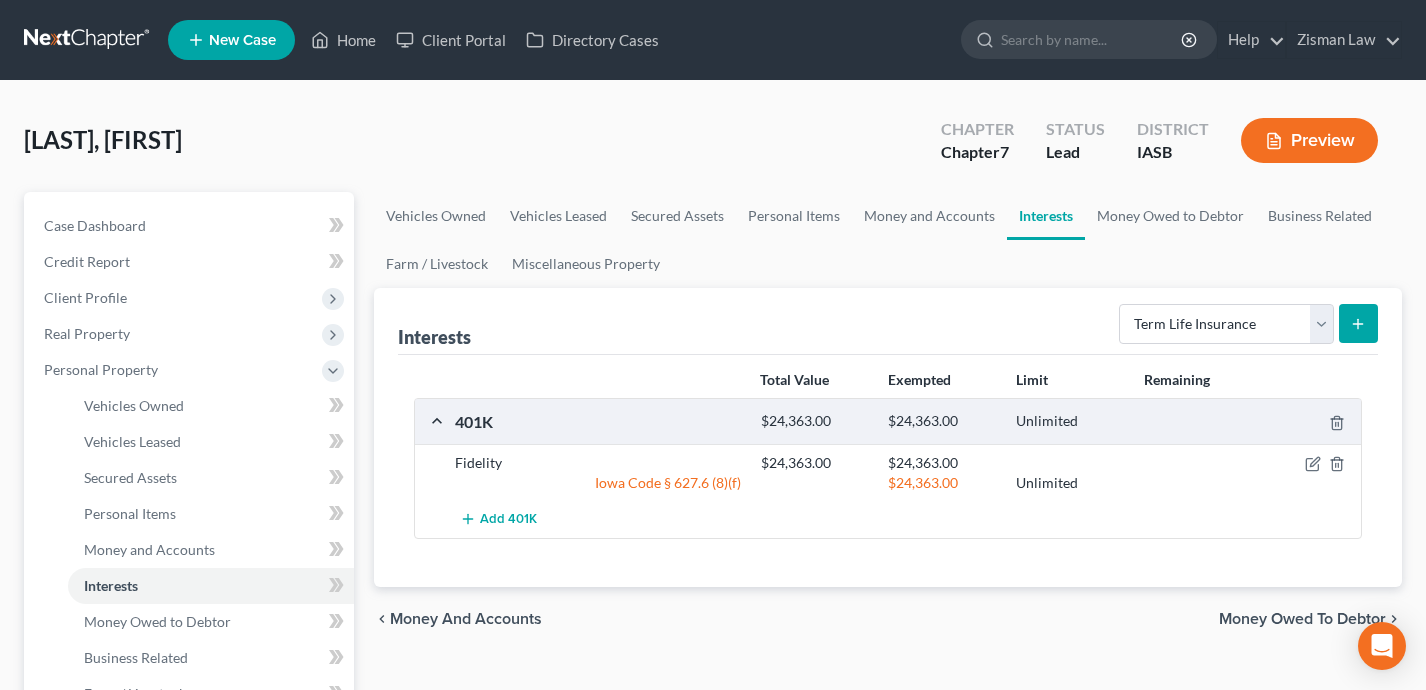 click at bounding box center (1358, 323) 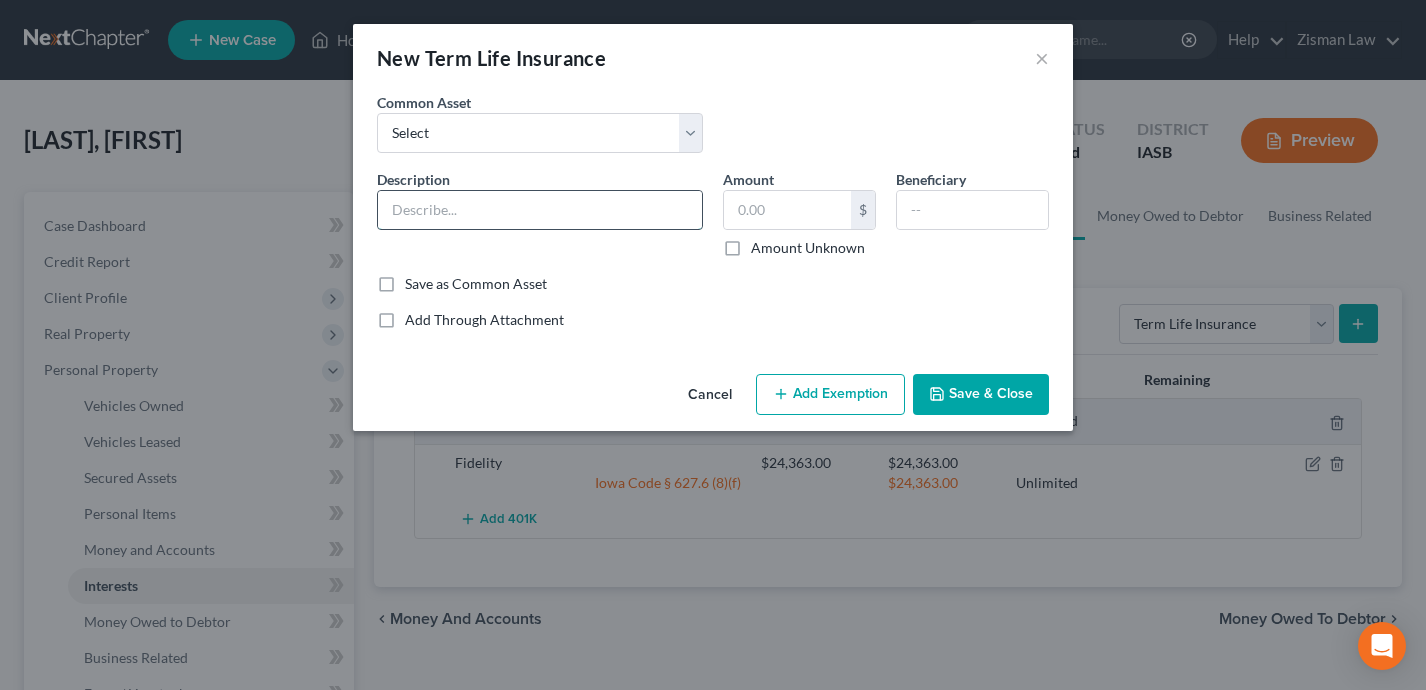 click at bounding box center [540, 210] 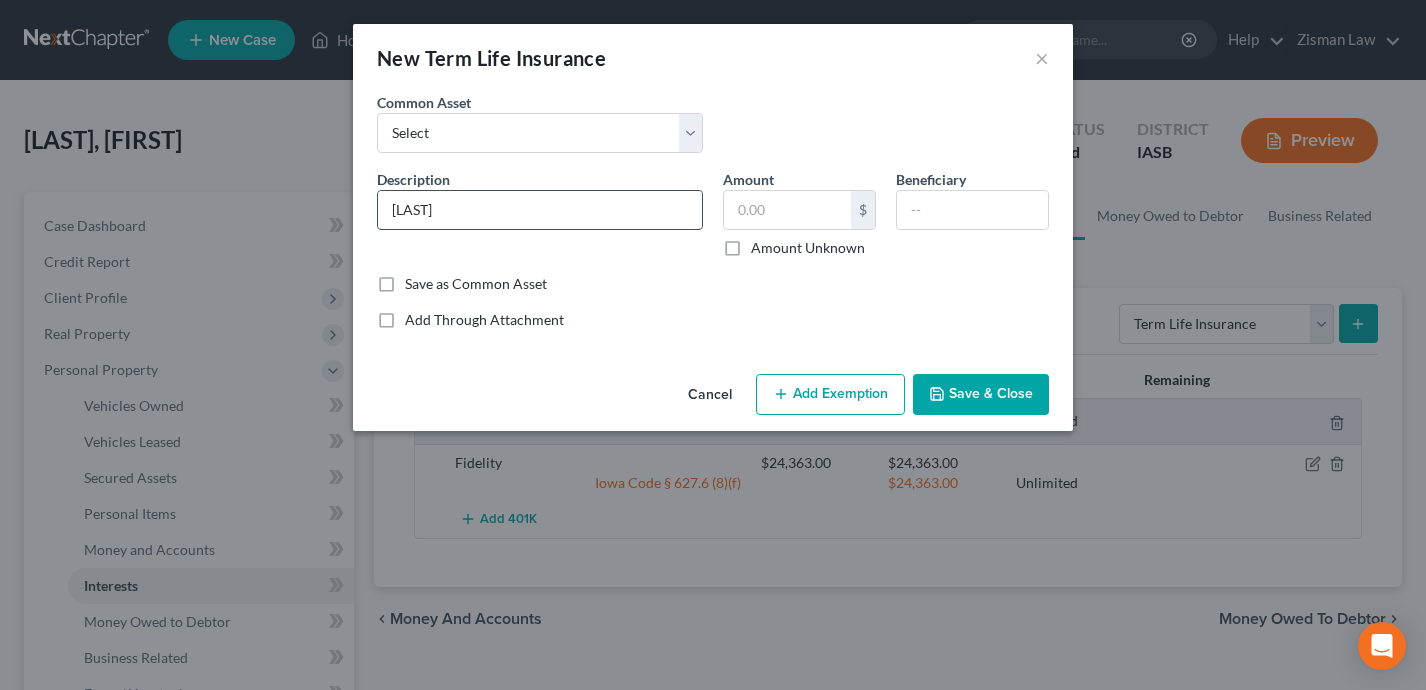 type on "D" 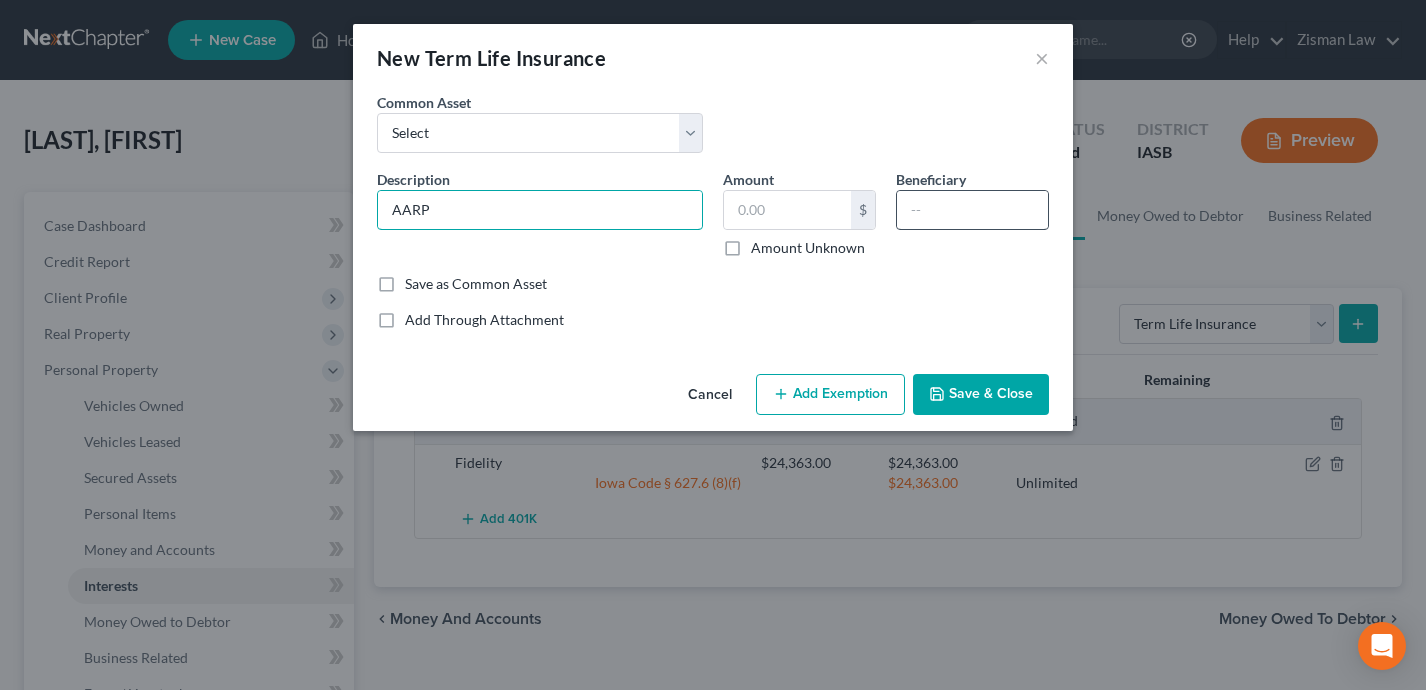 type on "AARP" 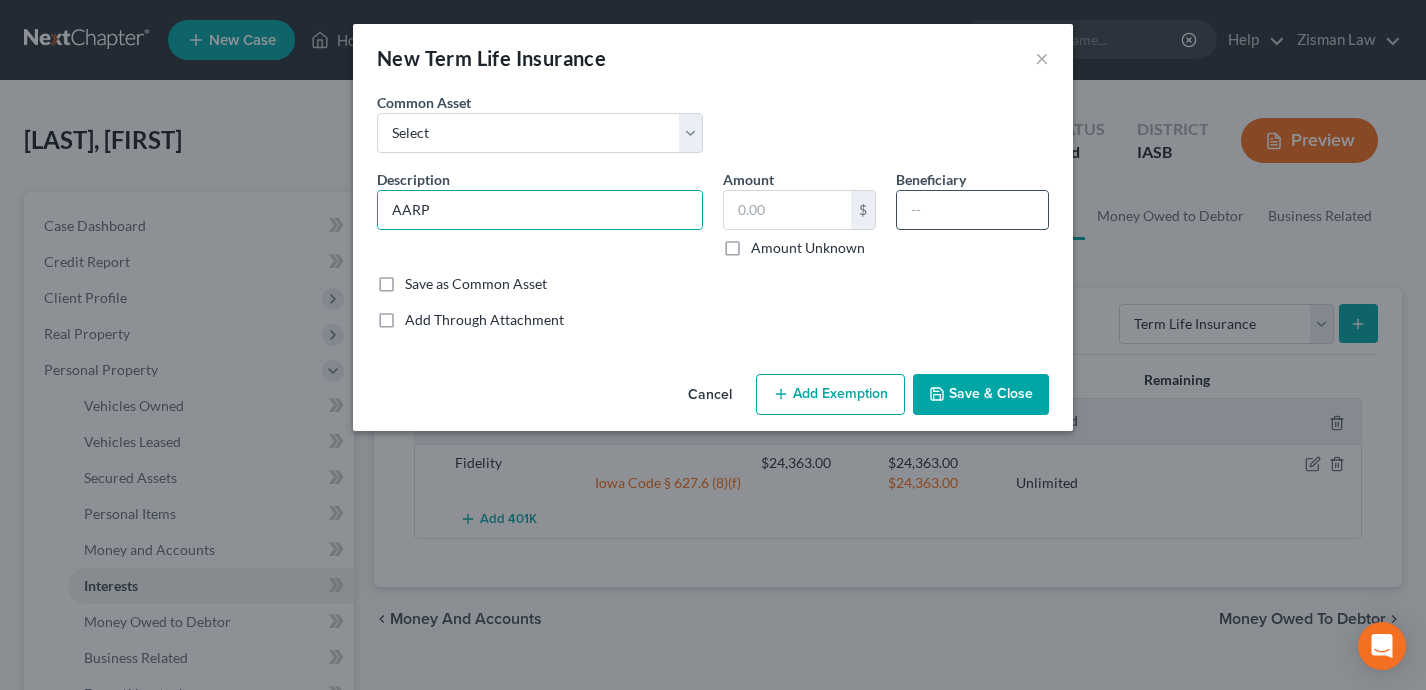 click at bounding box center (972, 210) 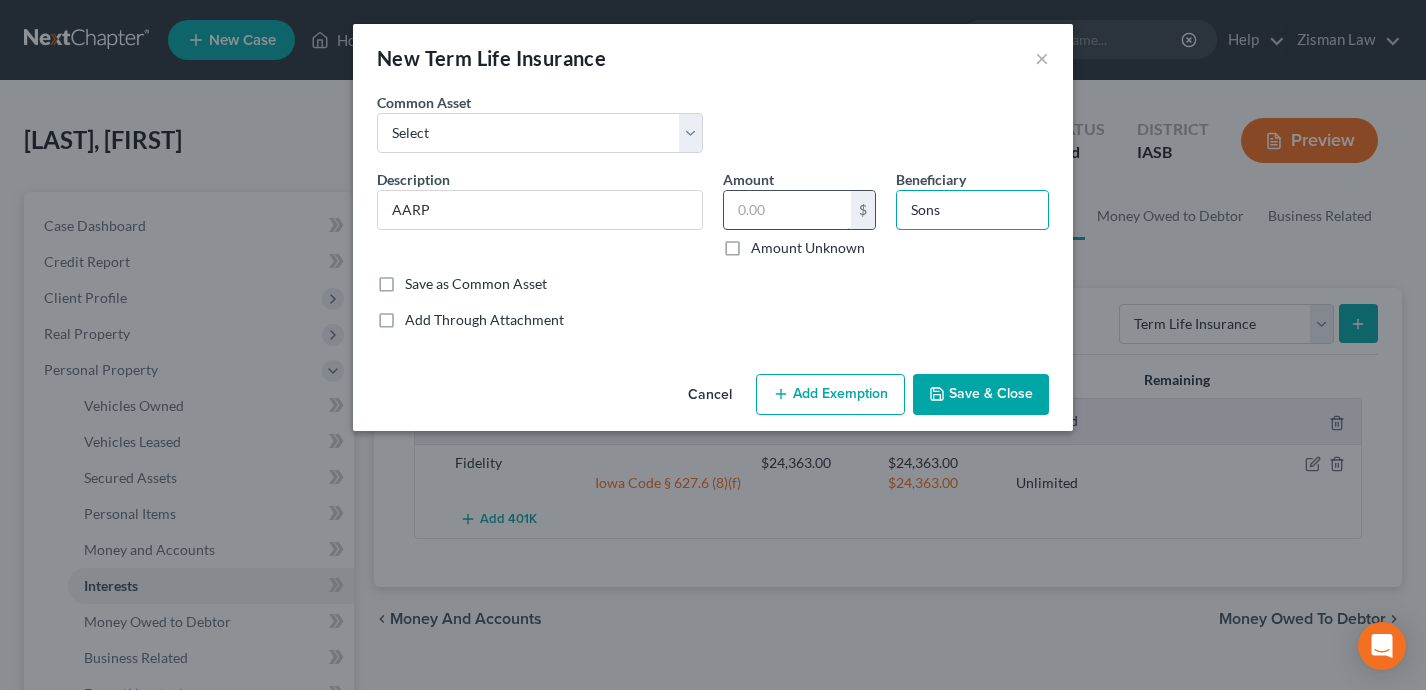type on "Sons" 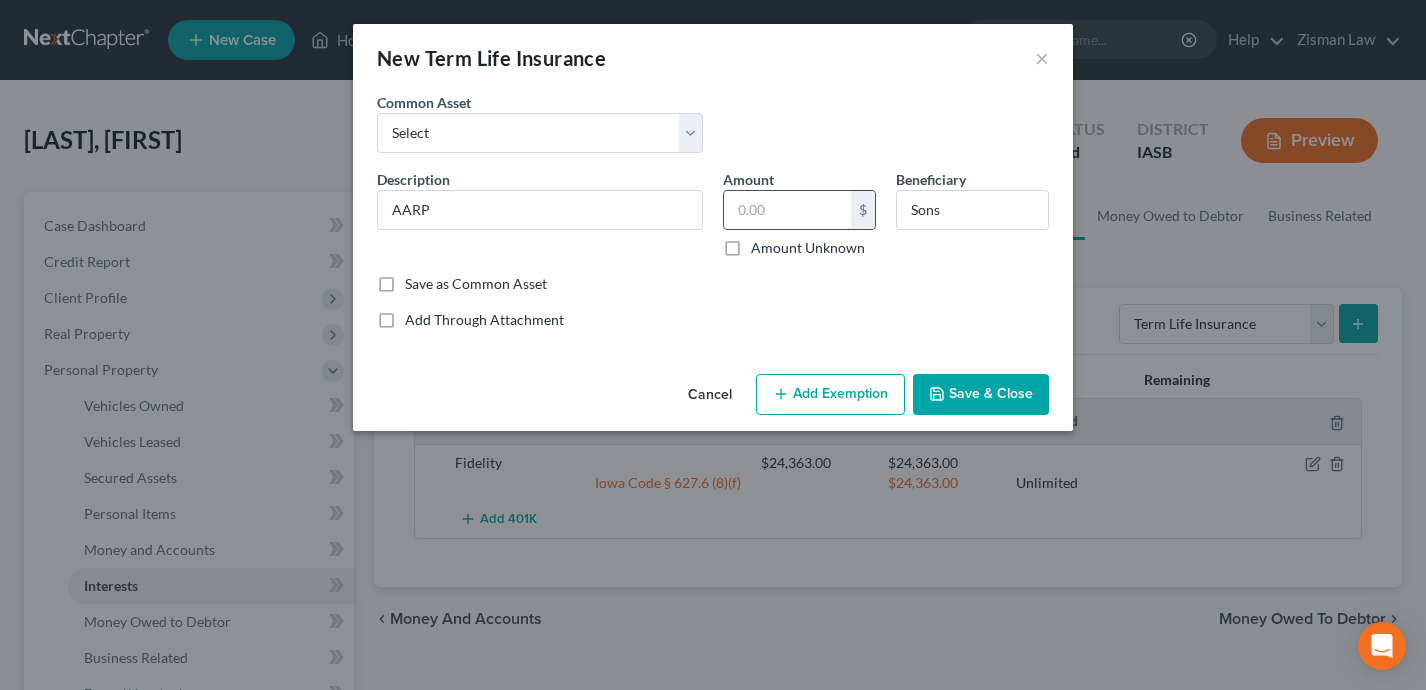 click at bounding box center (787, 210) 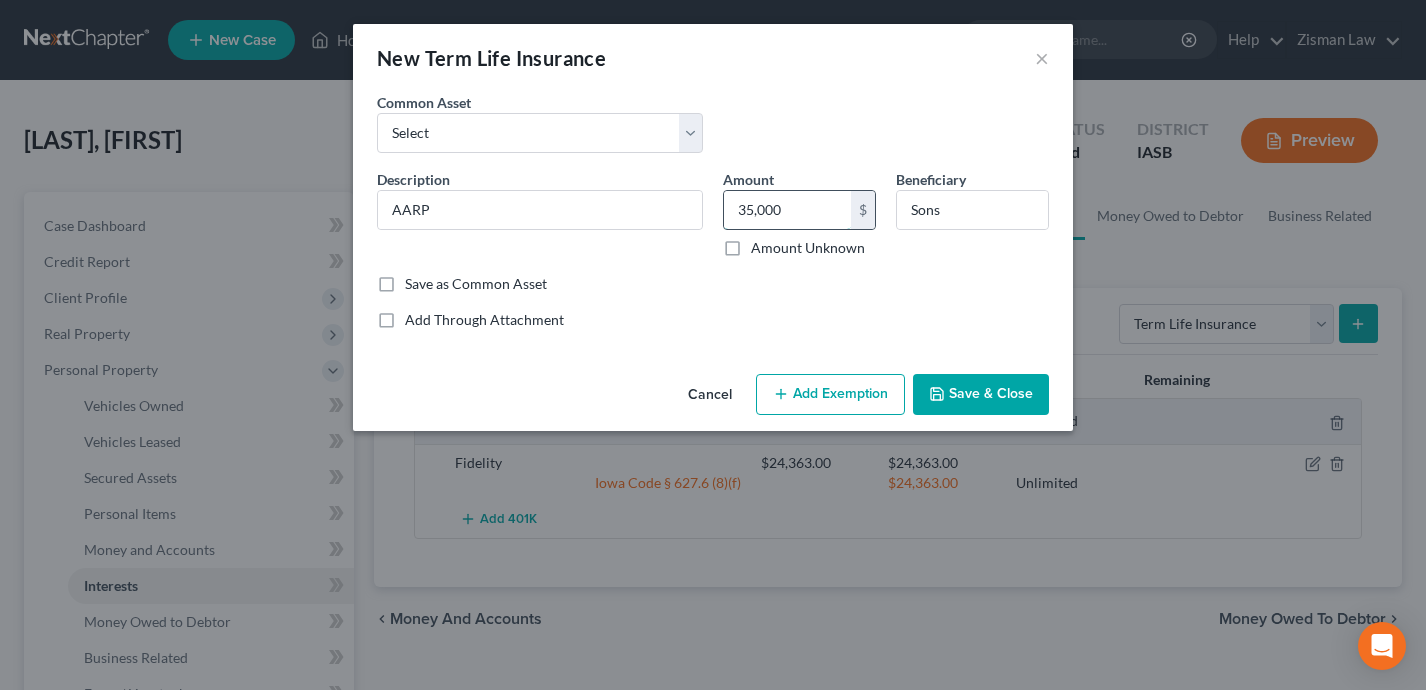 click on "35,000" at bounding box center [787, 210] 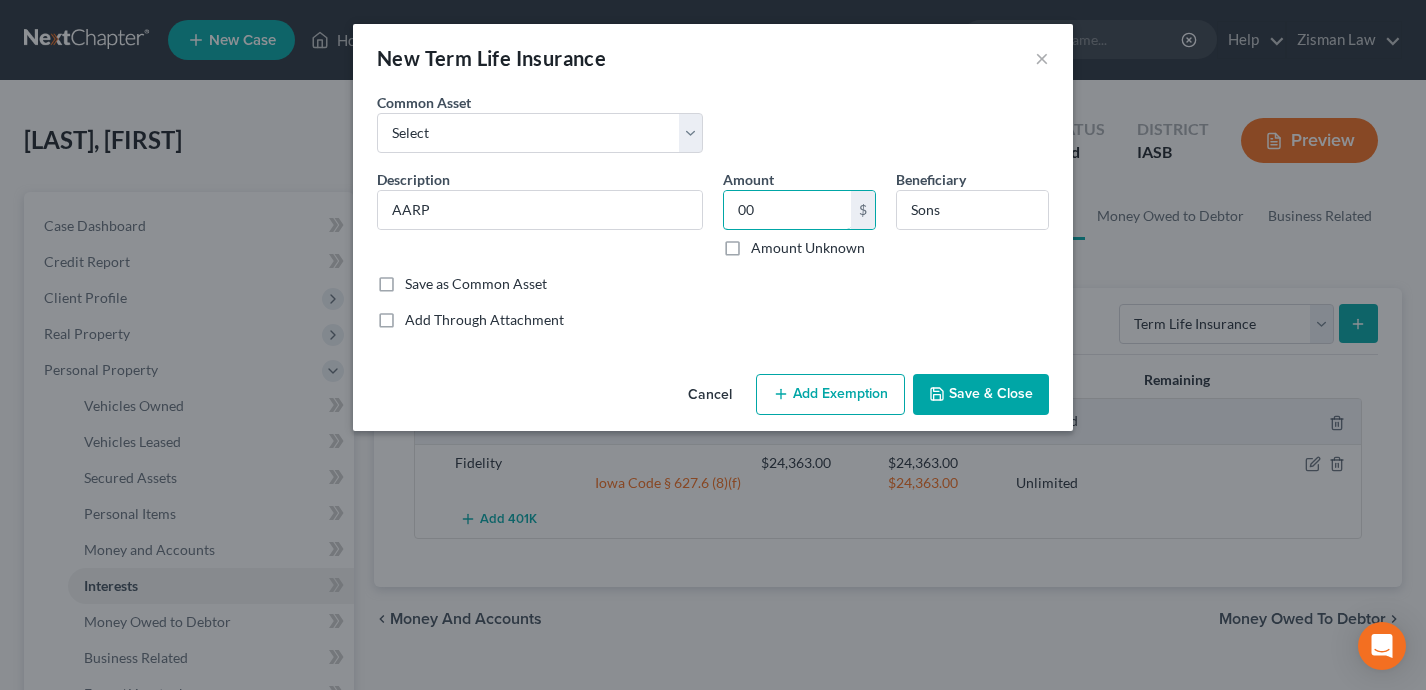 type on "00" 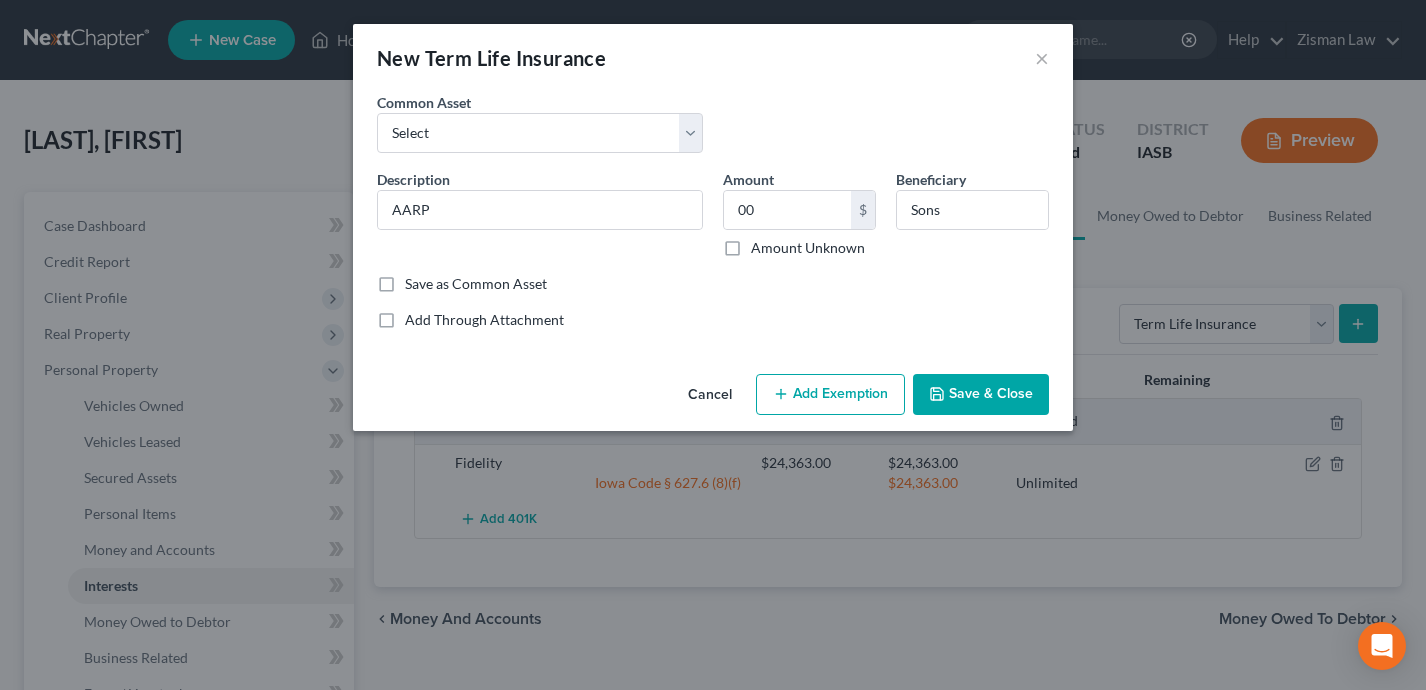 click on "Common Asset Select Policy for [FIRST] with Forrester's [NAME] (Physician's Mutual) Lumico Life Insurance
Description
*
AARP Amount 00 $ Amount Unknown Beneficiary Sons Save as Common Asset
Add Through Attachment" at bounding box center (713, 211) 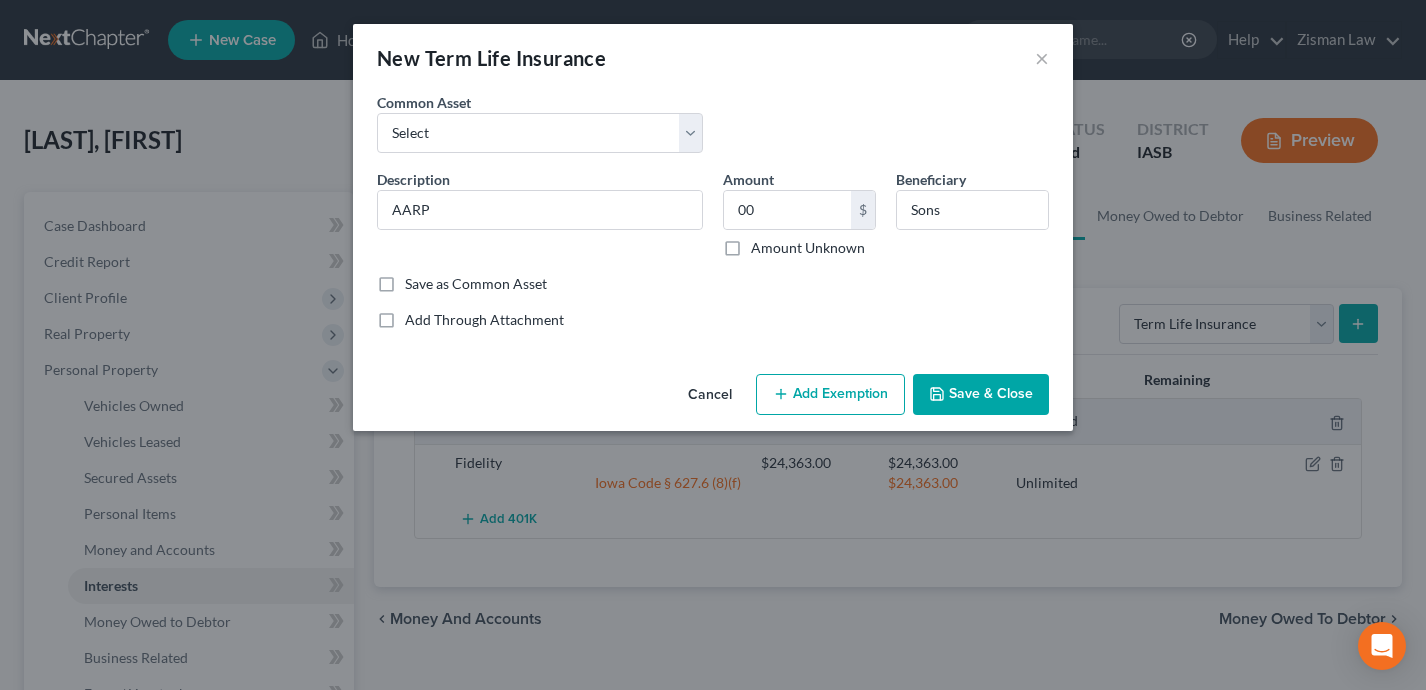 click on "Save & Close" at bounding box center [981, 395] 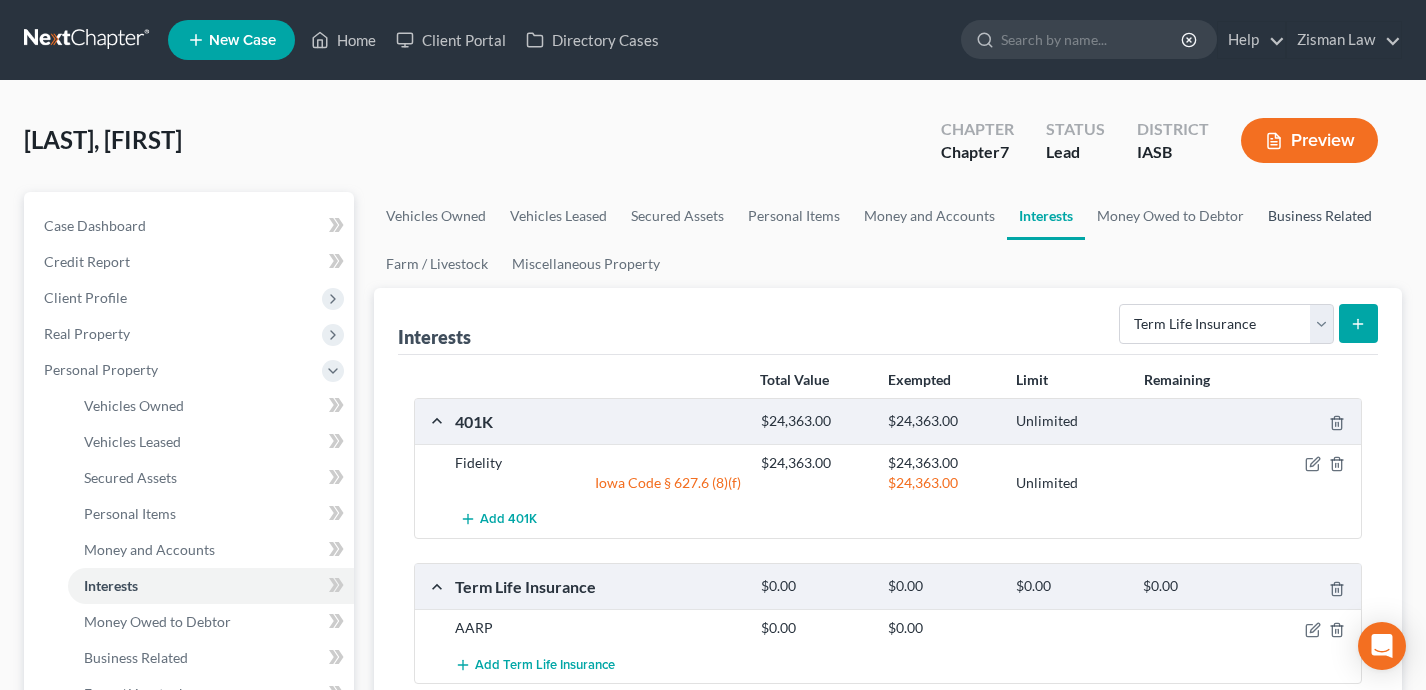 click on "Business Related" at bounding box center (1320, 216) 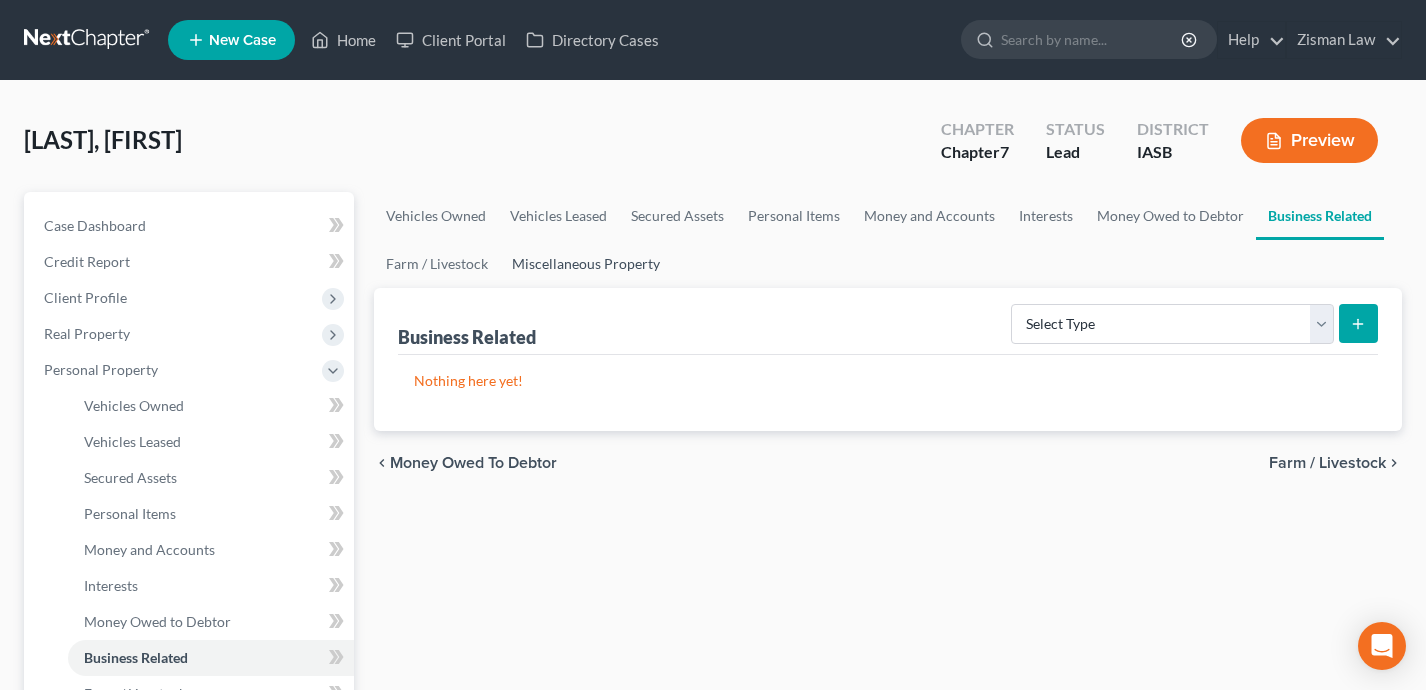 click on "Miscellaneous Property" at bounding box center [586, 264] 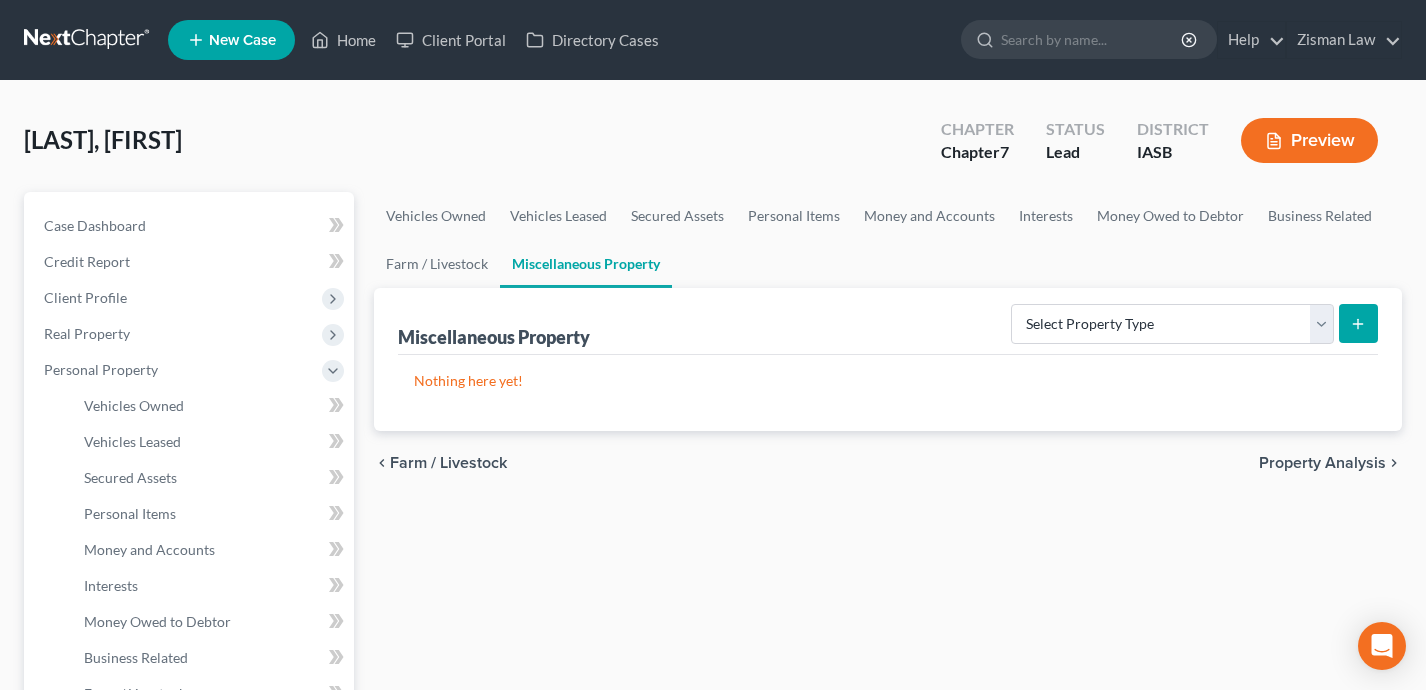 click on "Select Property Type Assigned for Creditor Benefit Within 1 Year Holding for Another Not Yet Listed Stored Within 1 Year Transferred" at bounding box center [1190, 322] 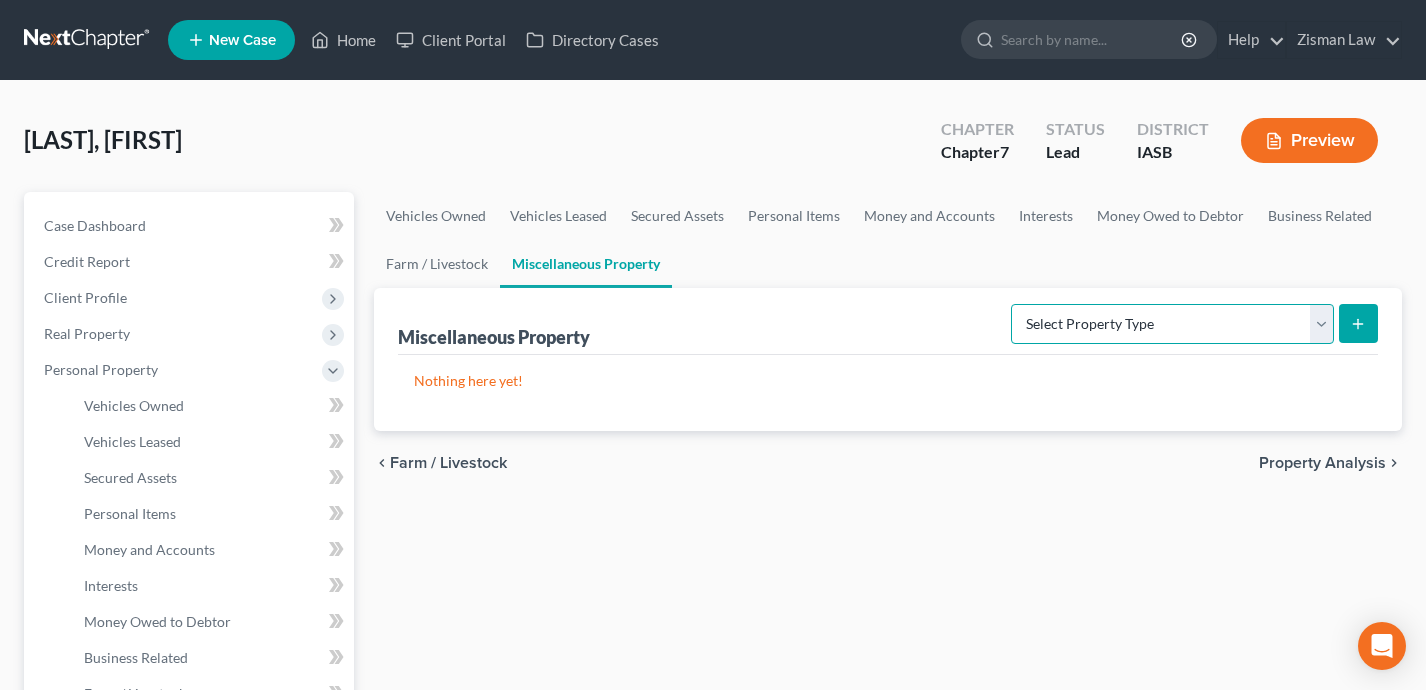 click on "Select Property Type Assigned for Creditor Benefit Within 1 Year Holding for Another Not Yet Listed Stored Within 1 Year Transferred" at bounding box center [1172, 324] 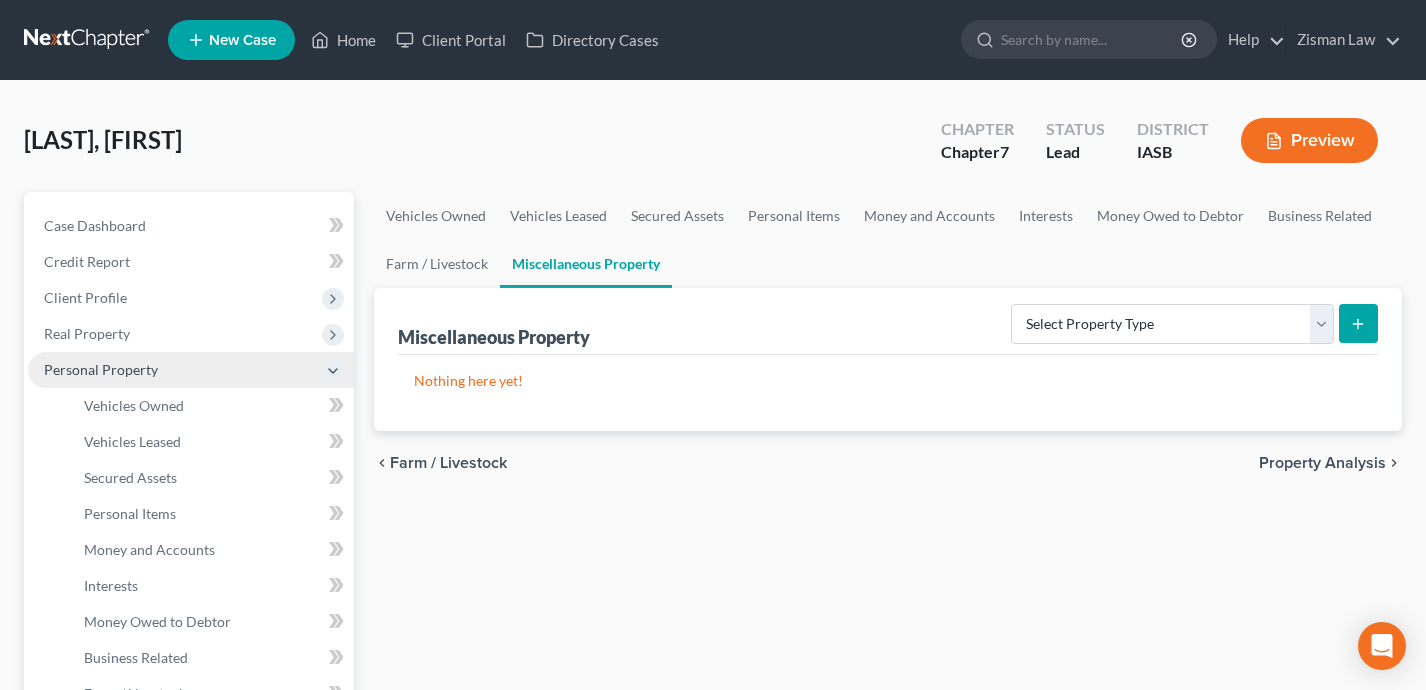click on "Personal Property" at bounding box center [101, 369] 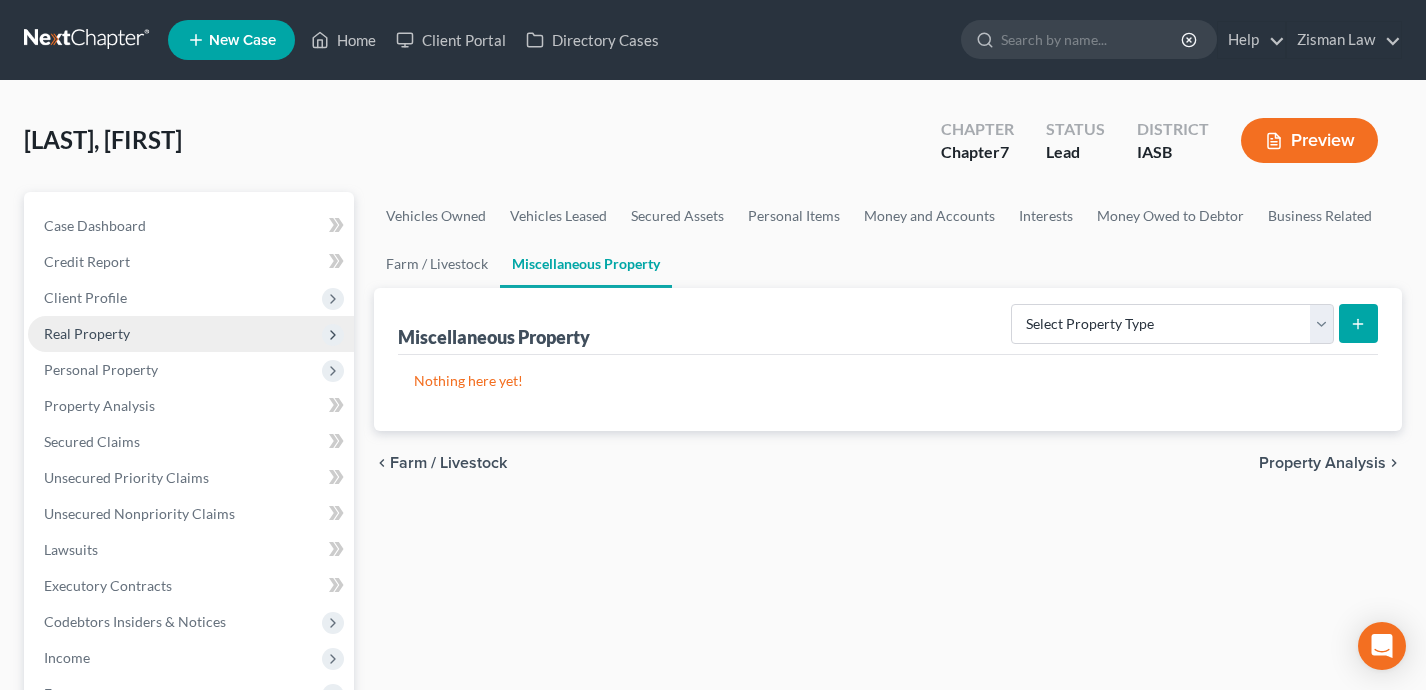click on "Real Property" at bounding box center (191, 334) 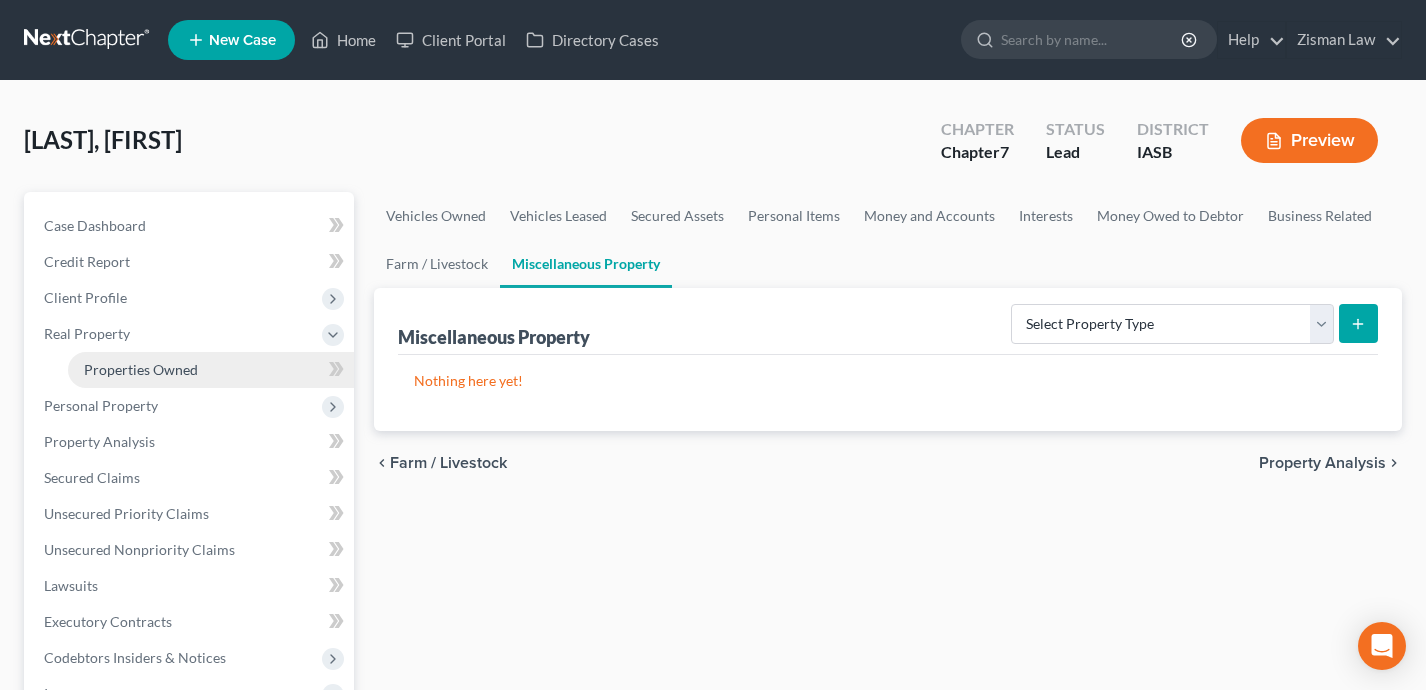 click on "Properties Owned" at bounding box center (141, 369) 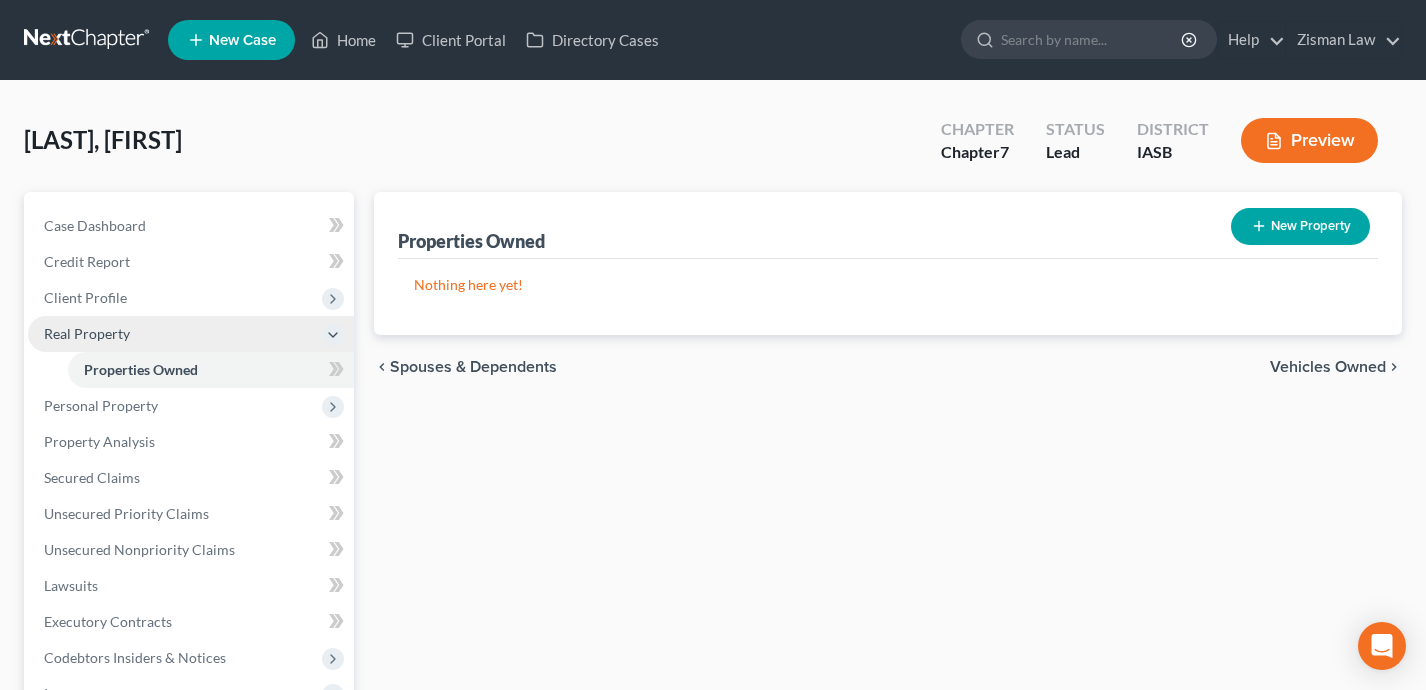 click on "Real Property" at bounding box center (191, 334) 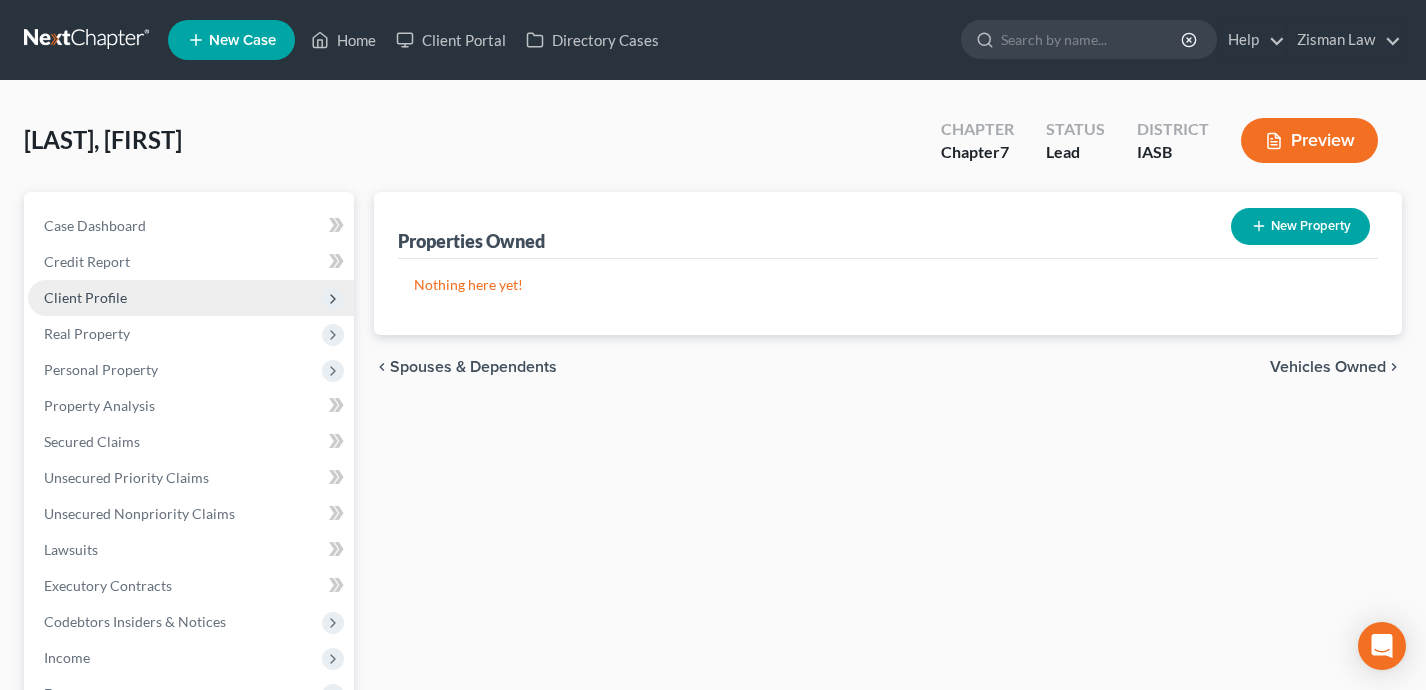 click on "Client Profile" at bounding box center [191, 298] 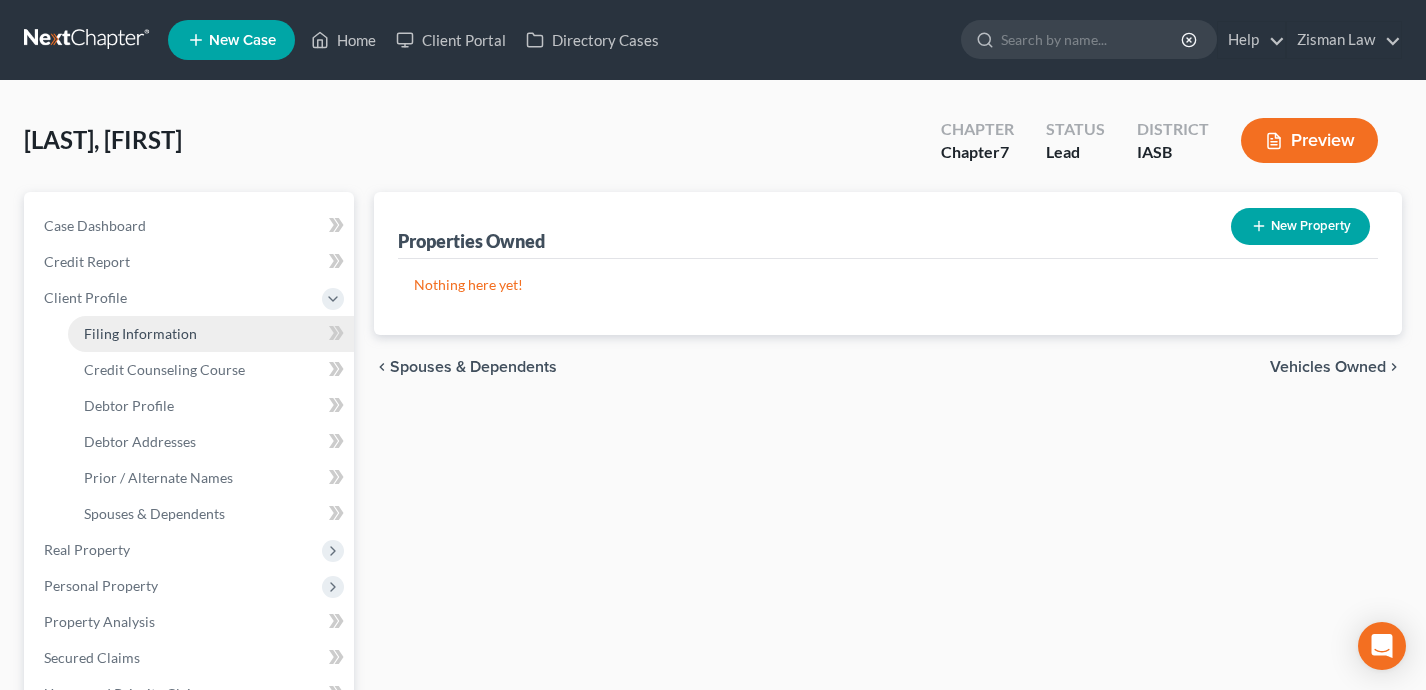 click on "Filing Information" at bounding box center [211, 334] 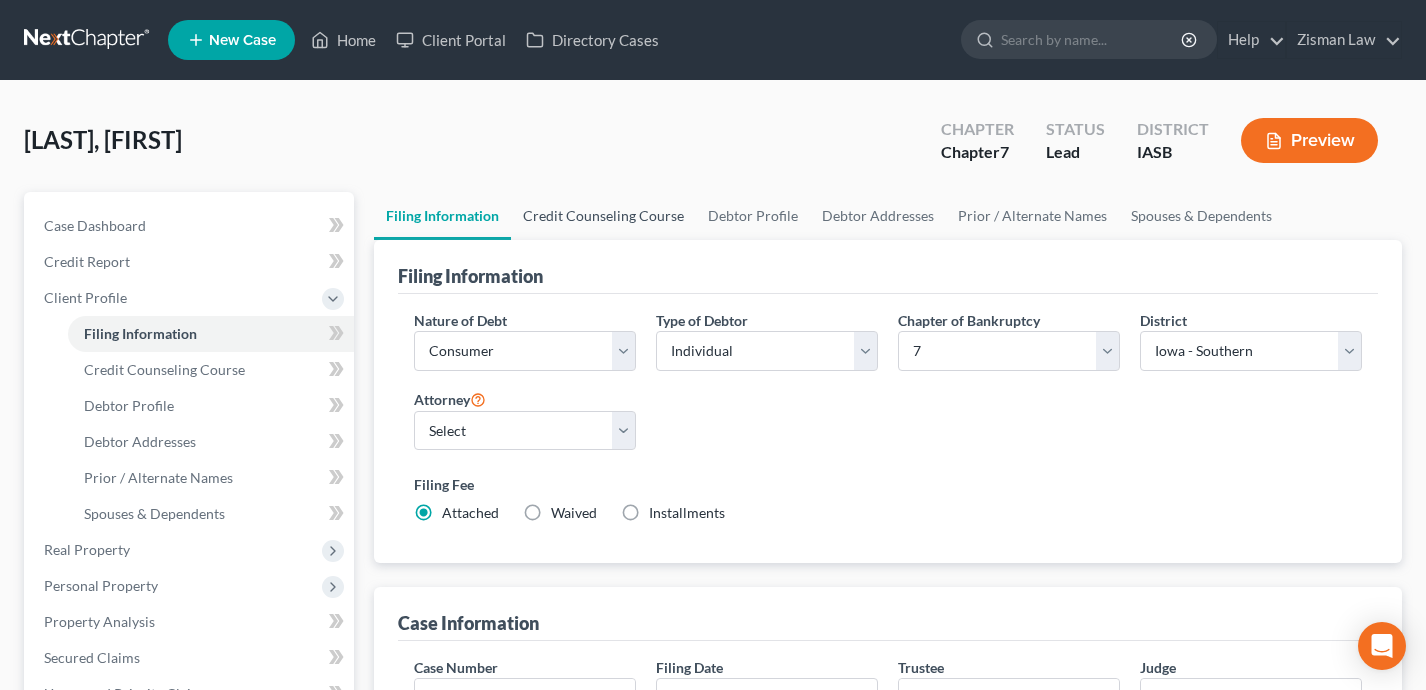 click on "Credit Counseling Course" at bounding box center [603, 216] 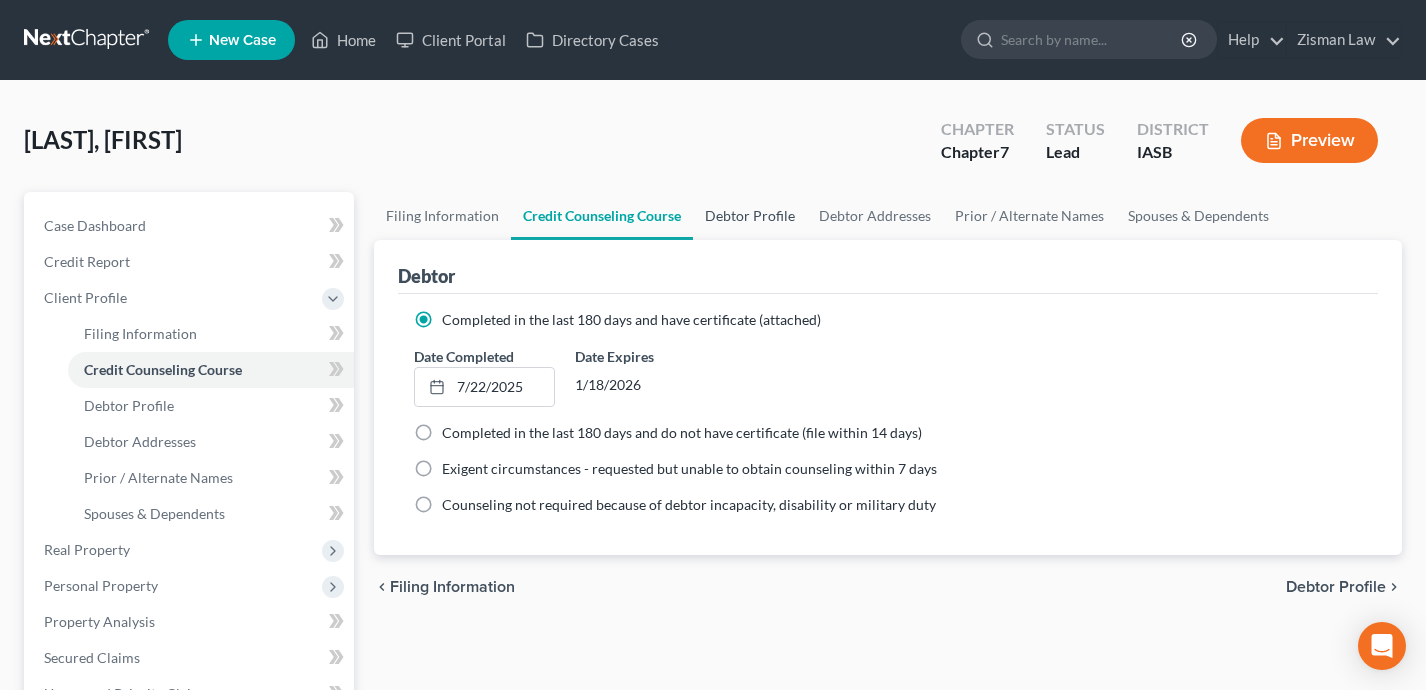 click on "Debtor Profile" at bounding box center (750, 216) 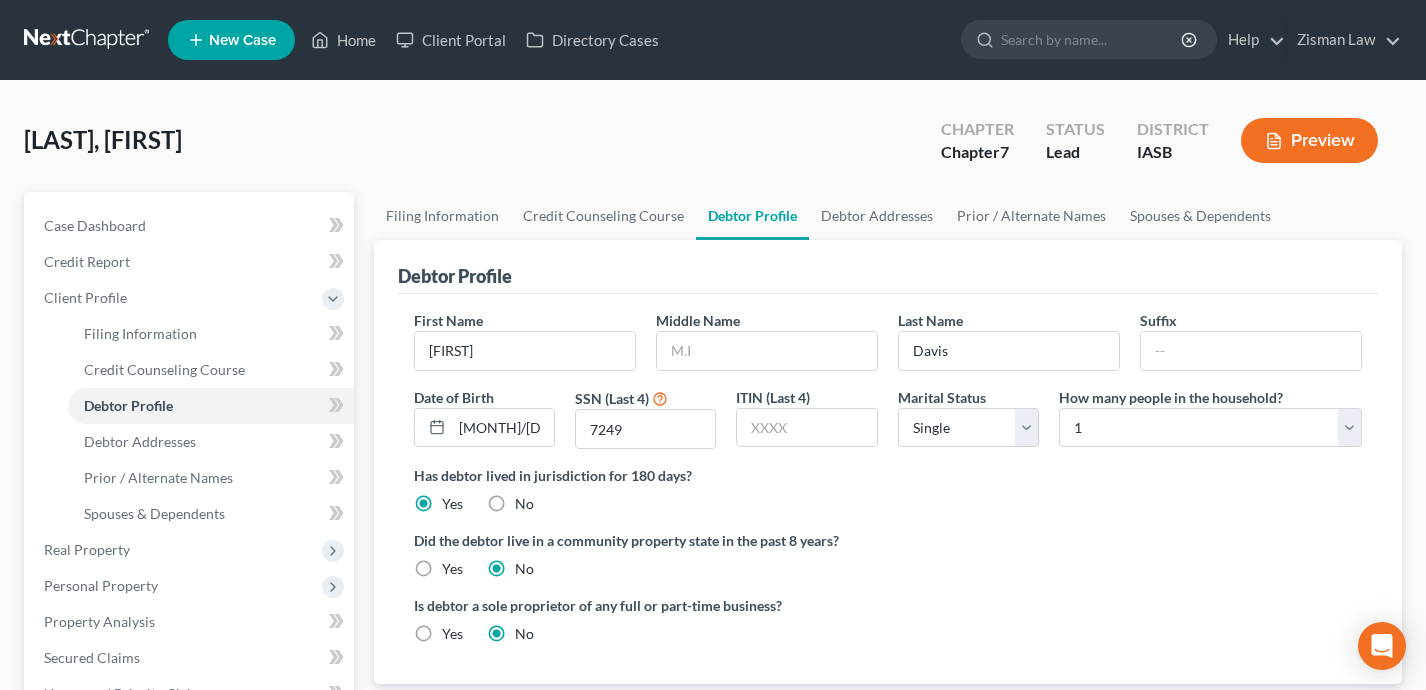 scroll, scrollTop: 4, scrollLeft: 0, axis: vertical 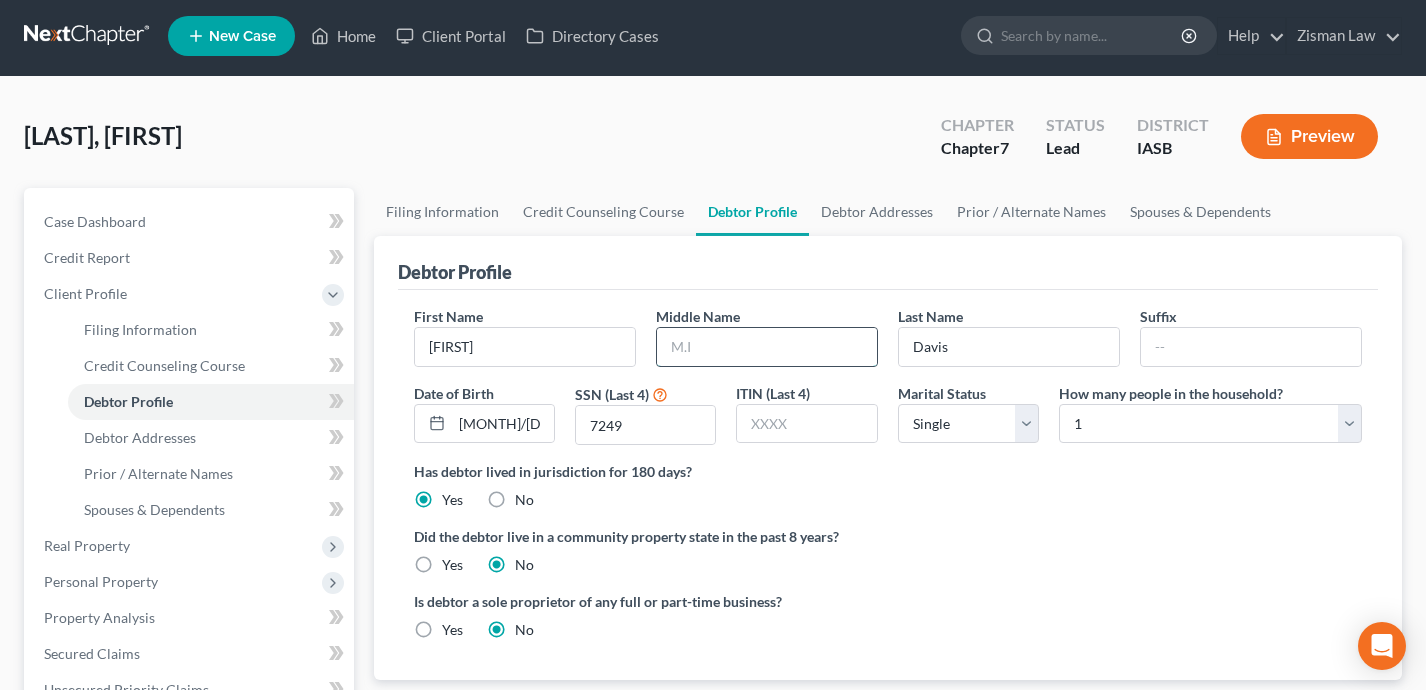 click at bounding box center (767, 347) 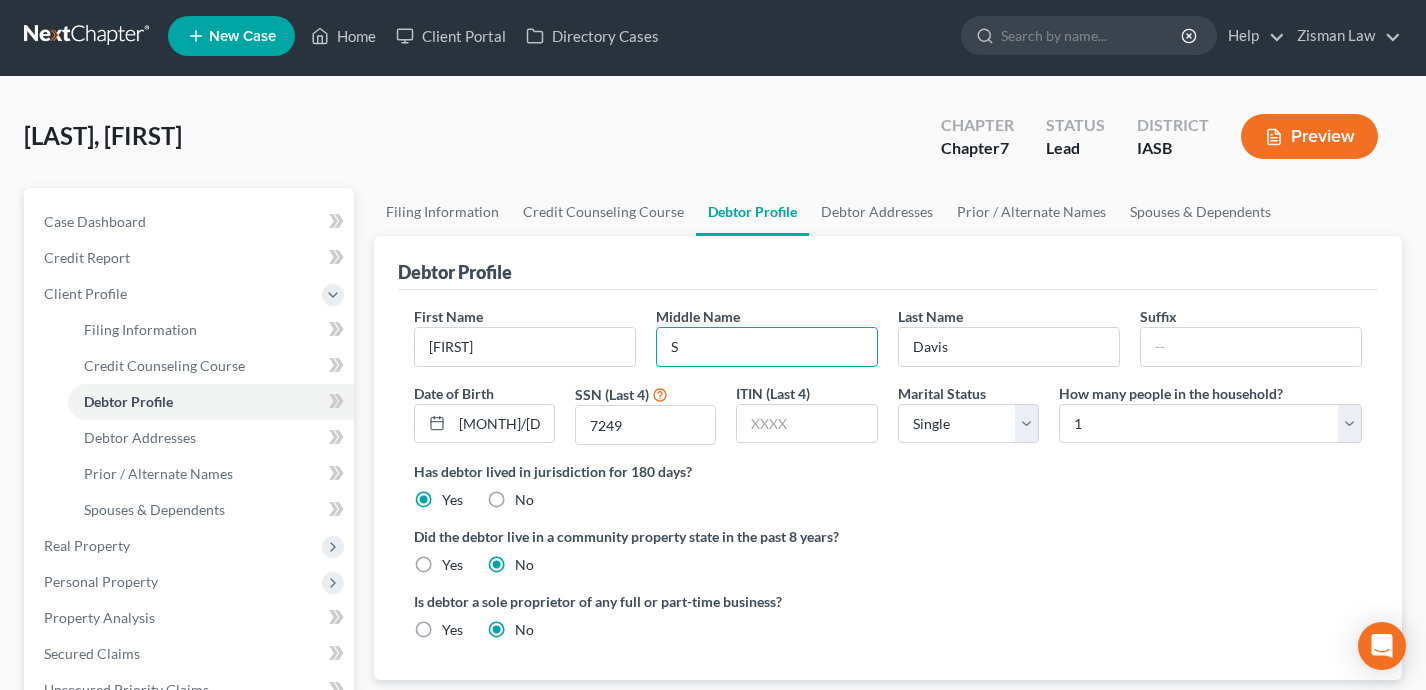 type on "S" 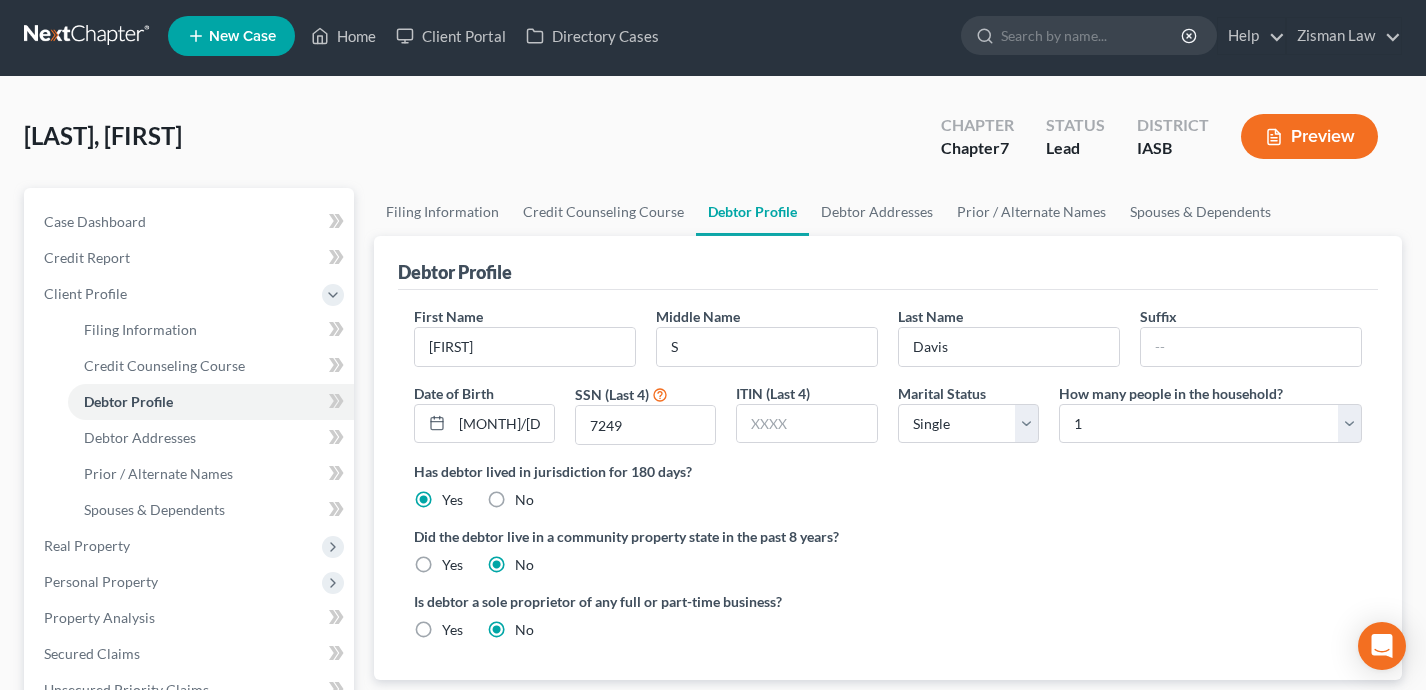 click on "Did the debtor live in a community property state in the past 8 years?" at bounding box center [888, 536] 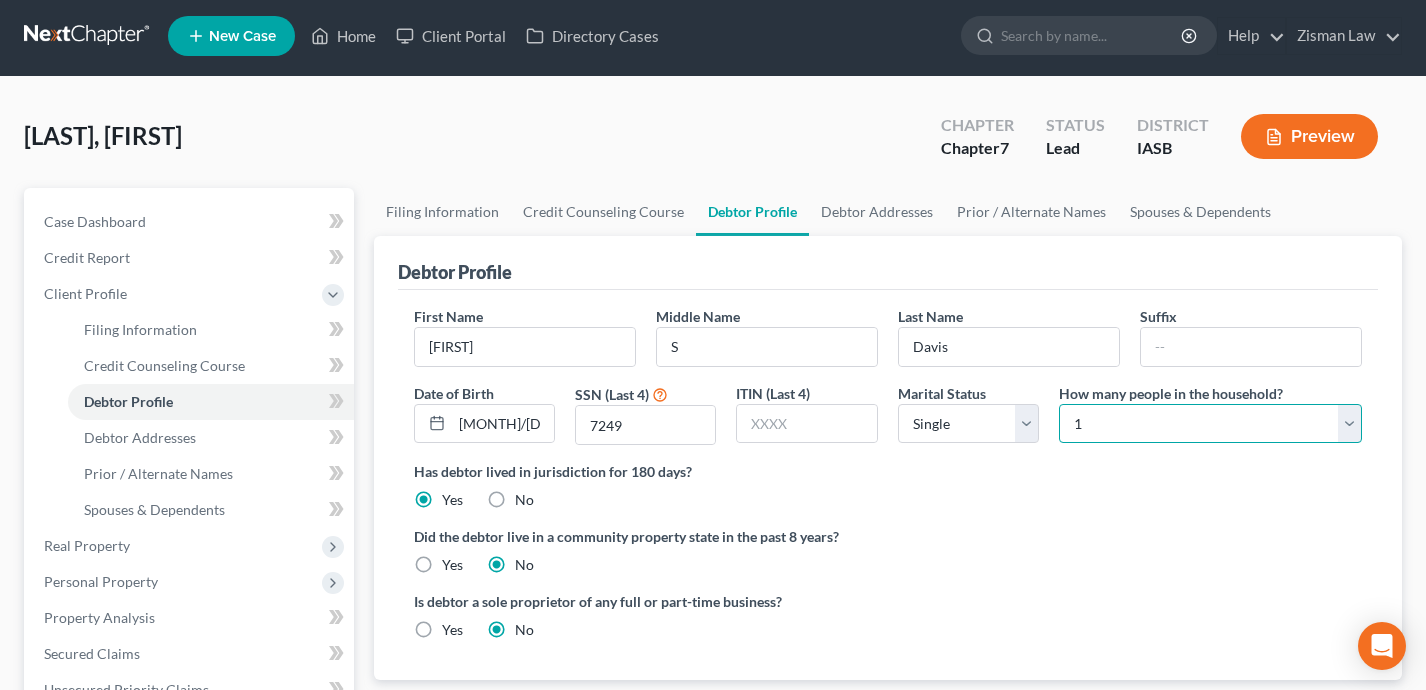 click on "Select 1 2 3 4 5 6 7 8 9 10 11 12 13 14 15 16 17 18 19 20" at bounding box center [1210, 424] 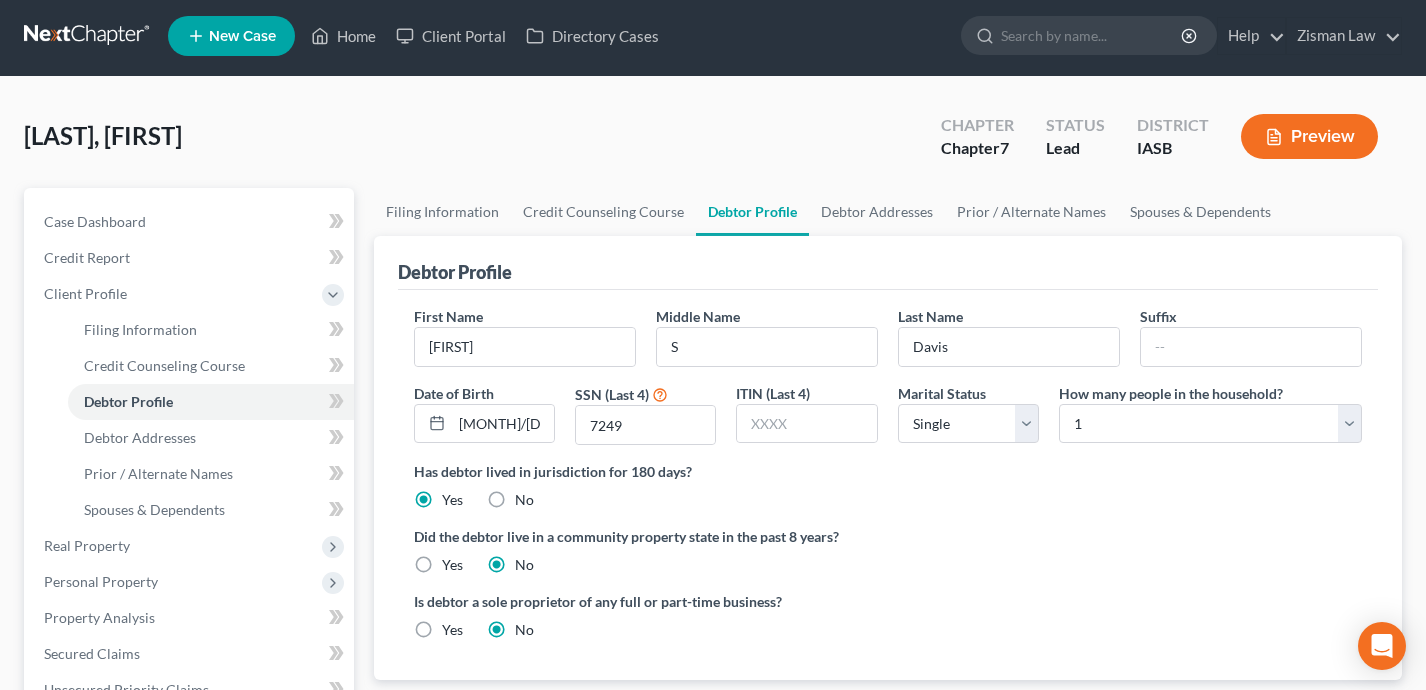 click on "Has debtor lived in jurisdiction for 180 days? Yes No Debtor must reside in jurisdiction for 180 prior to filing bankruptcy pursuant to U.S.C. 11 28 USC § 1408.   More Info" at bounding box center [888, 485] 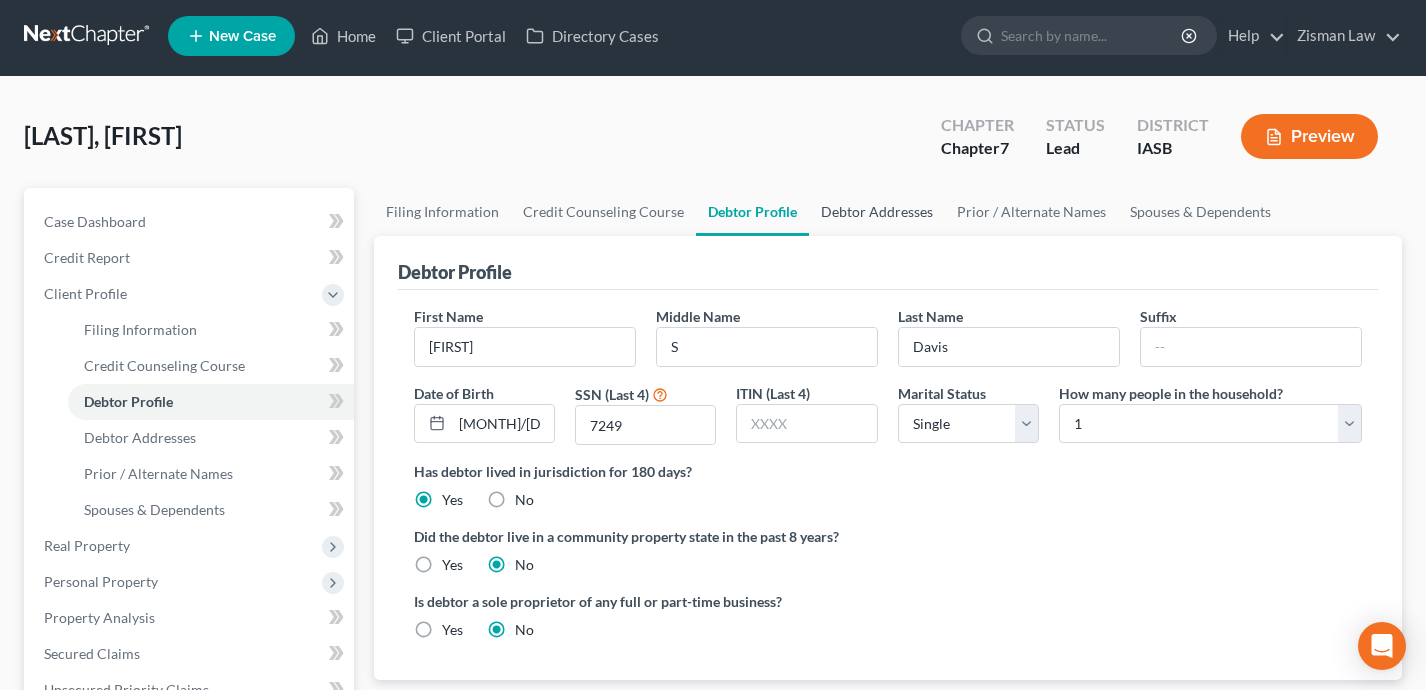 click on "Debtor Addresses" at bounding box center [877, 212] 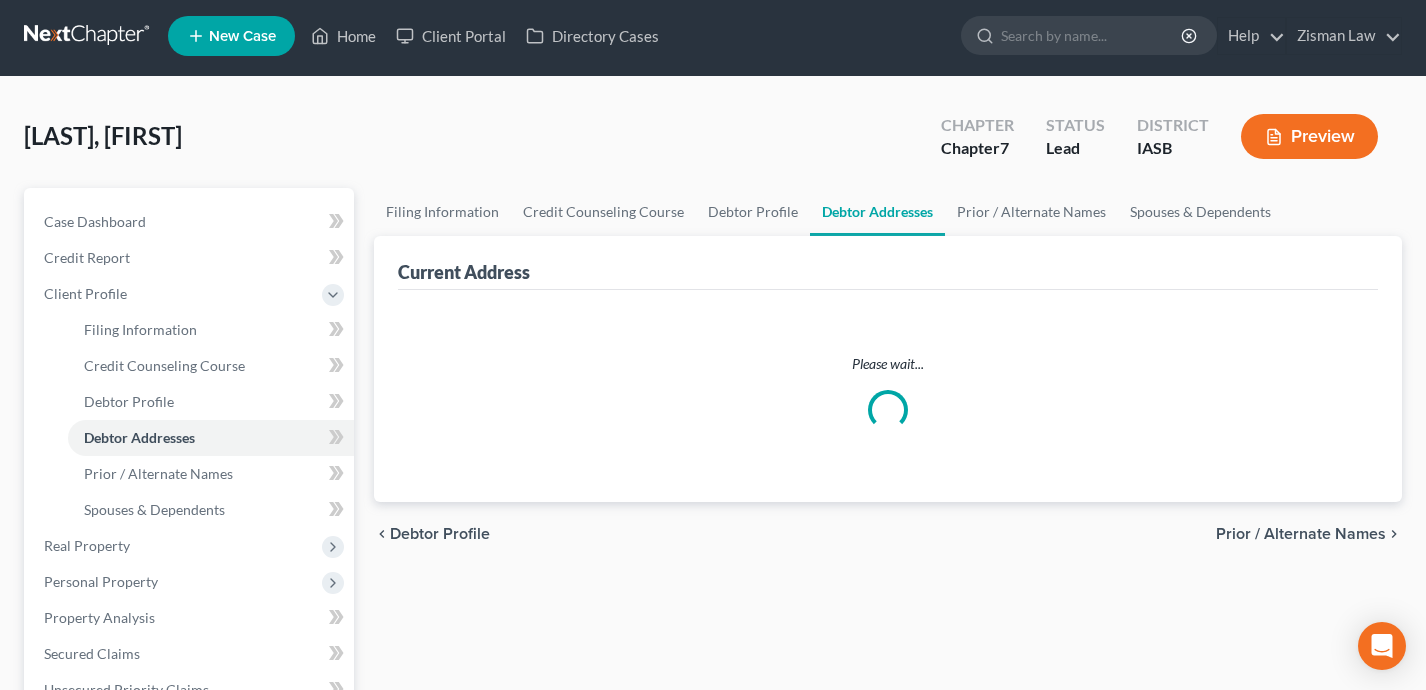 scroll, scrollTop: 0, scrollLeft: 0, axis: both 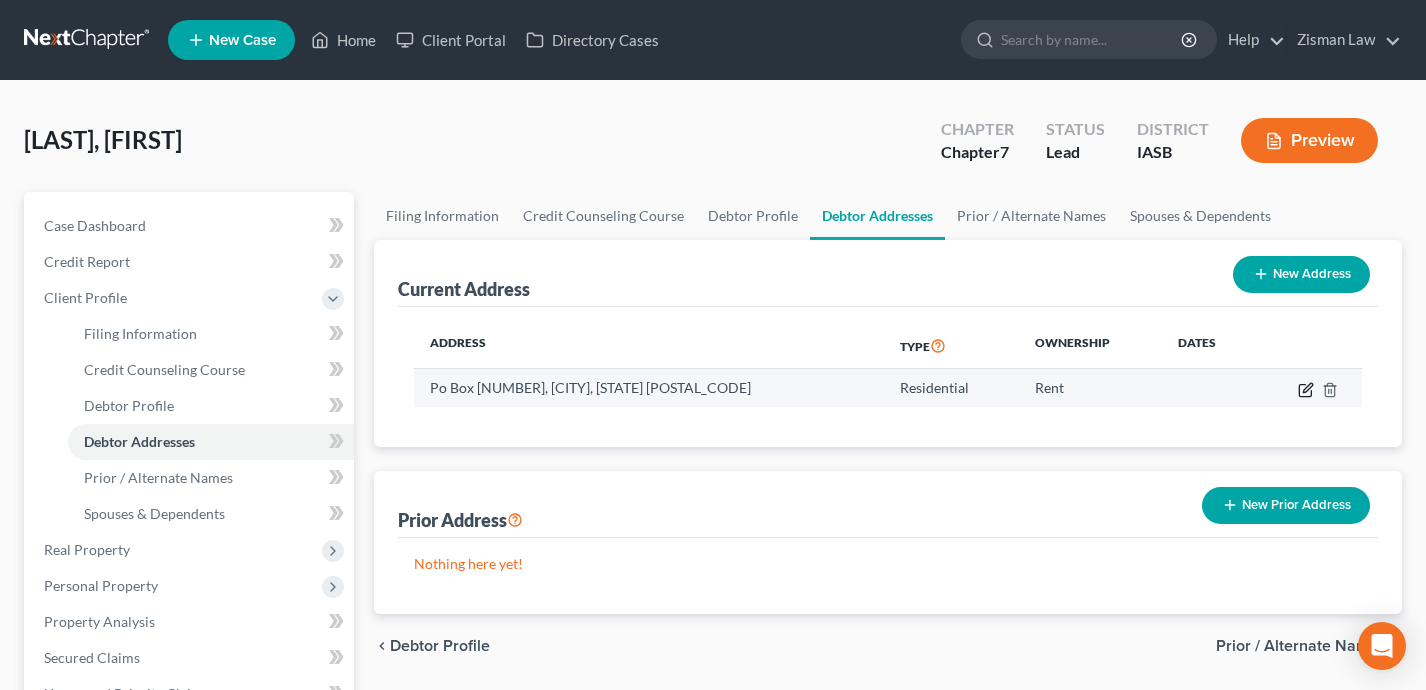 click 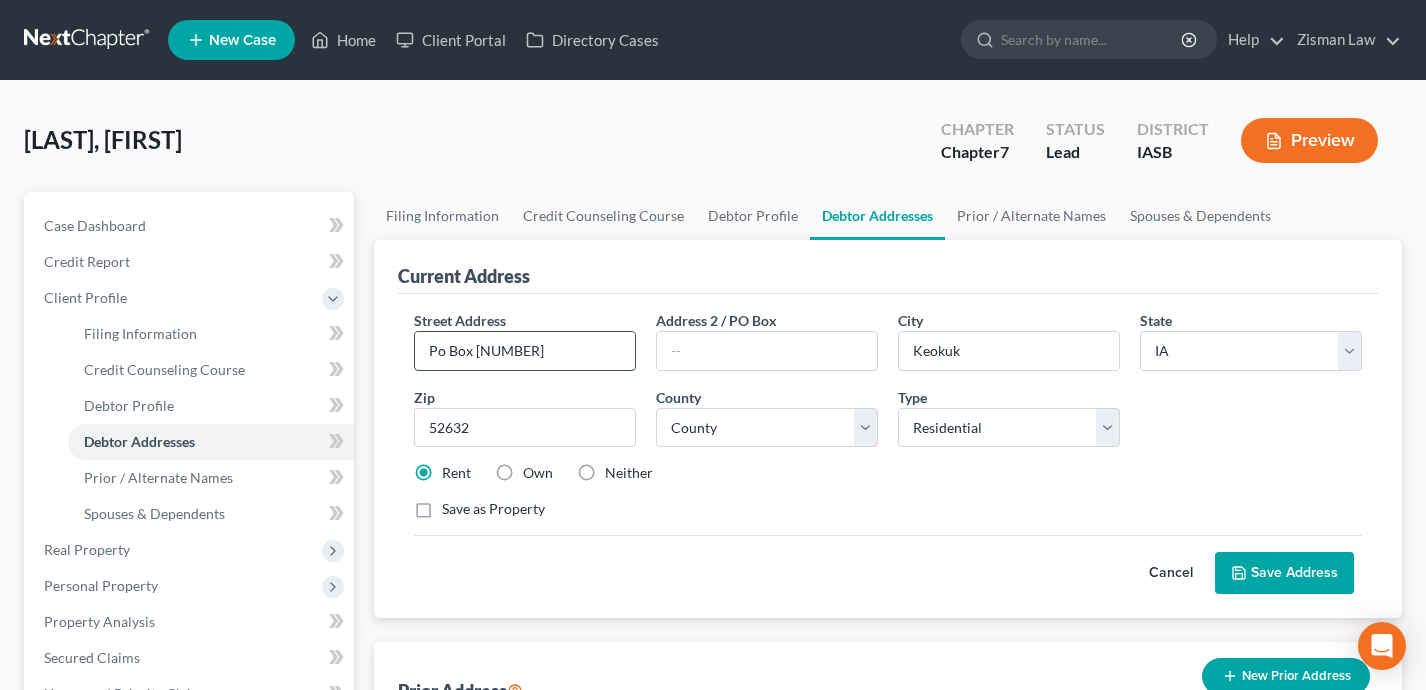 click on "Po Box [NUMBER]" at bounding box center (525, 351) 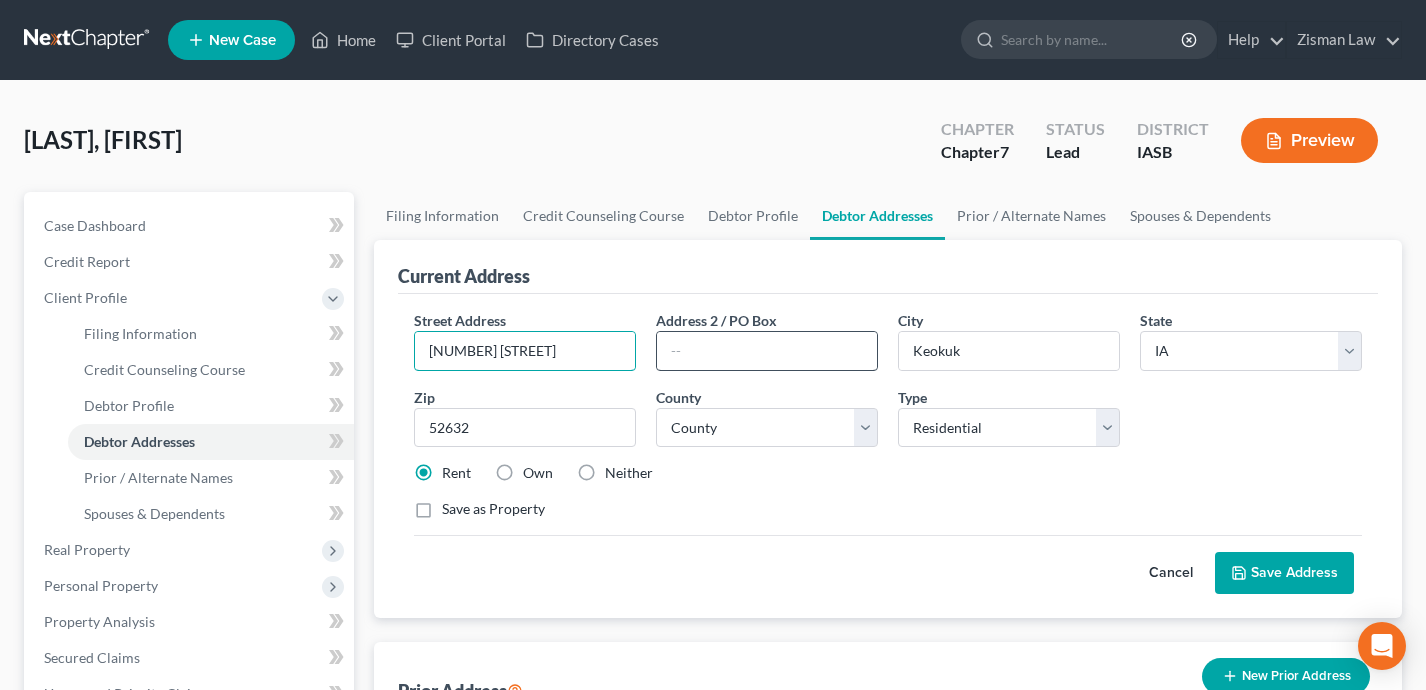type on "[NUMBER] [STREET]" 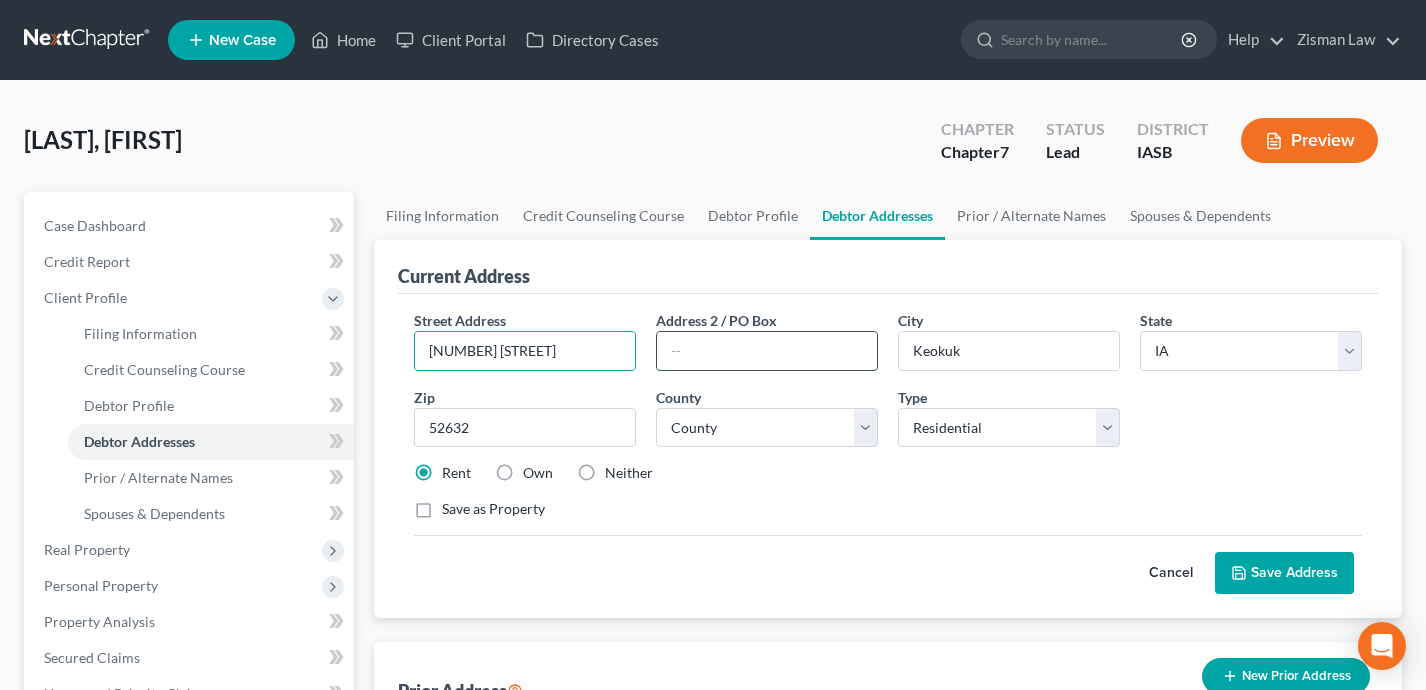click at bounding box center (767, 351) 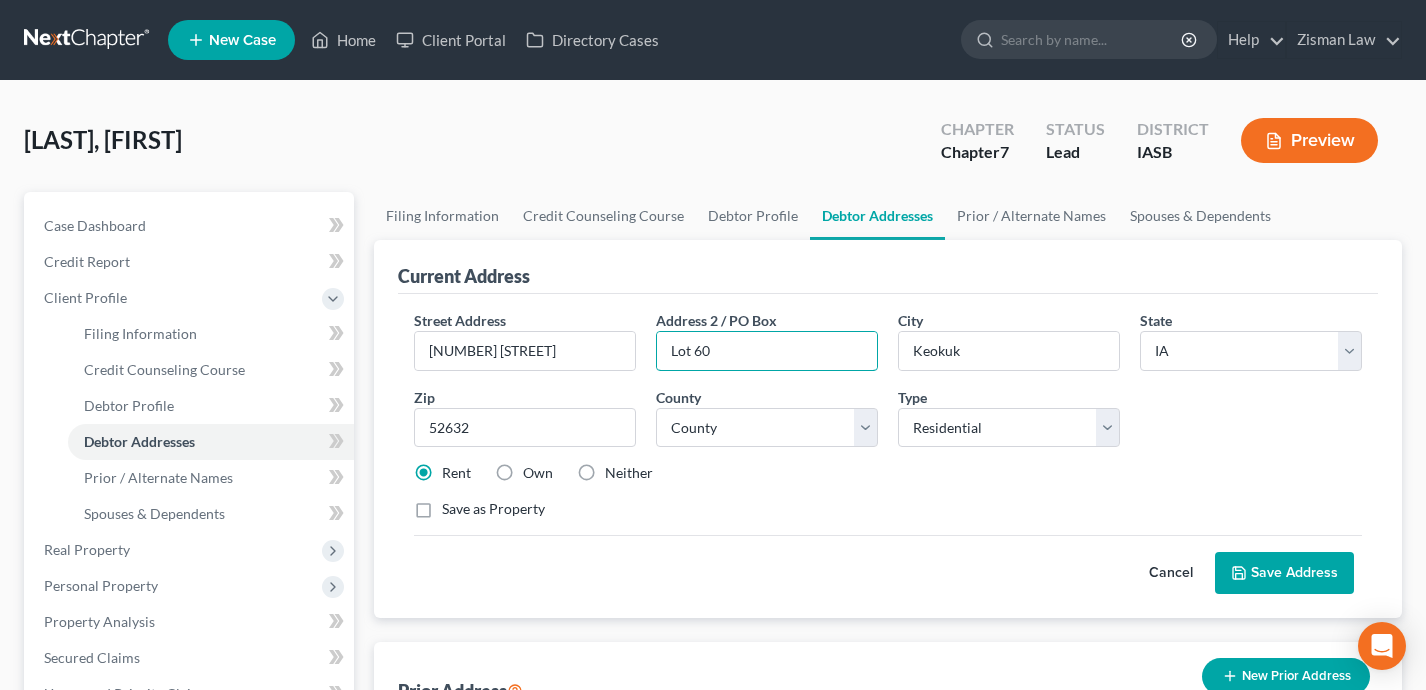 type on "Lot 60" 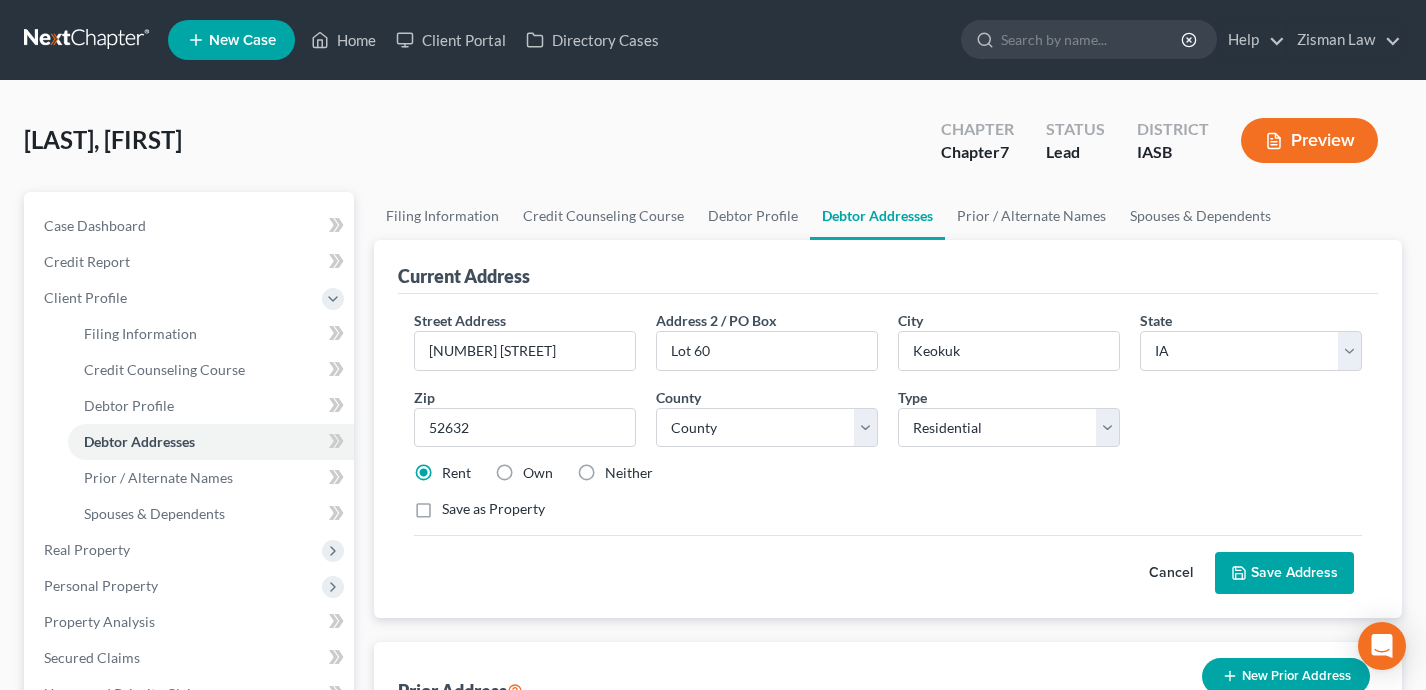 click on "Street Address
*
3632 235th Ave Address 2 / PO Box Lot 60
City
*
Keokuk
State
*
State AL AK AR AZ CA CO CT DE DC FL GA GU HI ID IL IN IA KS KY LA ME MD MA MI MN MS MO MT NC ND NE NV NH NJ NM NY OH OK OR PA PR RI SC SD TN TX UT VI VA VT WA WV WI WY
Zip
*
52632
County
*
County Adair County Adams County Allamakee County Appanoose County Audubon County Benton County Black Hawk County Boone County Bremer County Buchanan County Buena Vista County Butler County Calhoun County Carroll County Cass County Cedar County Cerro Gordo County Cherokee County Chickasaw County Clarke County Clay County Clayton County Clinton County Crawford County Dallas County Davis County Decatur County Delaware County Des Moines County Dickinson County Dubuque County Emmet County Fayette County Floyd County Franklin County Fremont County Greene County Grundy County Guthrie County Hamilton County Hancock County Hardin County Harrison County Henry County Type" at bounding box center (888, 423) 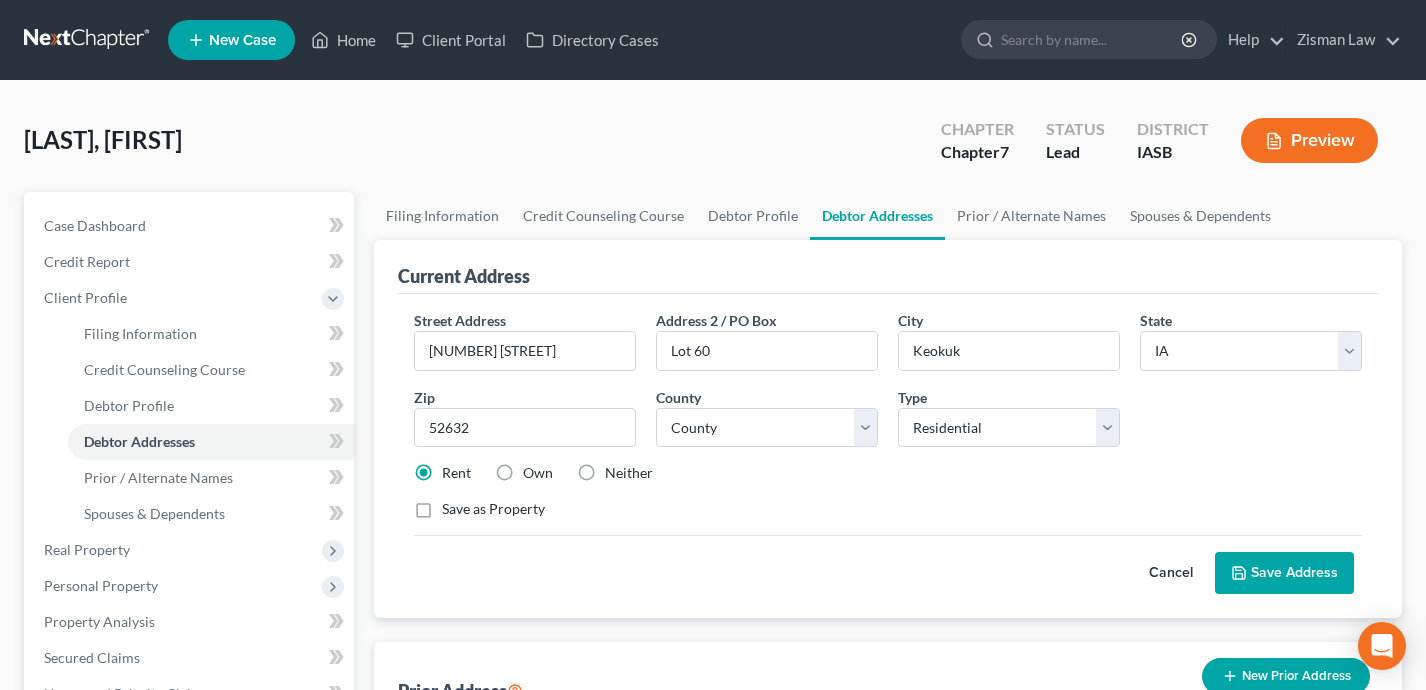 click on "Save Address" at bounding box center [1284, 573] 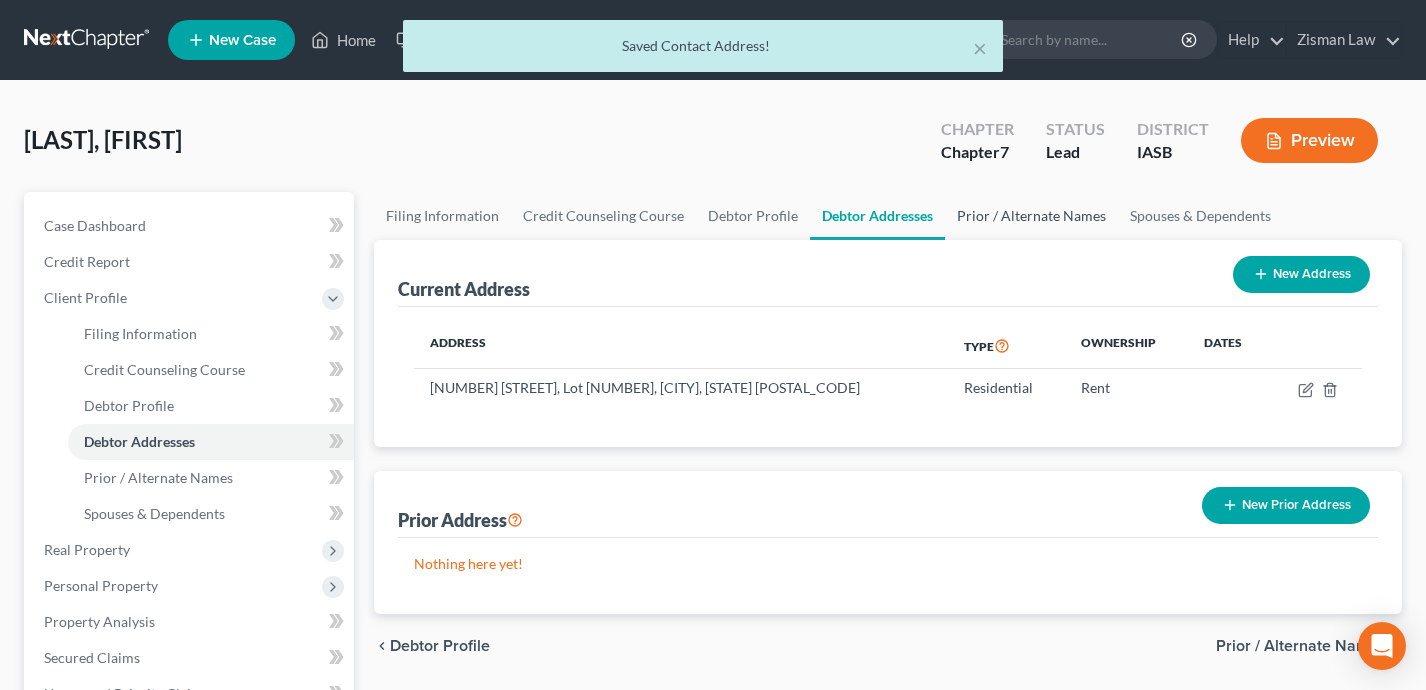 click on "Prior / Alternate Names" at bounding box center (1031, 216) 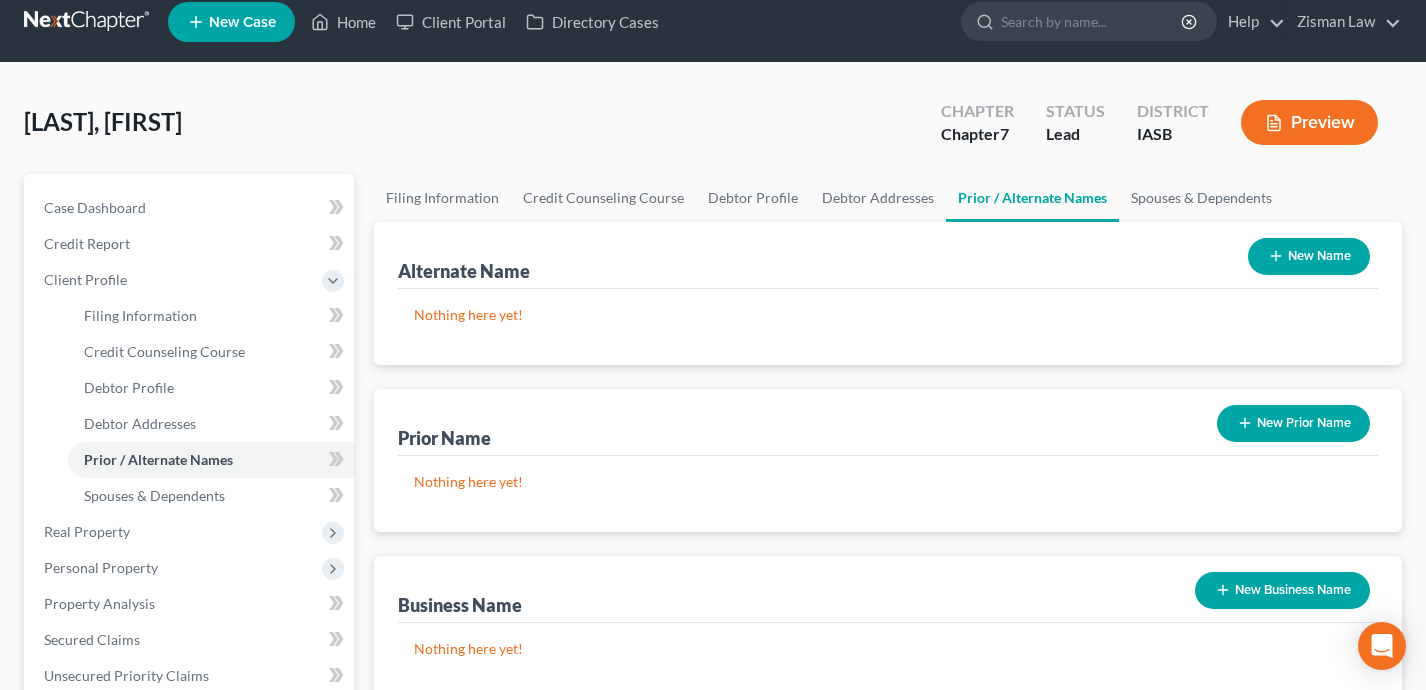 scroll, scrollTop: 22, scrollLeft: 0, axis: vertical 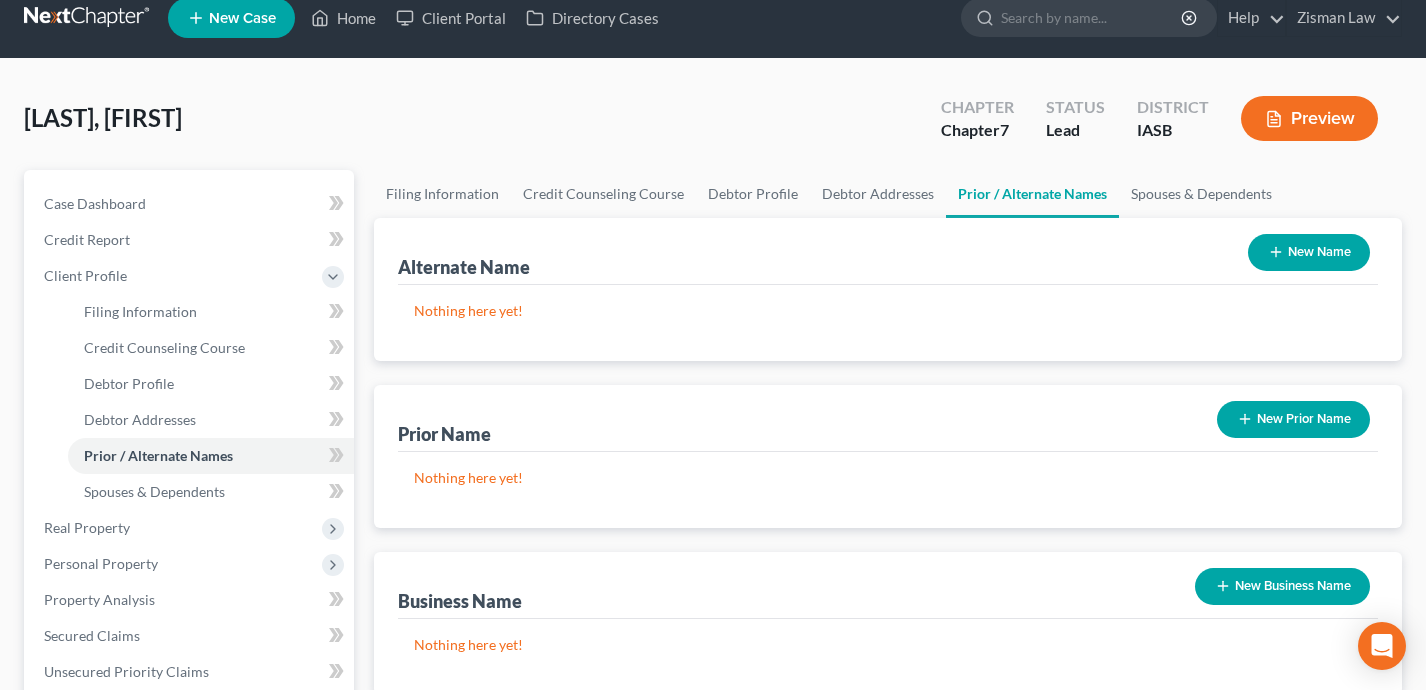 click on "New Prior Name" at bounding box center [1293, 419] 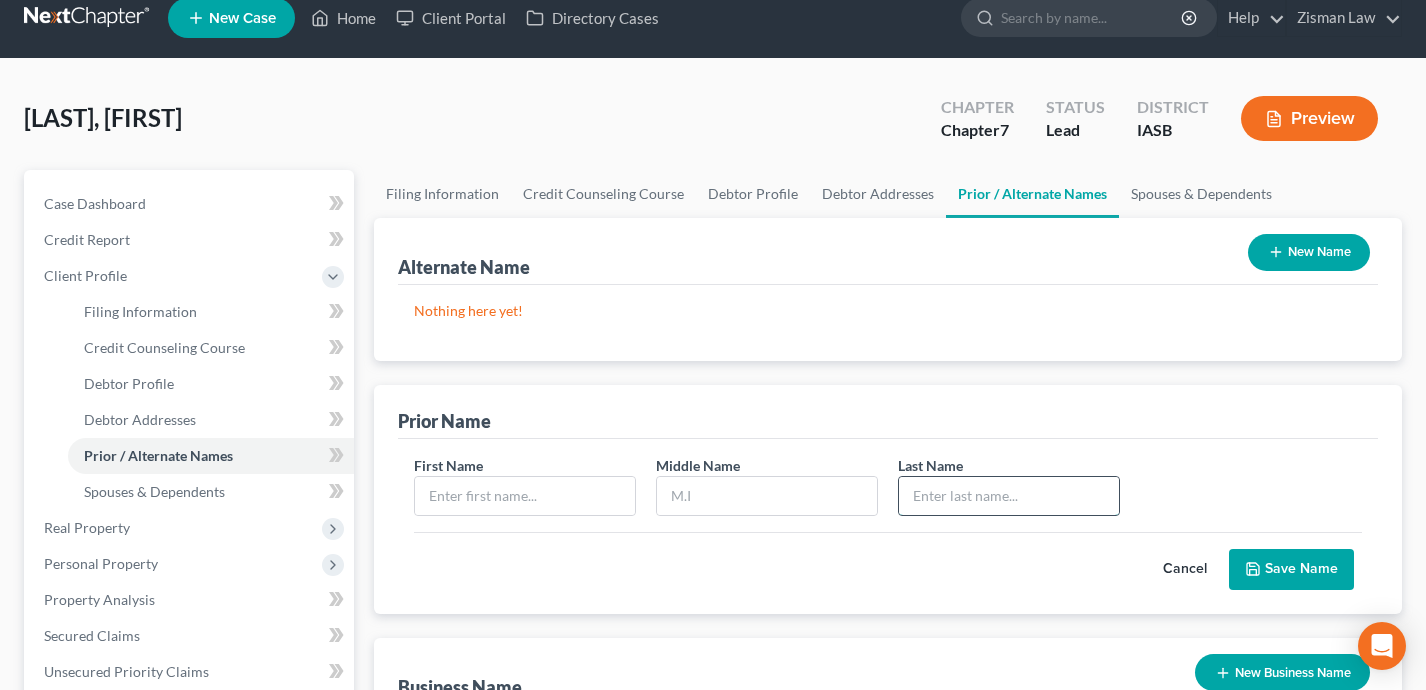 click at bounding box center [1009, 496] 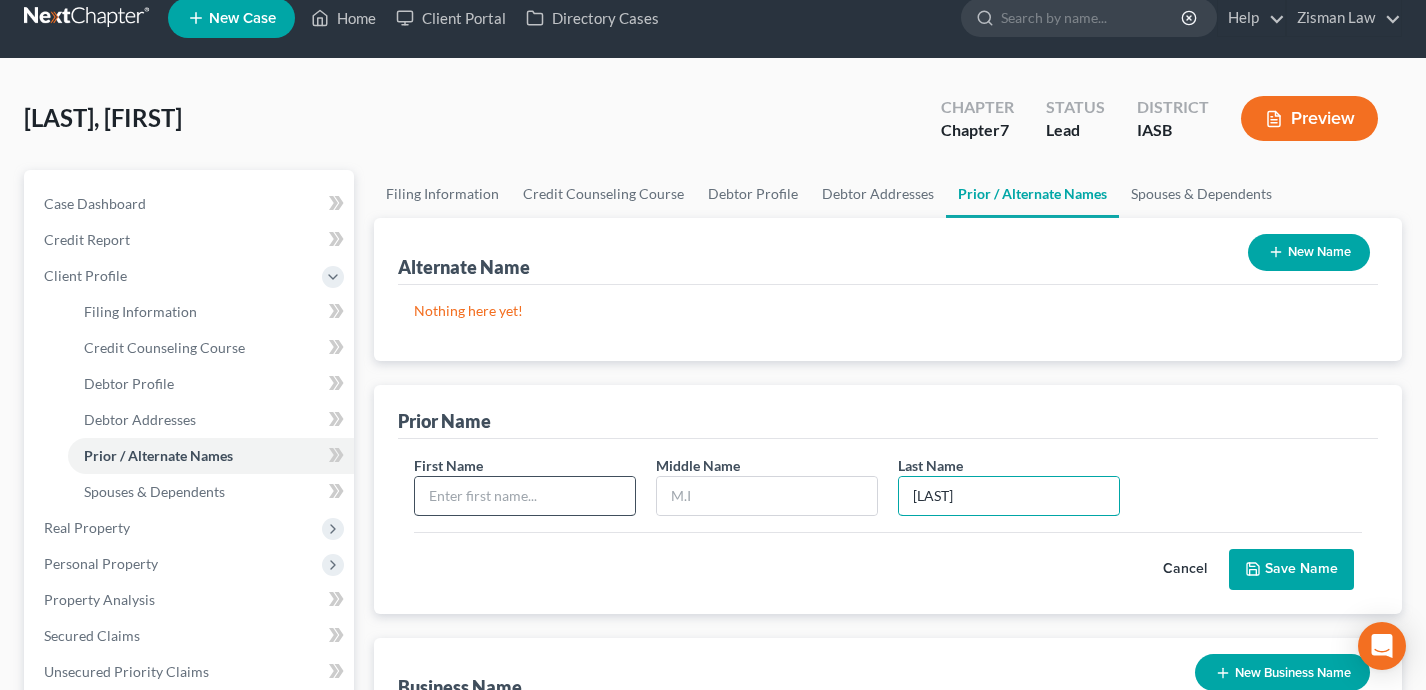 type on "[LAST]" 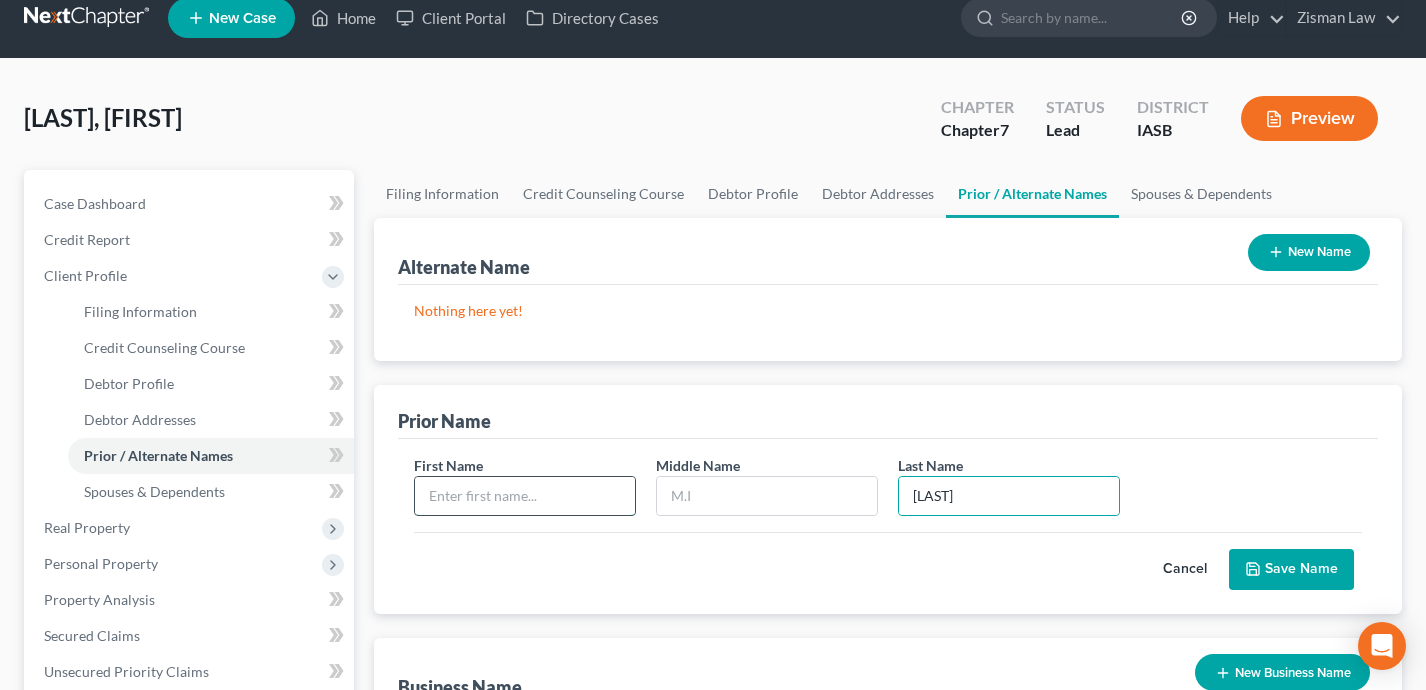 click at bounding box center (525, 496) 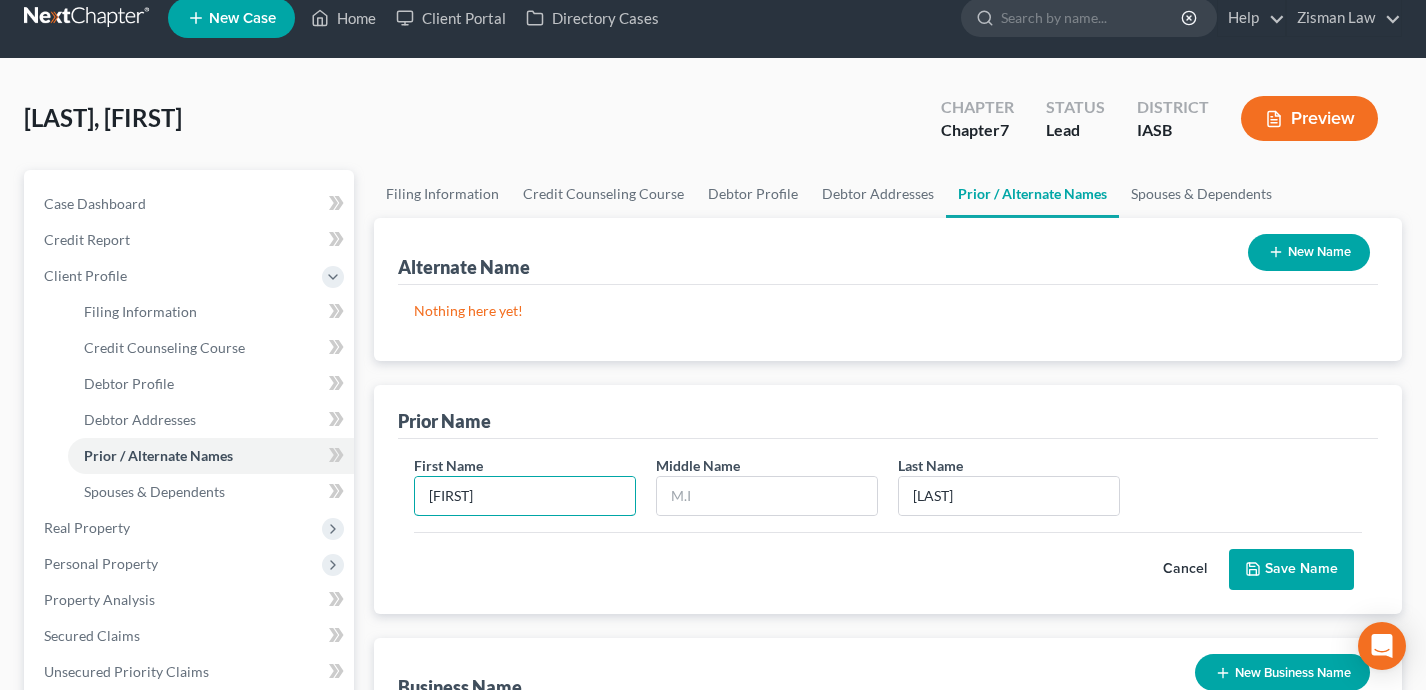 type on "[FIRST]" 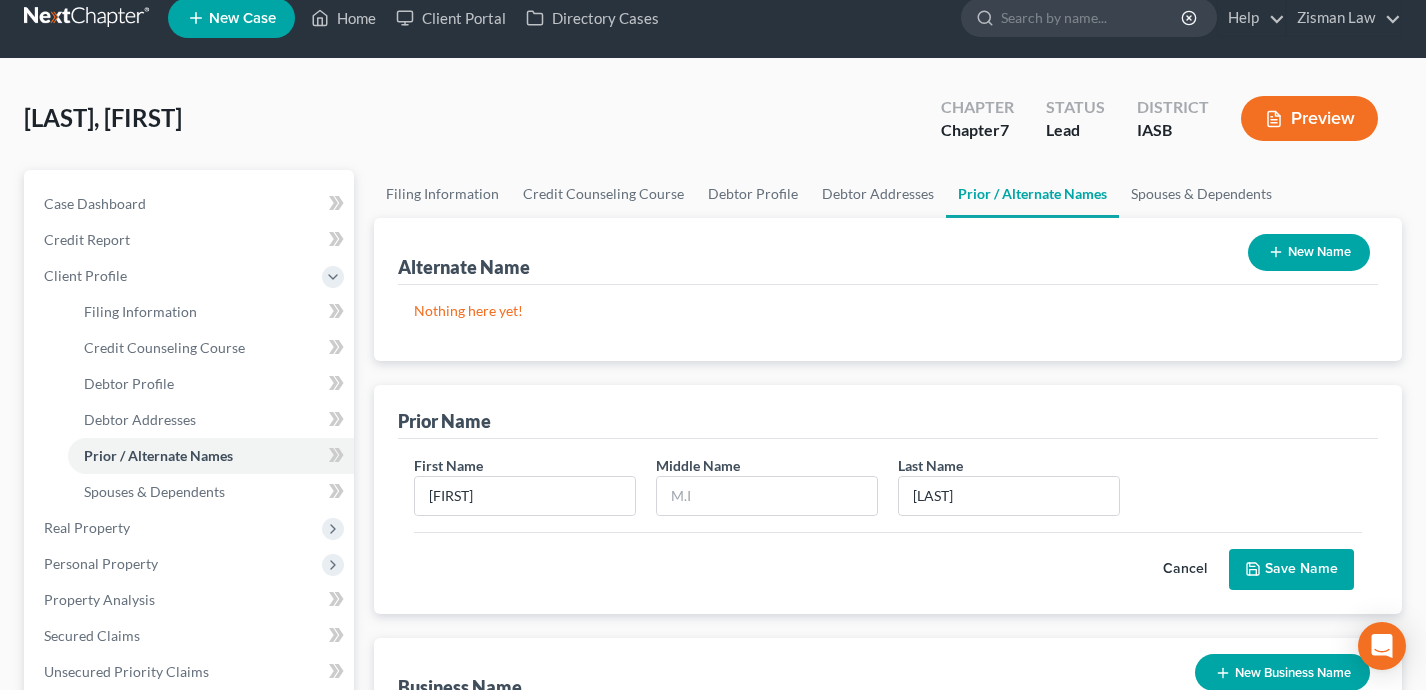 click on "Save Name" at bounding box center [1291, 570] 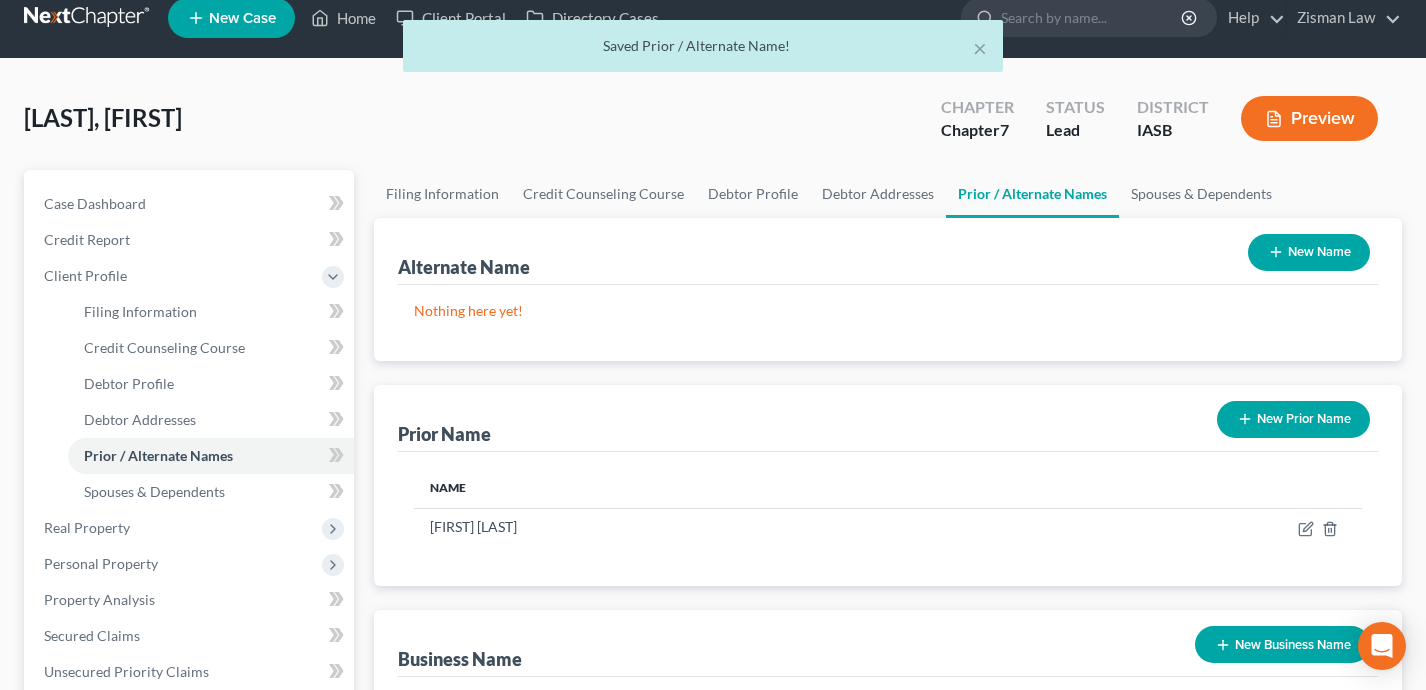 click on "New Prior Name" at bounding box center (1293, 419) 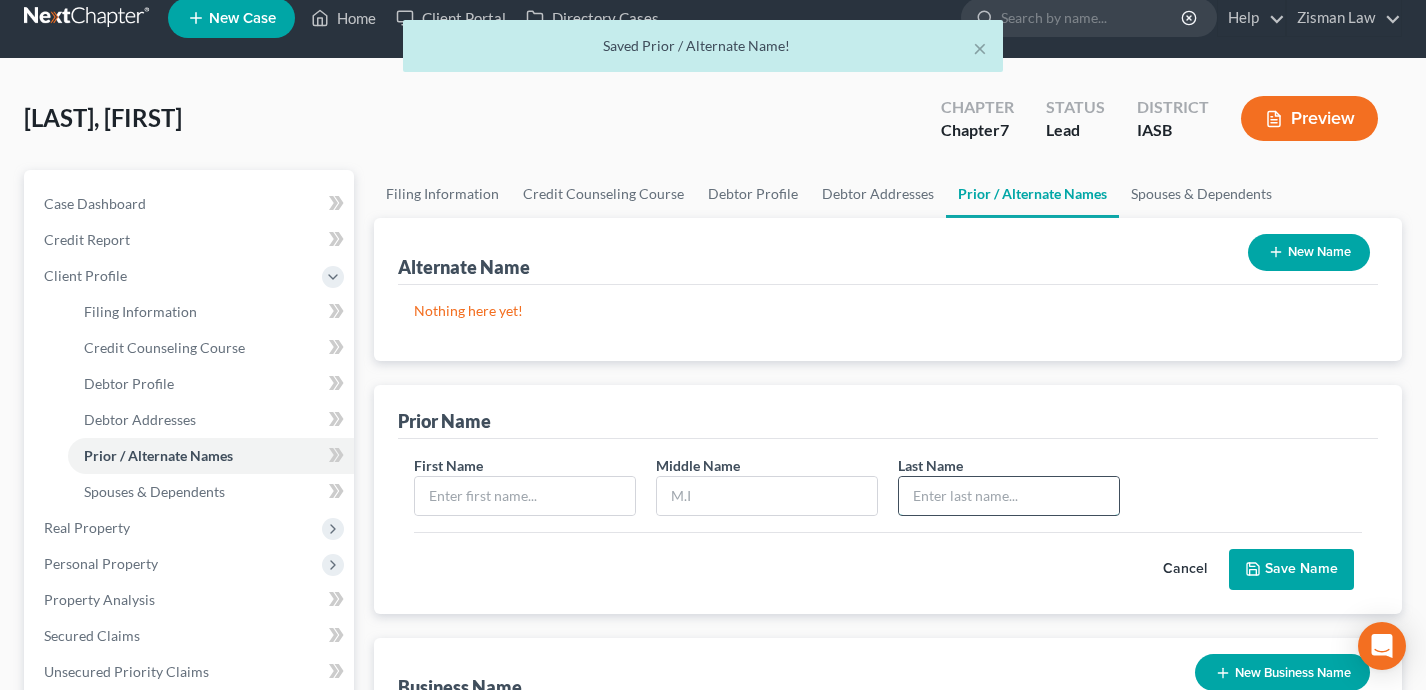 click at bounding box center [1009, 496] 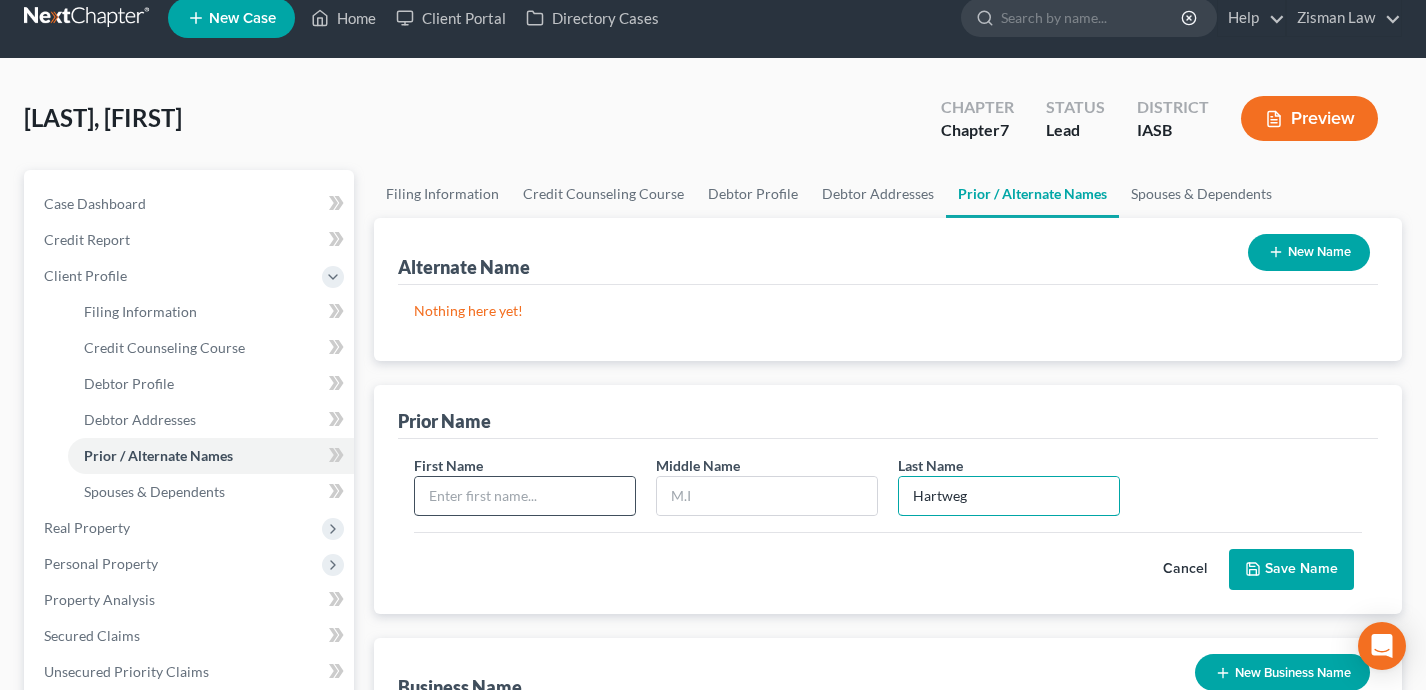type on "Hartweg" 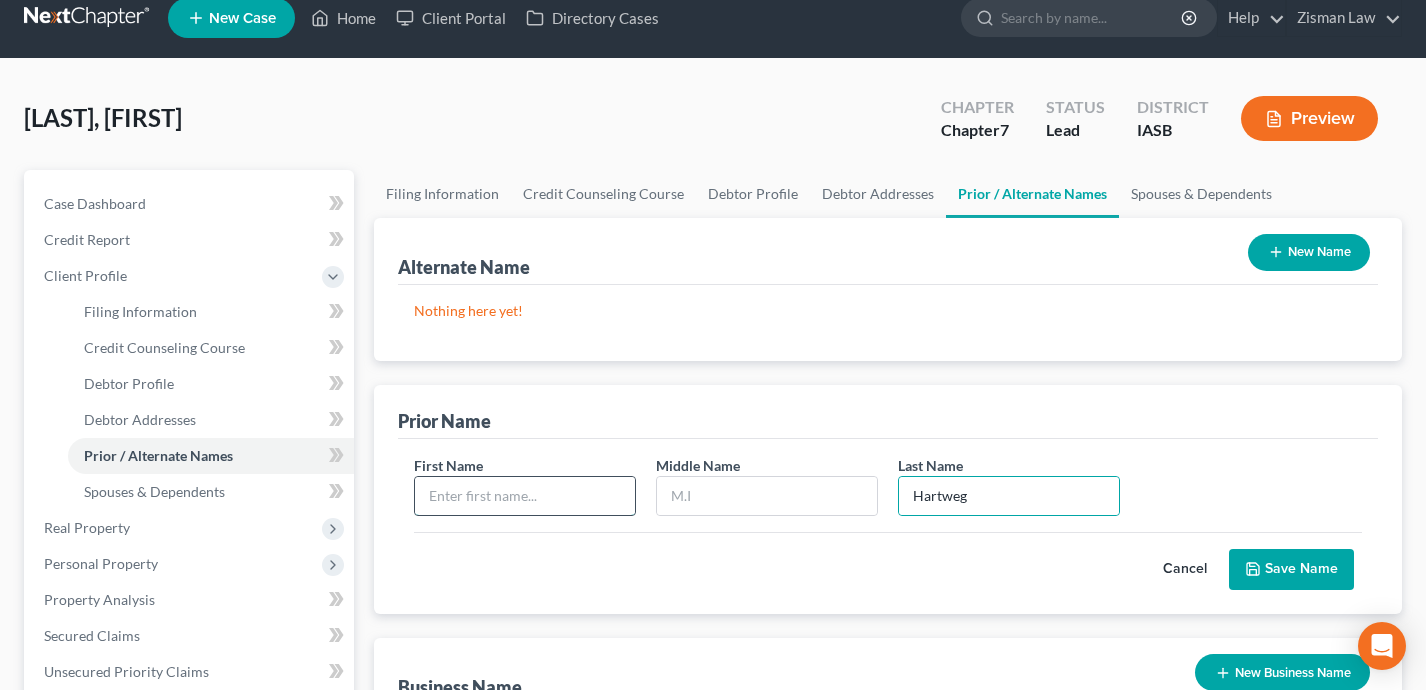 click at bounding box center [525, 496] 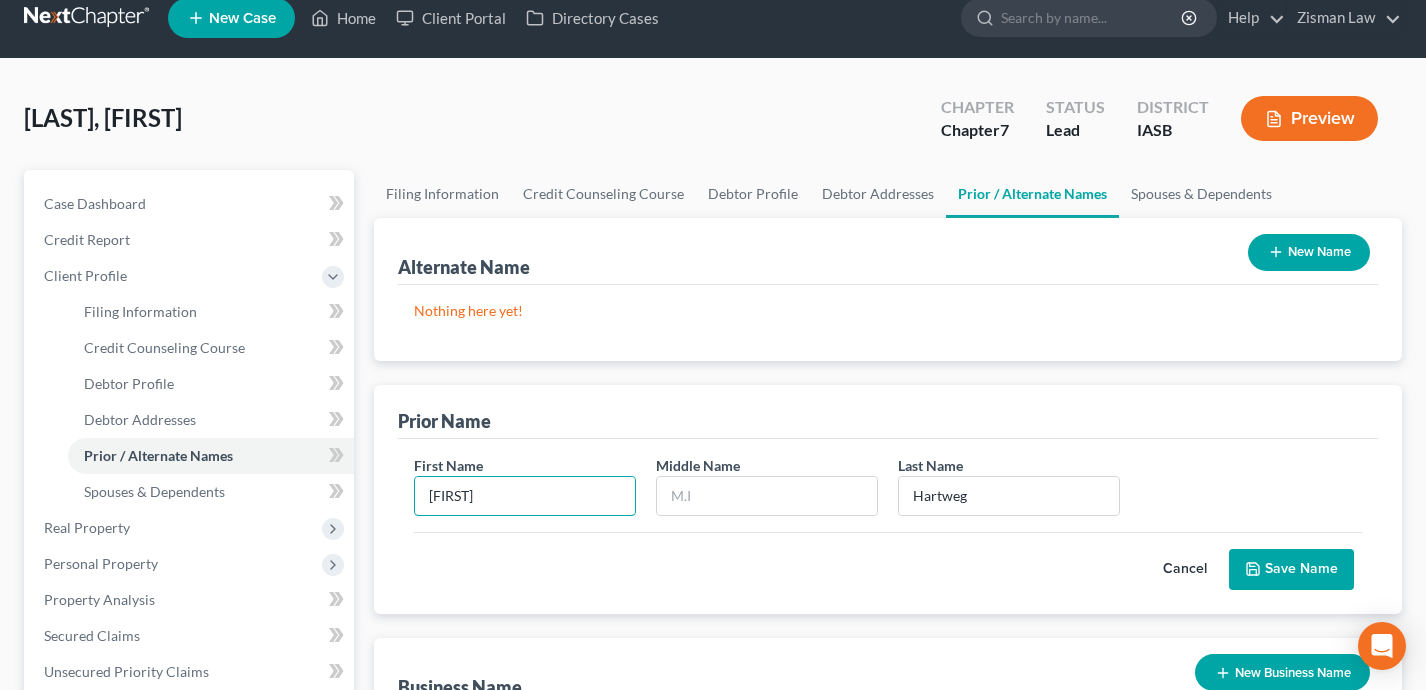 type on "[FIRST]" 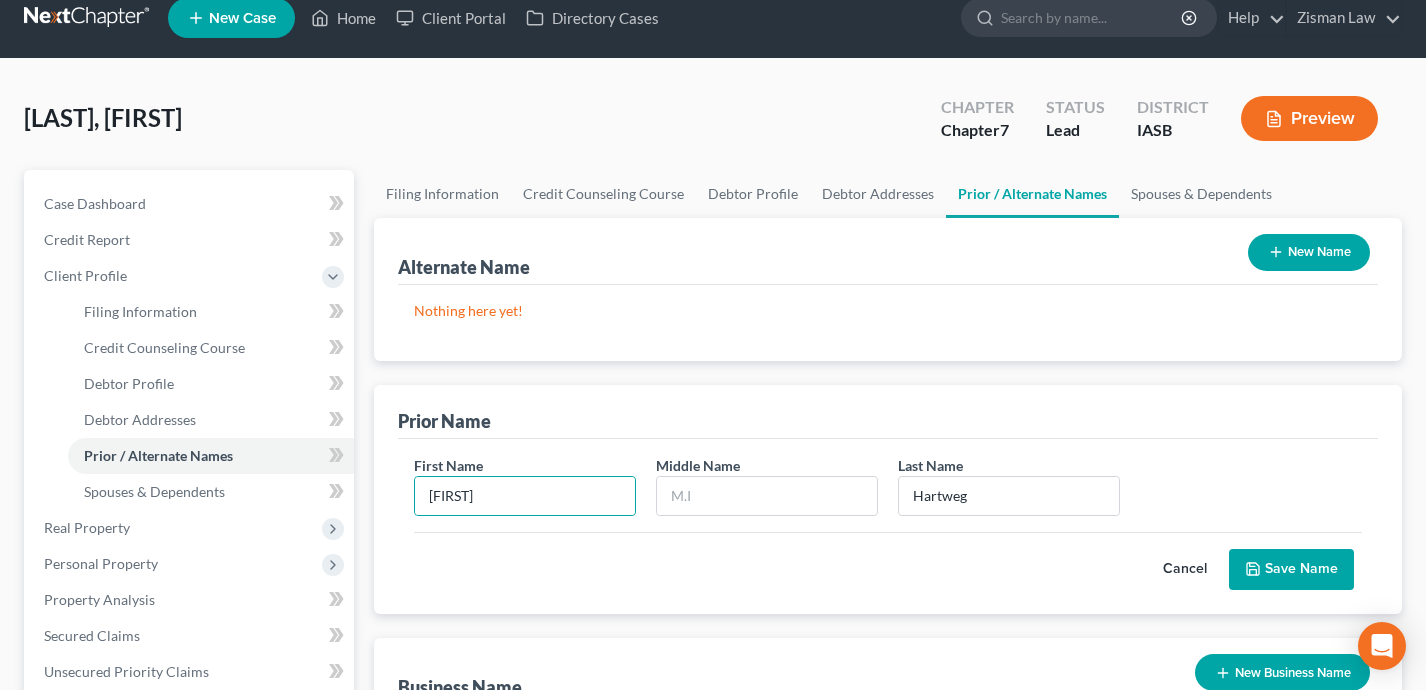 click on "Save Name" at bounding box center [1291, 570] 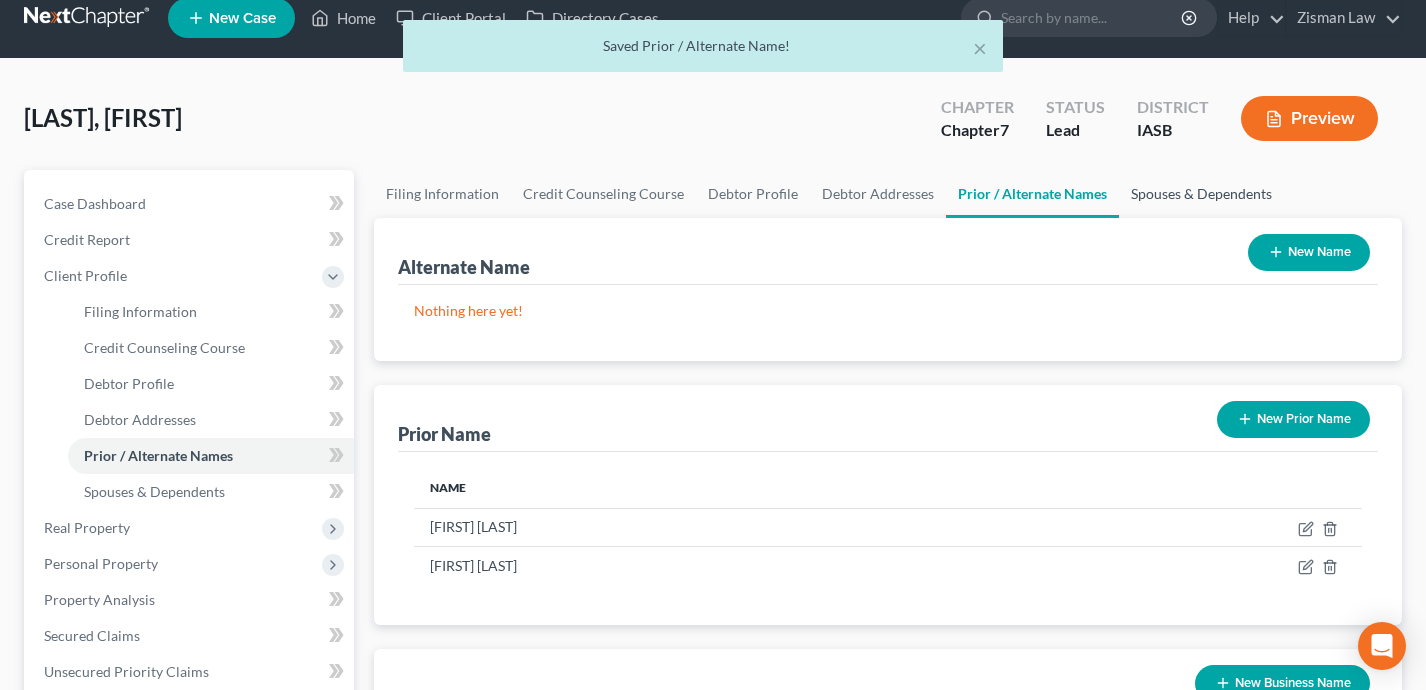 click on "Spouses & Dependents" at bounding box center (1201, 194) 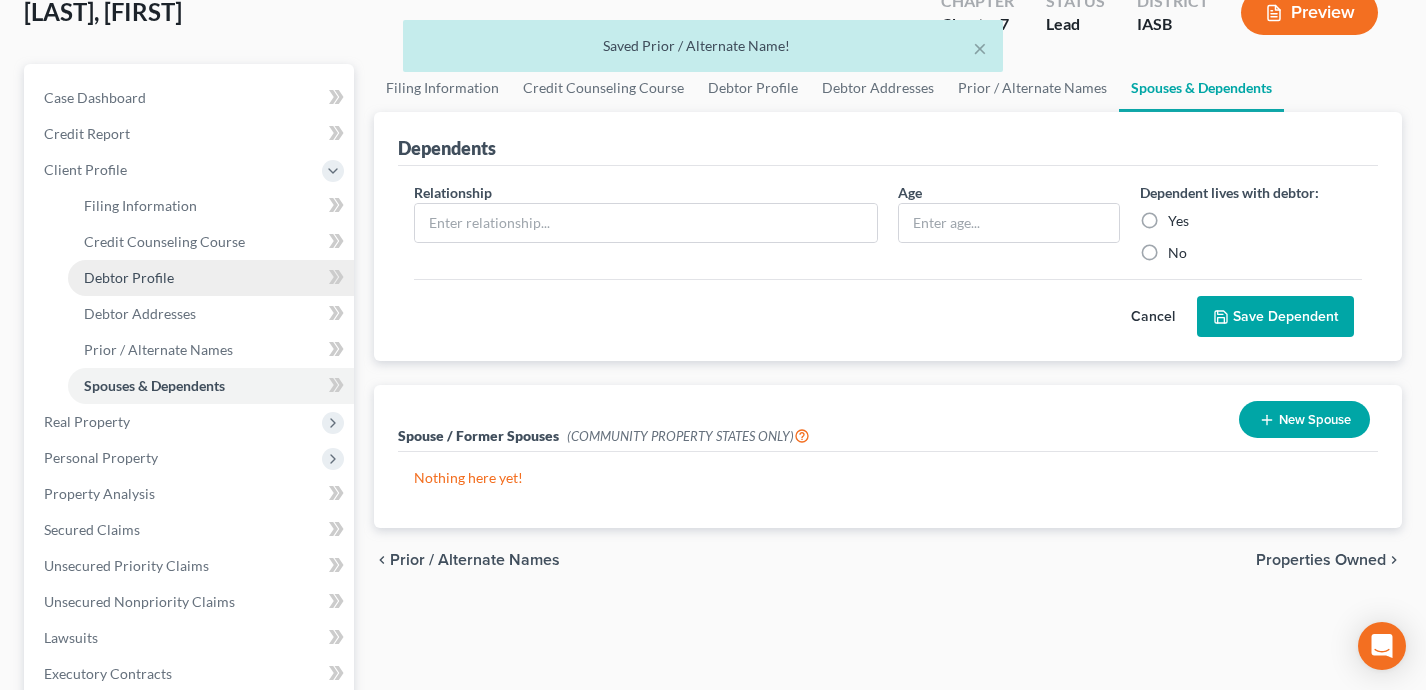 scroll, scrollTop: 163, scrollLeft: 0, axis: vertical 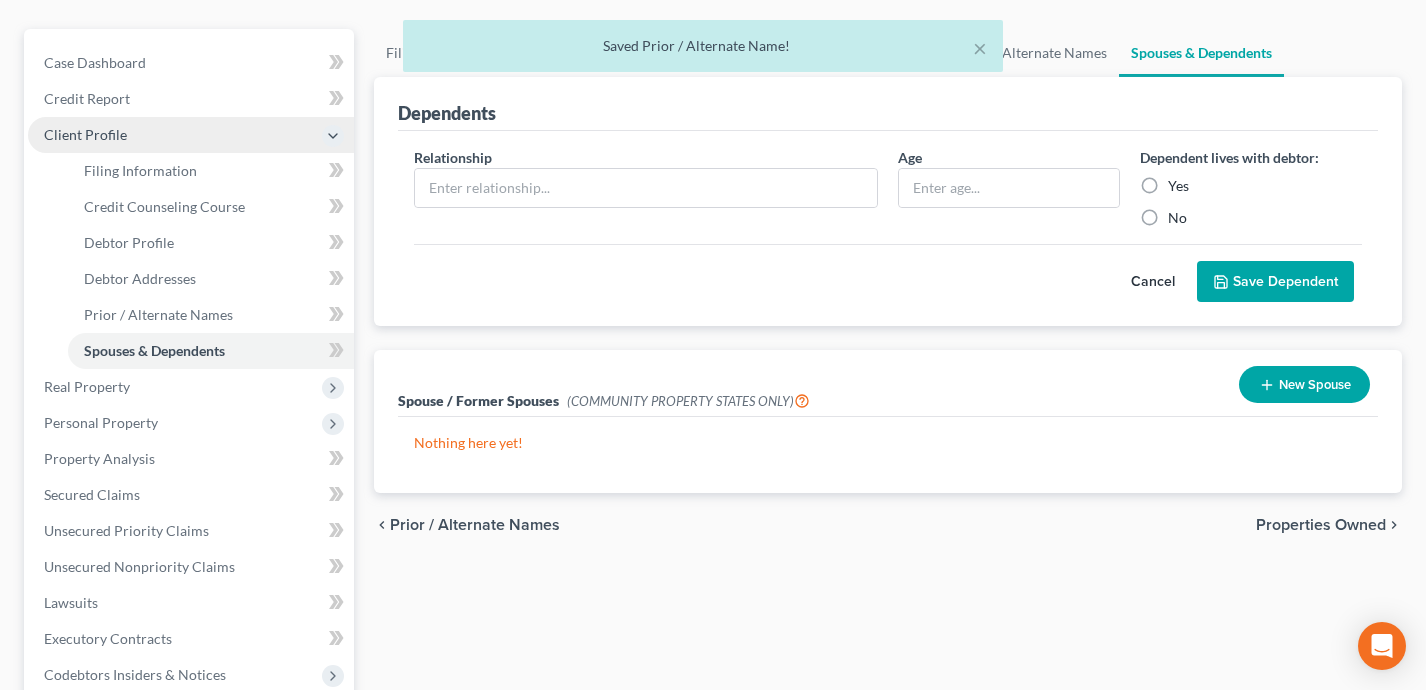 click on "Client Profile" at bounding box center (191, 135) 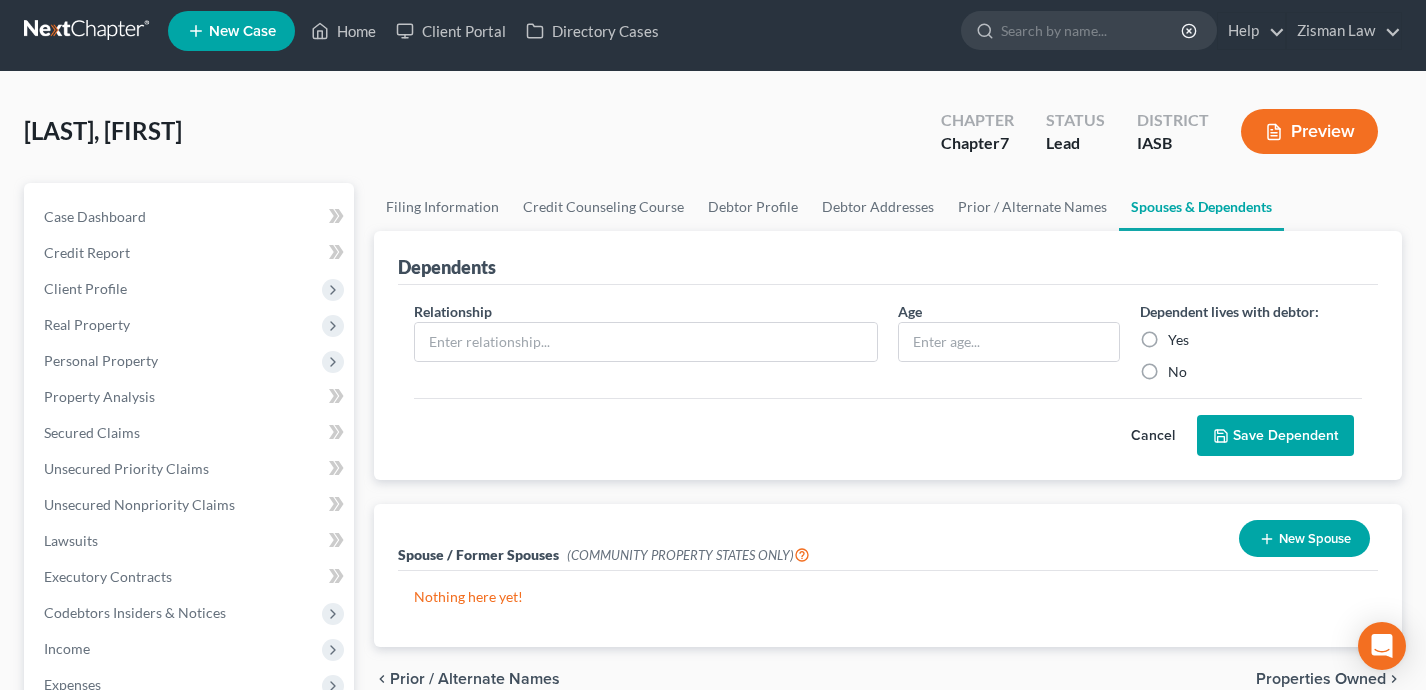 scroll, scrollTop: 0, scrollLeft: 0, axis: both 